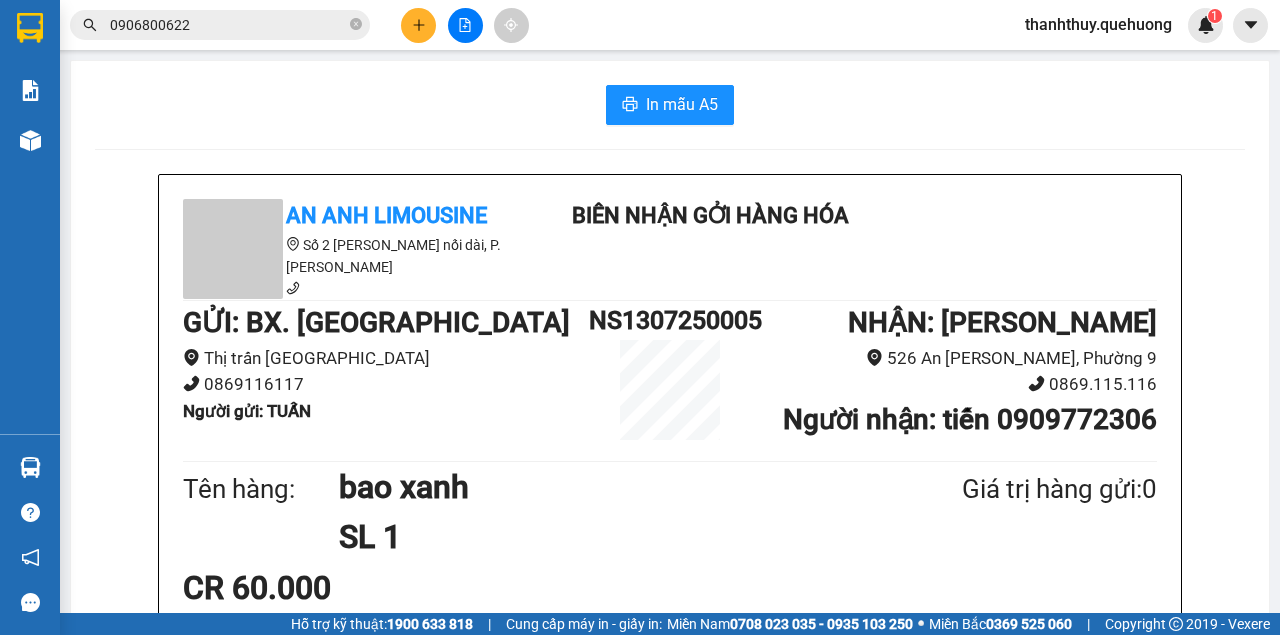 scroll, scrollTop: 0, scrollLeft: 0, axis: both 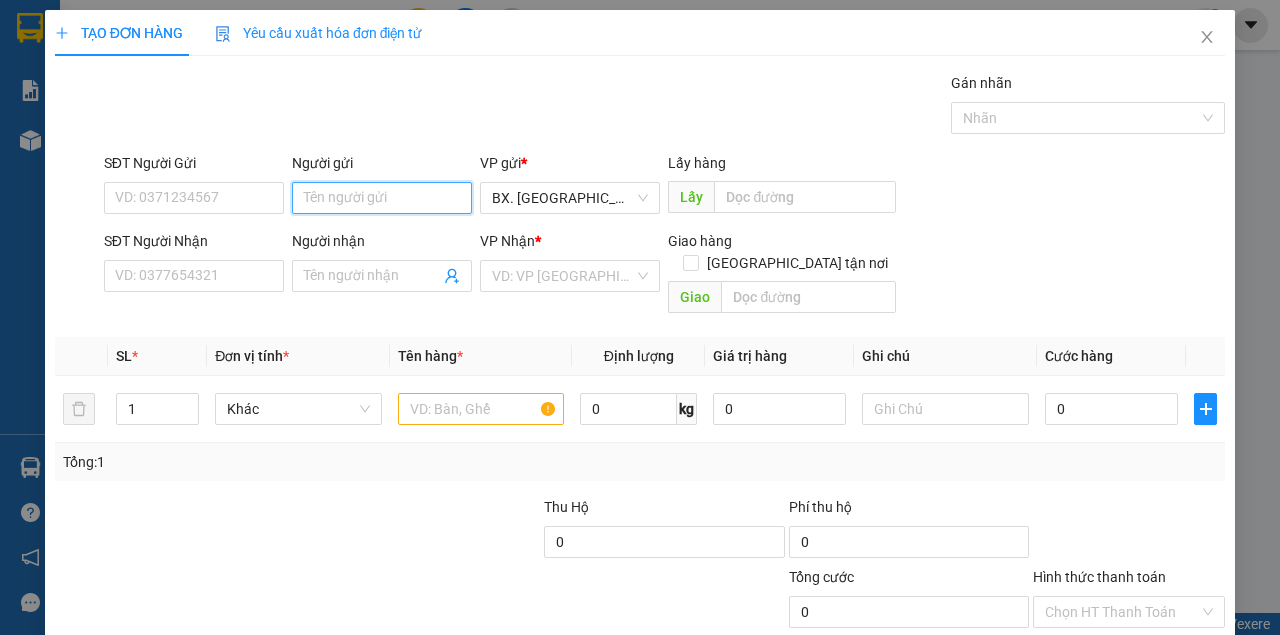 click on "Người gửi" at bounding box center (382, 198) 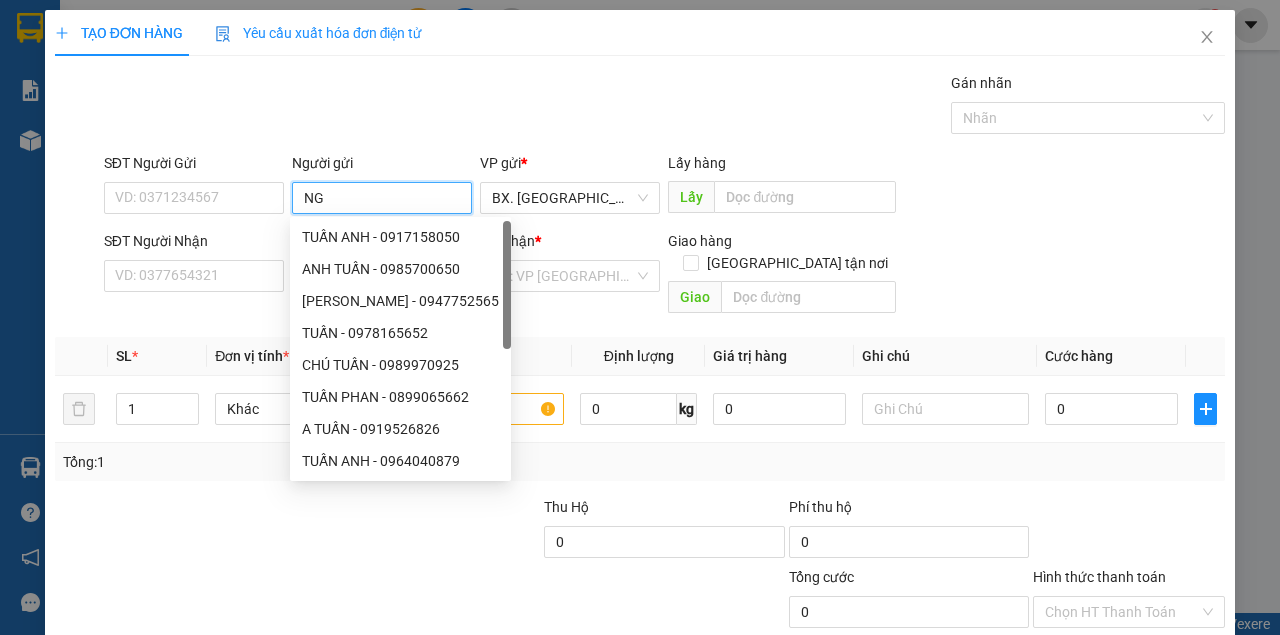 type on "N" 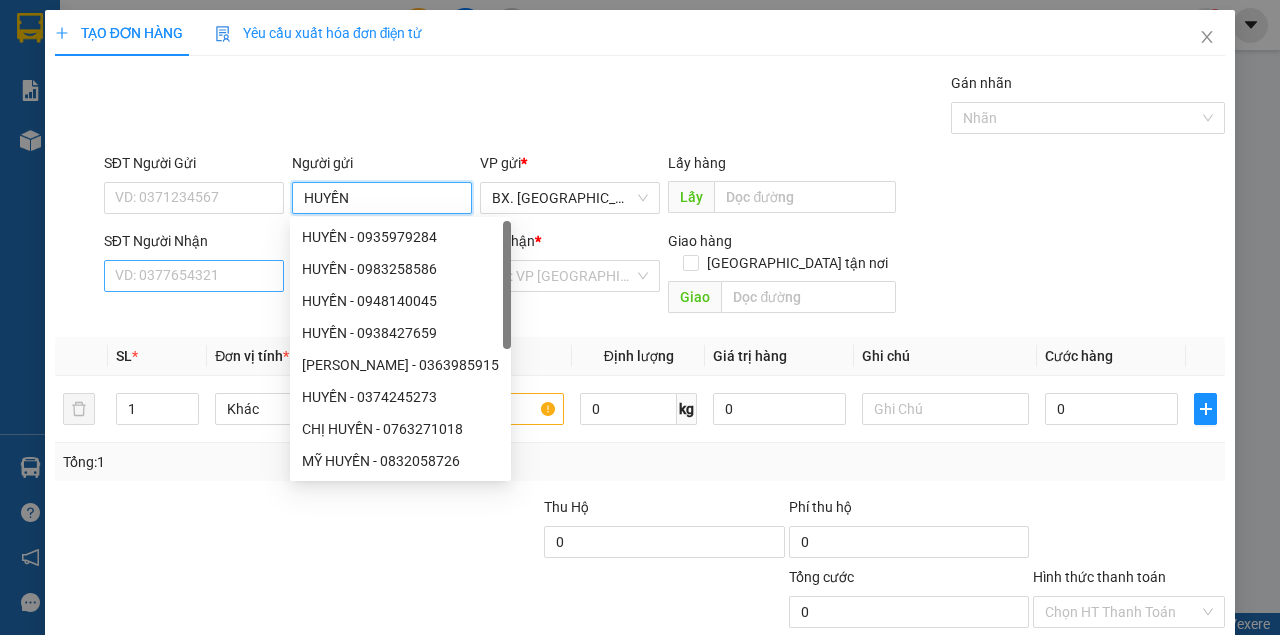 type on "HUYỀN" 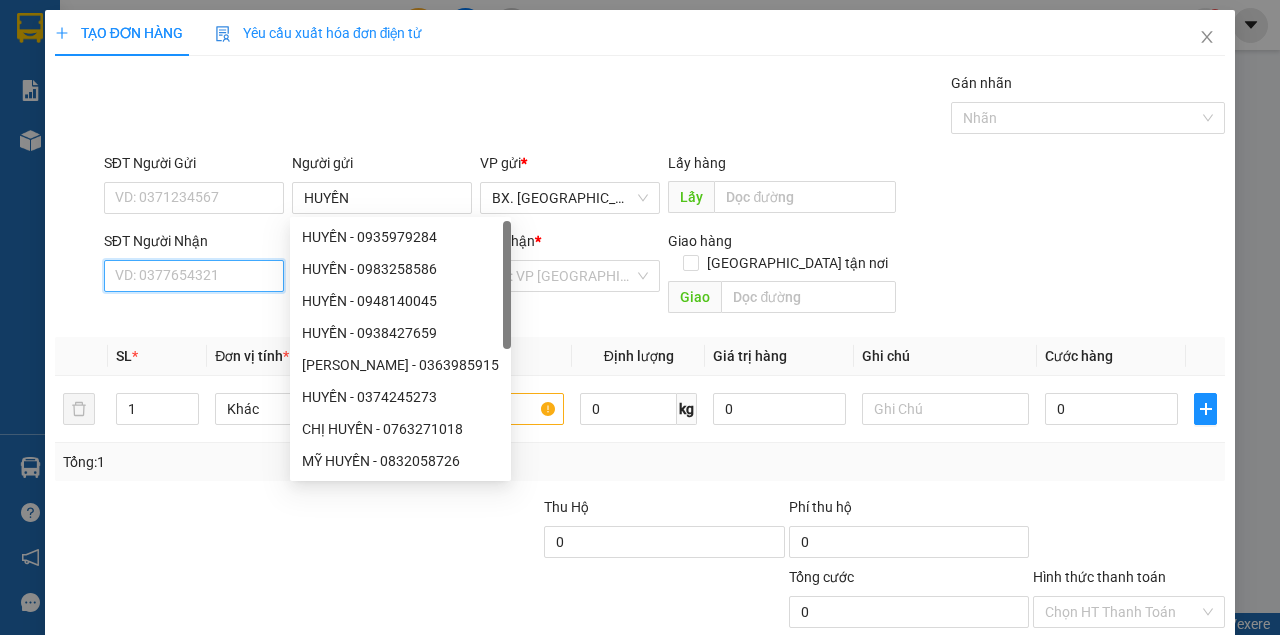 click on "SĐT Người Nhận" at bounding box center (194, 276) 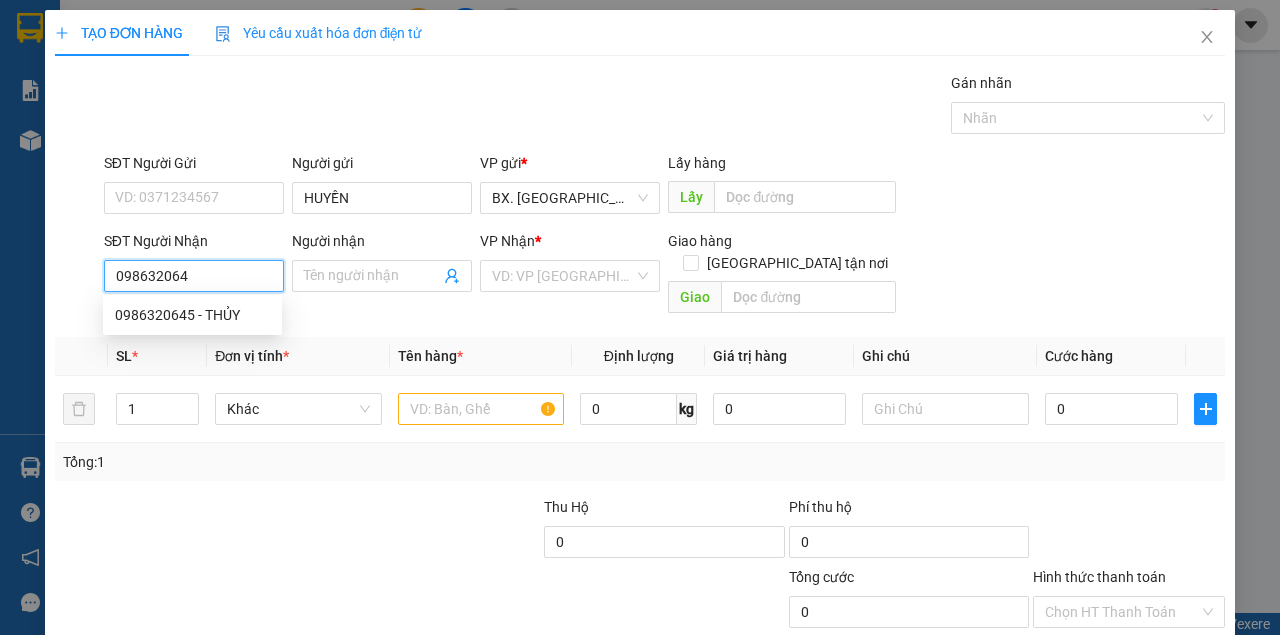 type on "0986320645" 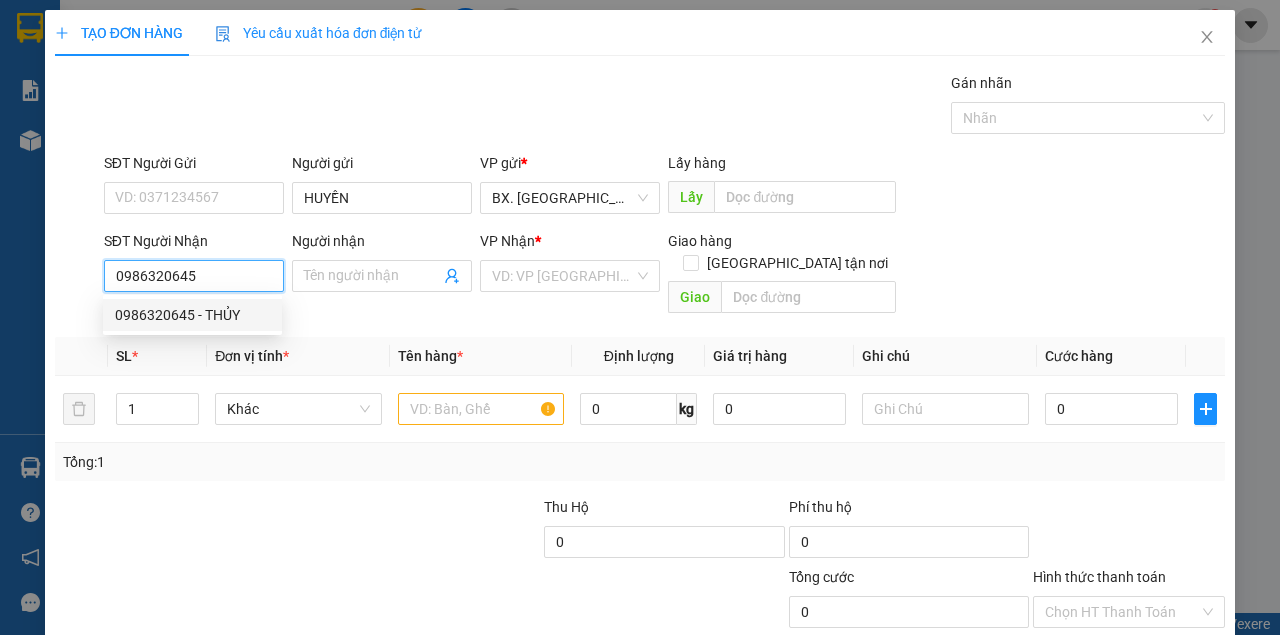 click on "0986320645 - THỦY" at bounding box center [192, 315] 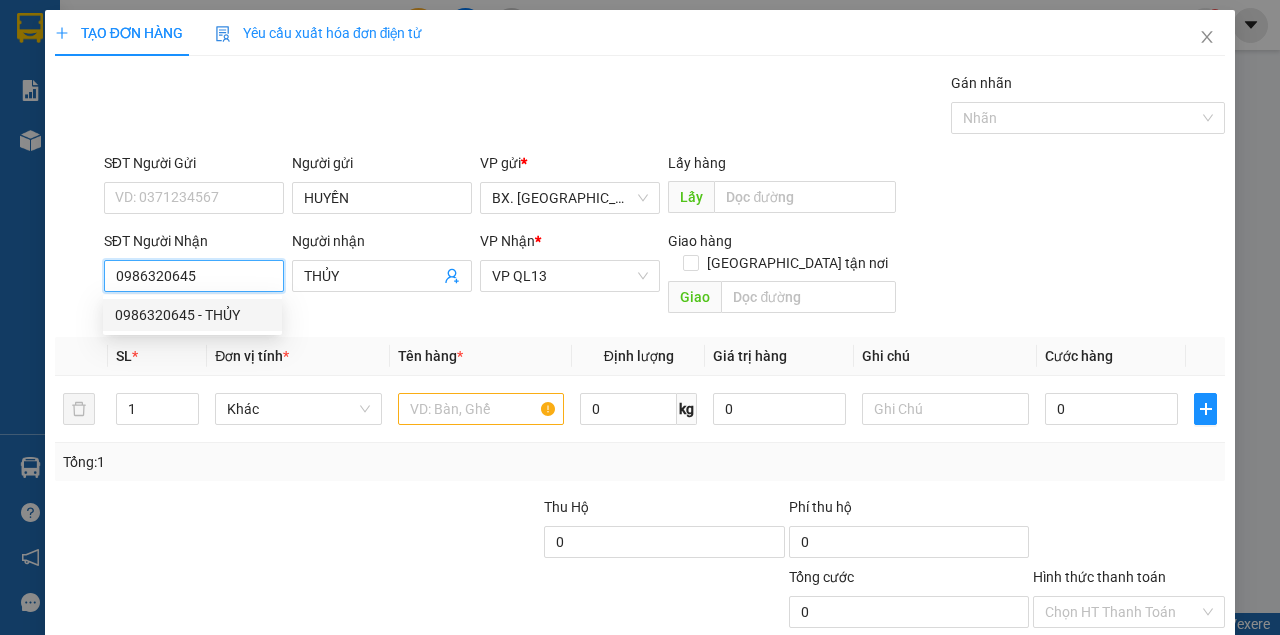 type on "20.000" 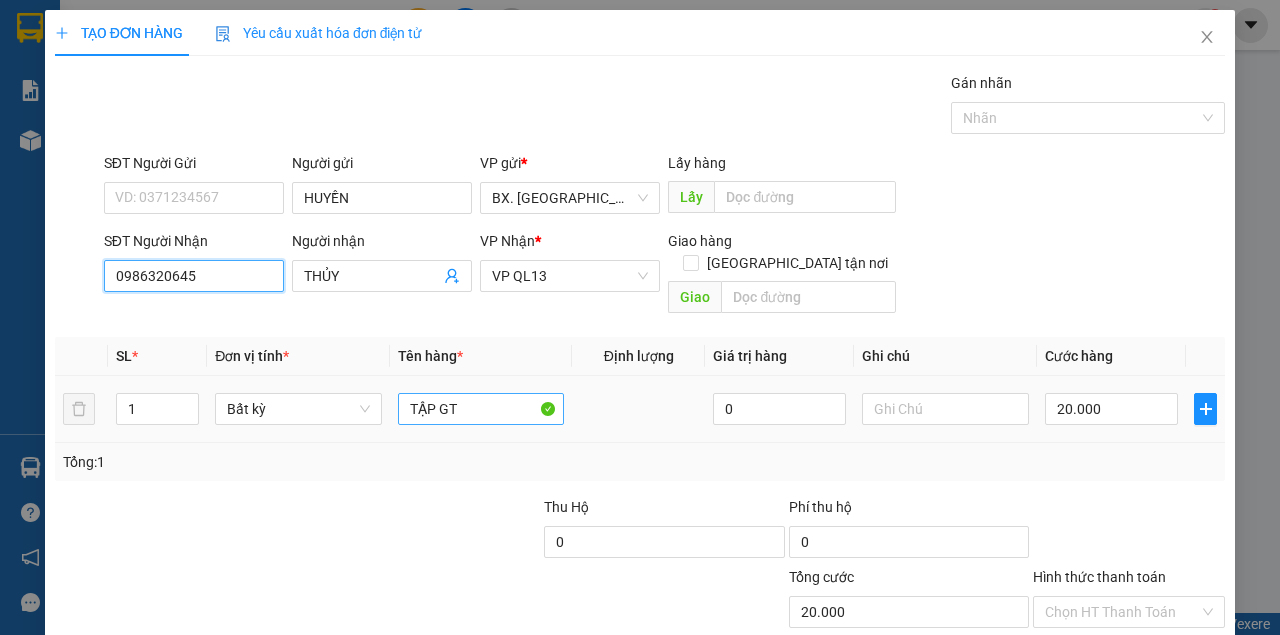 type on "0986320645" 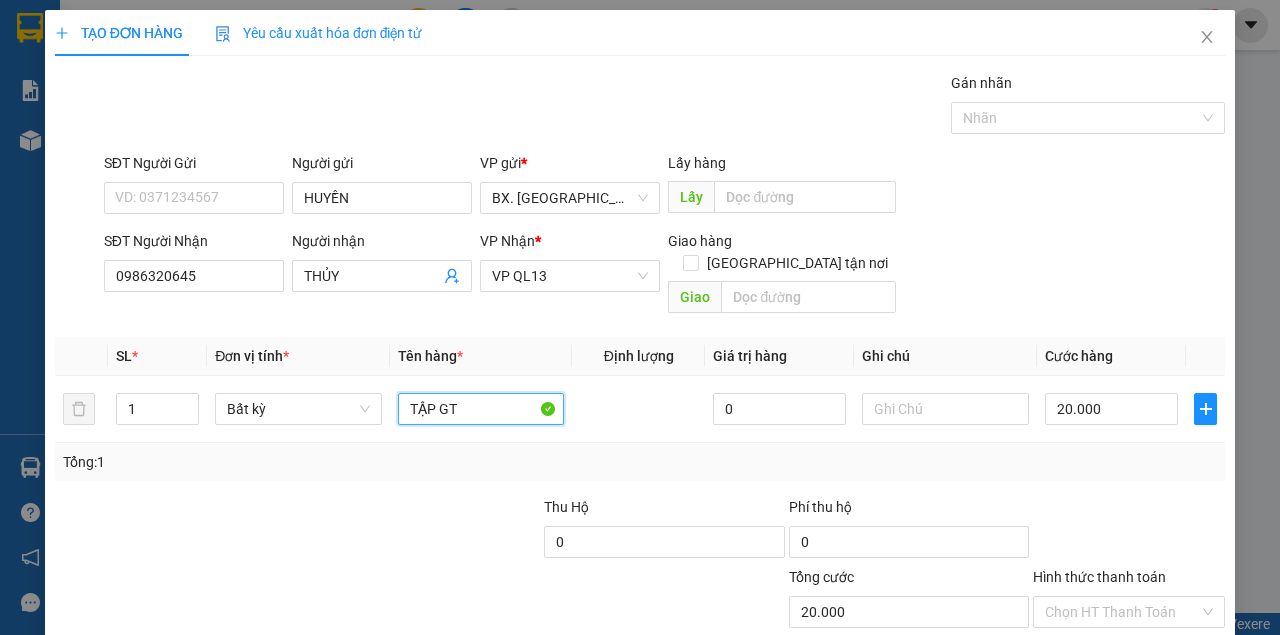 drag, startPoint x: 492, startPoint y: 390, endPoint x: 396, endPoint y: 446, distance: 111.13955 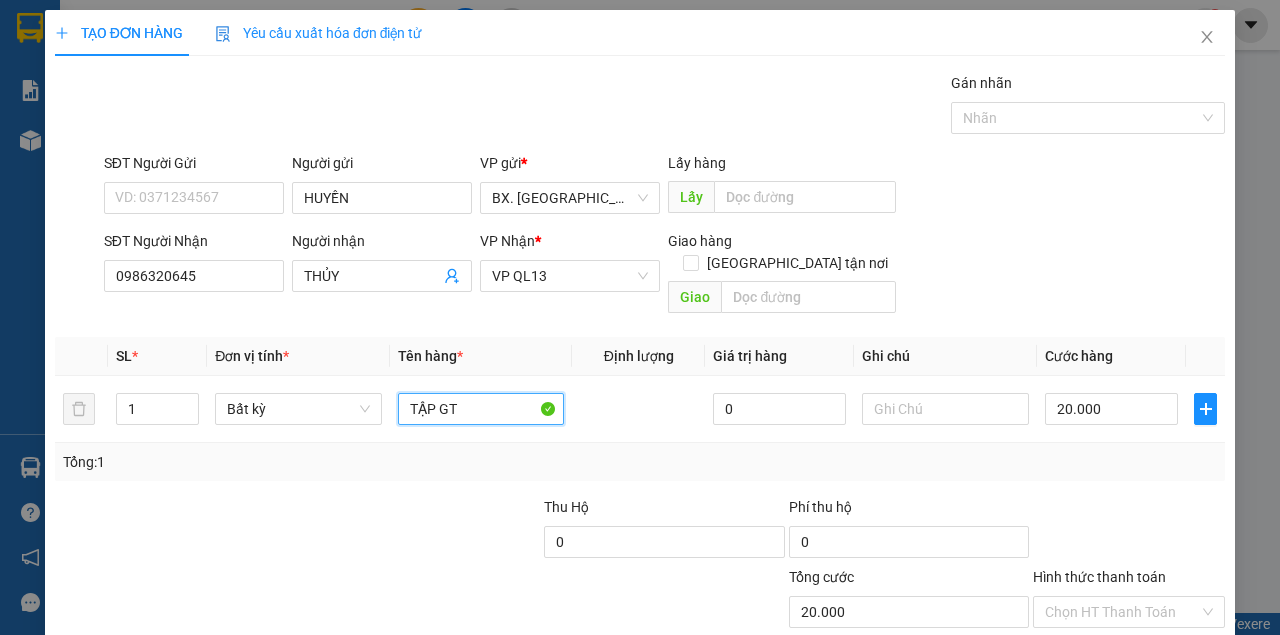 click on "SL  * Đơn vị tính  * Tên hàng  * Định lượng Giá trị hàng Ghi chú Cước hàng                   1 Bất kỳ TẬP GT 0 20.000 Tổng:  1" at bounding box center (640, 409) 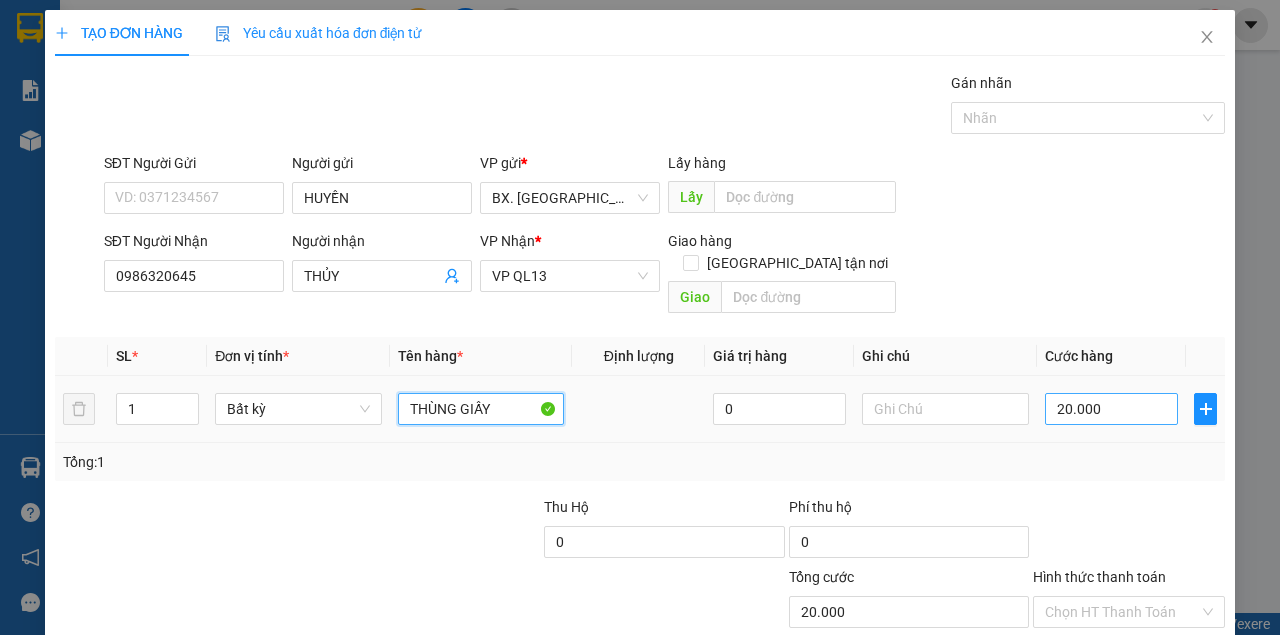 type on "THÙNG GIẤY" 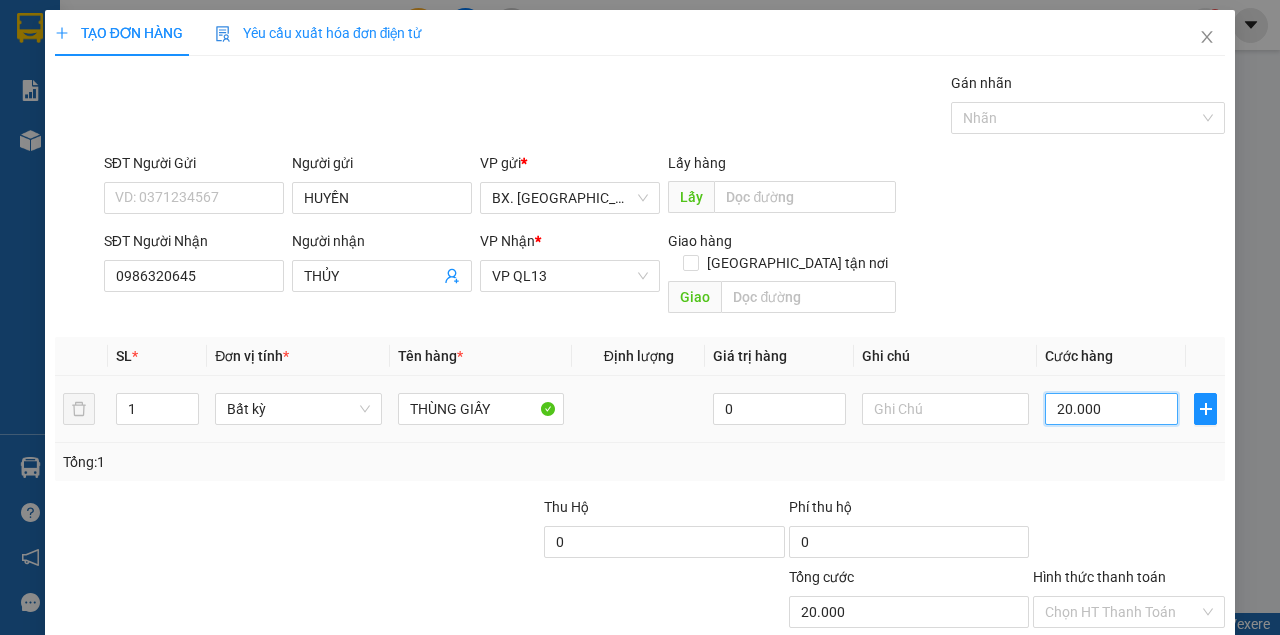 click on "20.000" at bounding box center (1111, 409) 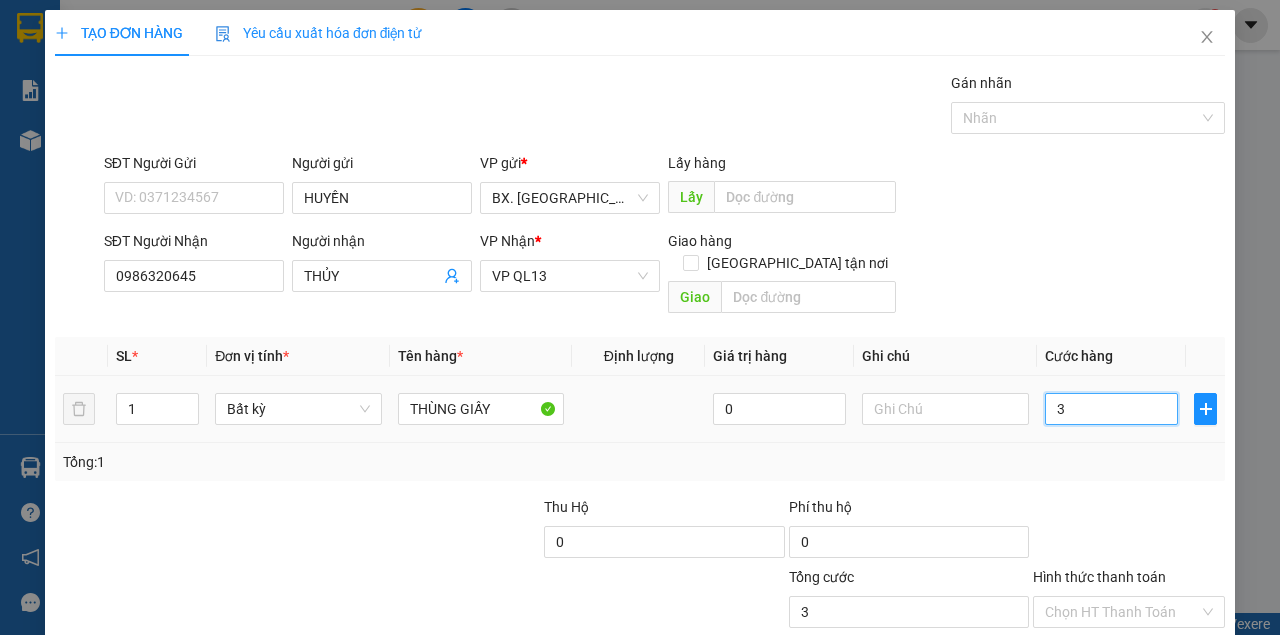 type on "30" 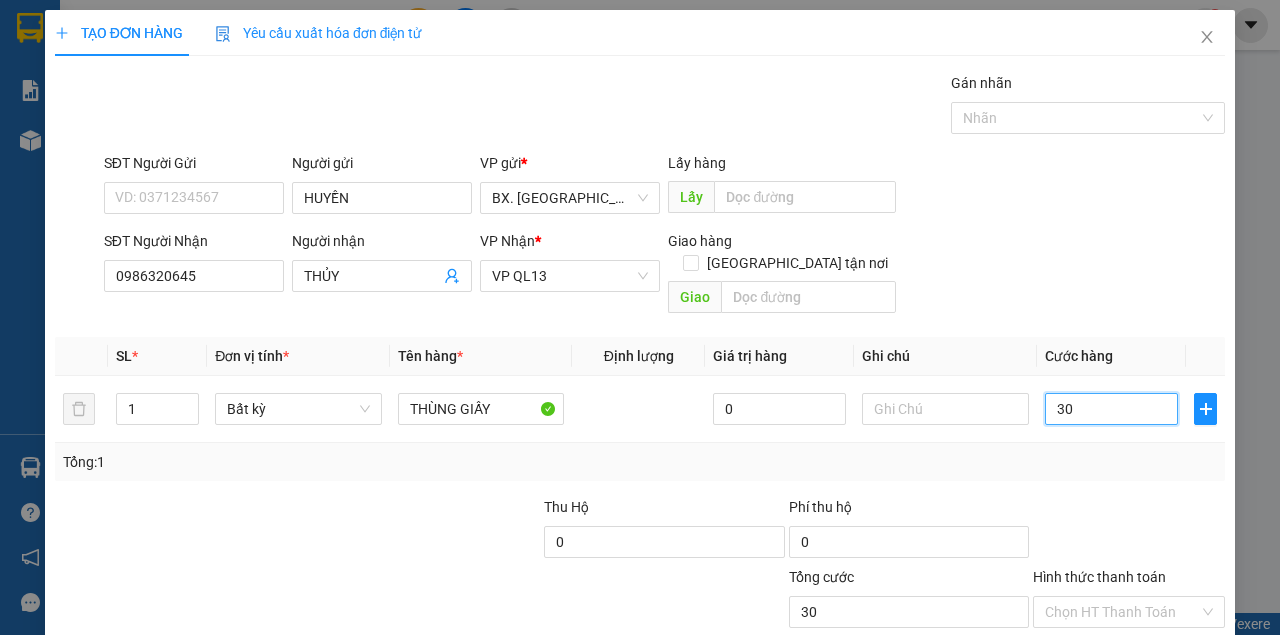 type on "30" 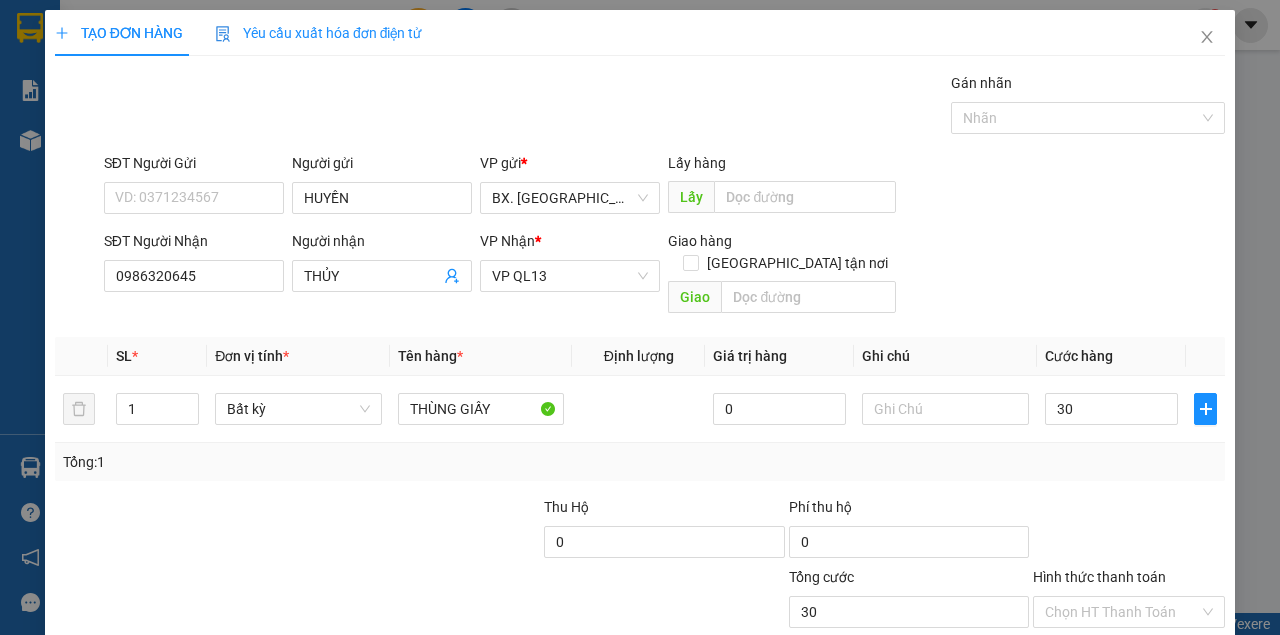 type on "30.000" 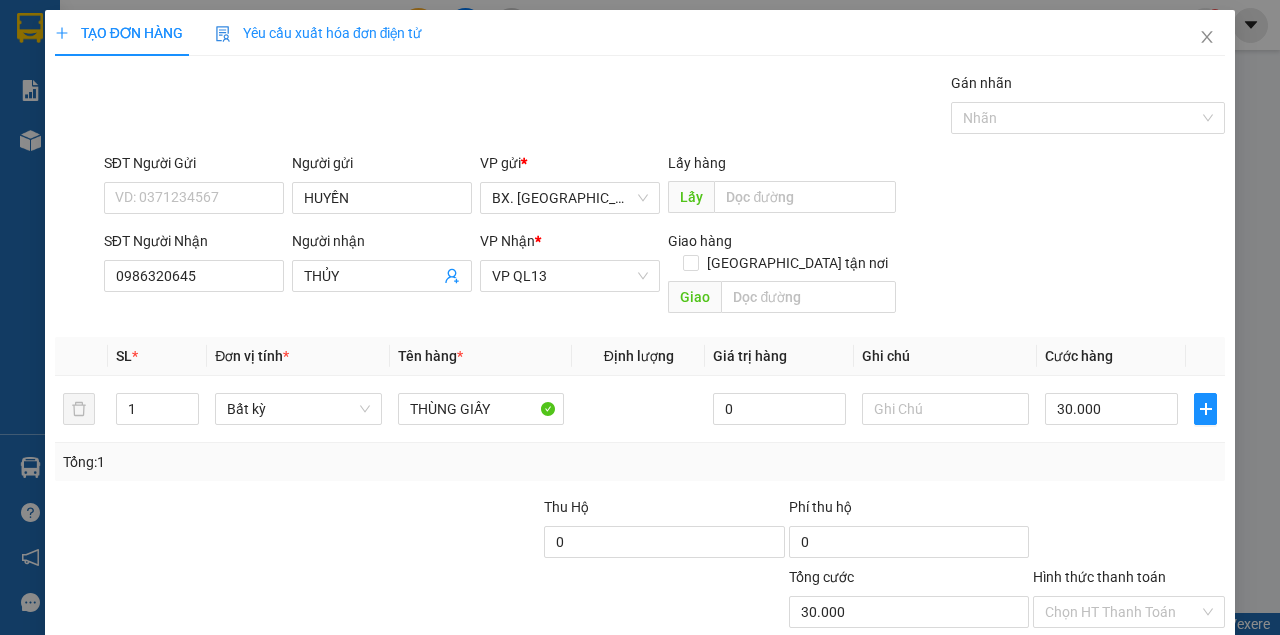 click on "SĐT Người Nhận 0986320645 Người nhận THỦY VP Nhận  * VP QL13 Giao hàng Giao tận nơi [GEOGRAPHIC_DATA]" at bounding box center (664, 276) 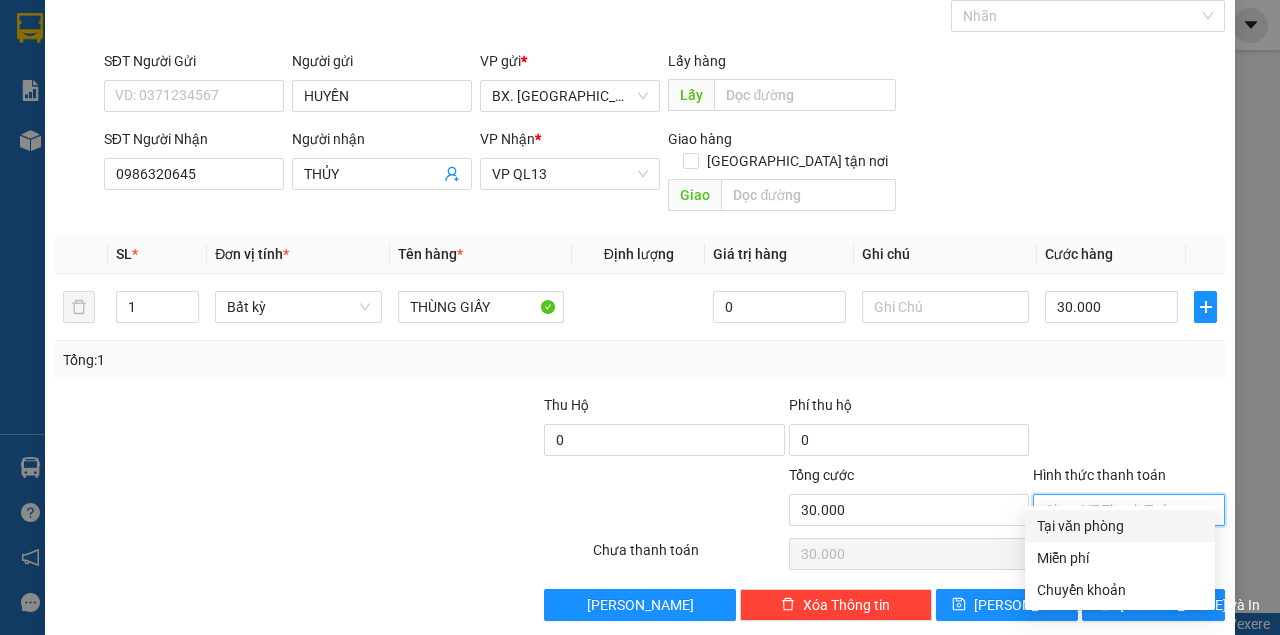 click on "Hình thức thanh toán" at bounding box center [1122, 510] 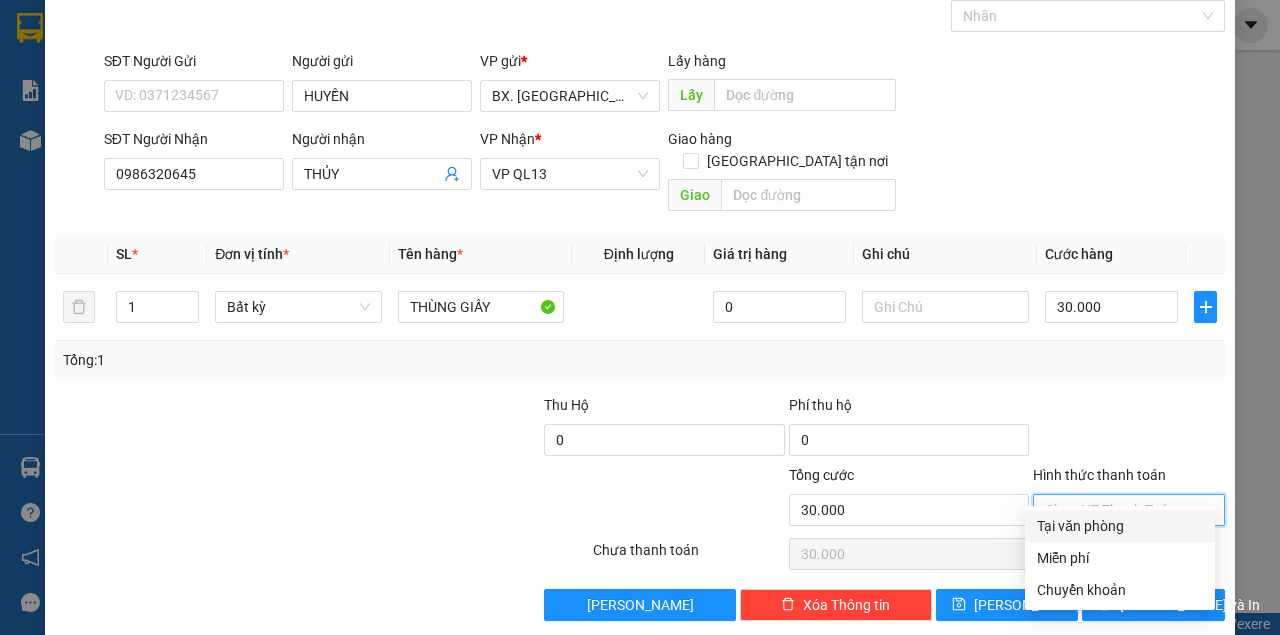 click on "Tại văn phòng" at bounding box center (1120, 526) 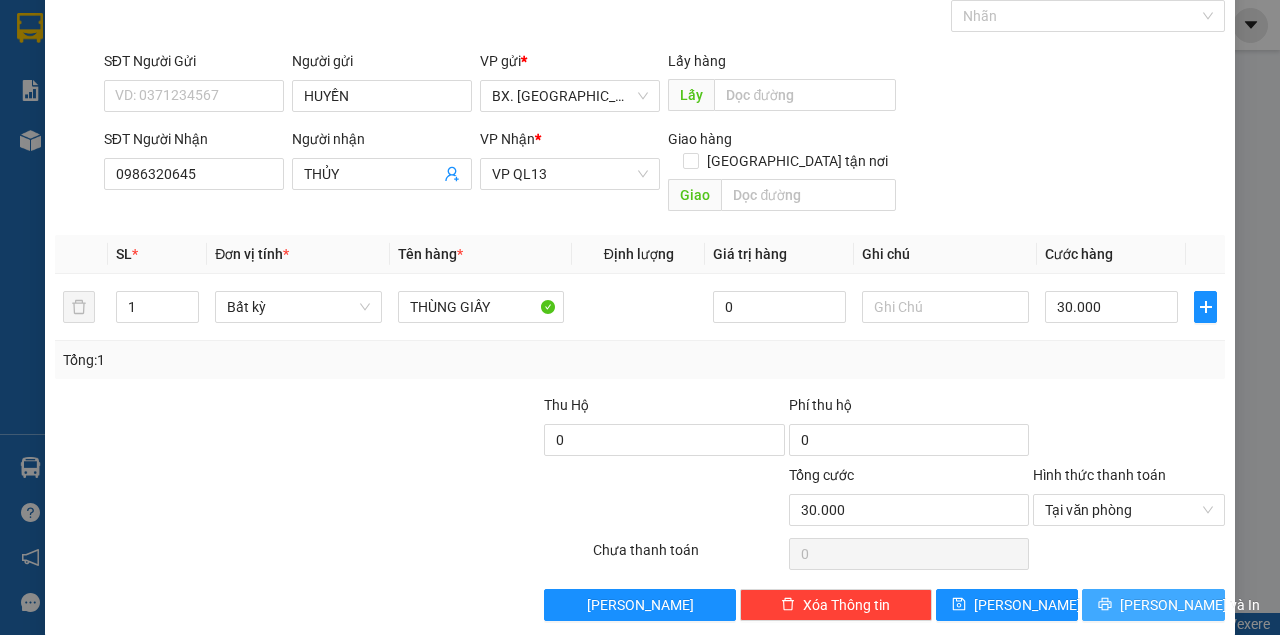 click on "[PERSON_NAME] và In" at bounding box center (1153, 605) 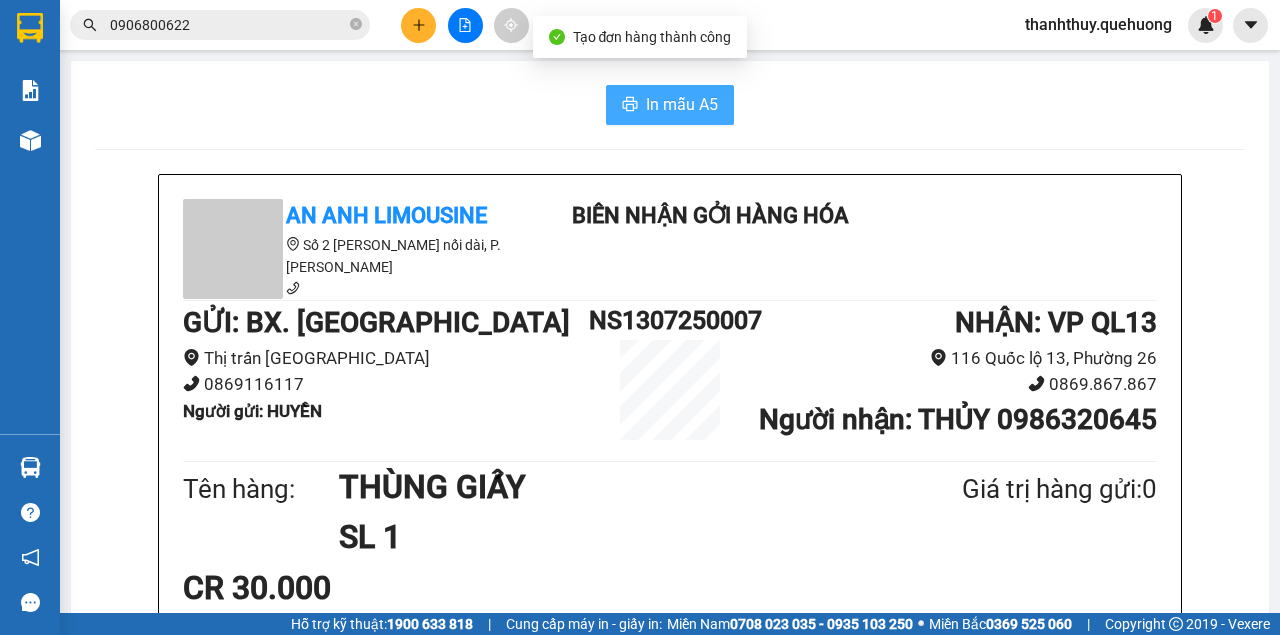 click on "In mẫu A5" at bounding box center [682, 104] 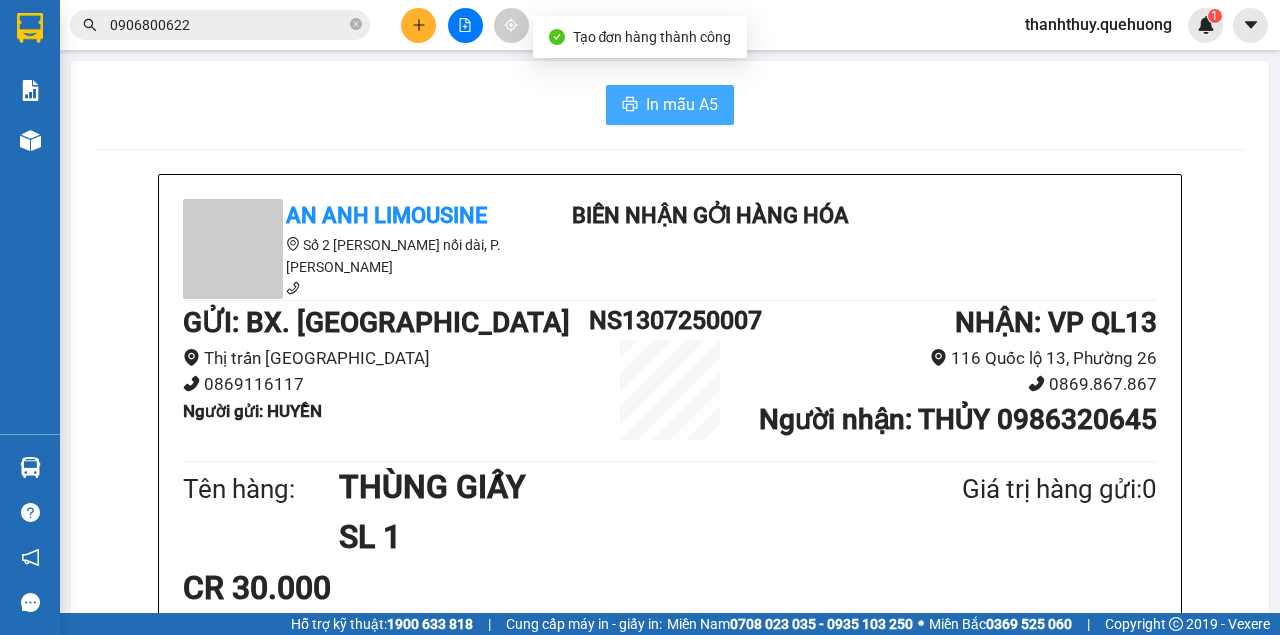 scroll, scrollTop: 0, scrollLeft: 0, axis: both 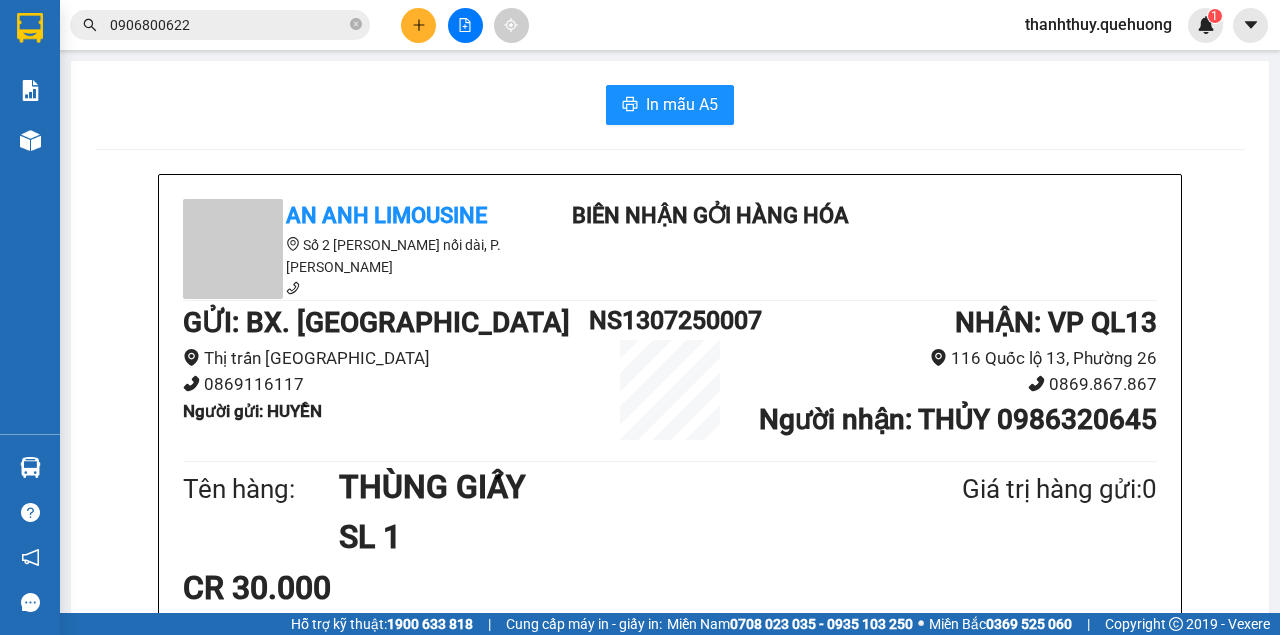 click on "0906800622" at bounding box center (228, 25) 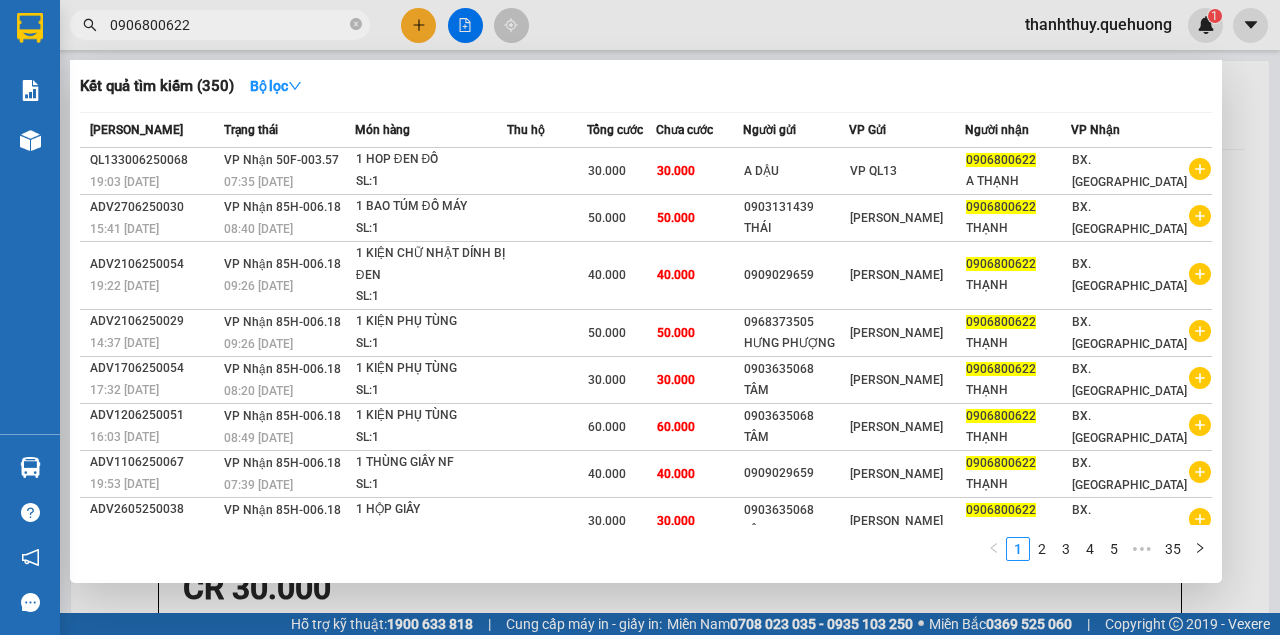 click on "0906800622" at bounding box center (228, 25) 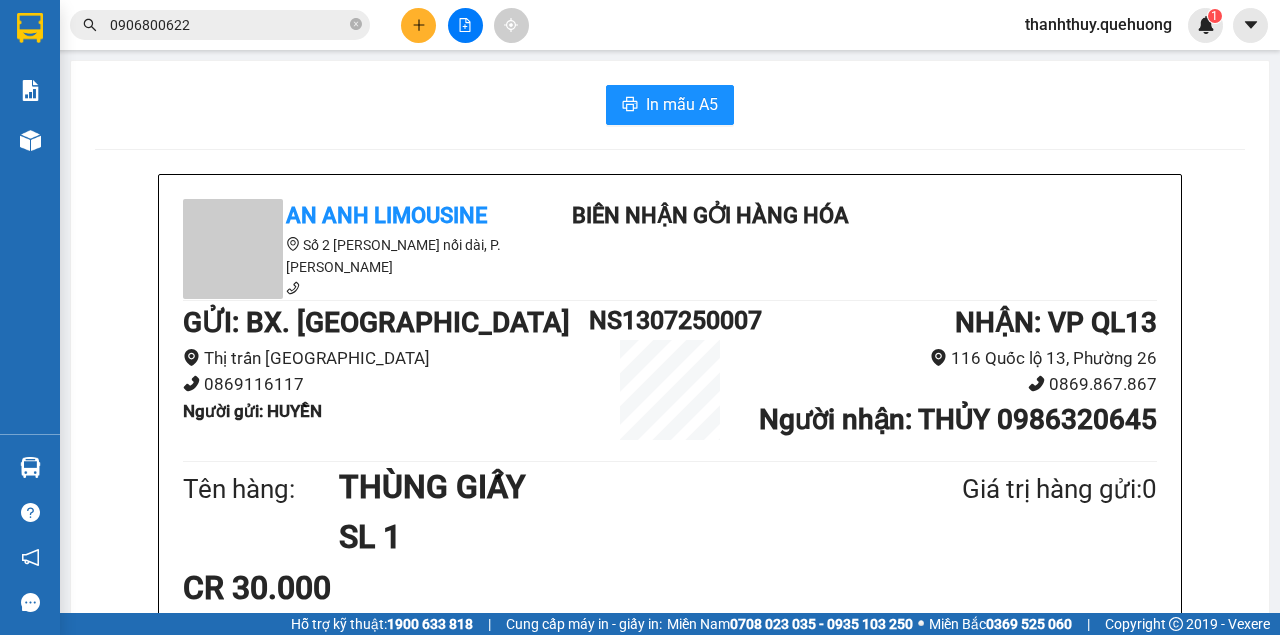 click 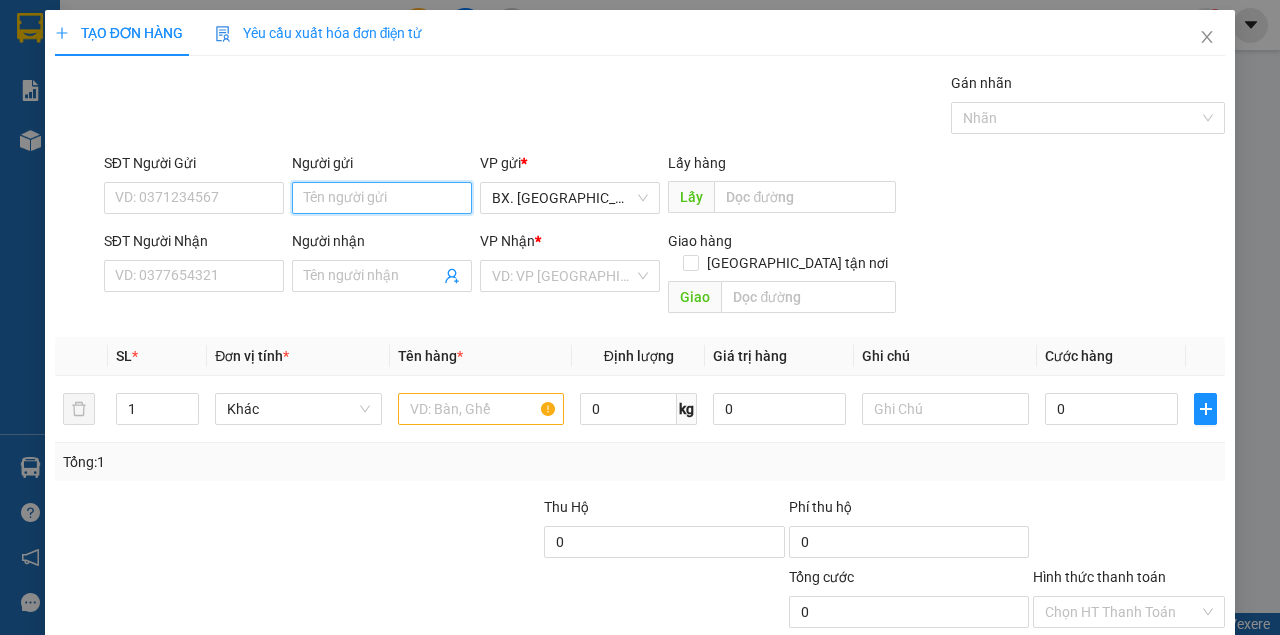 click on "Người gửi" at bounding box center (382, 198) 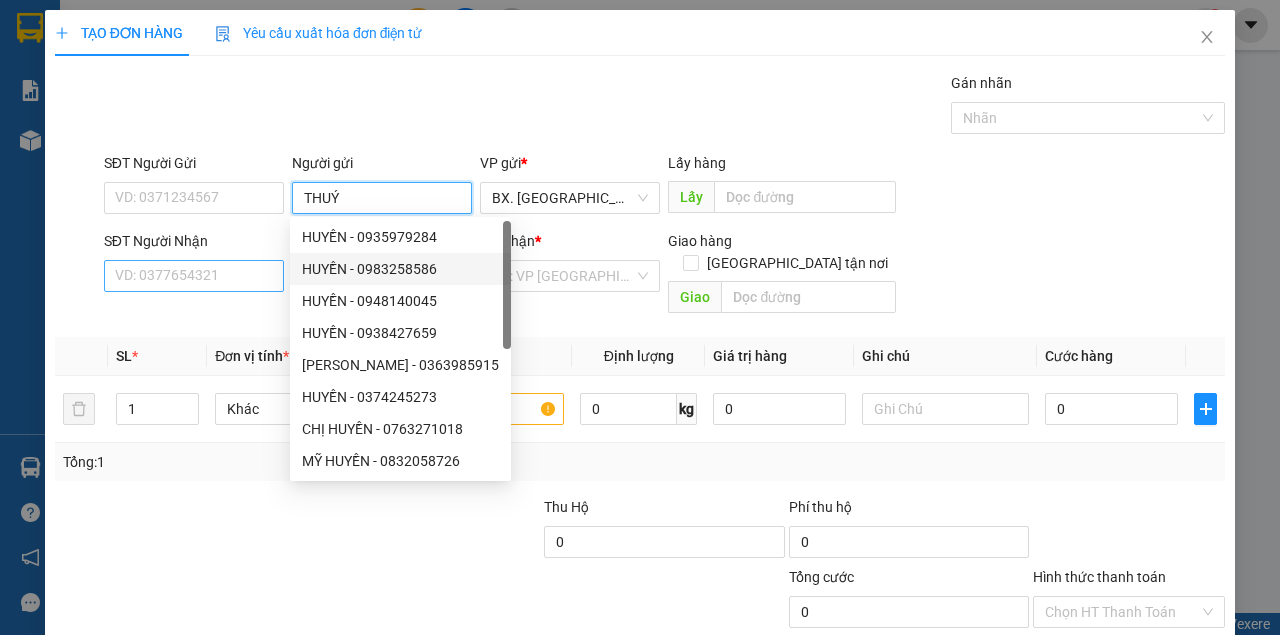 type on "THUÝ" 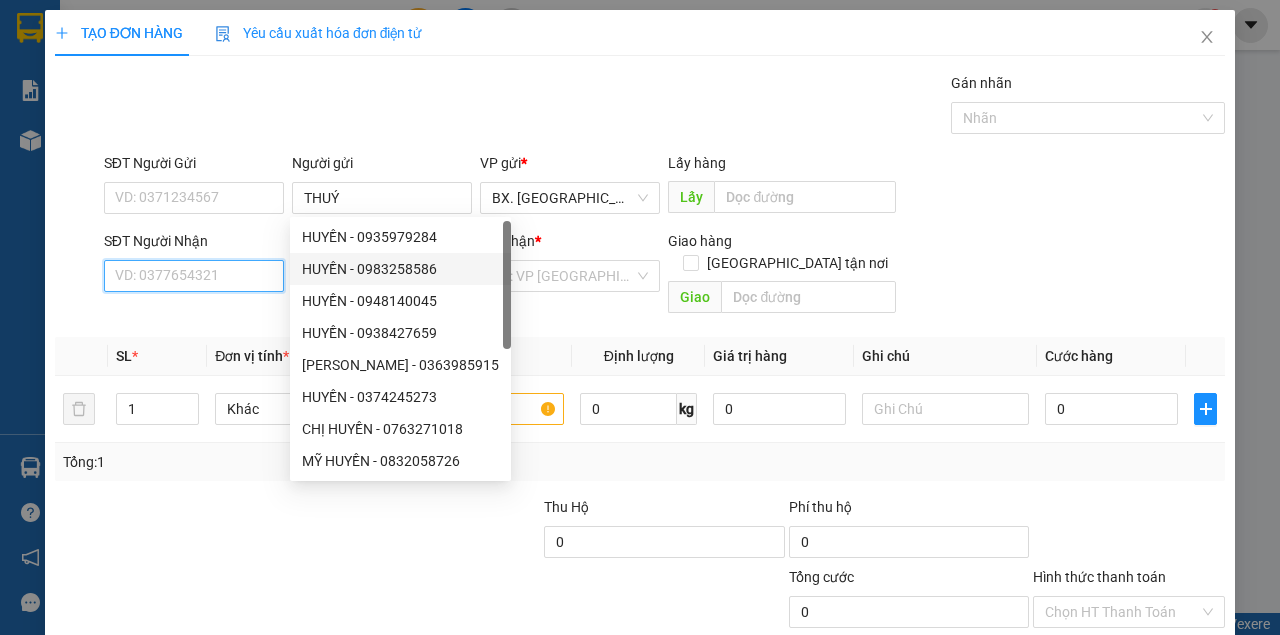 click on "SĐT Người Nhận" at bounding box center [194, 276] 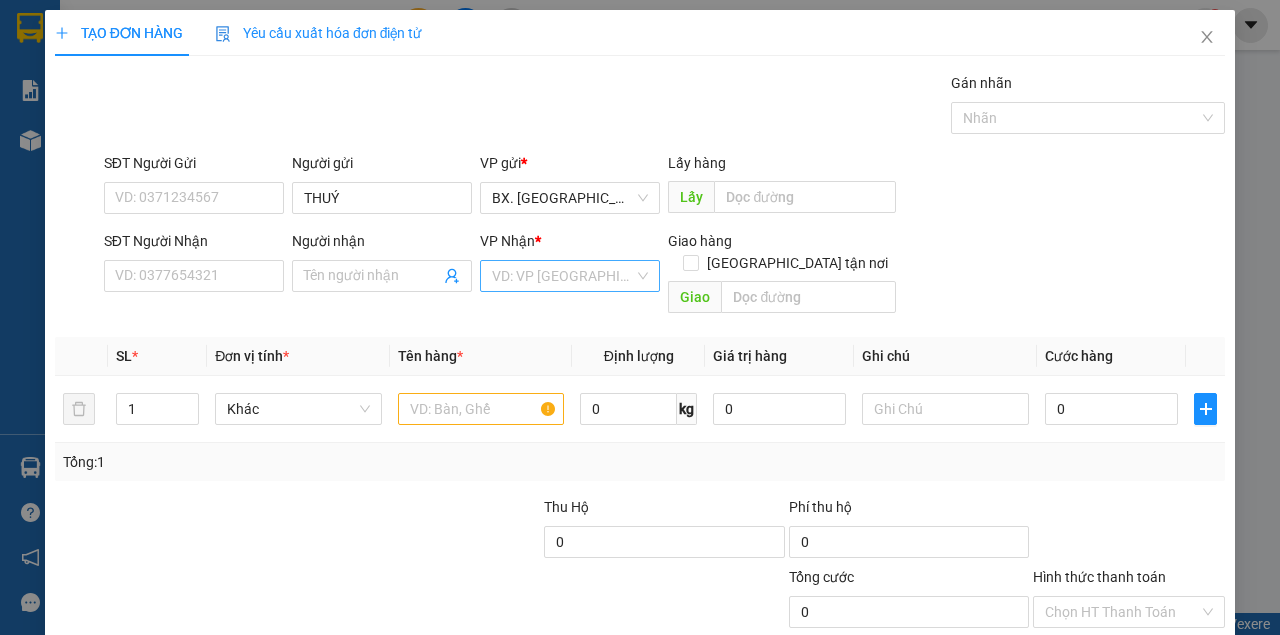 click at bounding box center [563, 276] 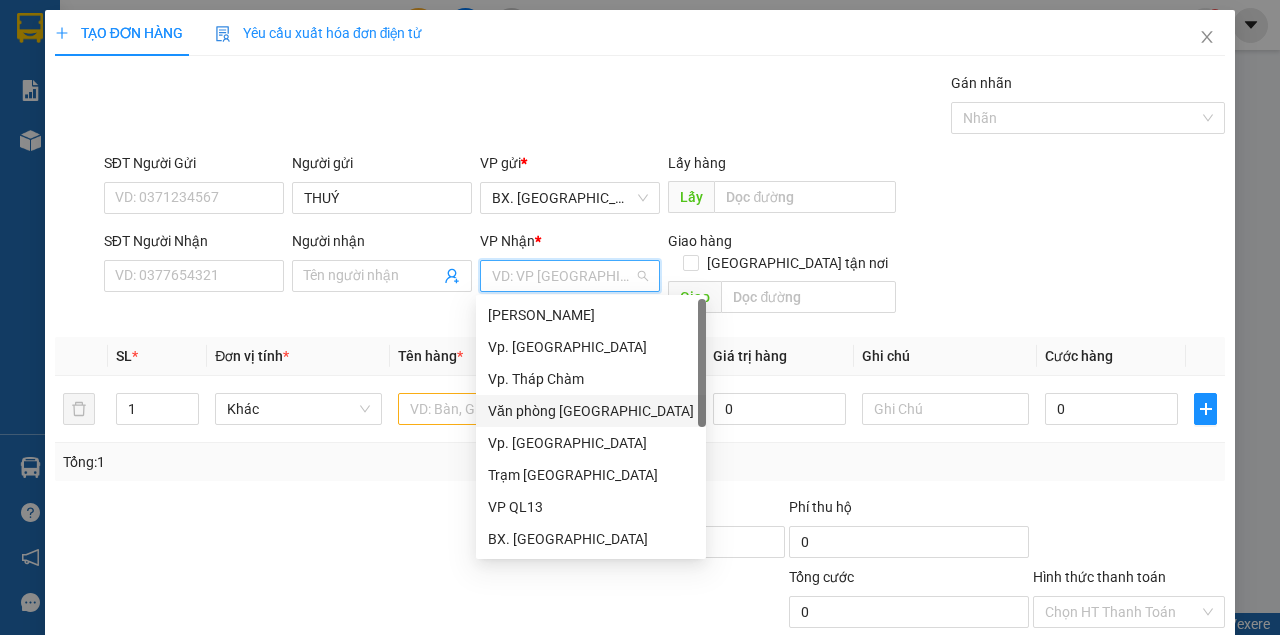 click on "Văn phòng [GEOGRAPHIC_DATA]" at bounding box center [591, 411] 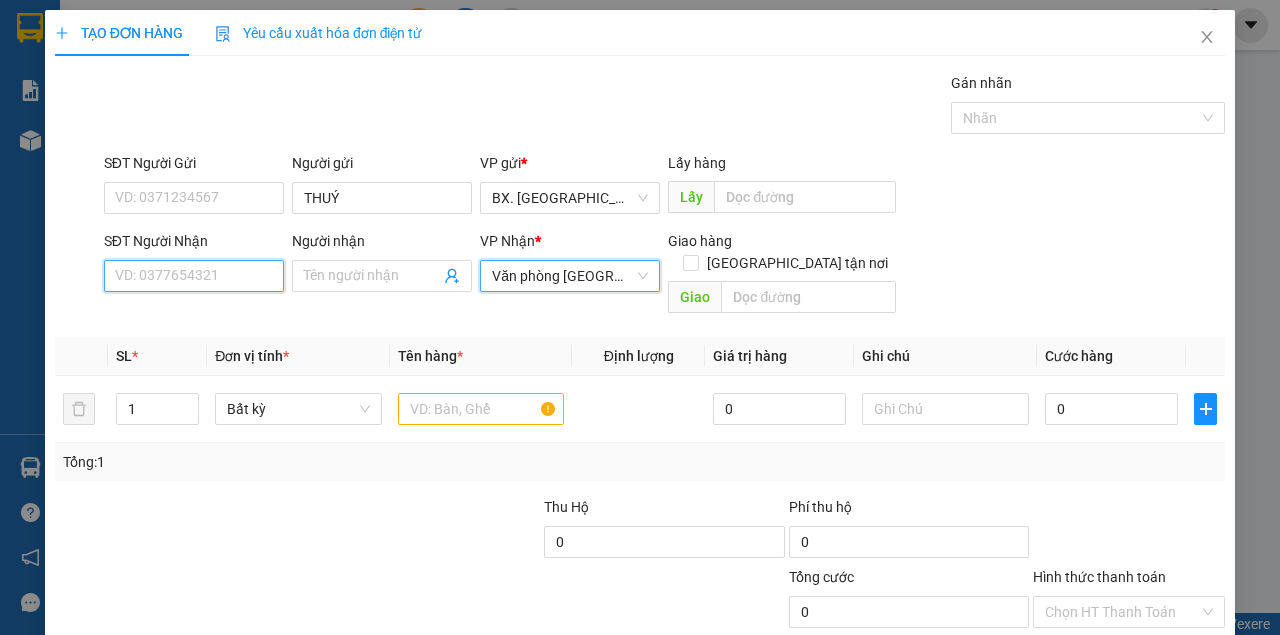click on "SĐT Người Nhận" at bounding box center [194, 276] 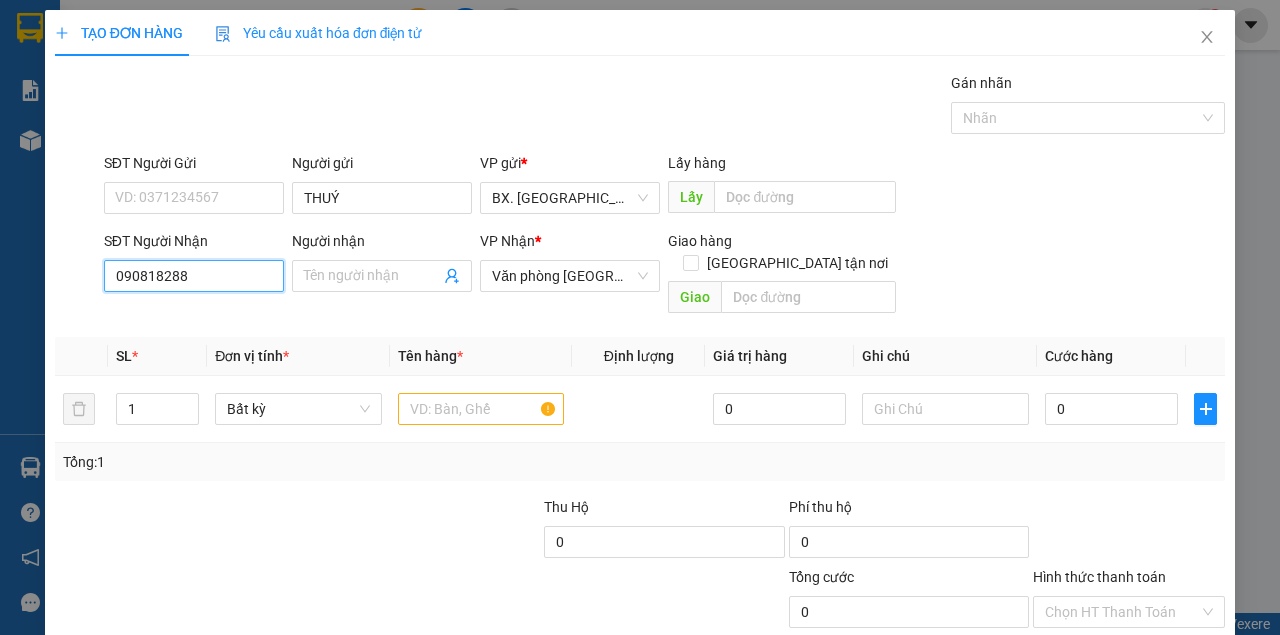 type on "0908182889" 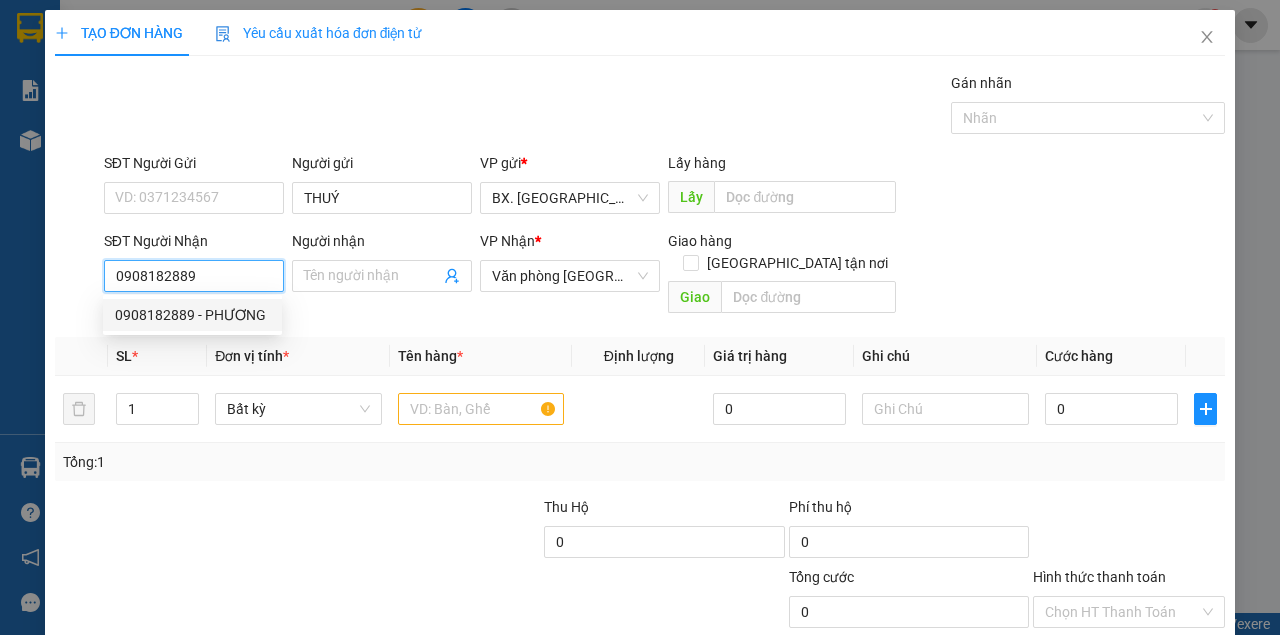 click on "0908182889 - PHƯƠNG" at bounding box center [192, 315] 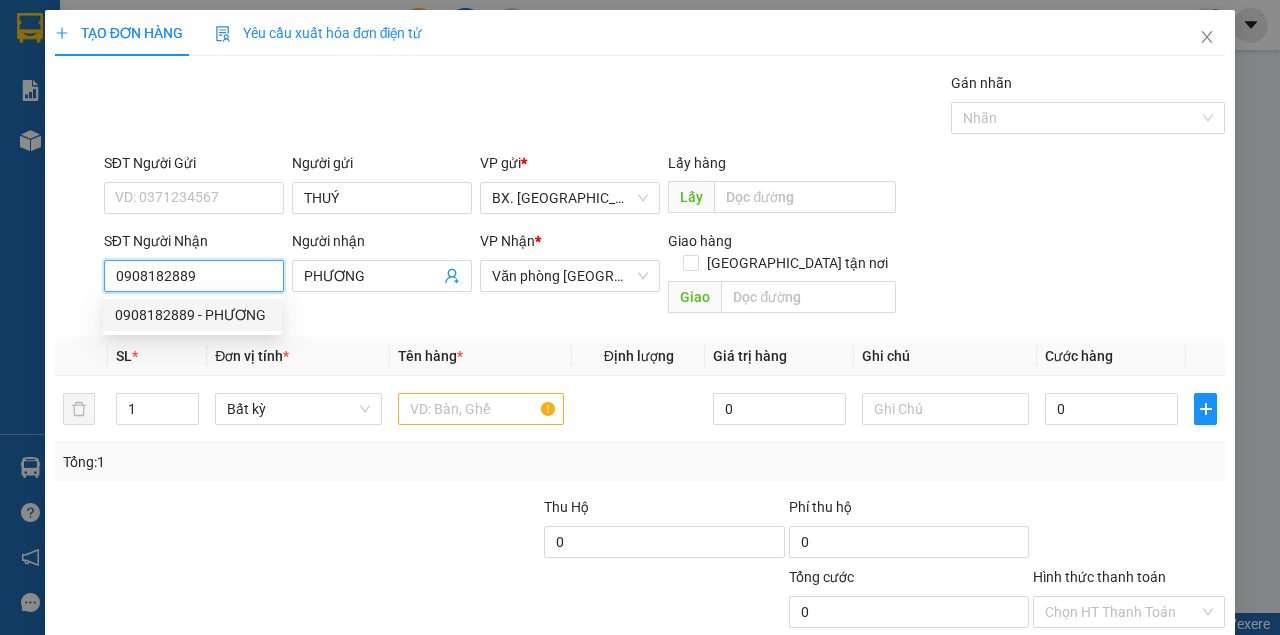type on "90.000" 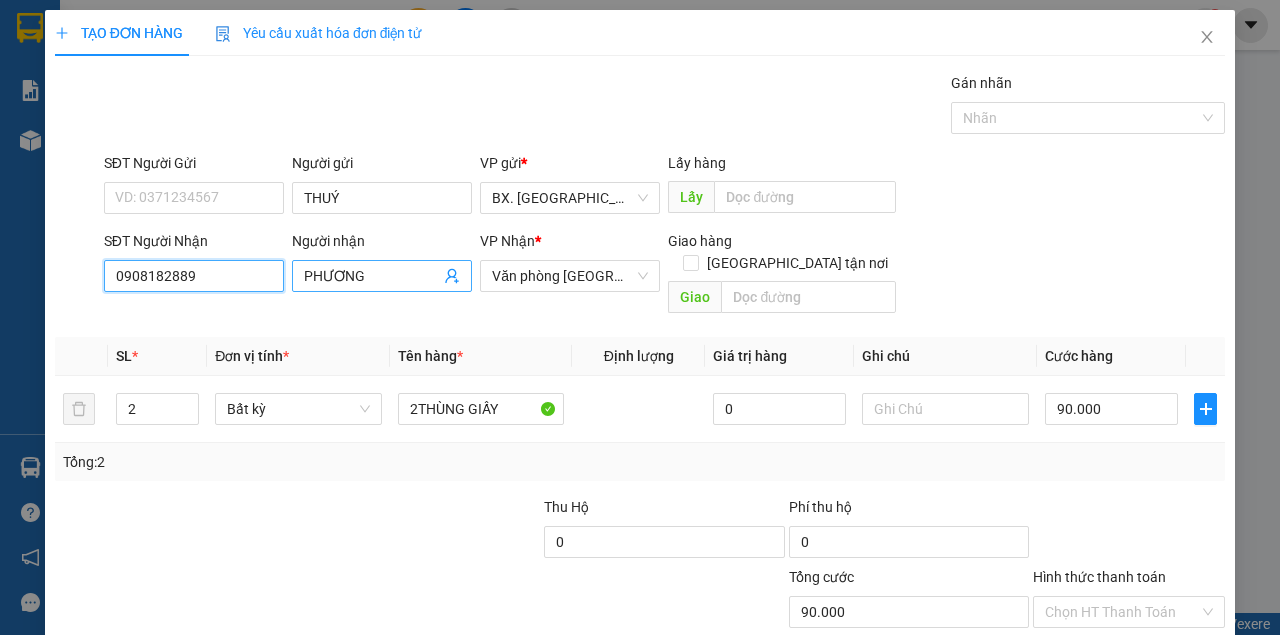 type on "0908182889" 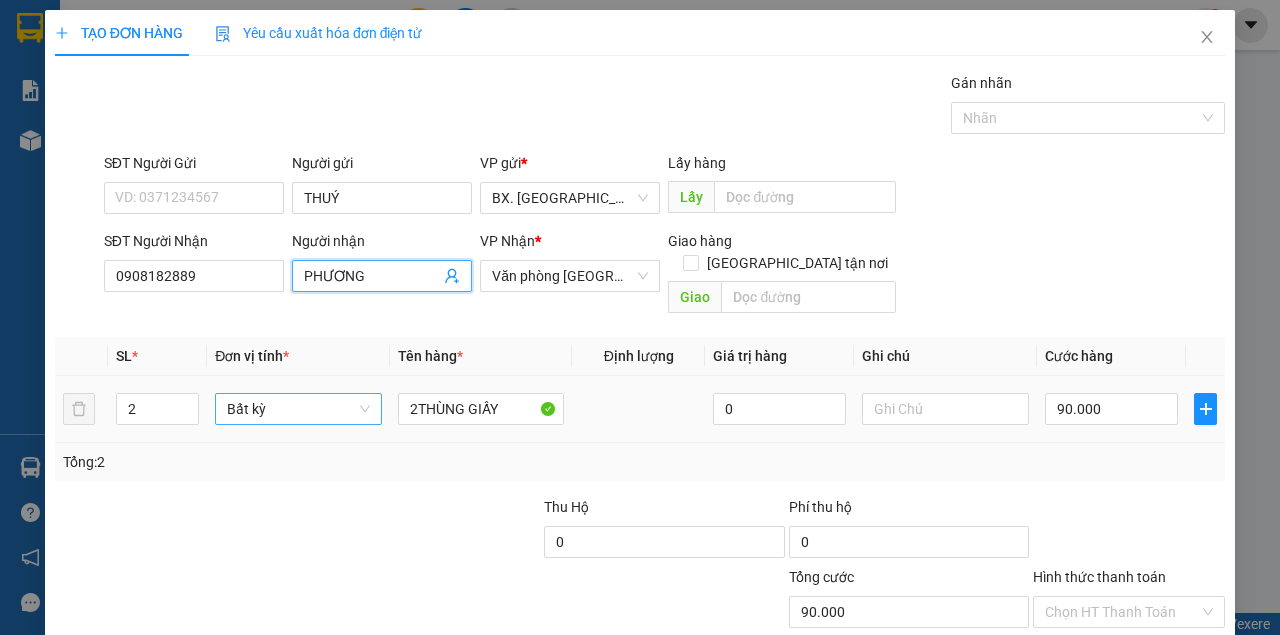 drag, startPoint x: 378, startPoint y: 274, endPoint x: 228, endPoint y: 388, distance: 188.40382 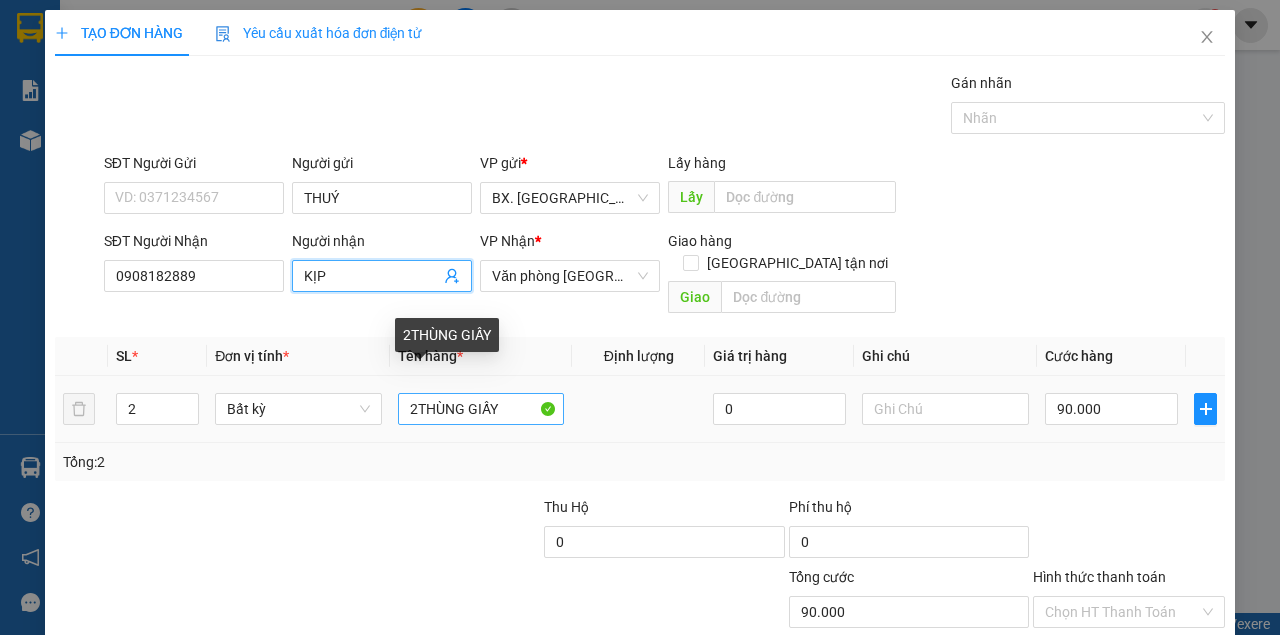 type on "KỊP" 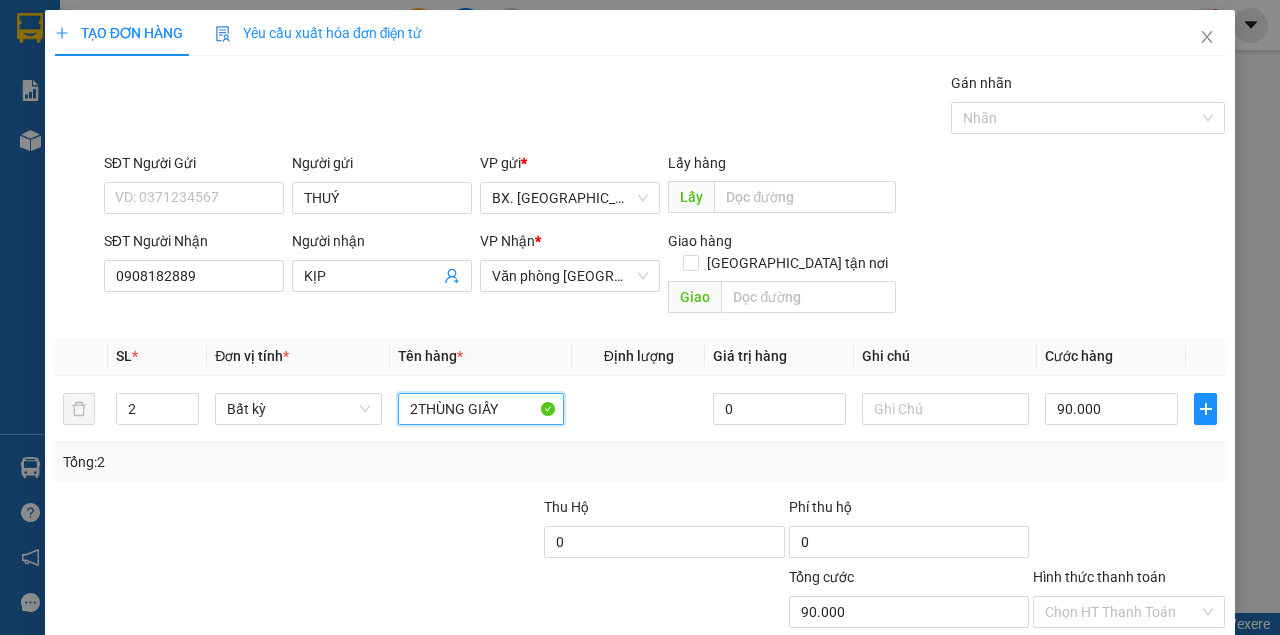 drag, startPoint x: 500, startPoint y: 386, endPoint x: 378, endPoint y: 490, distance: 160.3122 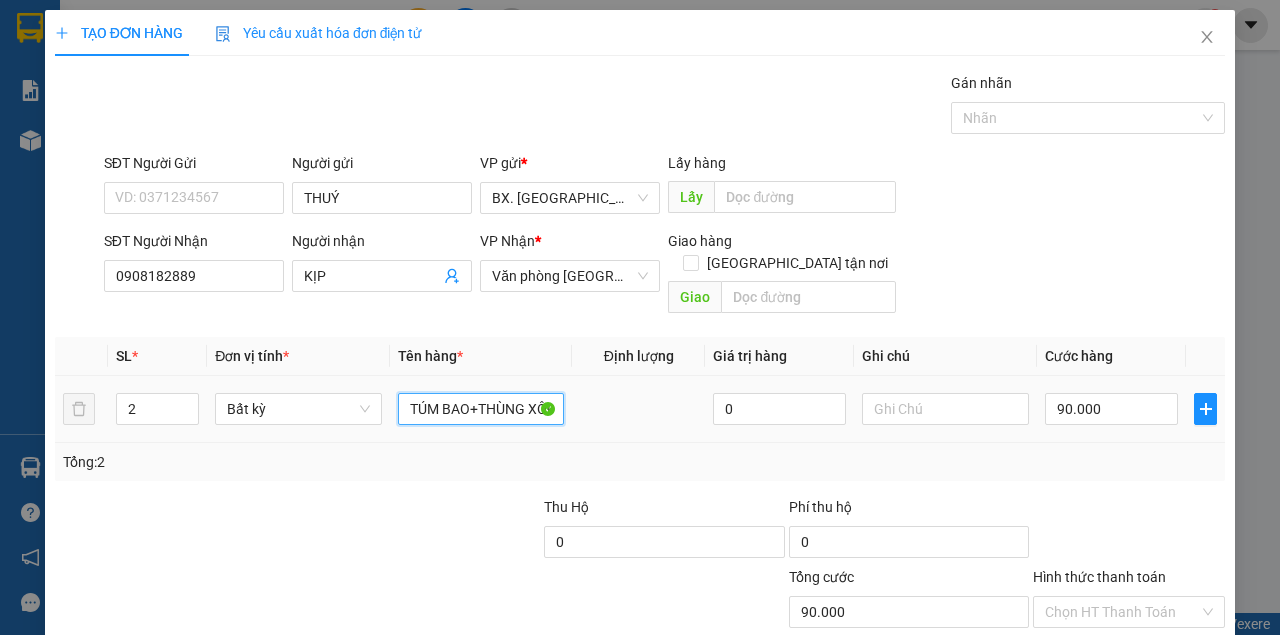 scroll, scrollTop: 0, scrollLeft: 6, axis: horizontal 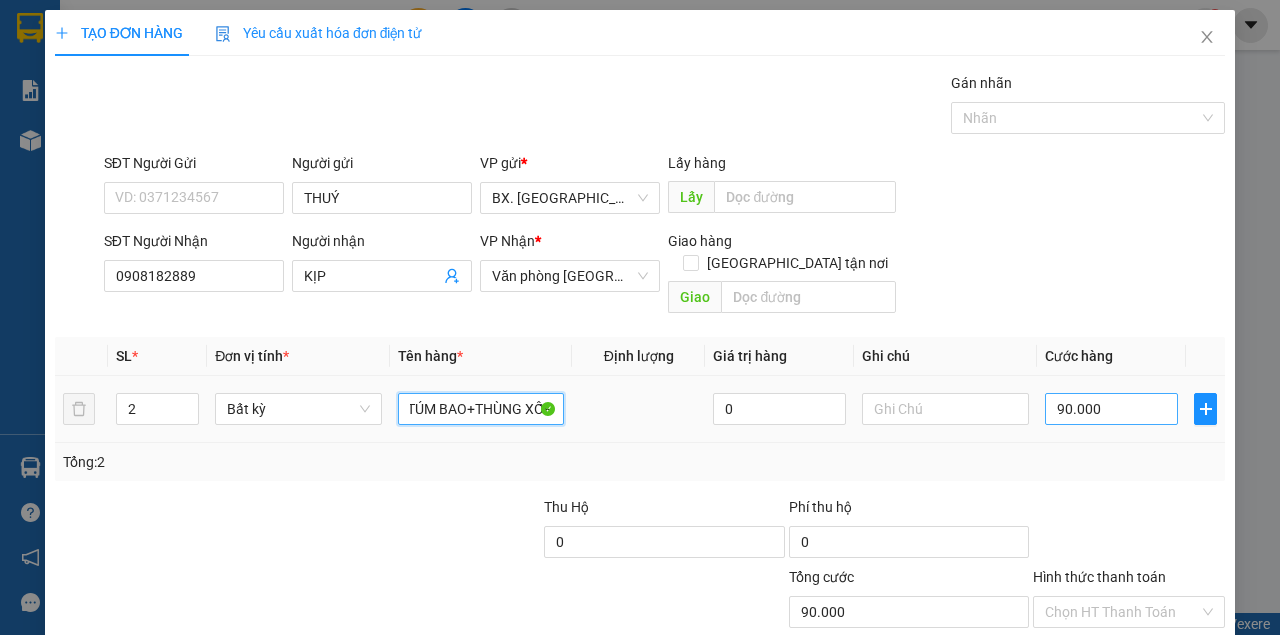 type on "TÚM BAO+THÙNG XỐP" 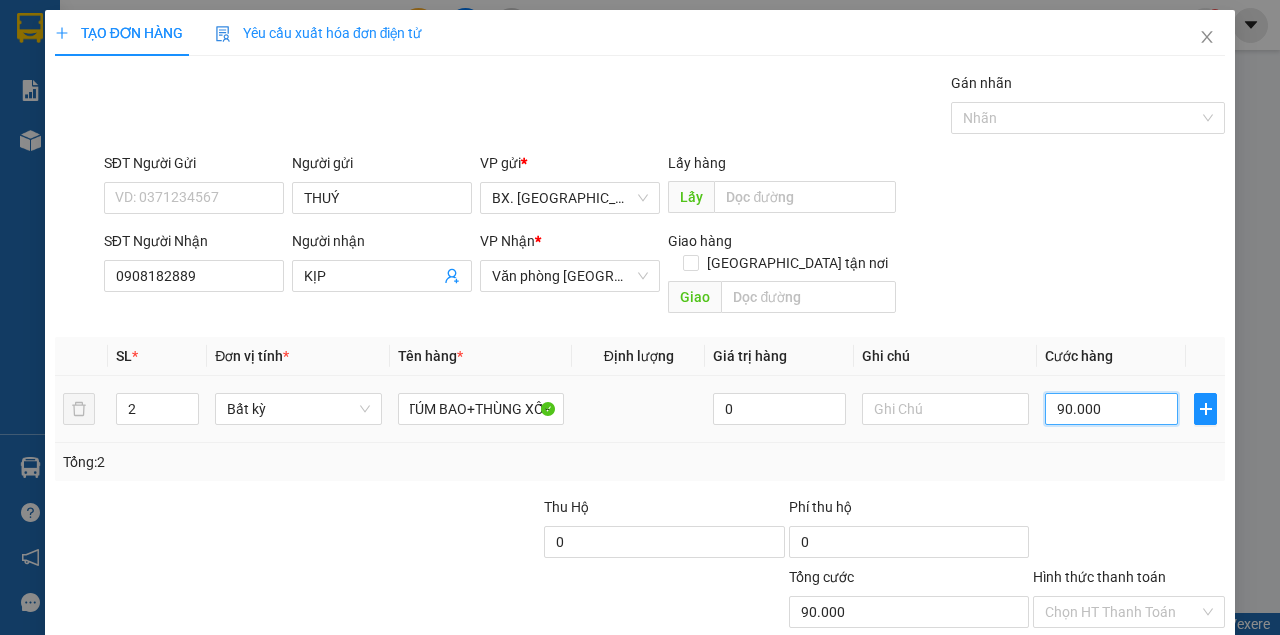 click on "90.000" at bounding box center (1111, 409) 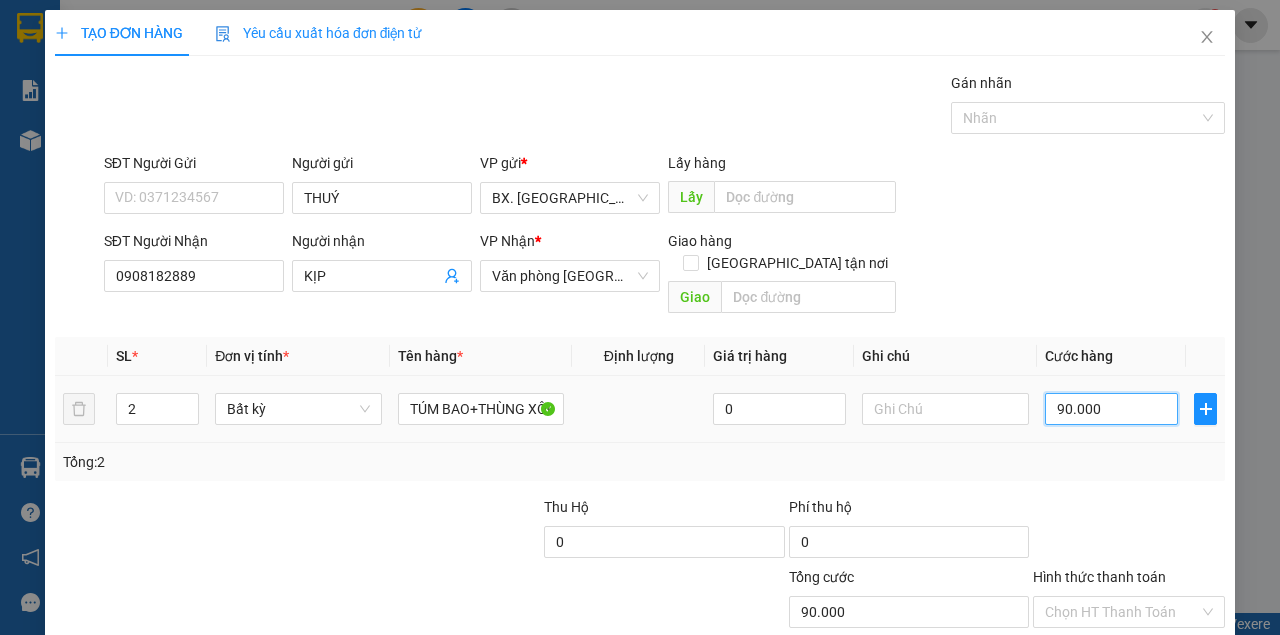 type on "1" 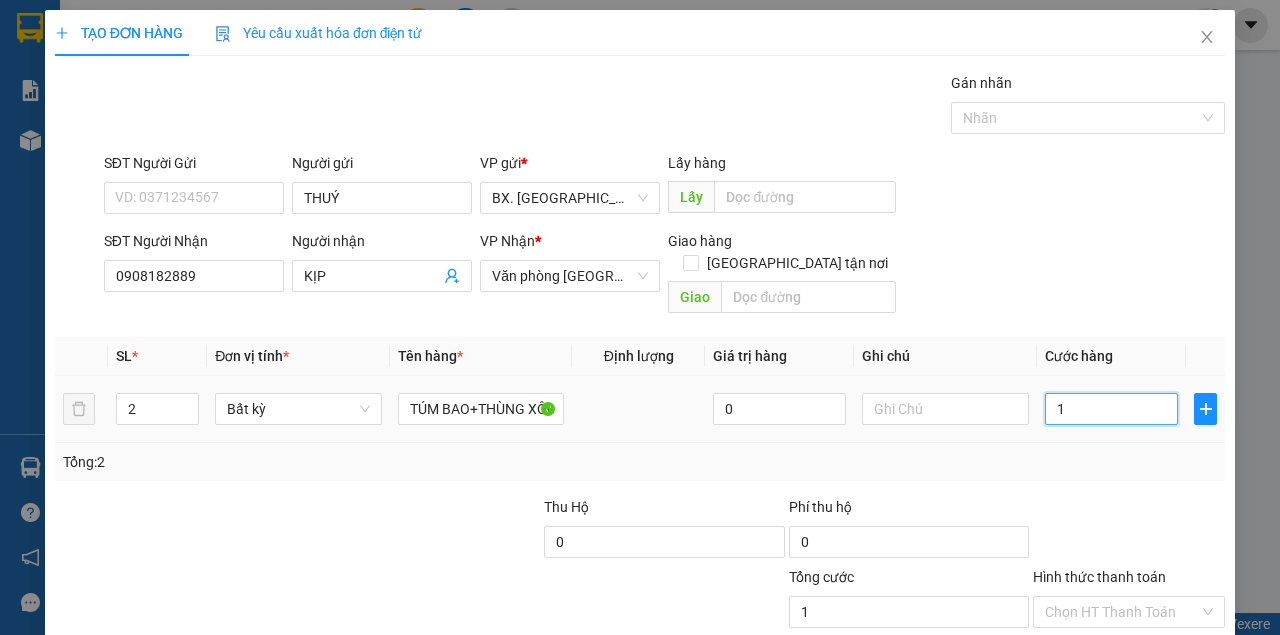 type on "10" 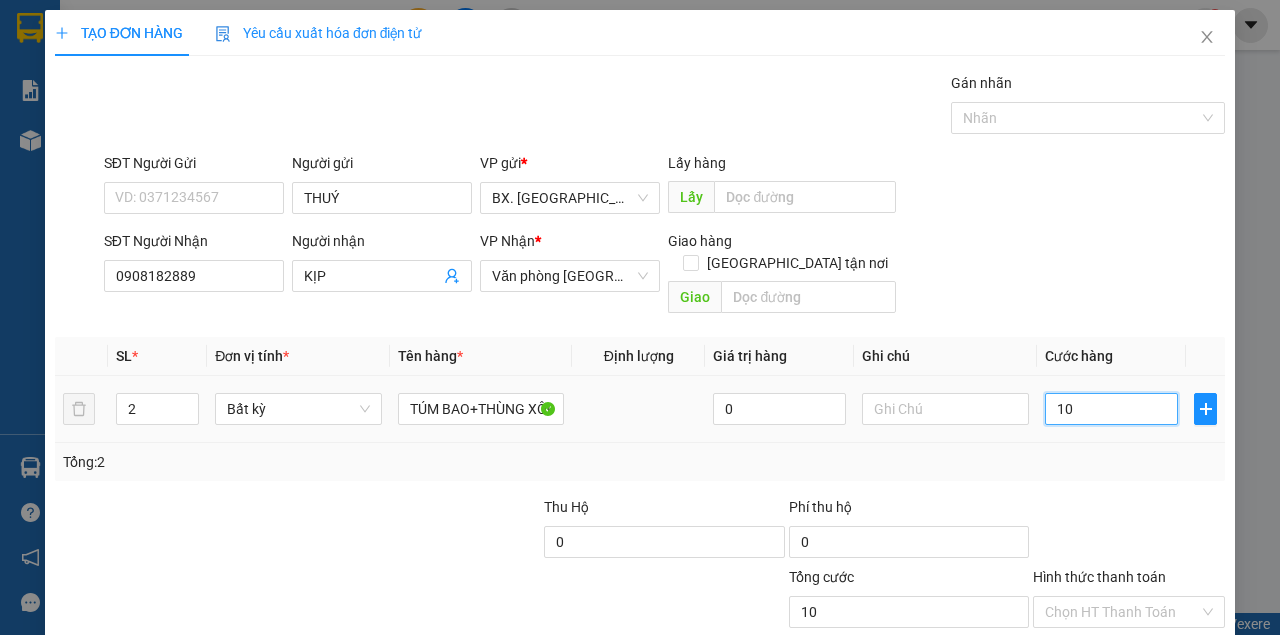 type on "100" 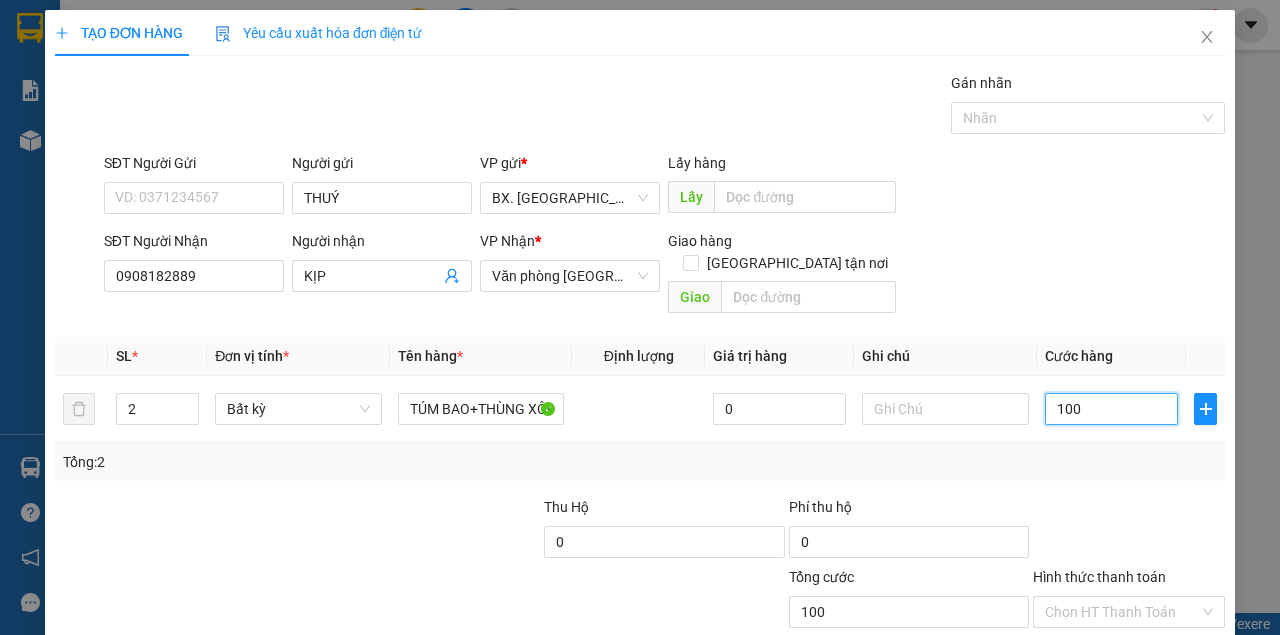 type on "100" 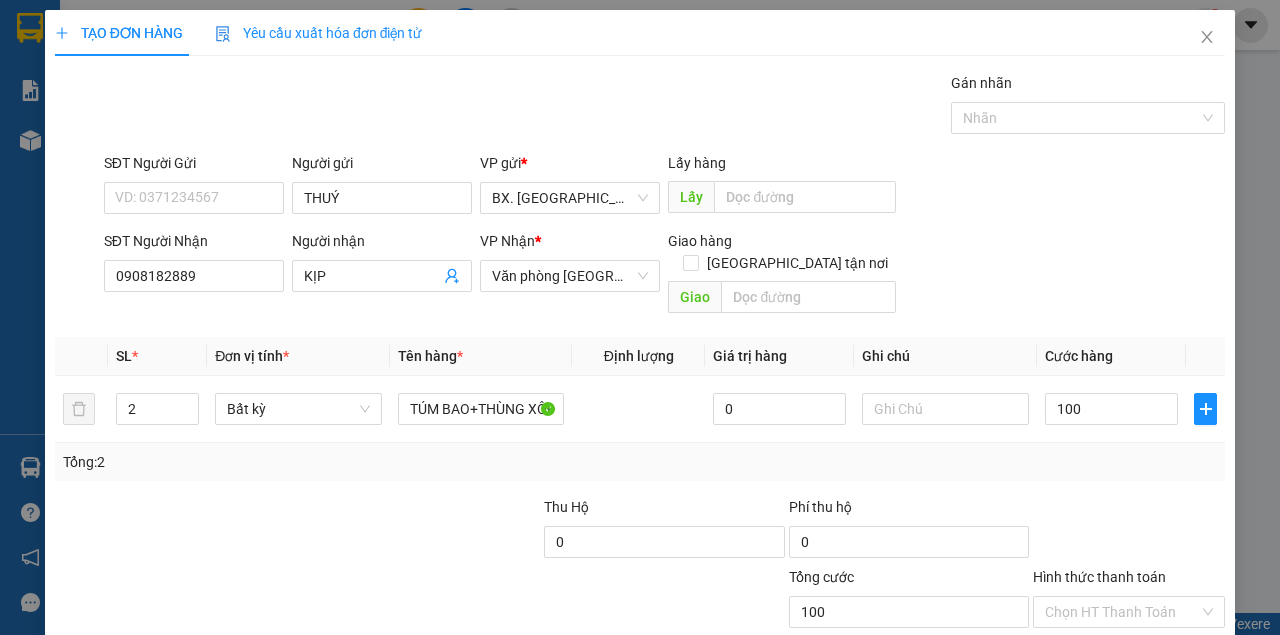 type on "100.000" 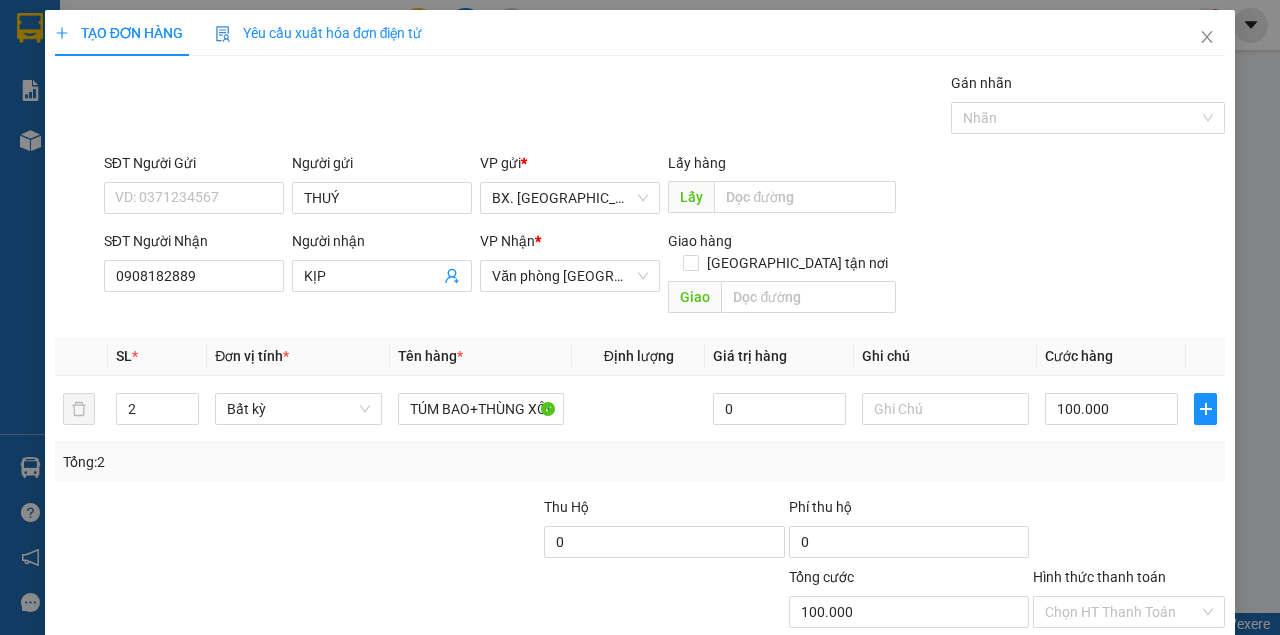 click on "SĐT Người Gửi VD: 0371234567 Người gửi THUÝ VP gửi  * BX. [GEOGRAPHIC_DATA] Lấy hàng Lấy" at bounding box center [664, 187] 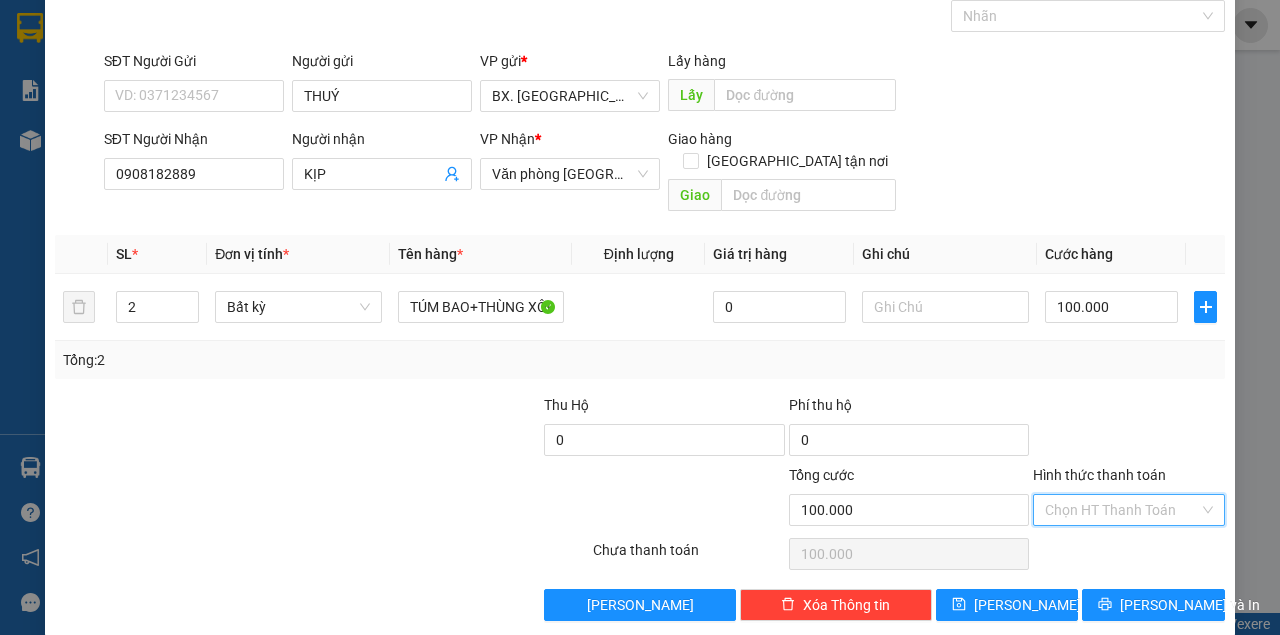 click on "Hình thức thanh toán" at bounding box center [1122, 510] 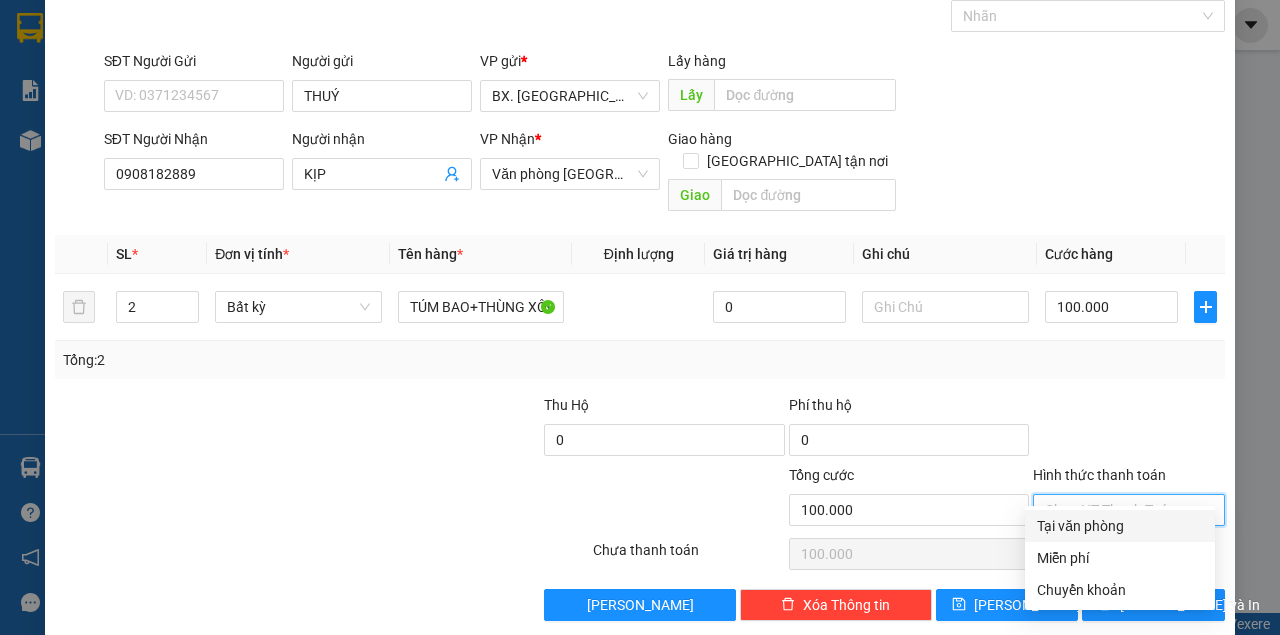 click on "Tại văn phòng" at bounding box center [1120, 526] 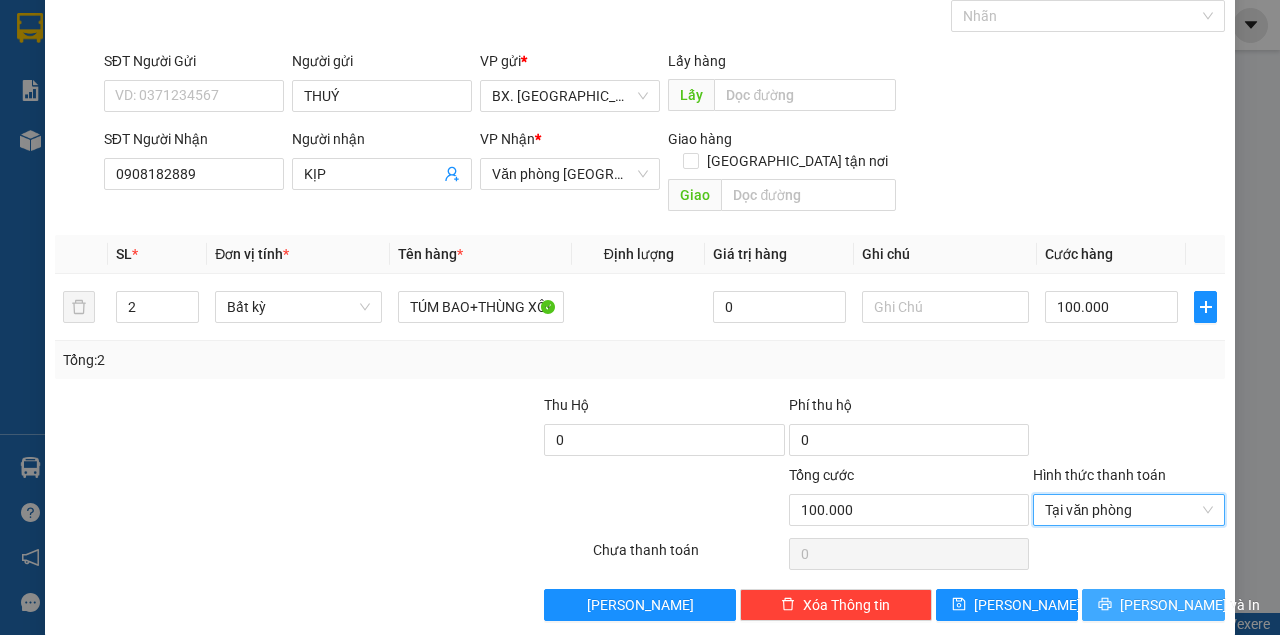 click on "[PERSON_NAME] và In" at bounding box center (1153, 605) 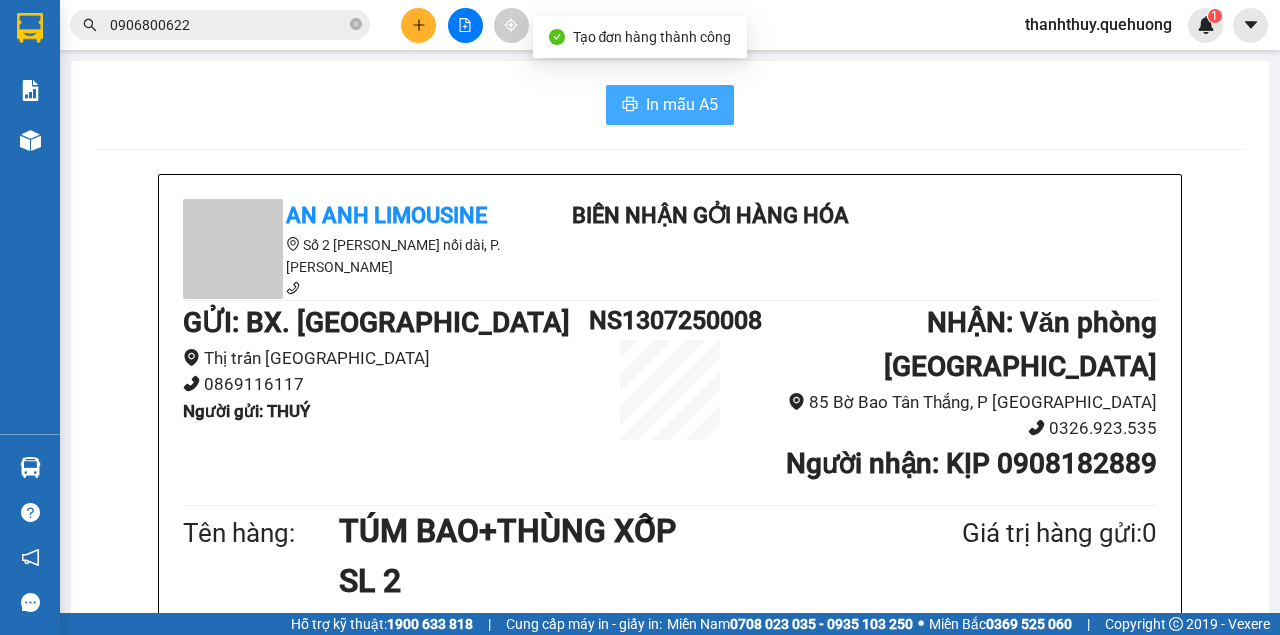 click on "In mẫu A5" at bounding box center (682, 104) 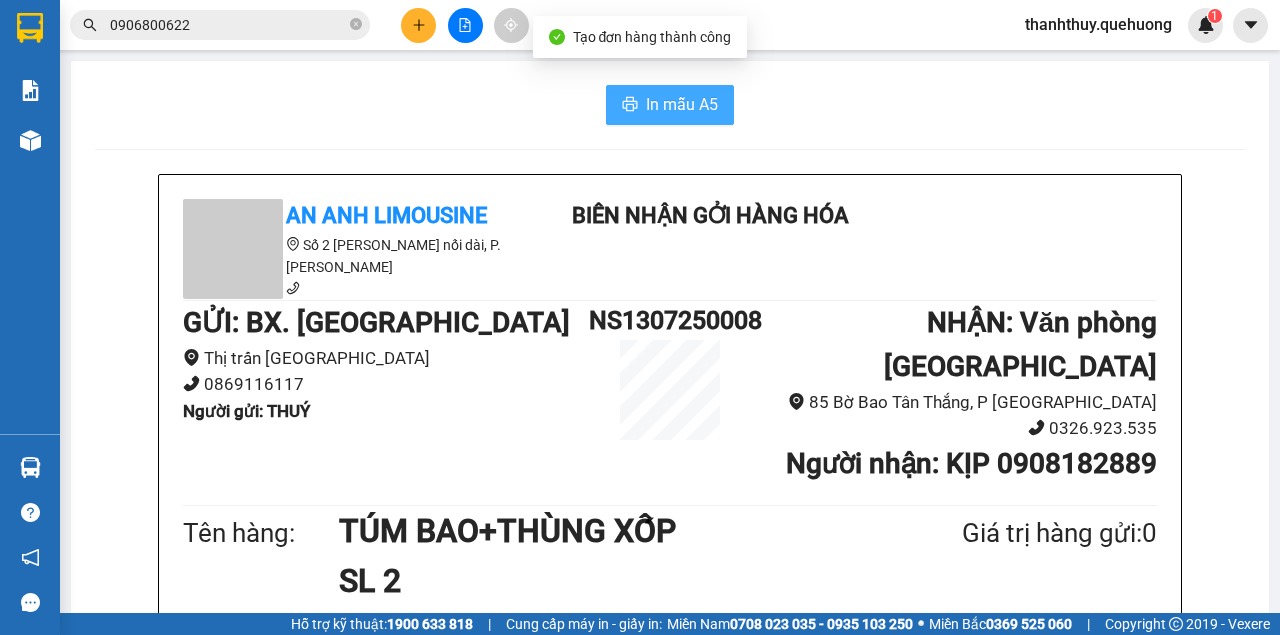 scroll, scrollTop: 0, scrollLeft: 0, axis: both 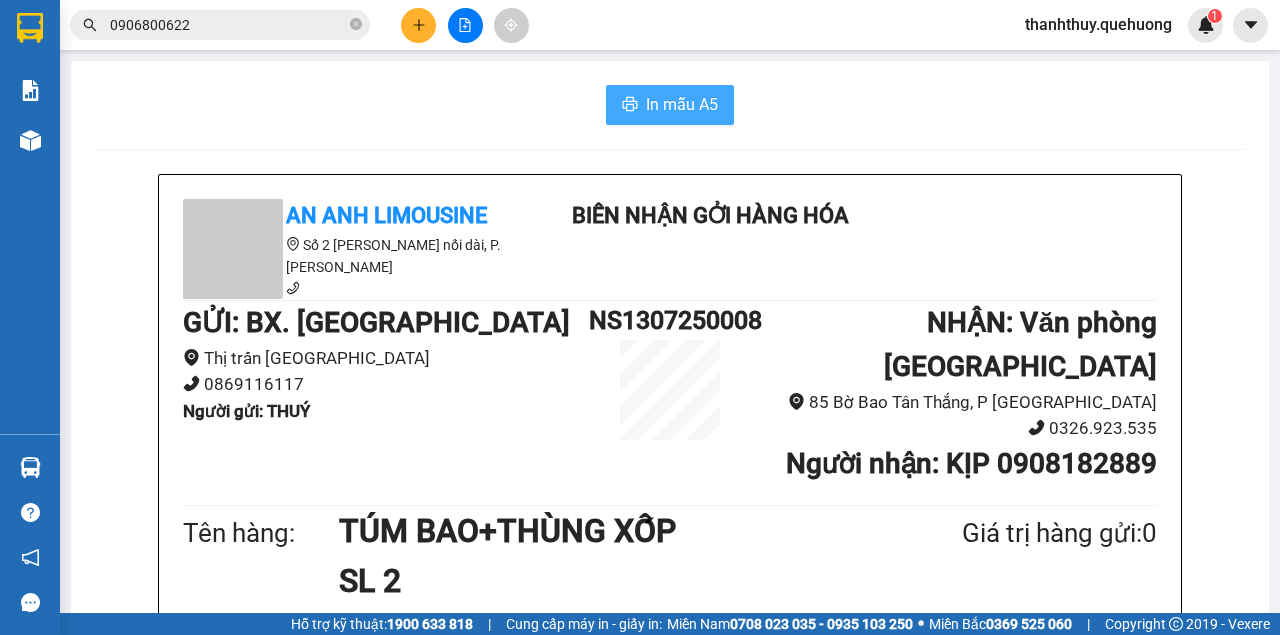 click on "In mẫu A5" at bounding box center (682, 104) 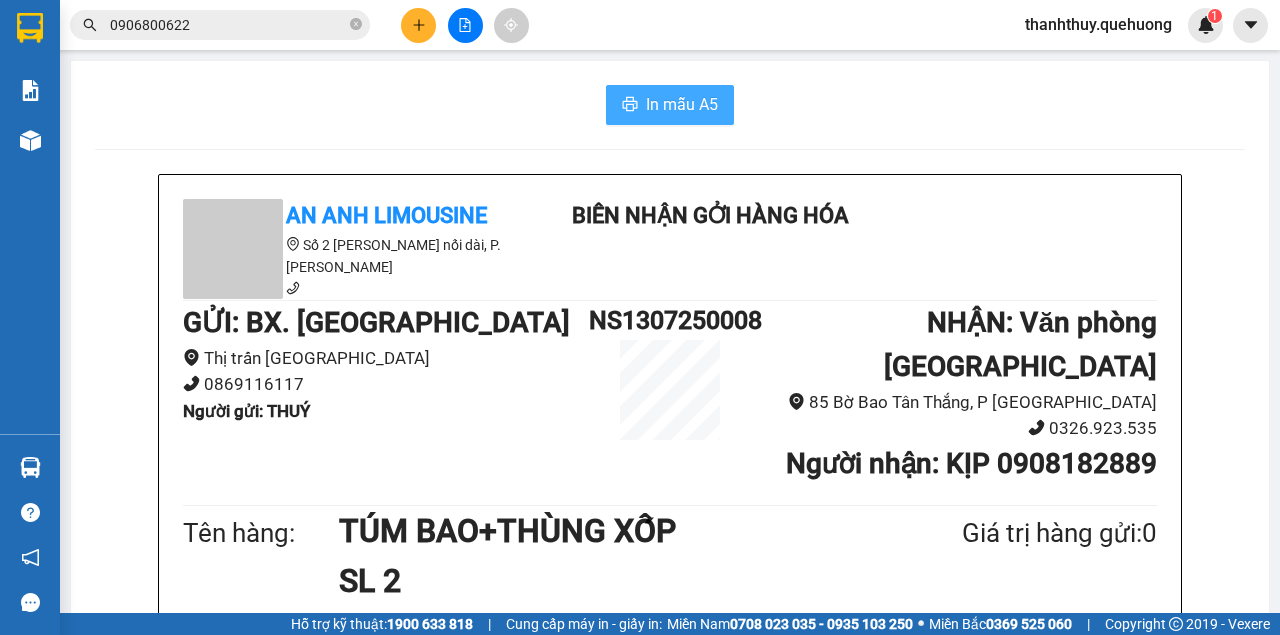 scroll, scrollTop: 0, scrollLeft: 0, axis: both 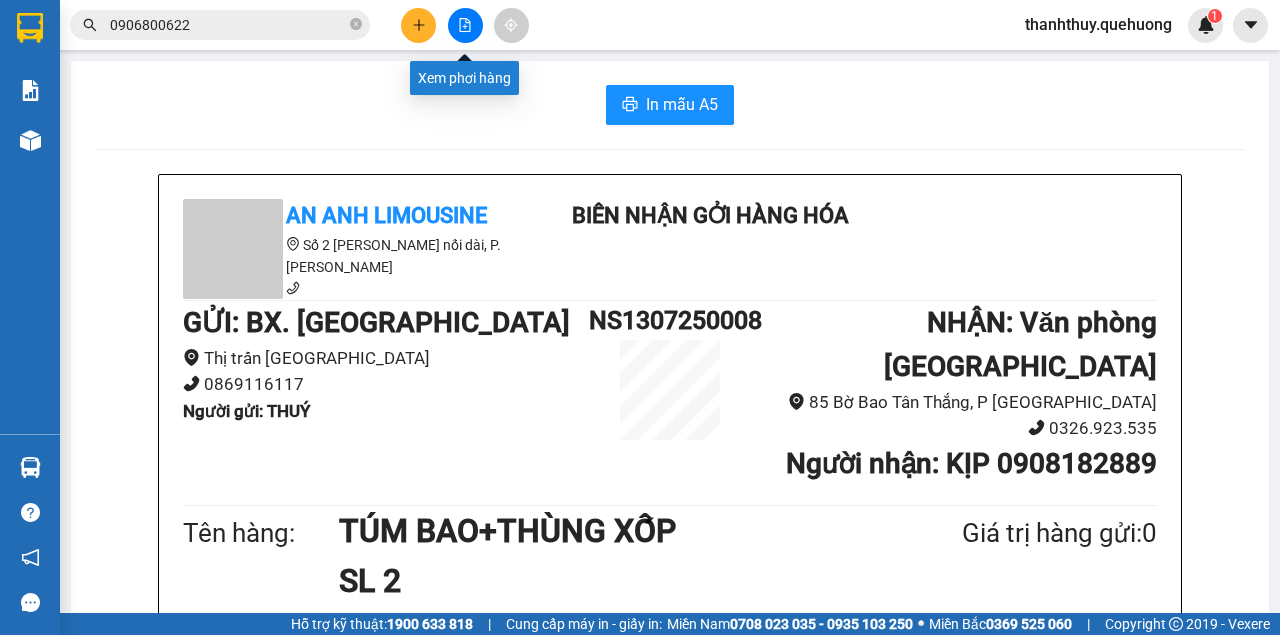 click at bounding box center [465, 25] 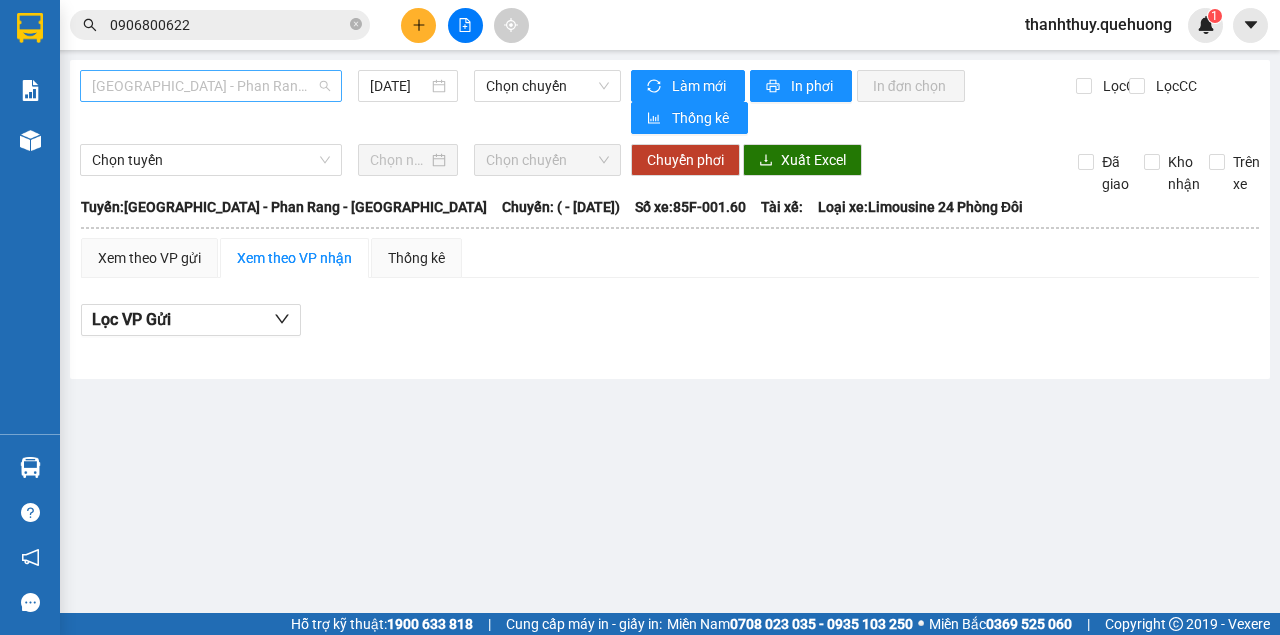 click on "[GEOGRAPHIC_DATA] - Phan Rang - [GEOGRAPHIC_DATA]" at bounding box center (211, 86) 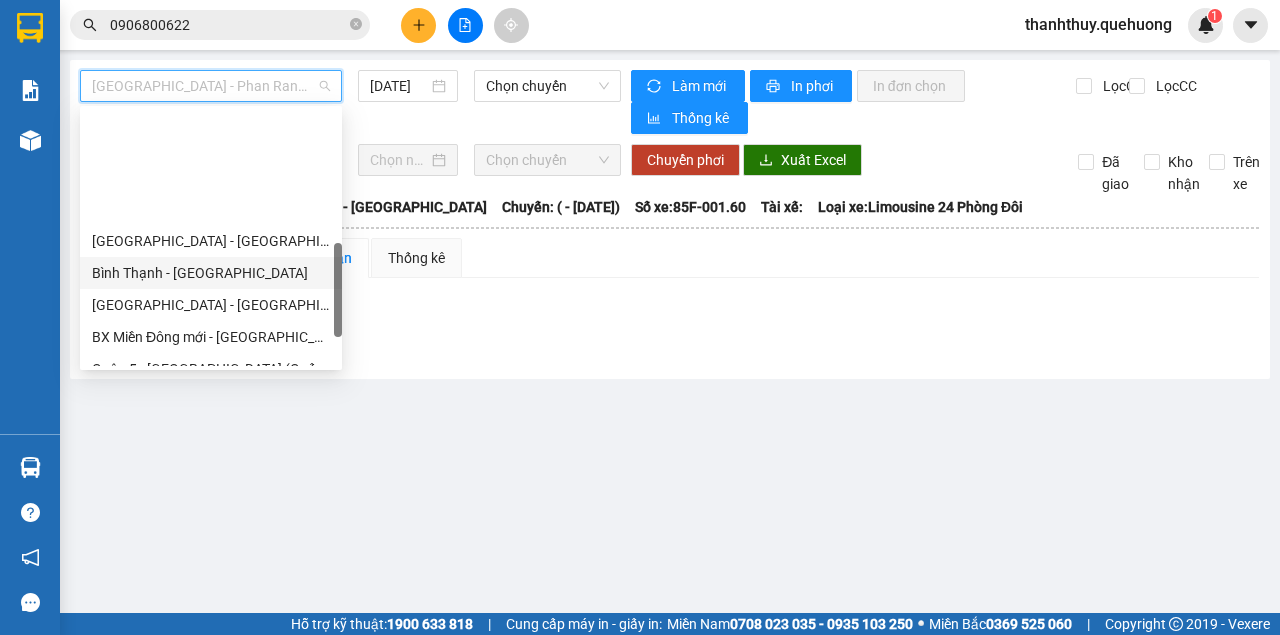 scroll, scrollTop: 608, scrollLeft: 0, axis: vertical 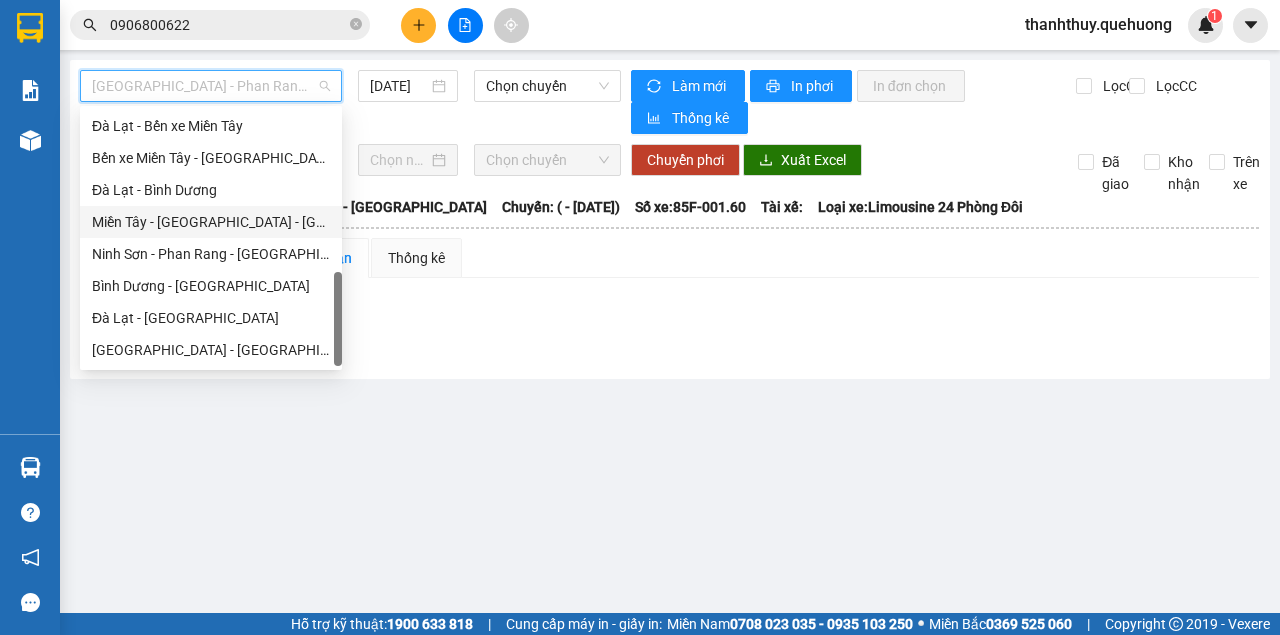 click on "Miền Tây - [GEOGRAPHIC_DATA] - [GEOGRAPHIC_DATA]" at bounding box center [211, 222] 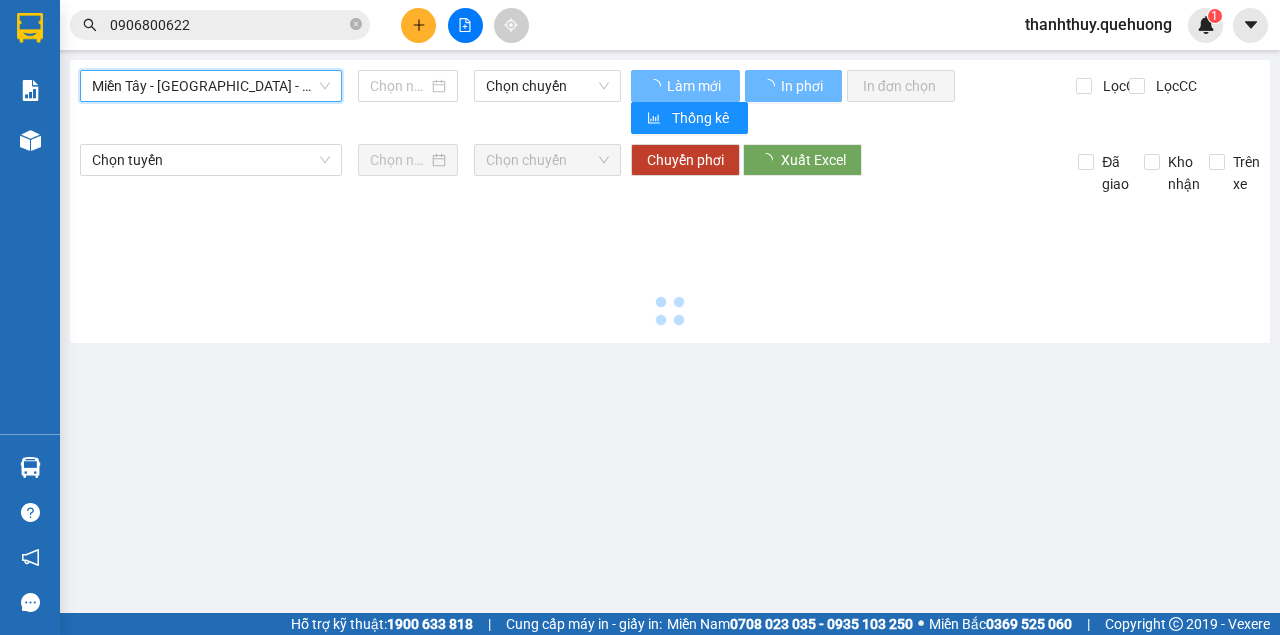 type on "[DATE]" 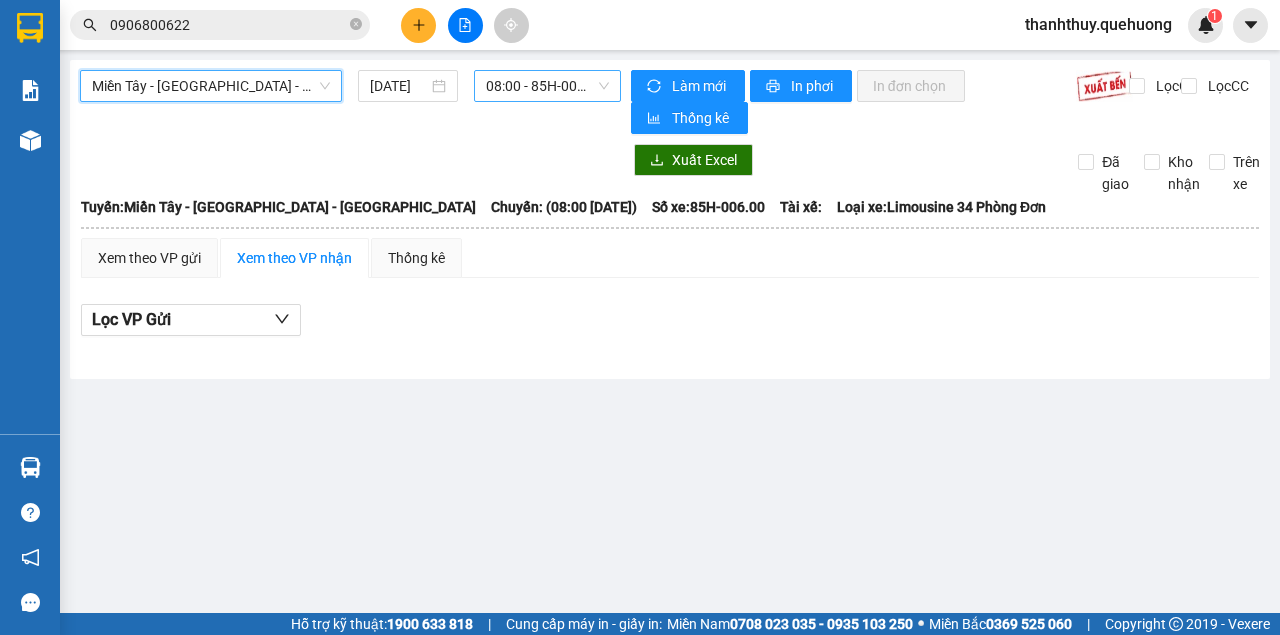 click on "08:00     - 85H-006.00" at bounding box center (547, 86) 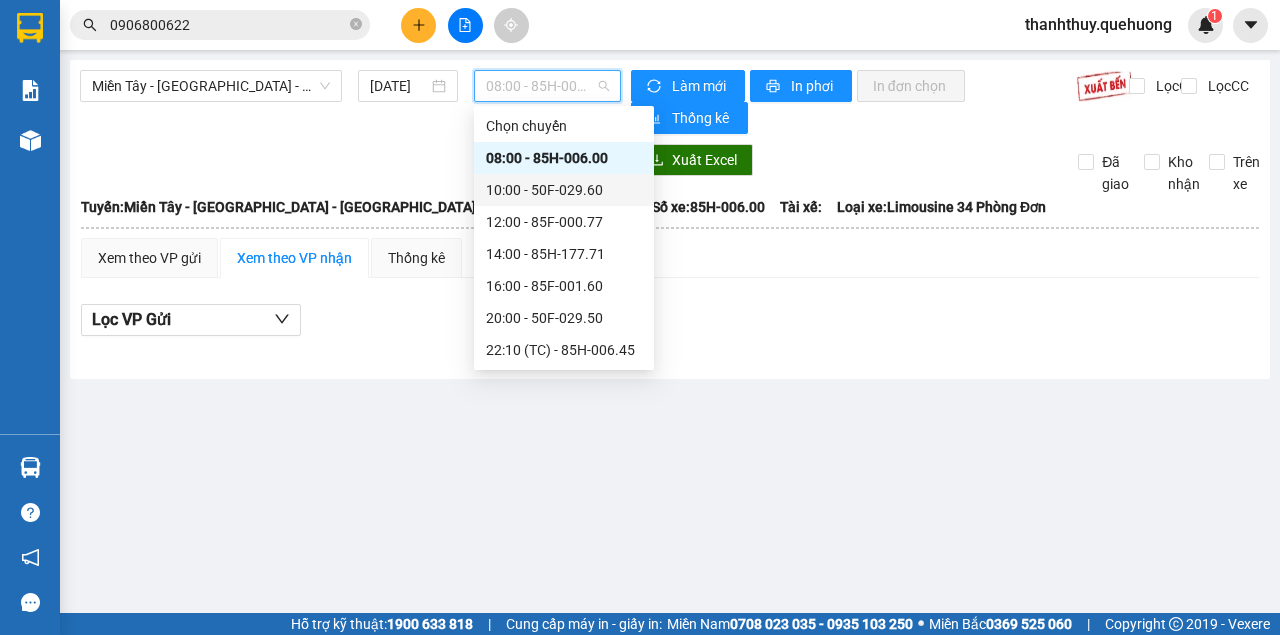 click on "10:00     - 50F-029.60" at bounding box center (564, 190) 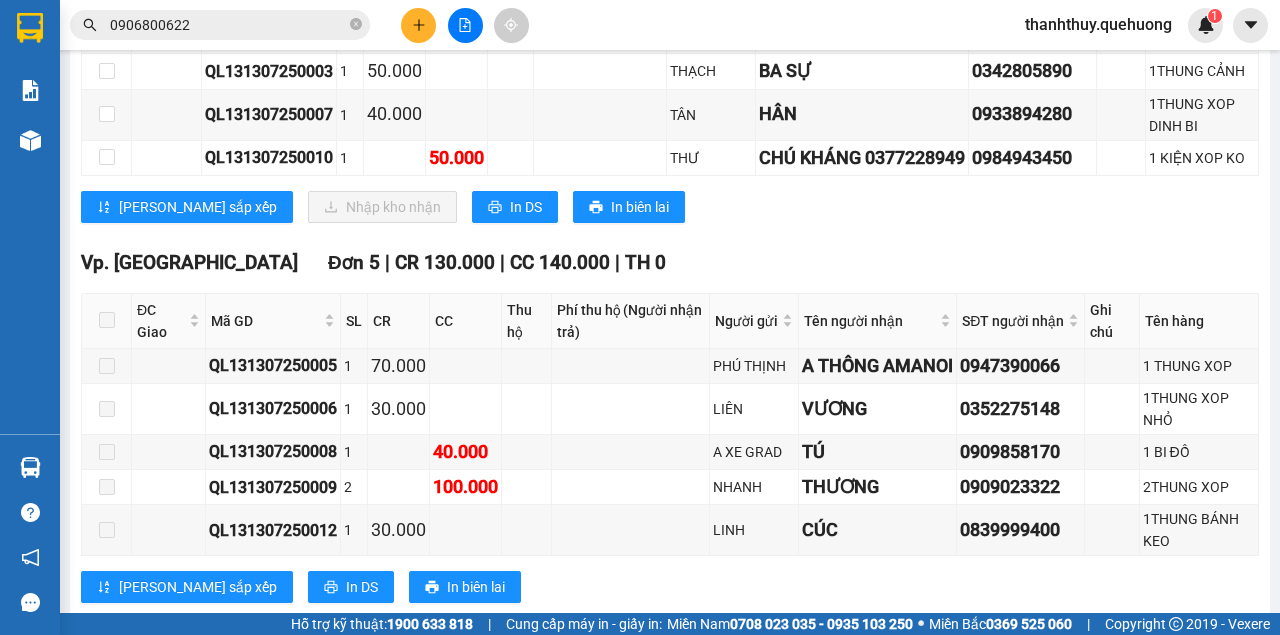 scroll, scrollTop: 533, scrollLeft: 0, axis: vertical 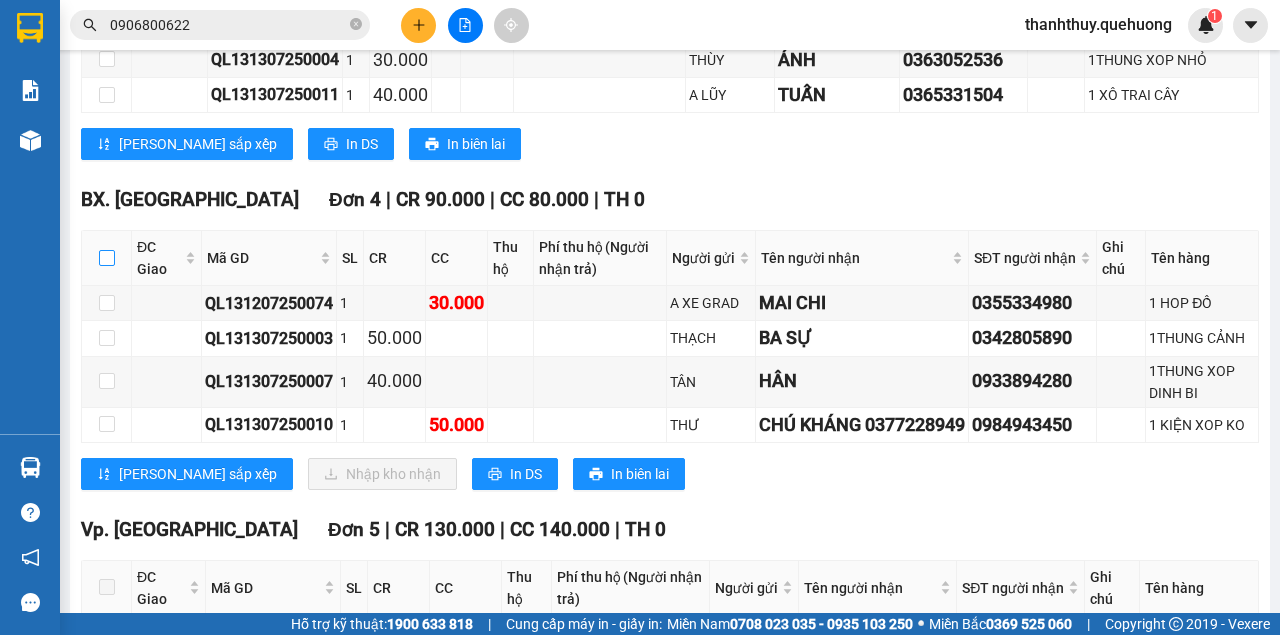 click at bounding box center [107, 258] 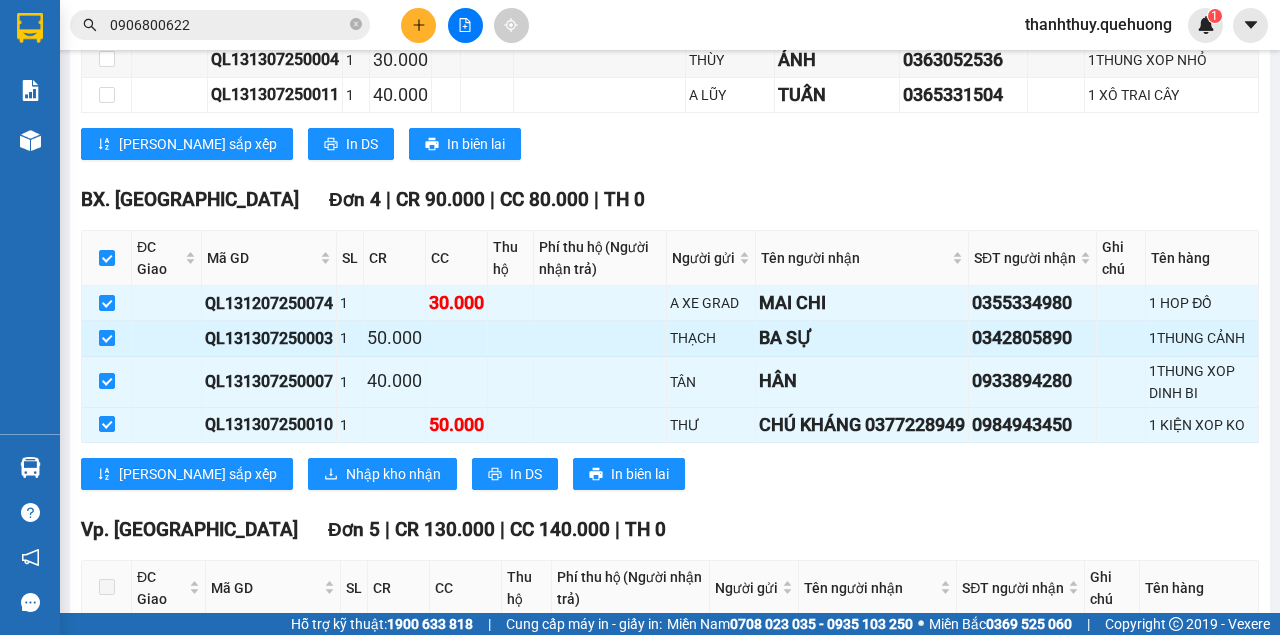 click at bounding box center (107, 338) 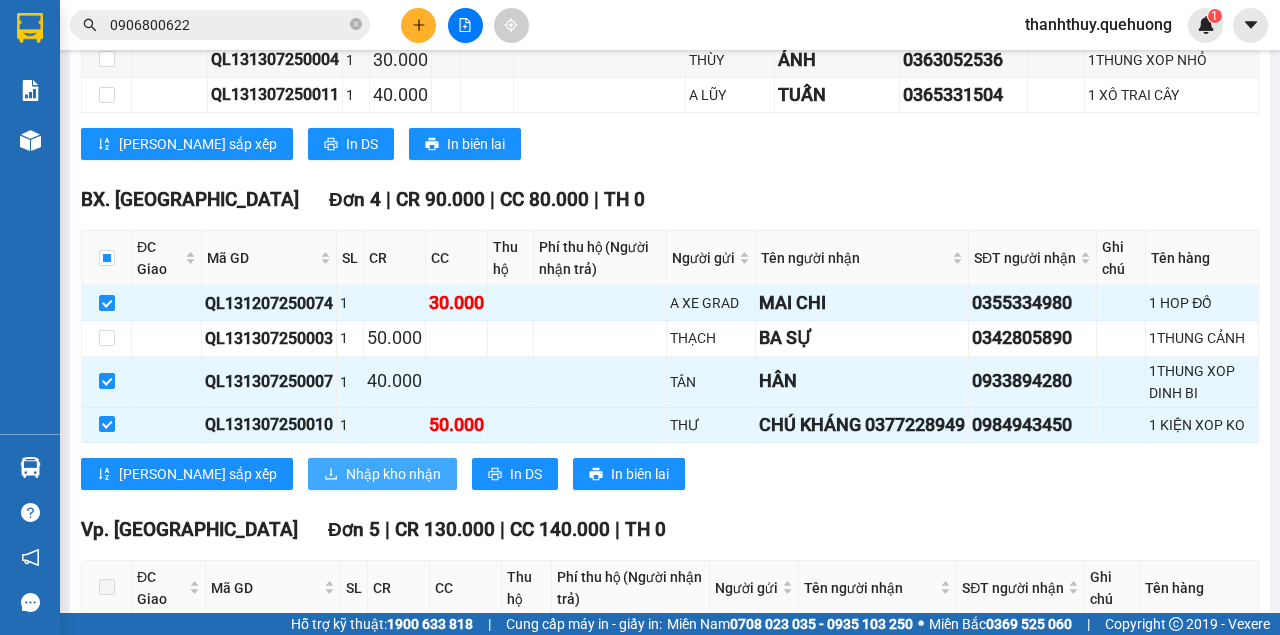 click on "Nhập kho nhận" at bounding box center [393, 474] 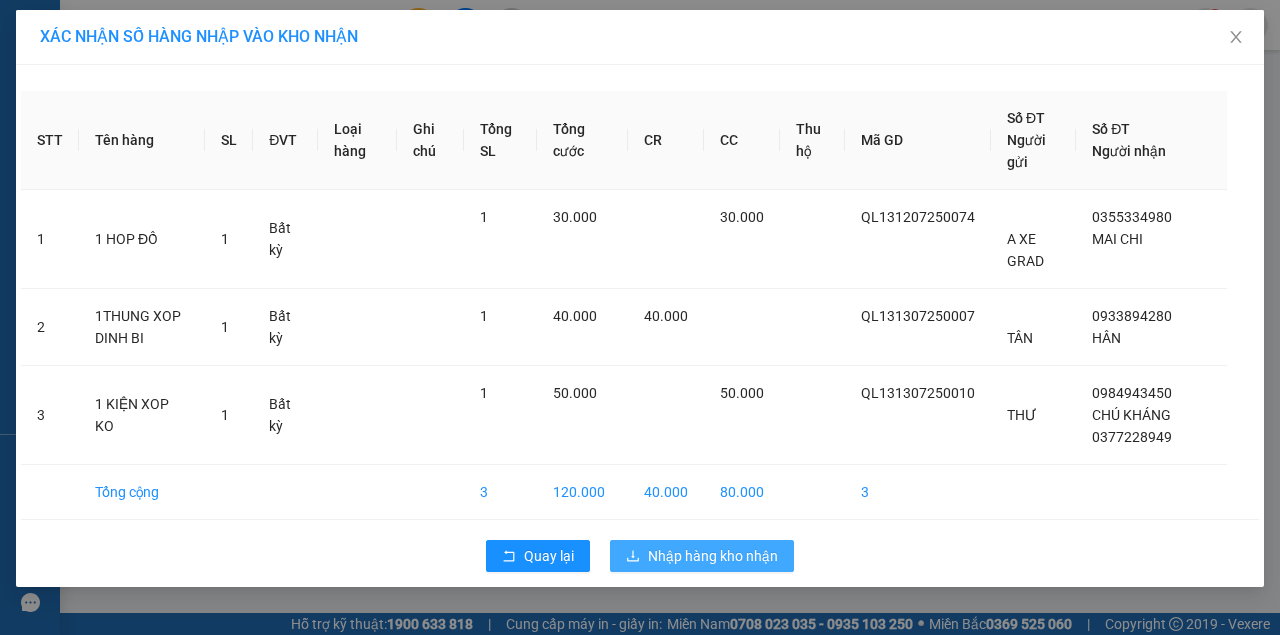 click on "Nhập hàng kho nhận" at bounding box center (713, 556) 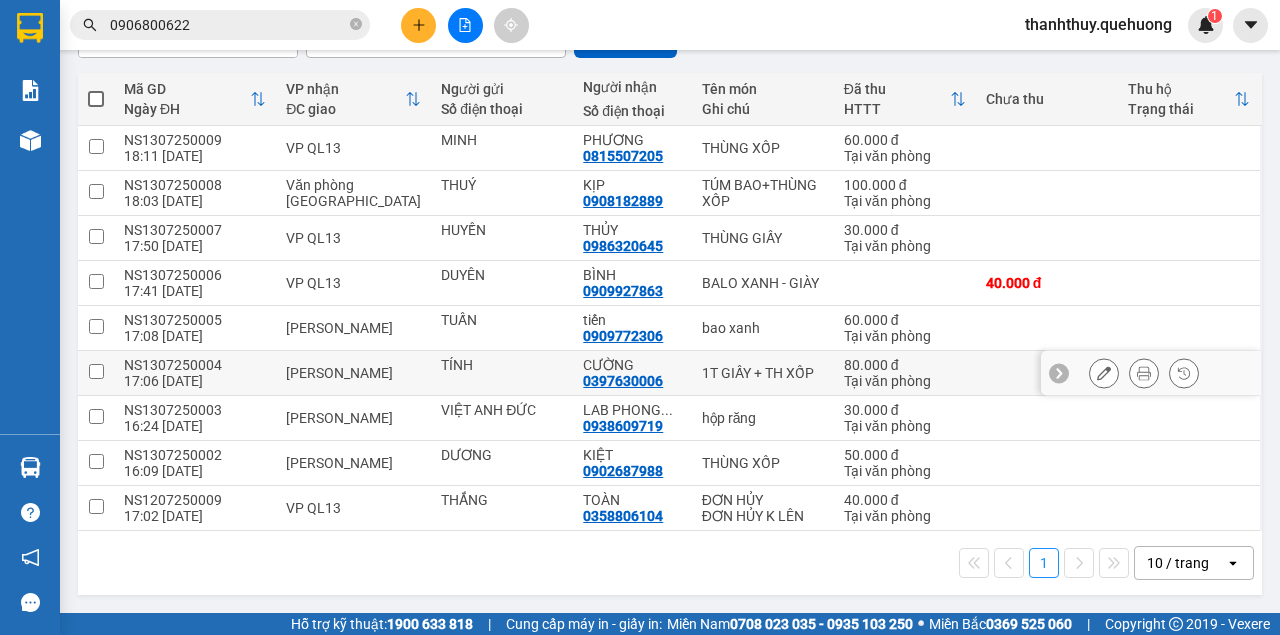 scroll, scrollTop: 0, scrollLeft: 0, axis: both 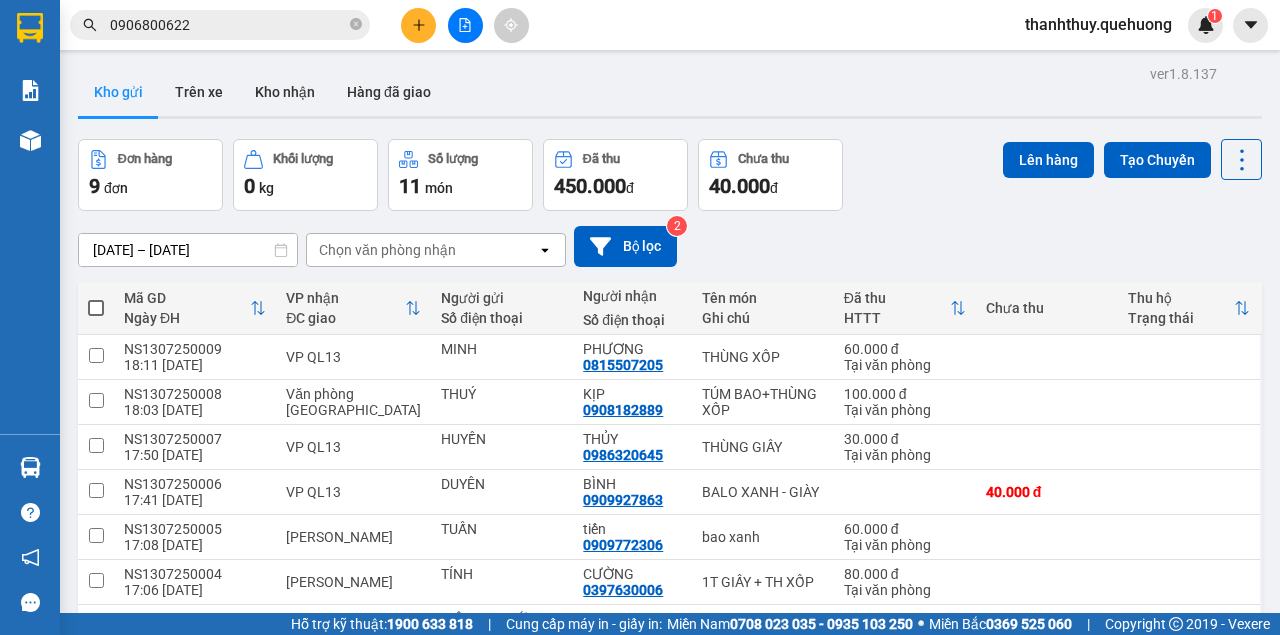 click at bounding box center (465, 25) 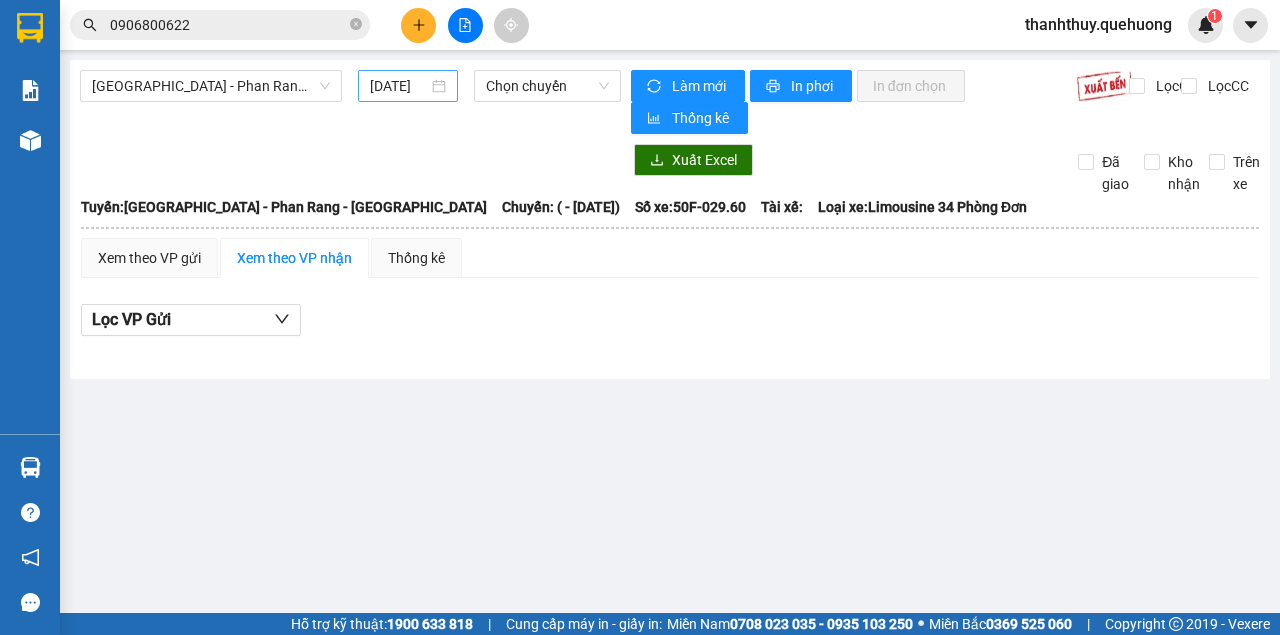 click on "[DATE]" at bounding box center [399, 86] 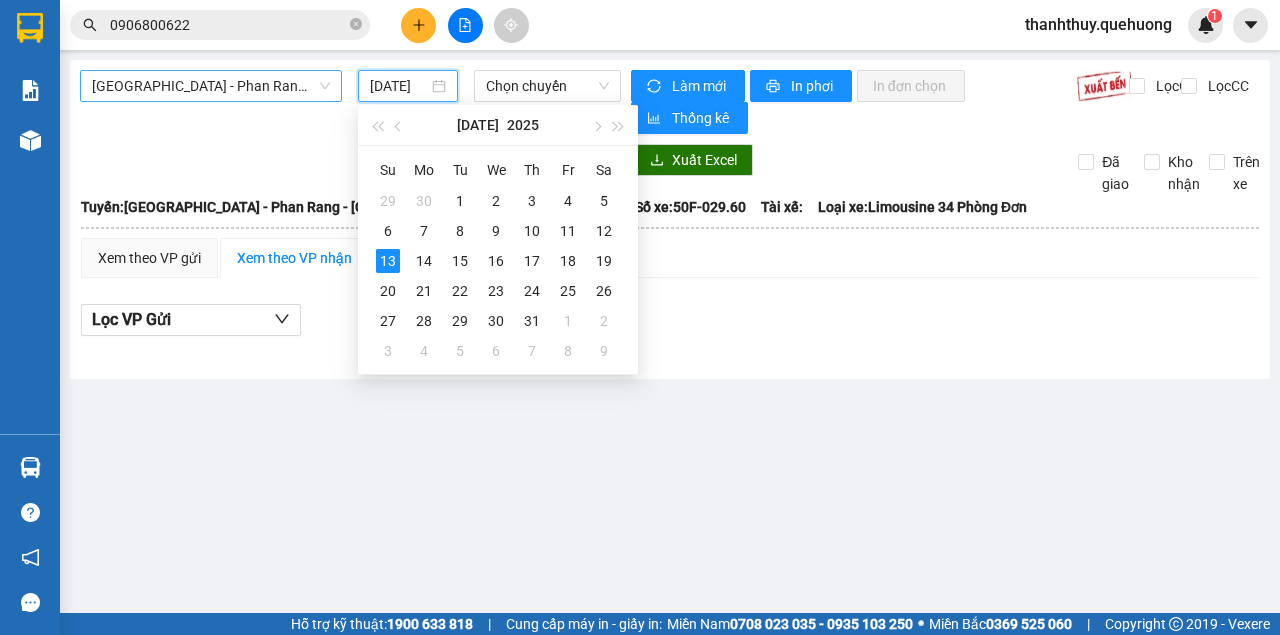 click on "[GEOGRAPHIC_DATA] - Phan Rang - [GEOGRAPHIC_DATA]" at bounding box center (211, 86) 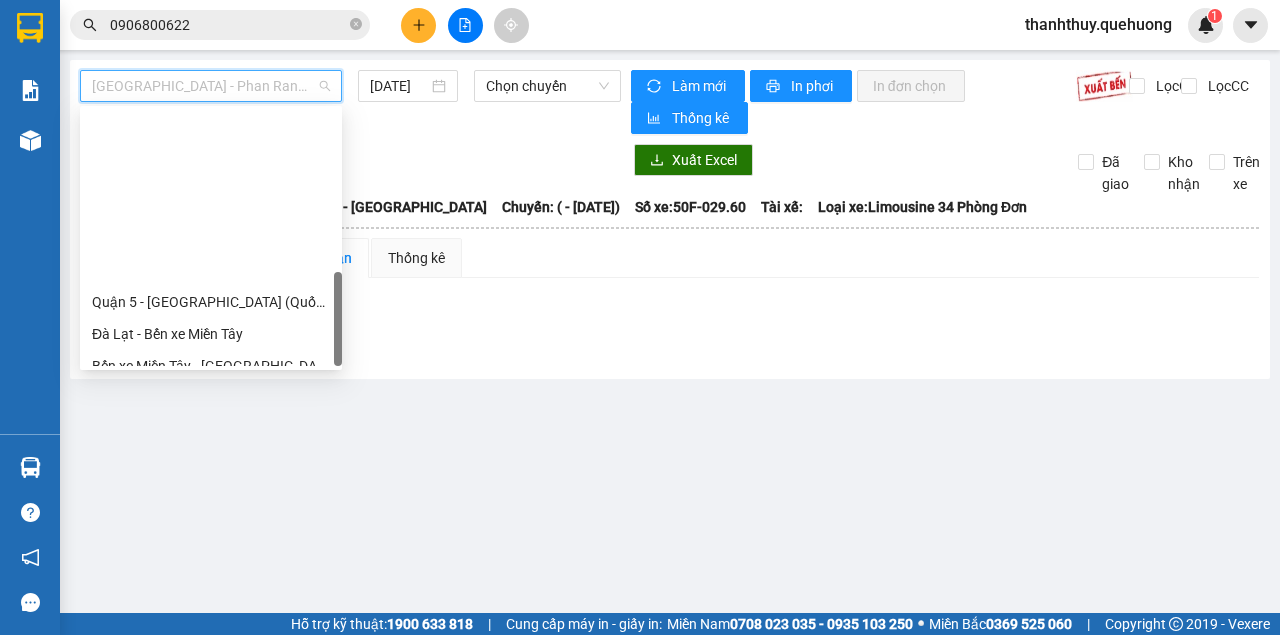 scroll, scrollTop: 608, scrollLeft: 0, axis: vertical 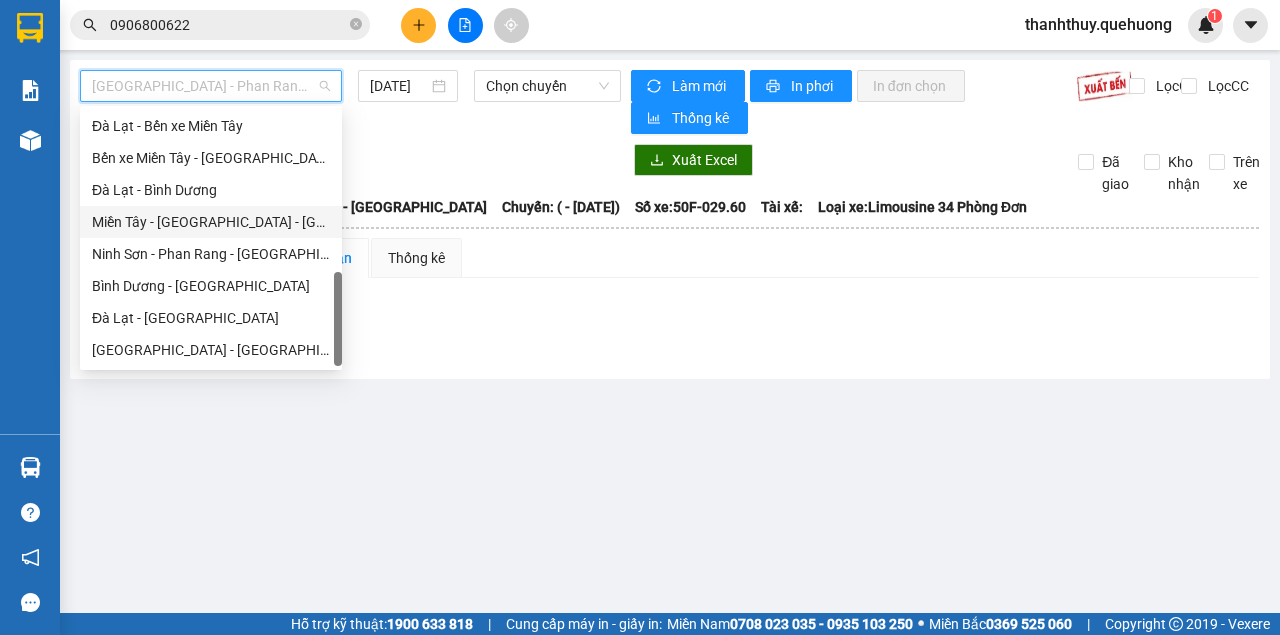 click on "Miền Tây - [GEOGRAPHIC_DATA] - [GEOGRAPHIC_DATA]" at bounding box center (211, 222) 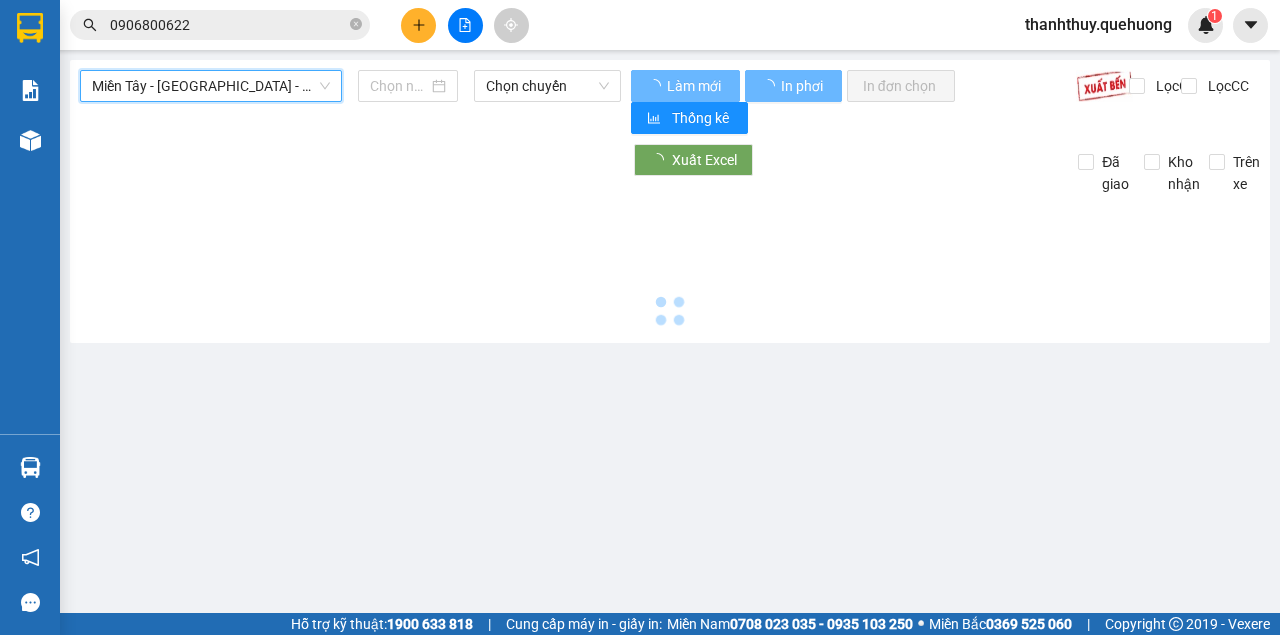 type on "[DATE]" 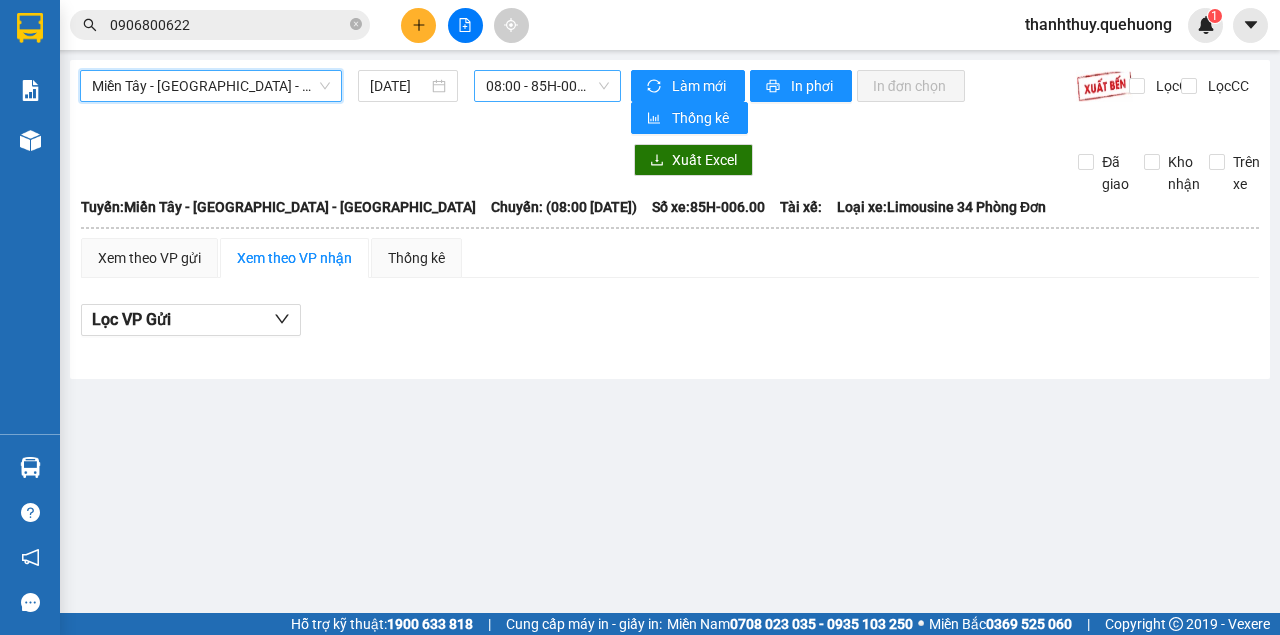 click on "08:00     - 85H-006.00" at bounding box center (547, 86) 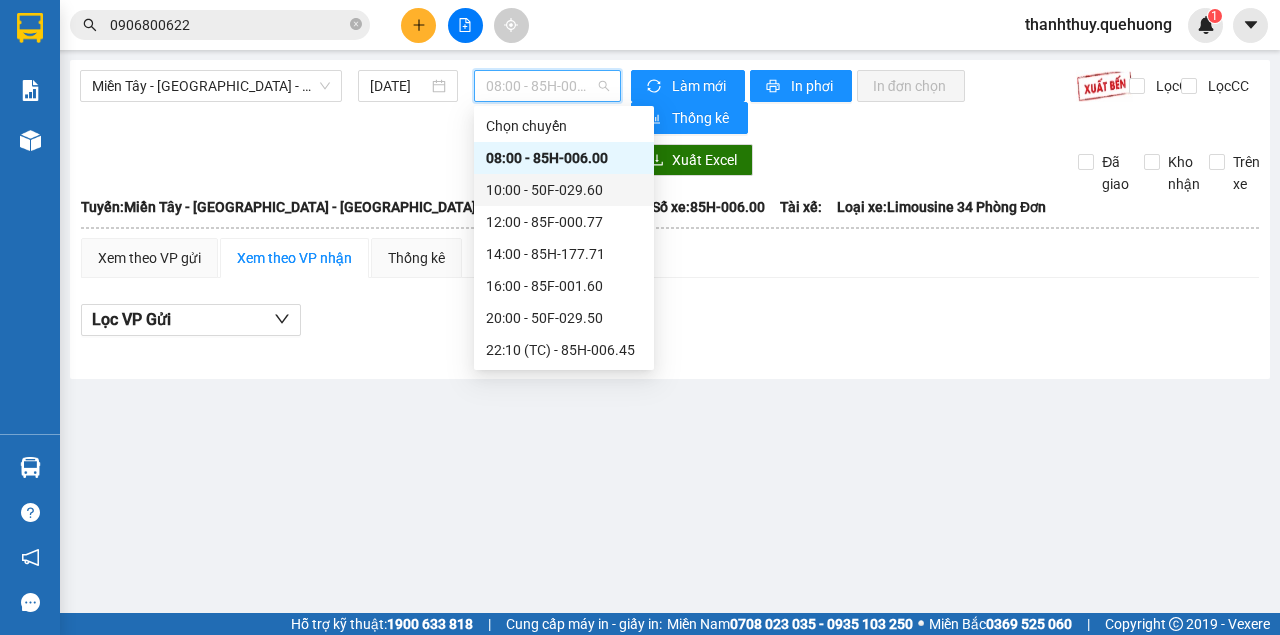 click on "10:00     - 50F-029.60" at bounding box center [564, 190] 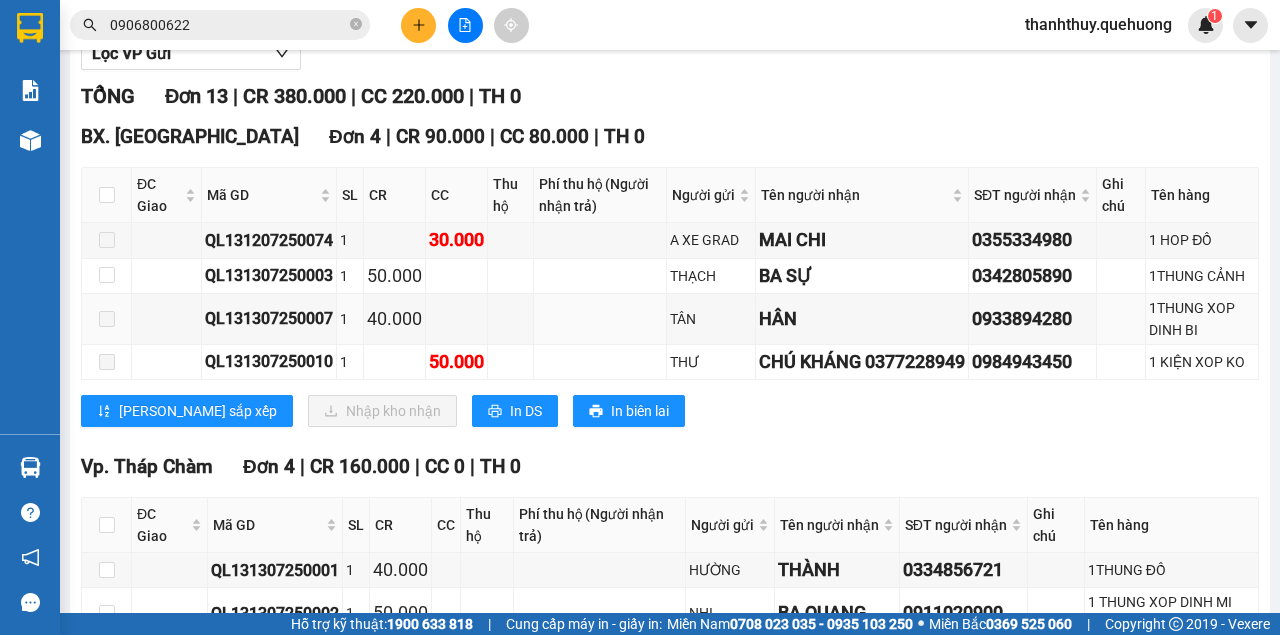 scroll, scrollTop: 0, scrollLeft: 0, axis: both 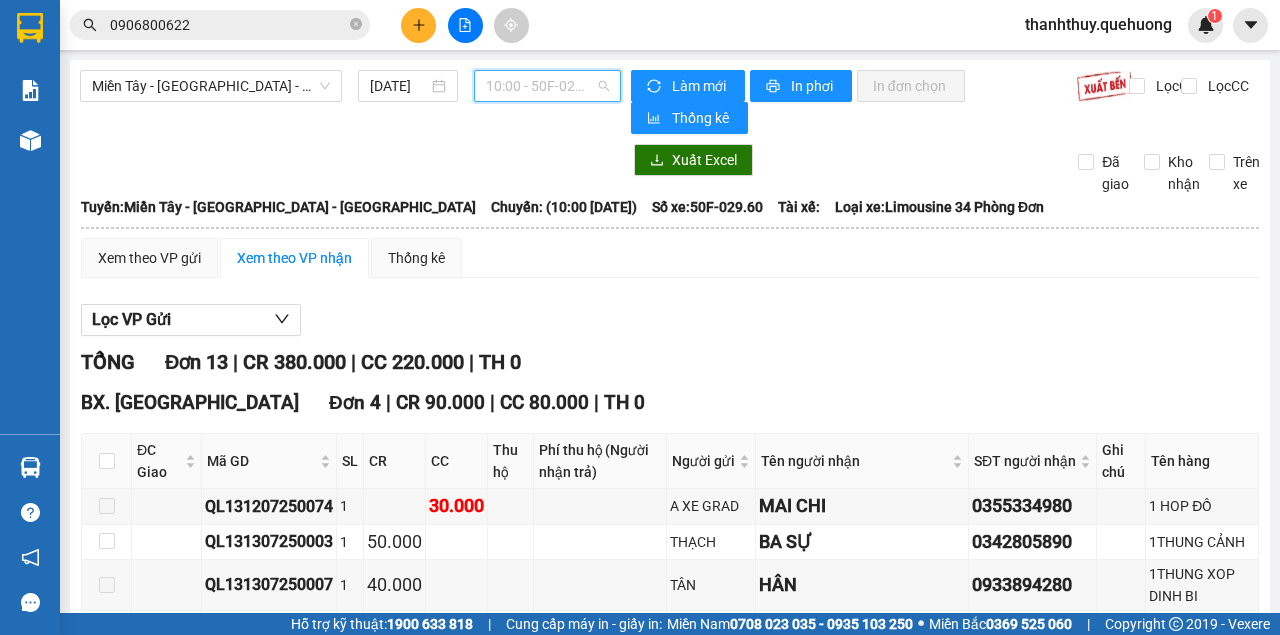 click on "10:00     - 50F-029.60" at bounding box center [547, 86] 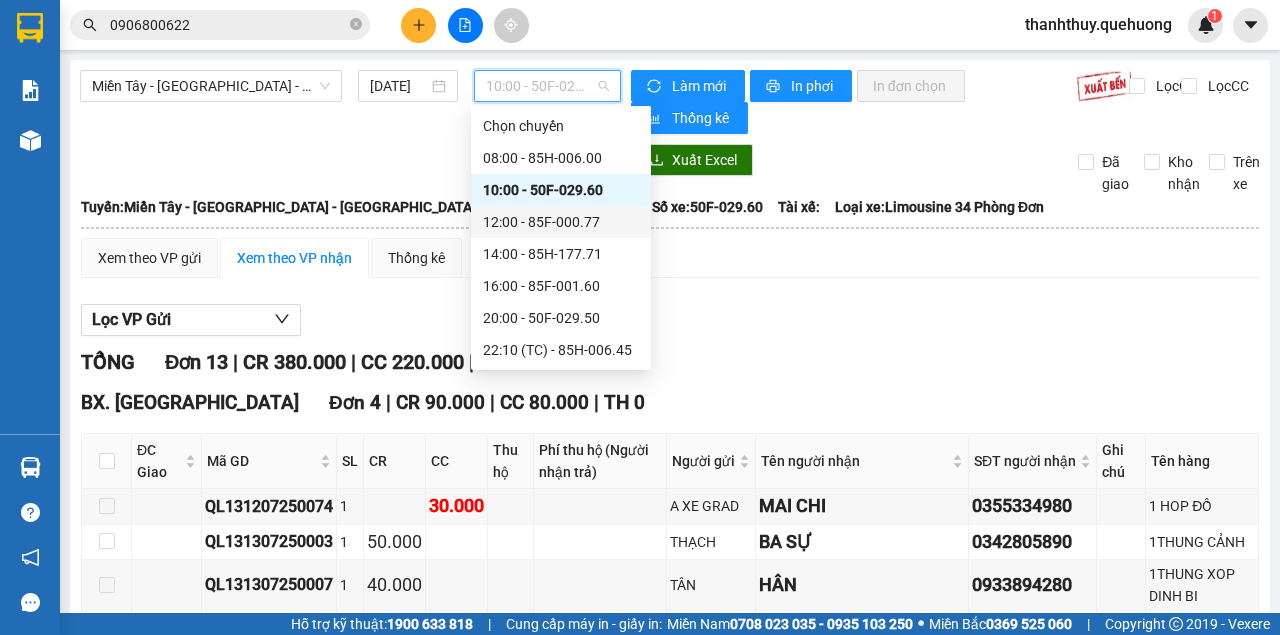 click on "12:00     - 85F-000.77" at bounding box center [561, 222] 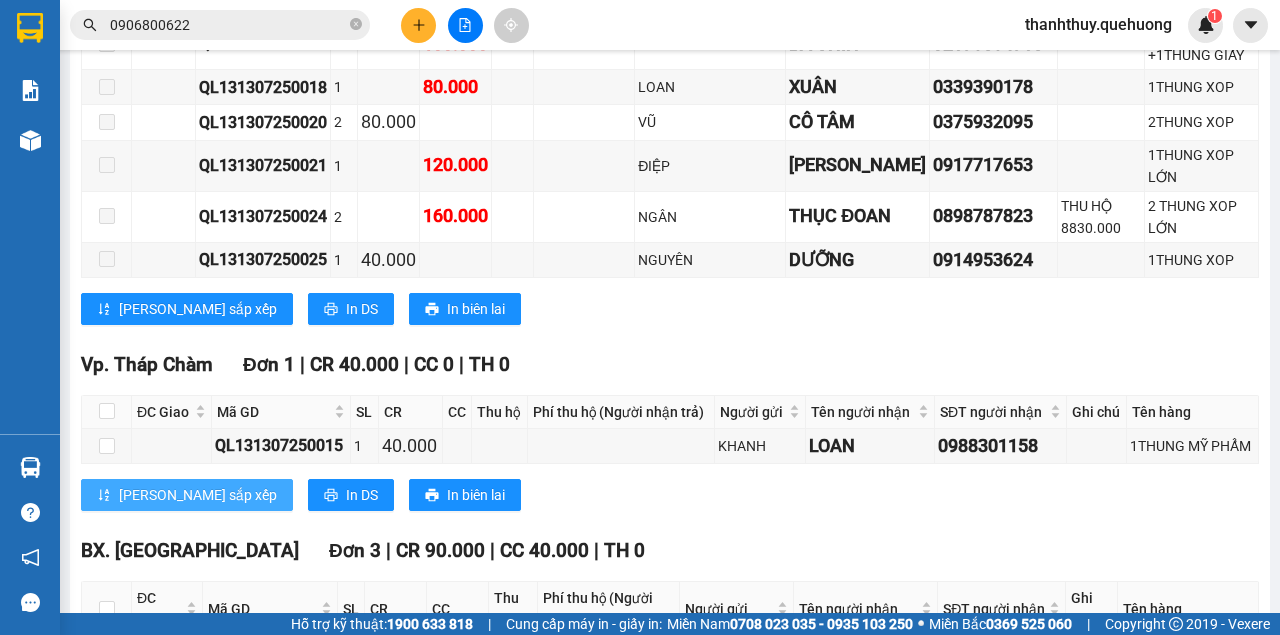 scroll, scrollTop: 1000, scrollLeft: 0, axis: vertical 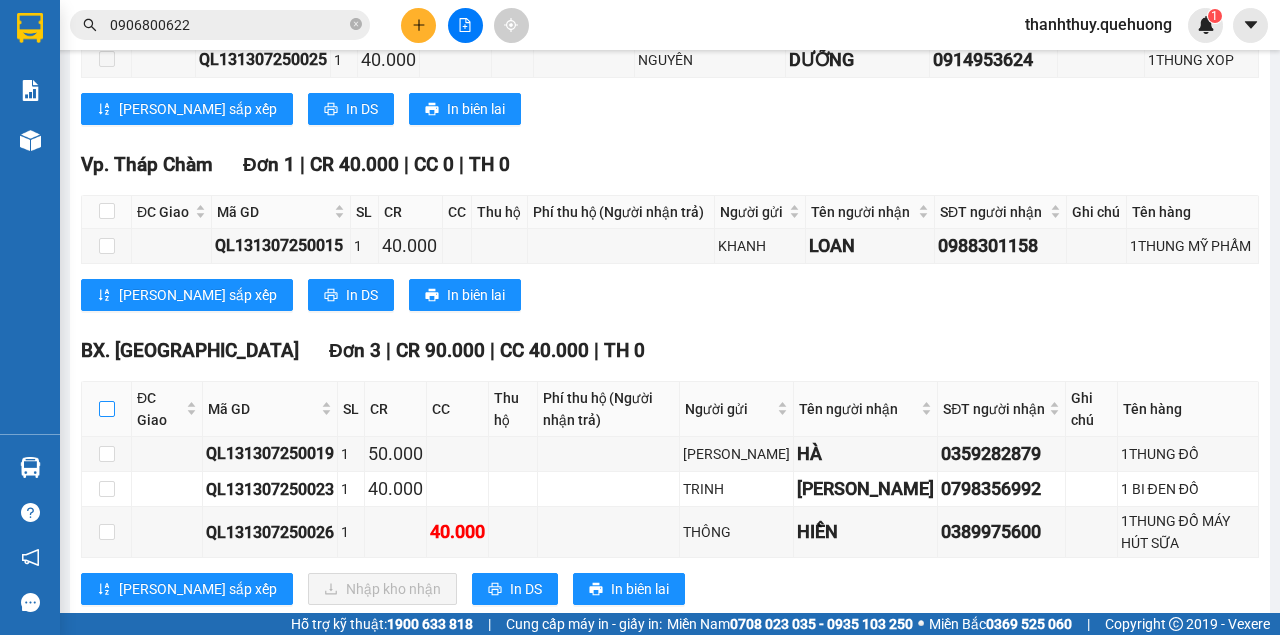 click at bounding box center (107, 409) 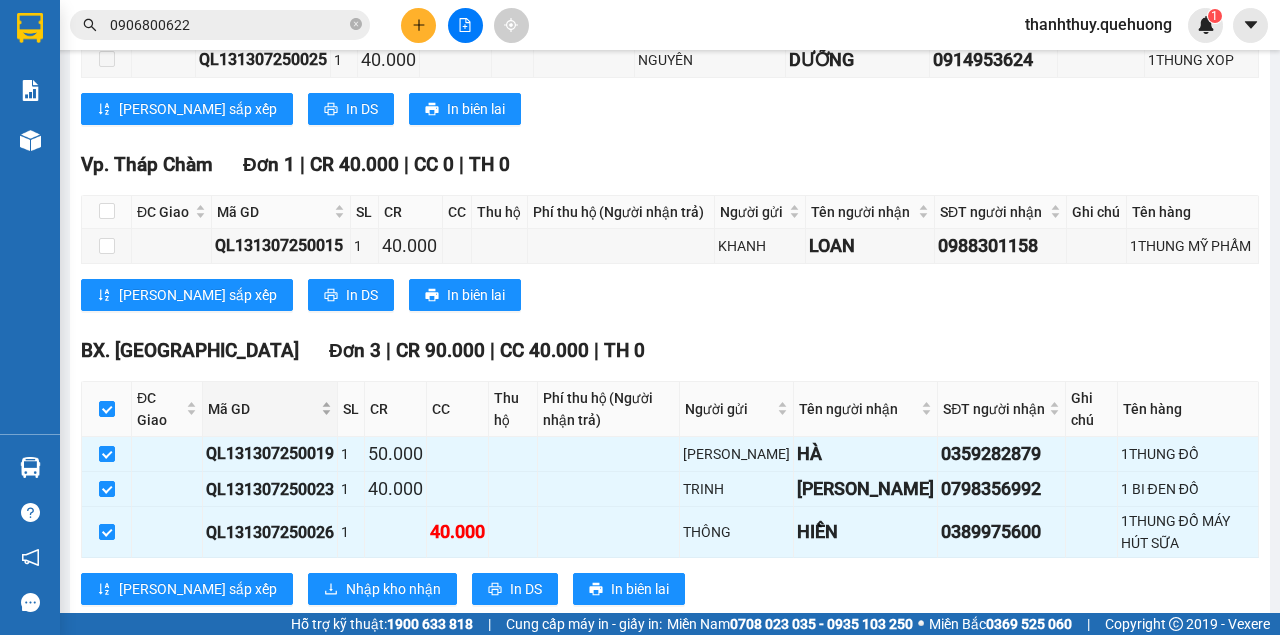 scroll, scrollTop: 1039, scrollLeft: 0, axis: vertical 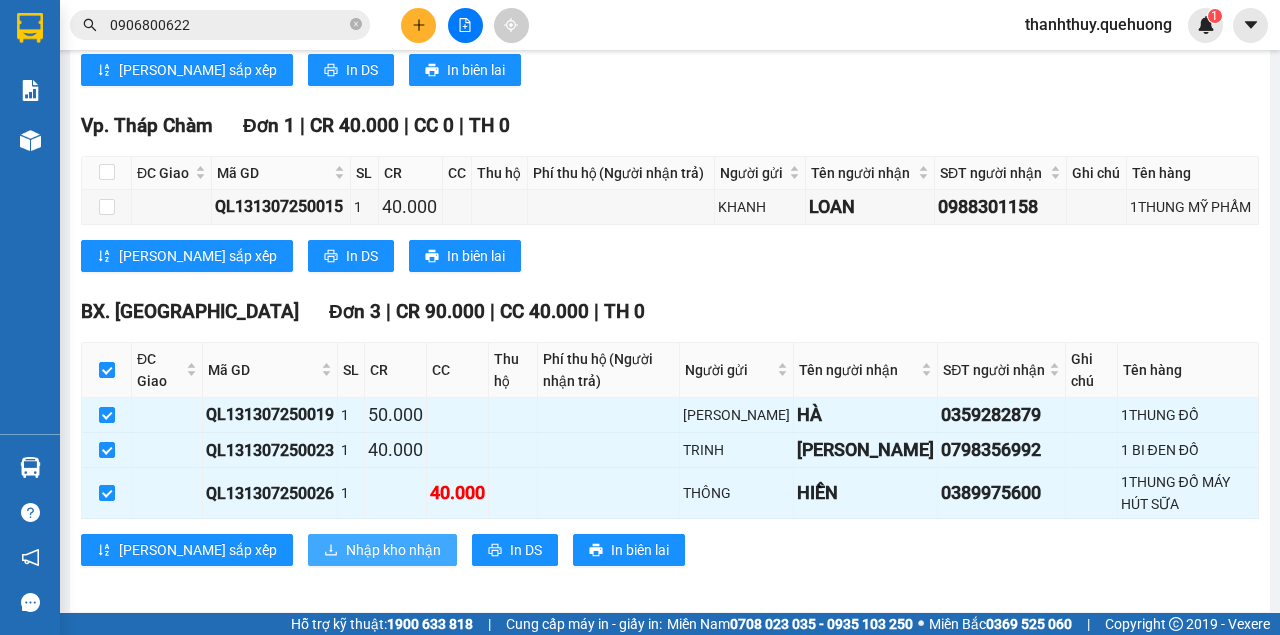 click on "Nhập kho nhận" at bounding box center [393, 550] 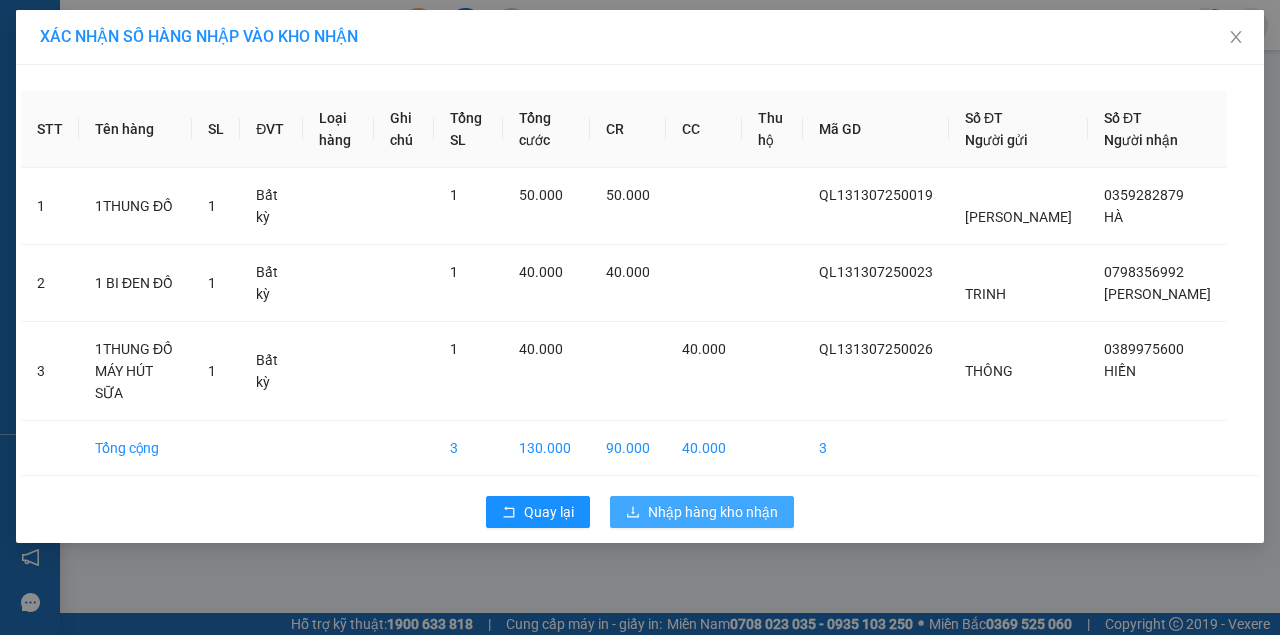 click on "Nhập hàng kho nhận" at bounding box center (713, 512) 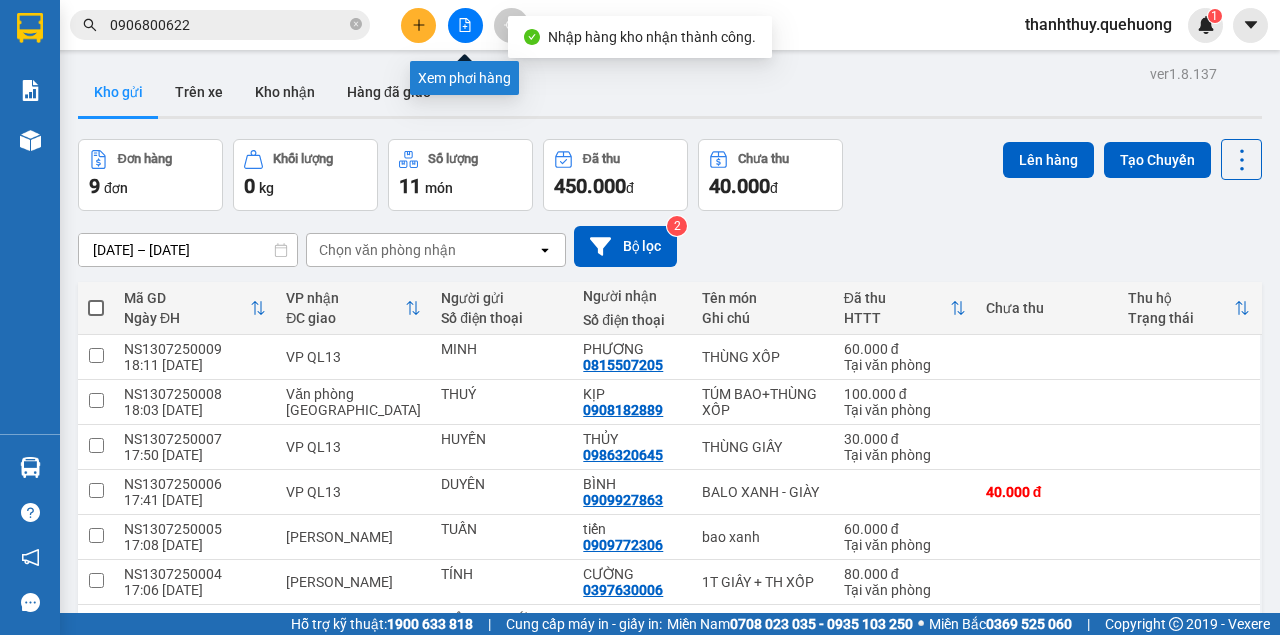 click 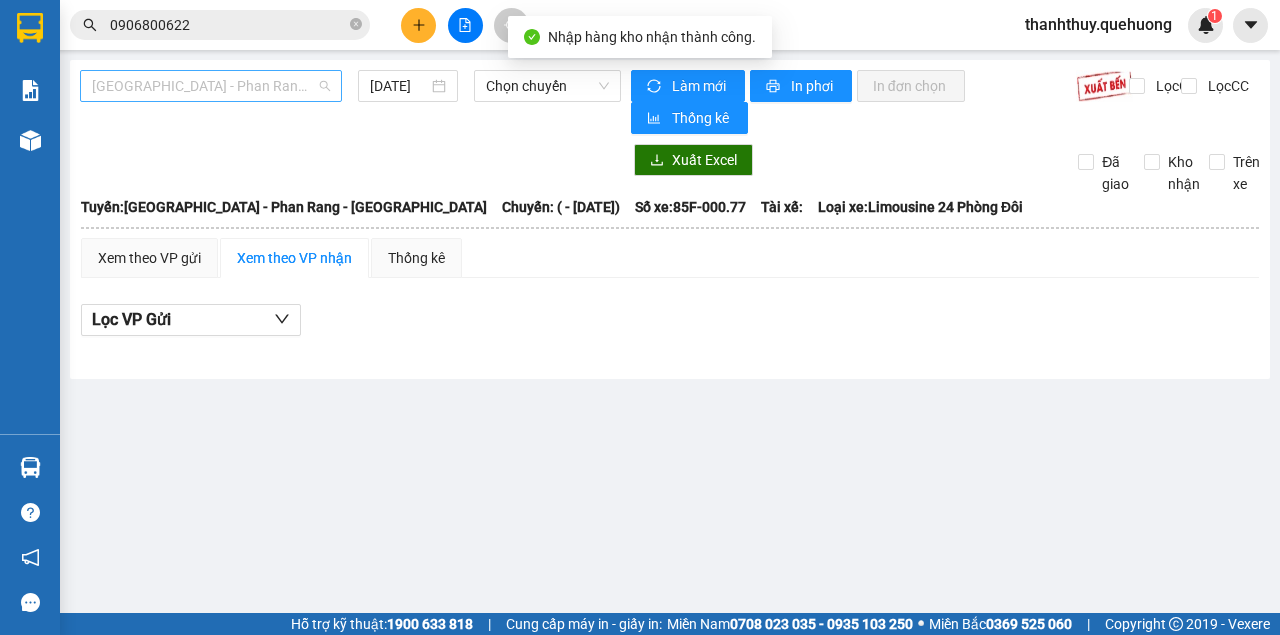 click on "[GEOGRAPHIC_DATA] - Phan Rang - [GEOGRAPHIC_DATA]" at bounding box center (211, 86) 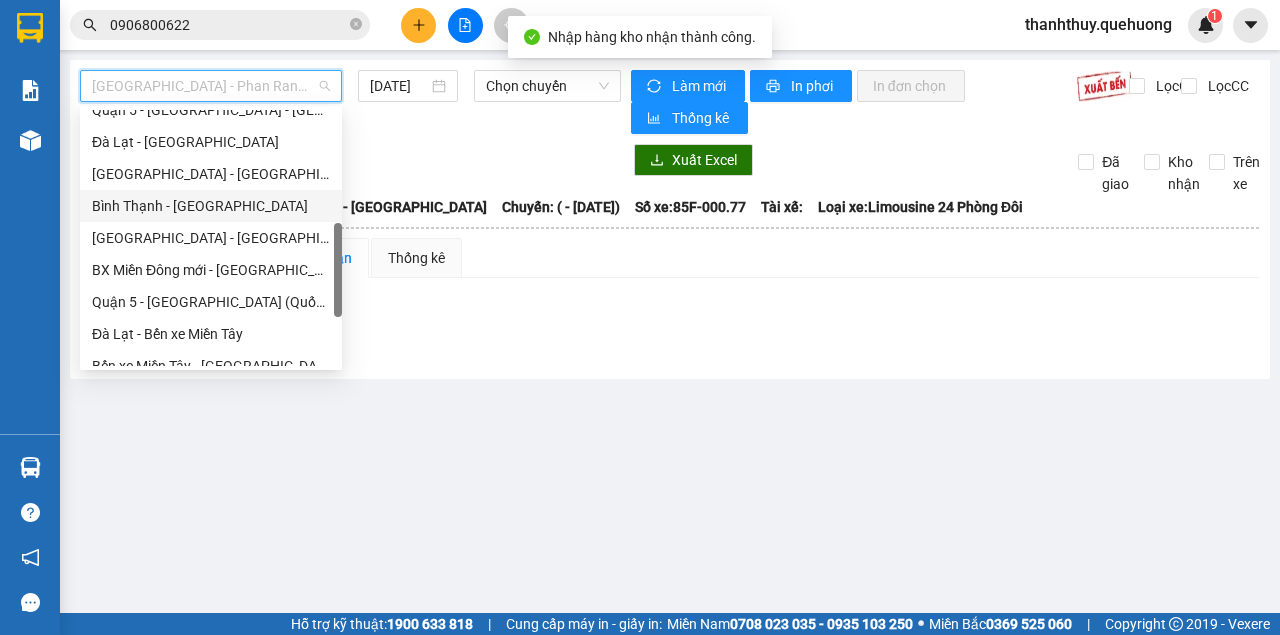 scroll, scrollTop: 608, scrollLeft: 0, axis: vertical 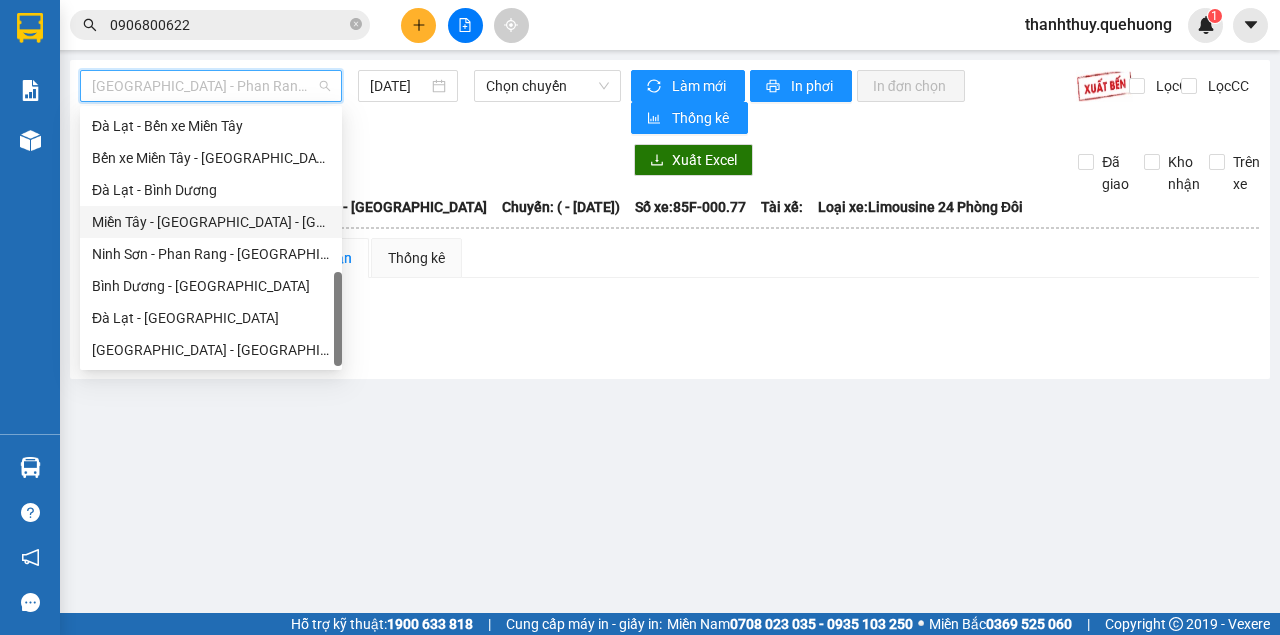 click on "Miền Tây - [GEOGRAPHIC_DATA] - [GEOGRAPHIC_DATA]" at bounding box center [211, 222] 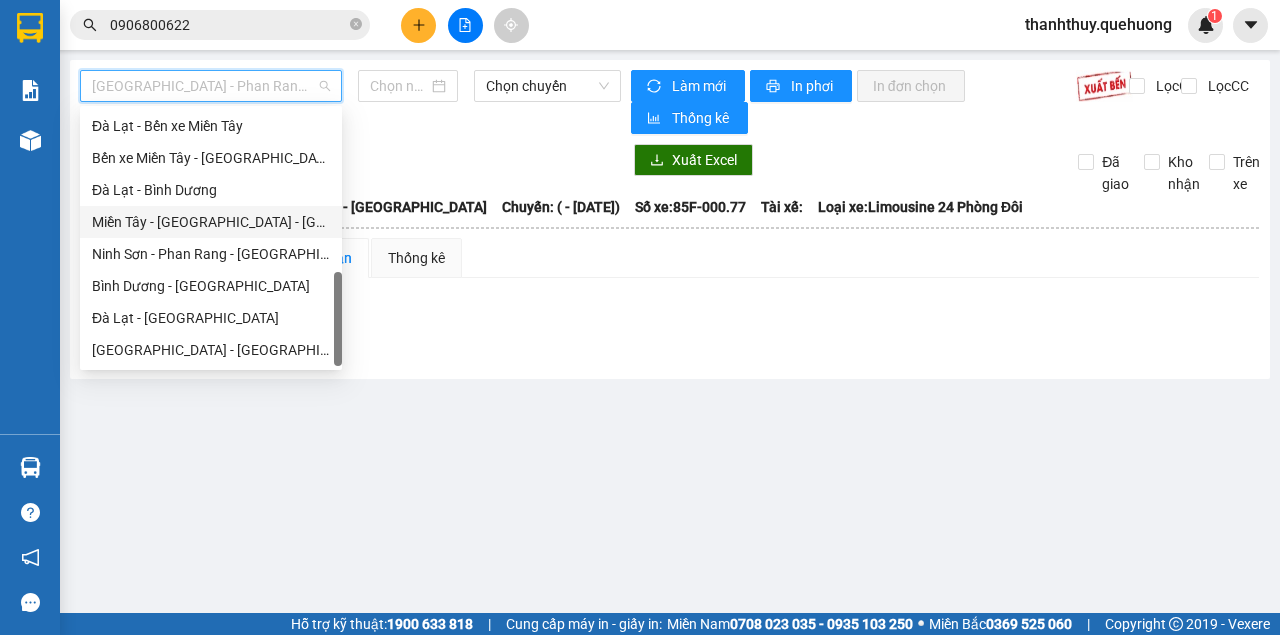 type on "[DATE]" 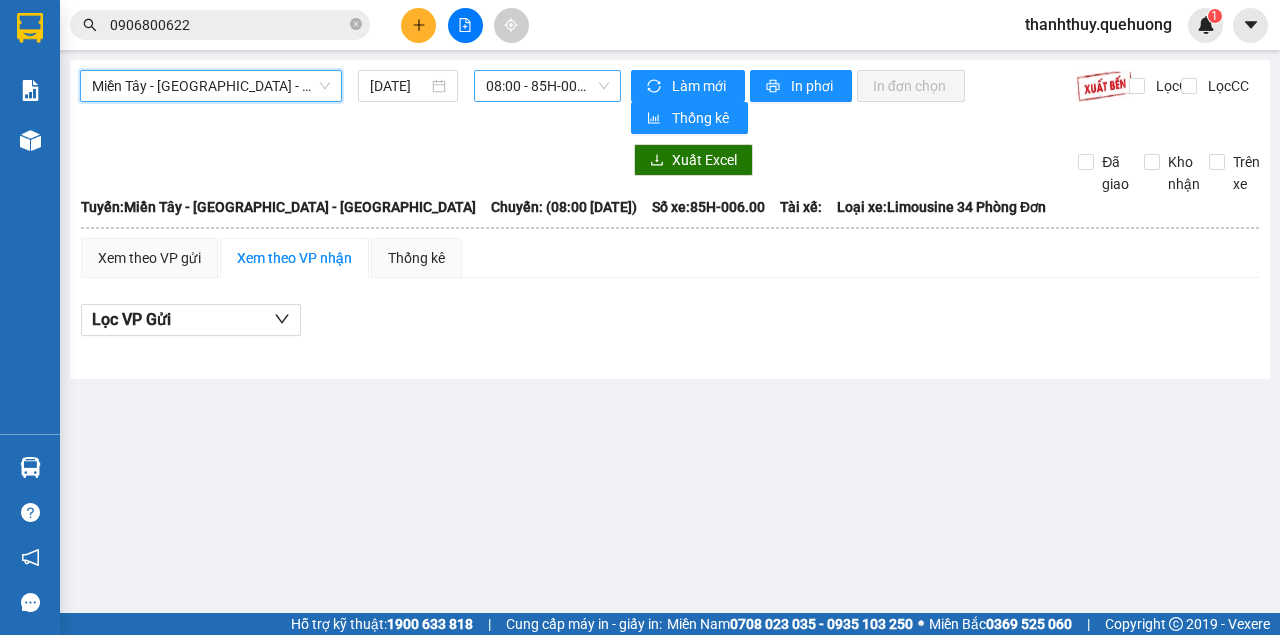 click on "08:00     - 85H-006.00" at bounding box center (547, 86) 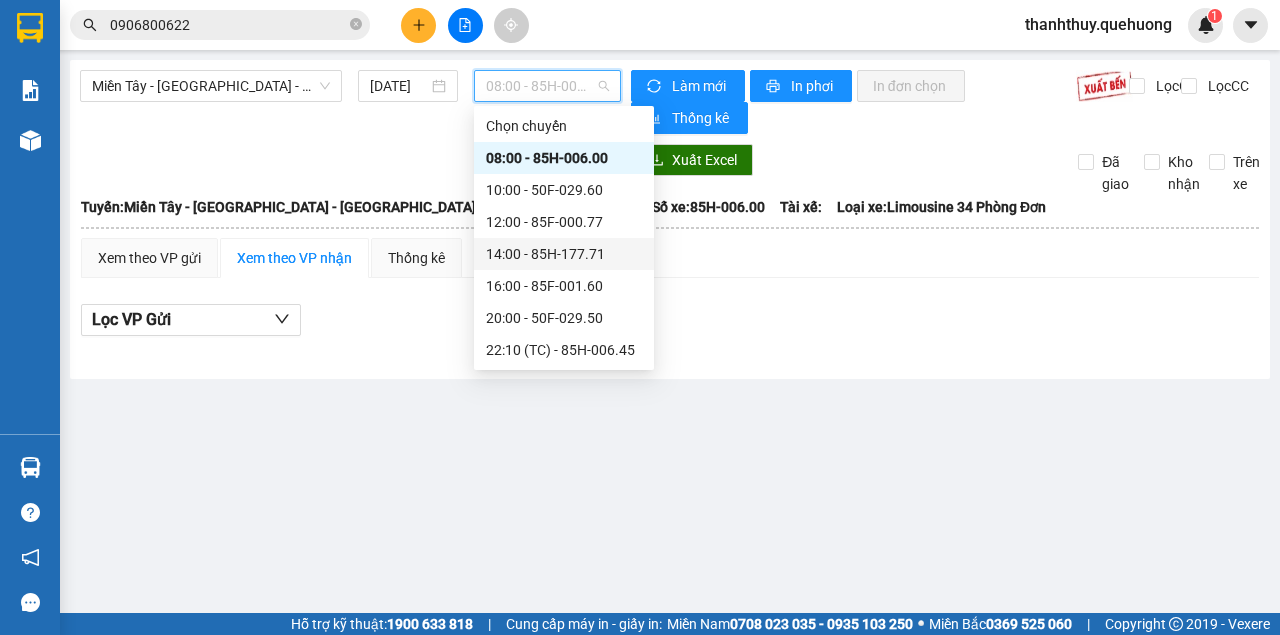 click on "14:00     - 85H-177.71" at bounding box center [564, 254] 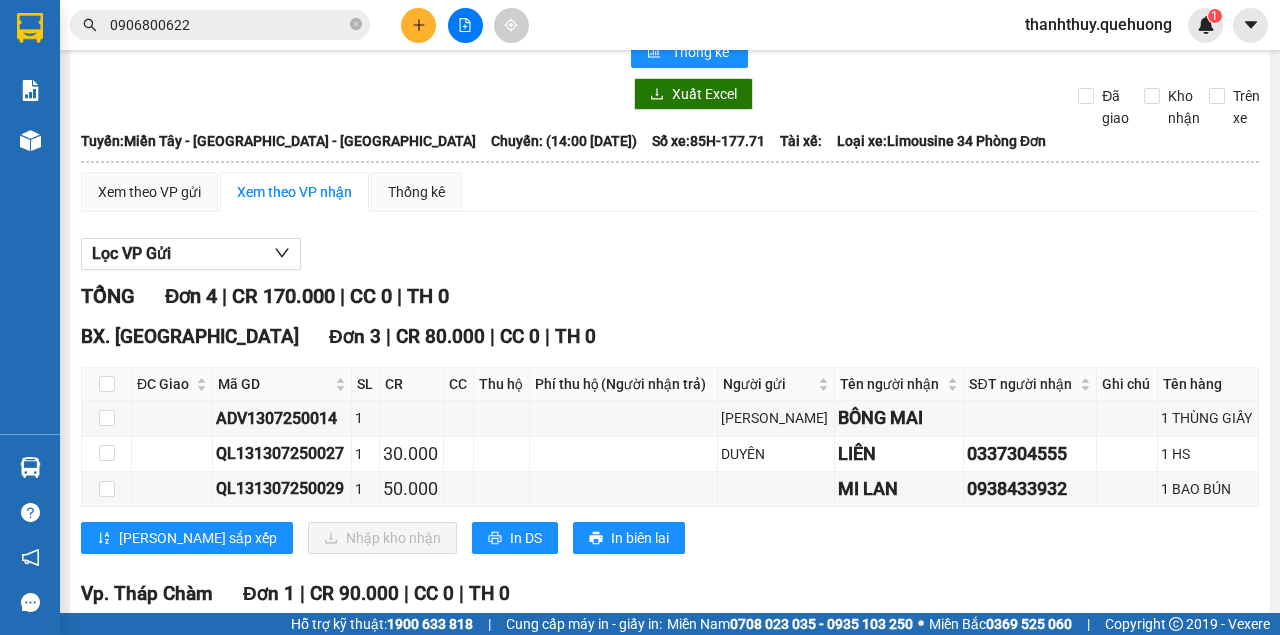 scroll, scrollTop: 133, scrollLeft: 0, axis: vertical 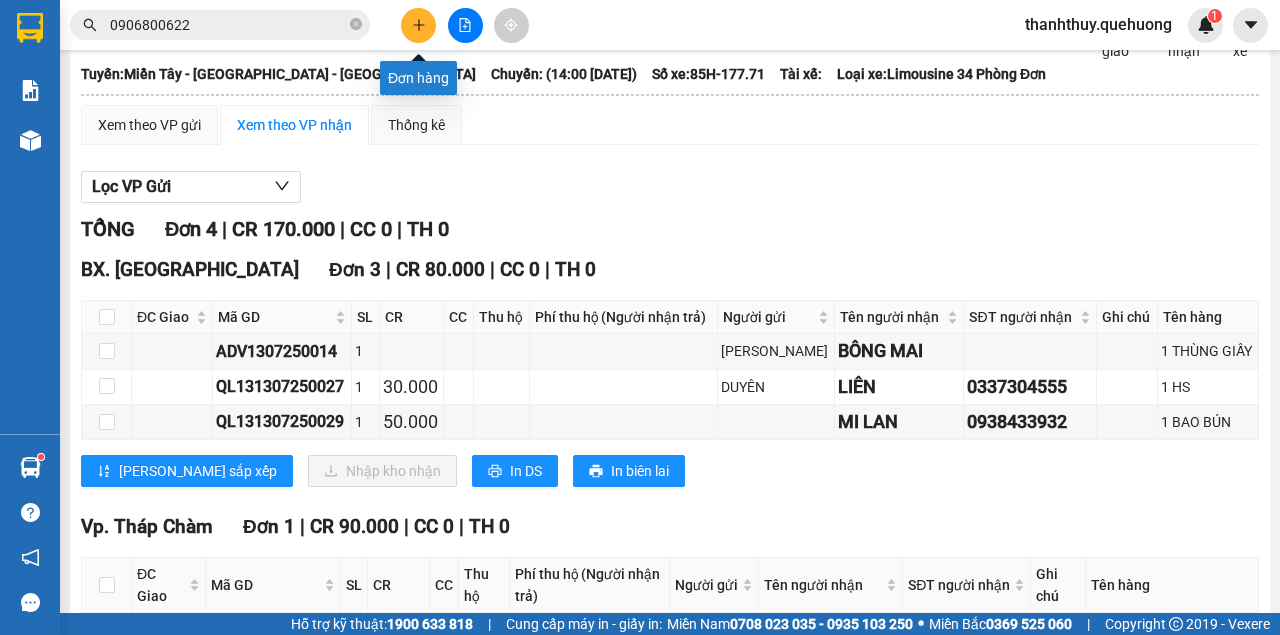 click at bounding box center (418, 25) 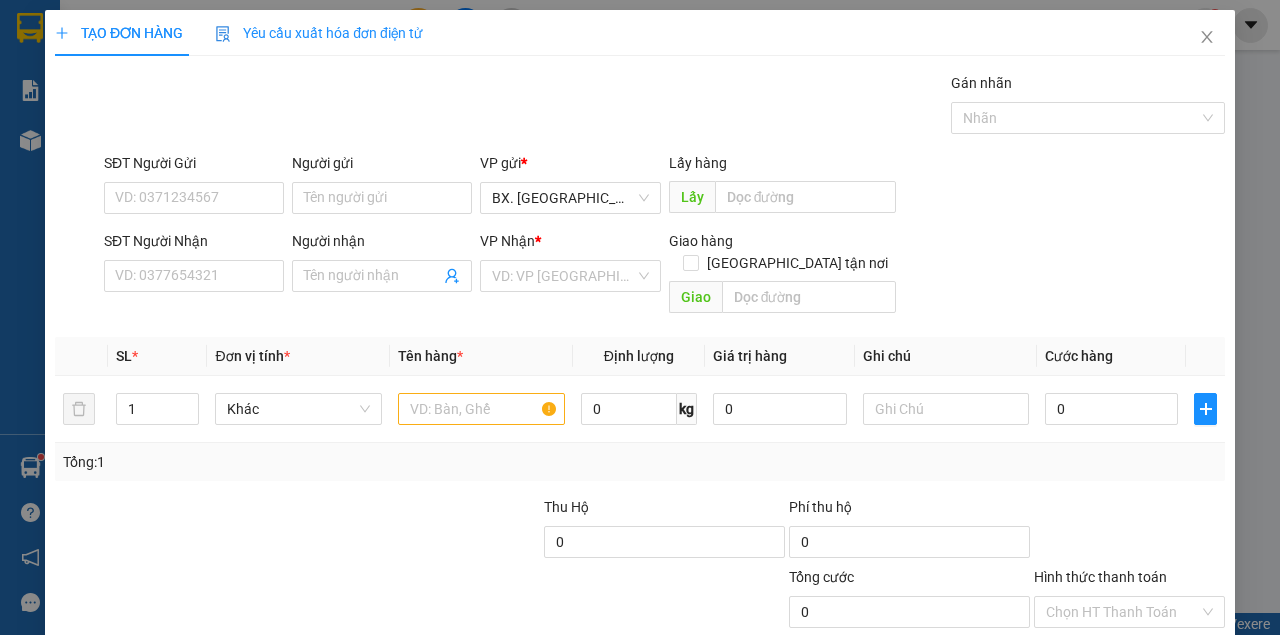 scroll, scrollTop: 0, scrollLeft: 0, axis: both 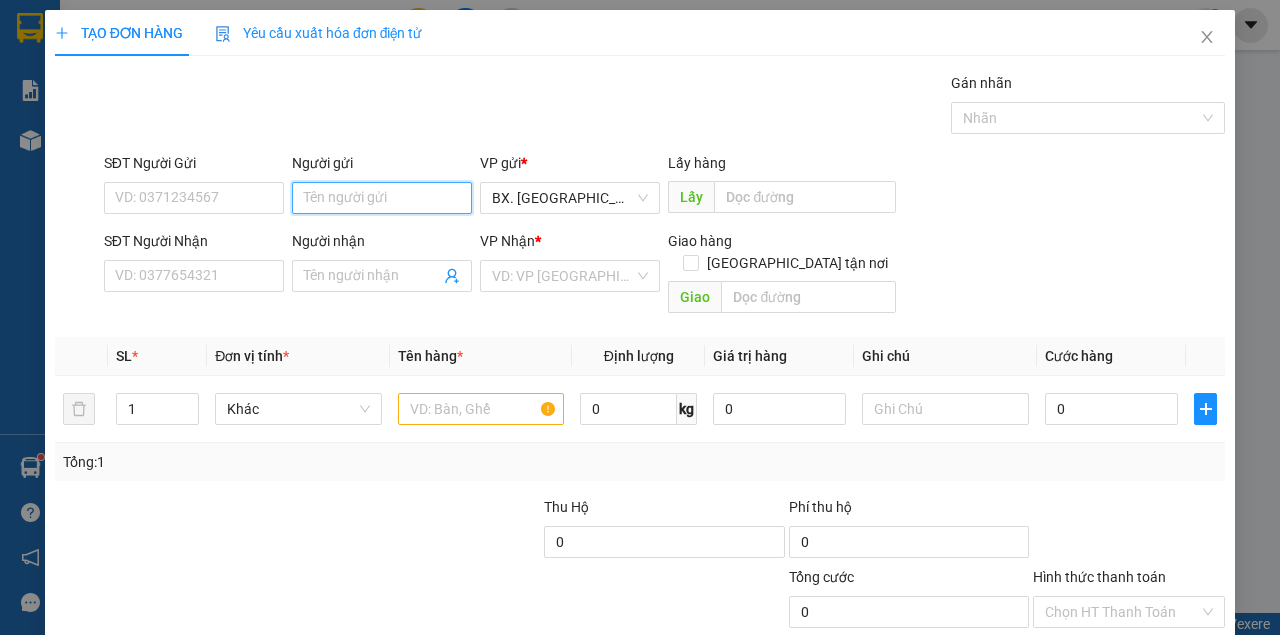 click on "Người gửi" at bounding box center (382, 198) 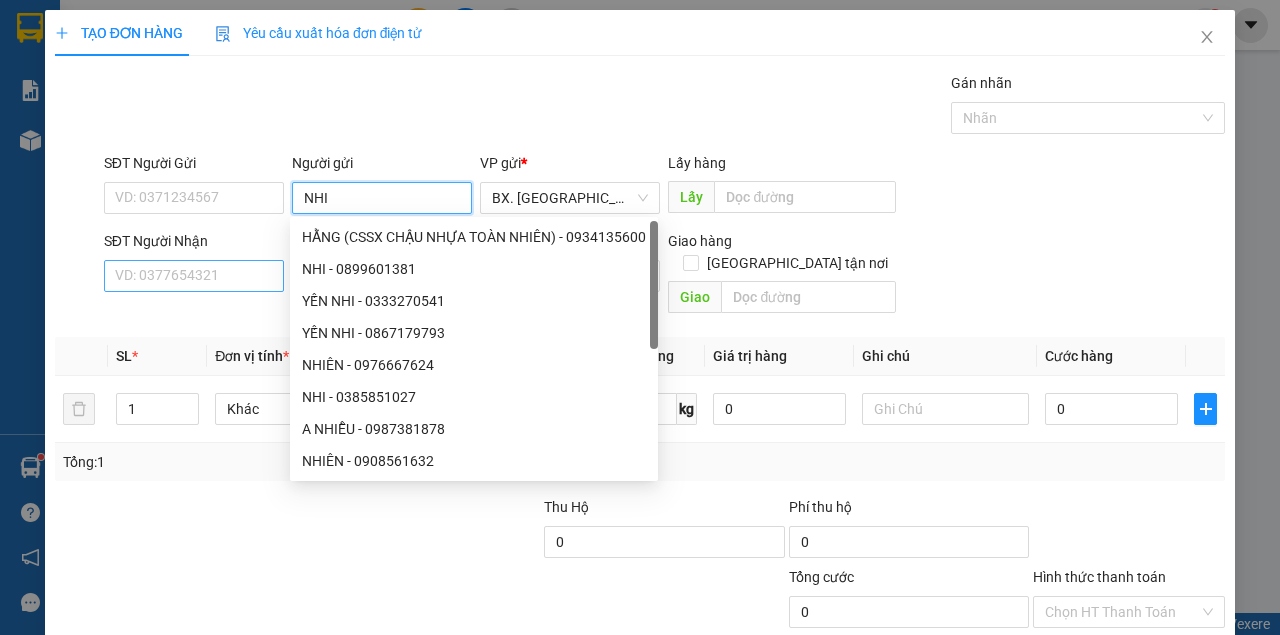 type on "NHI" 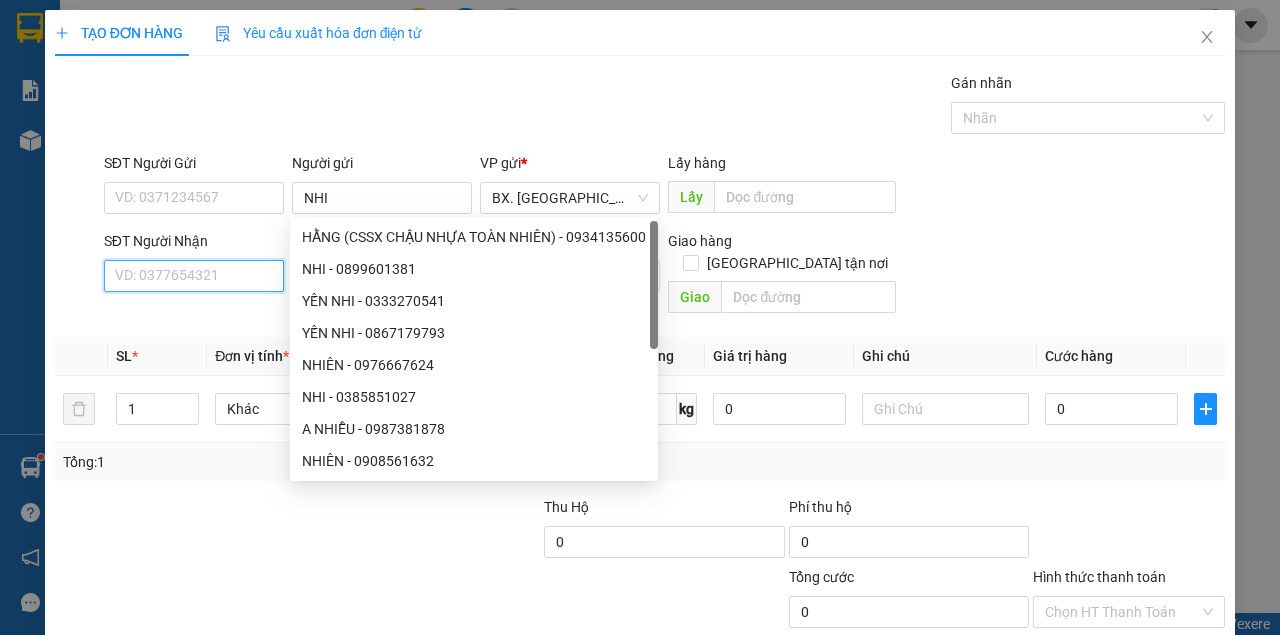 click on "SĐT Người Nhận" at bounding box center (194, 276) 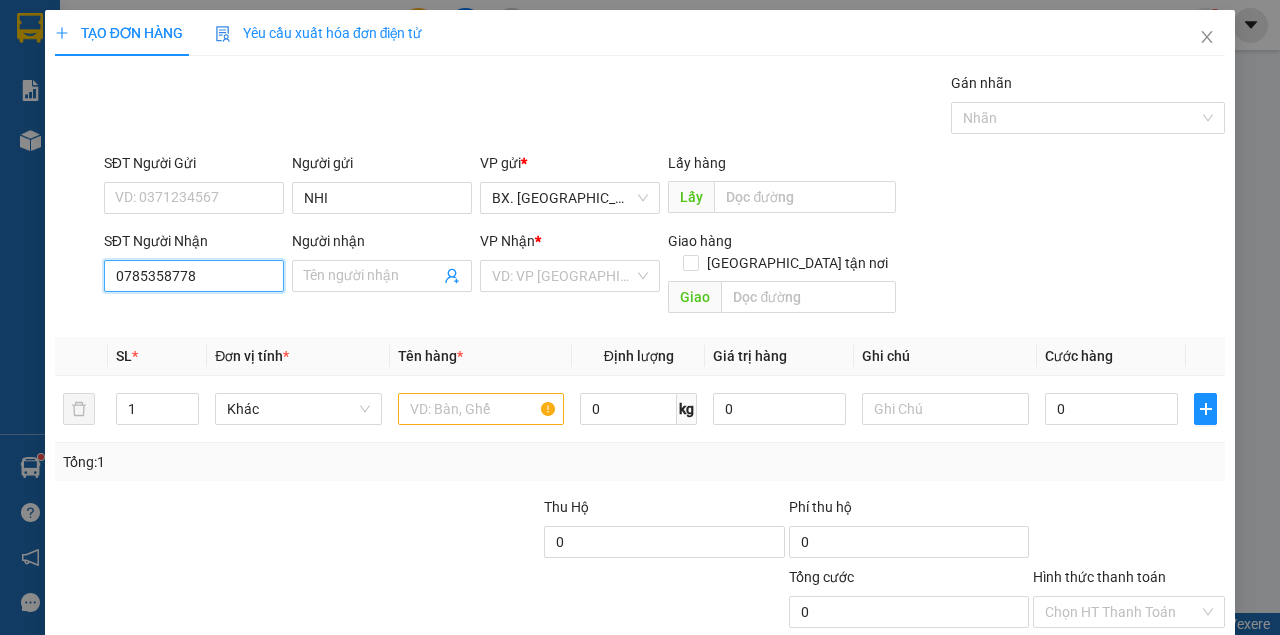 click on "0785358778" at bounding box center (194, 276) 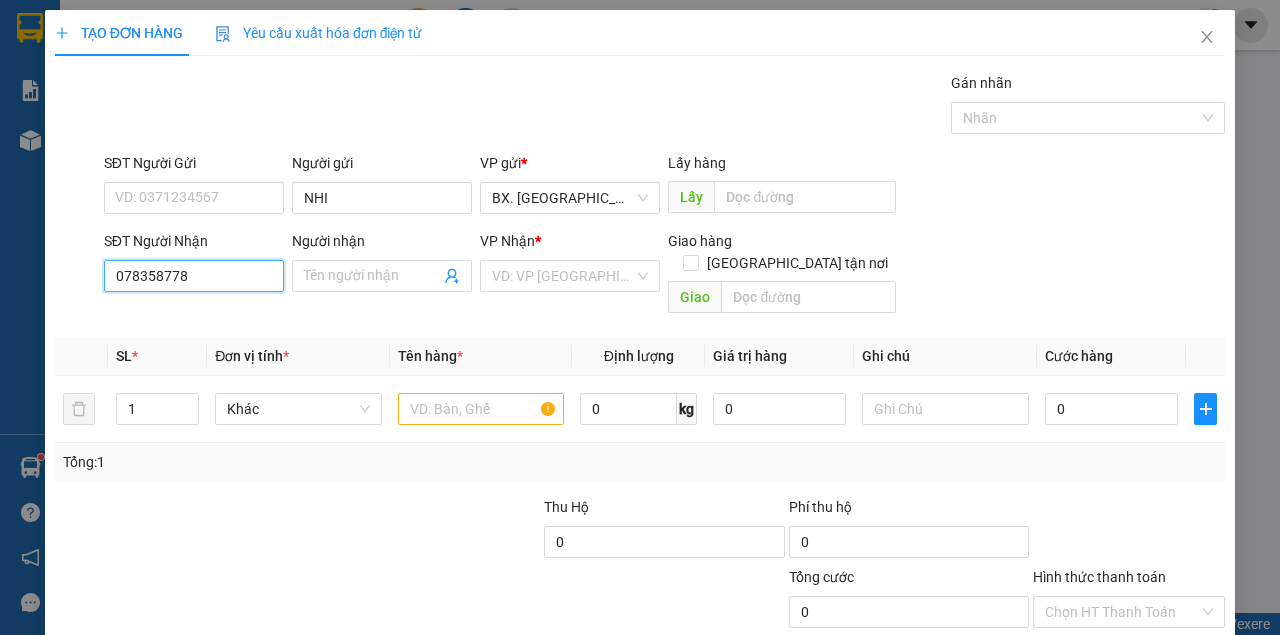 type on "0783538778" 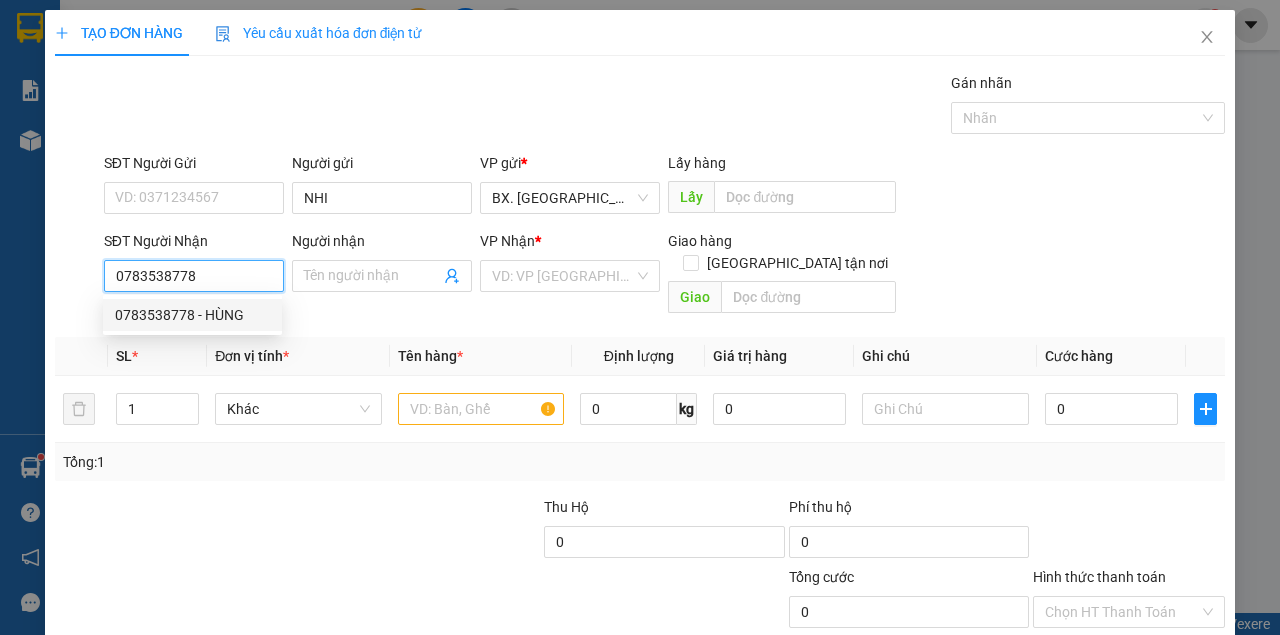 click on "0783538778 - HÙNG" at bounding box center [192, 315] 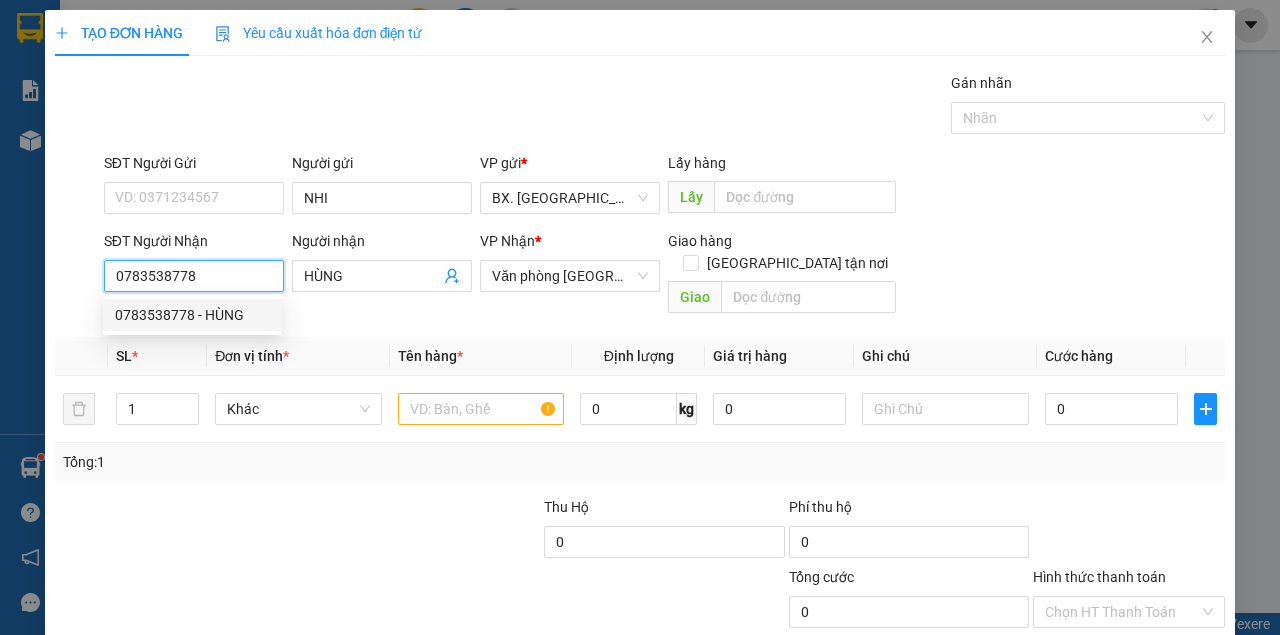 type on "40.000" 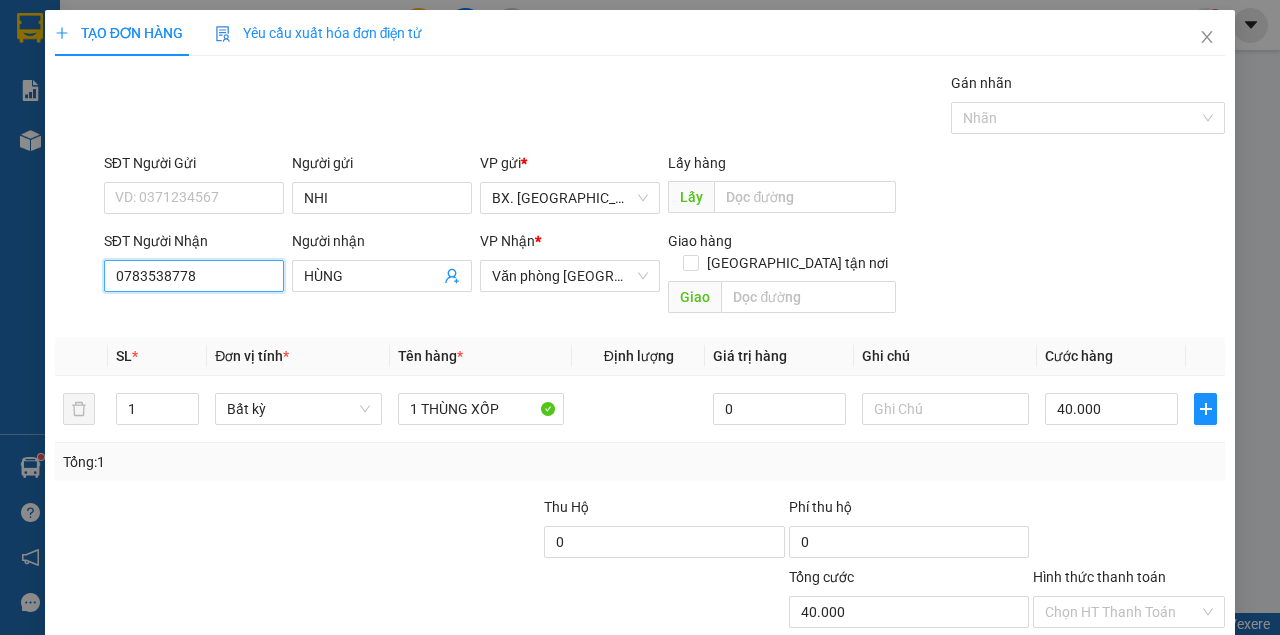 scroll, scrollTop: 102, scrollLeft: 0, axis: vertical 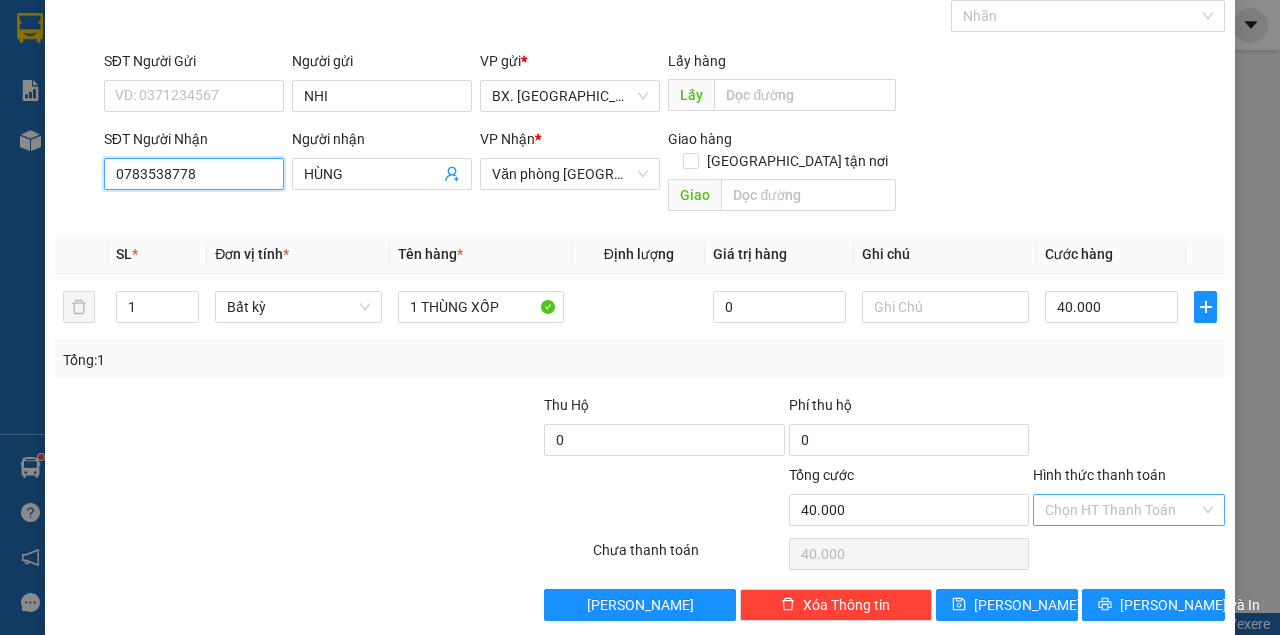 type on "0783538778" 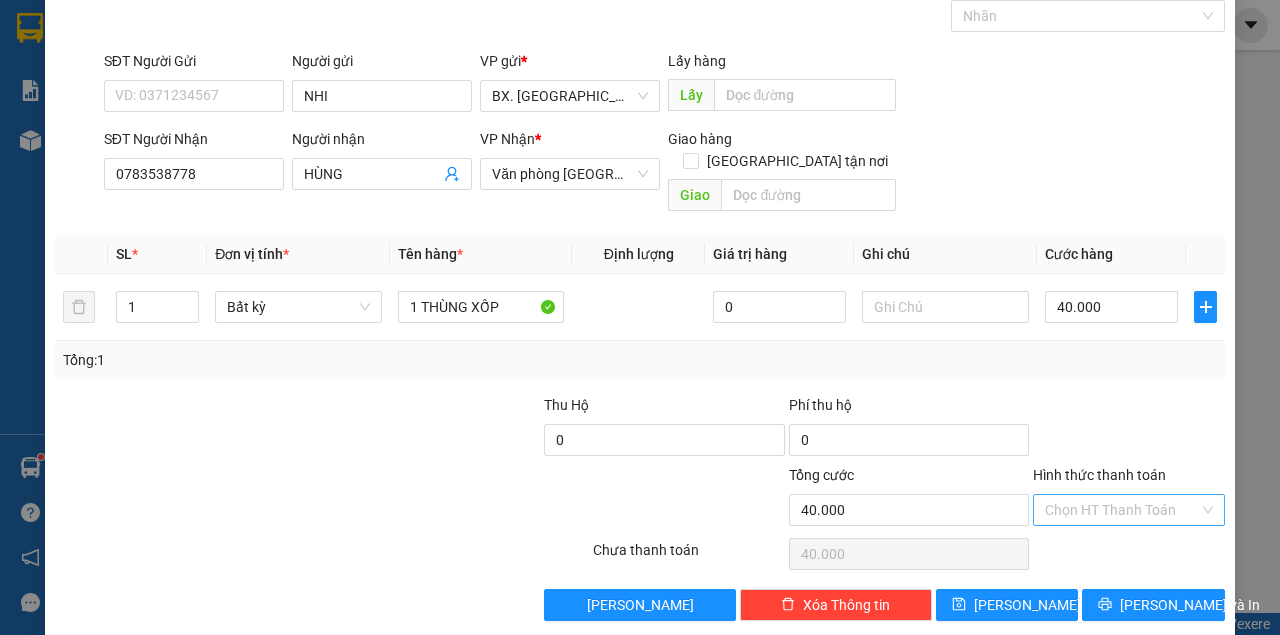 click on "Hình thức thanh toán" at bounding box center [1122, 510] 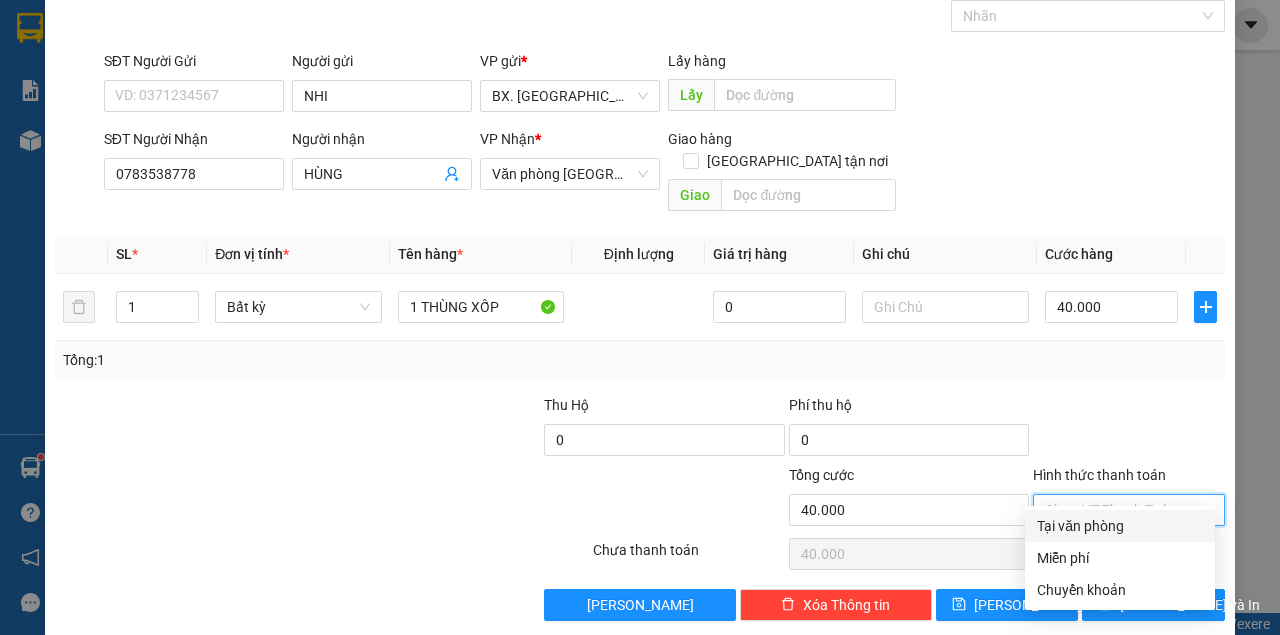 click on "Tại văn phòng" at bounding box center (1120, 526) 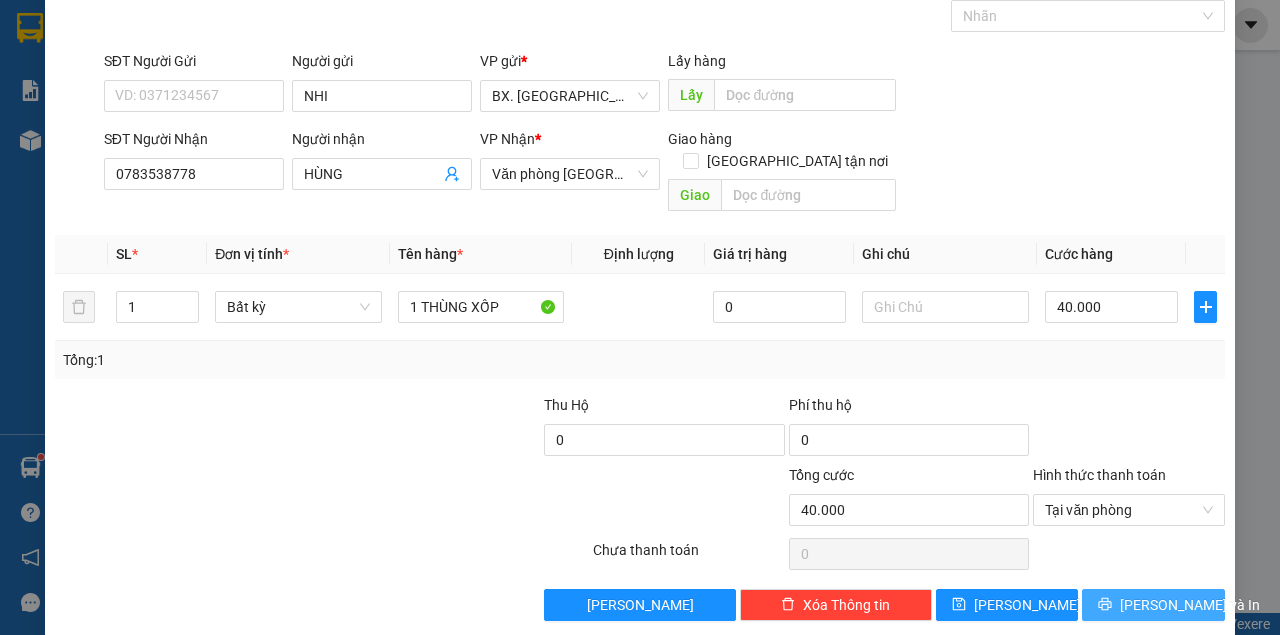 click on "[PERSON_NAME] và In" at bounding box center [1190, 605] 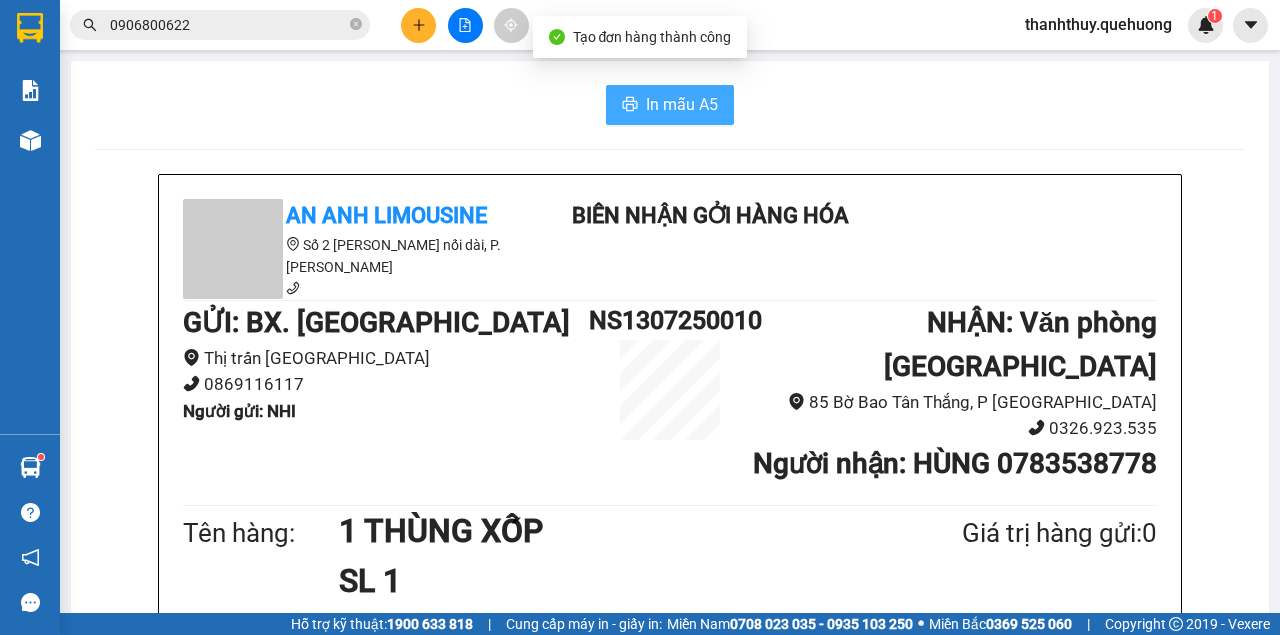 click on "In mẫu A5" at bounding box center [682, 104] 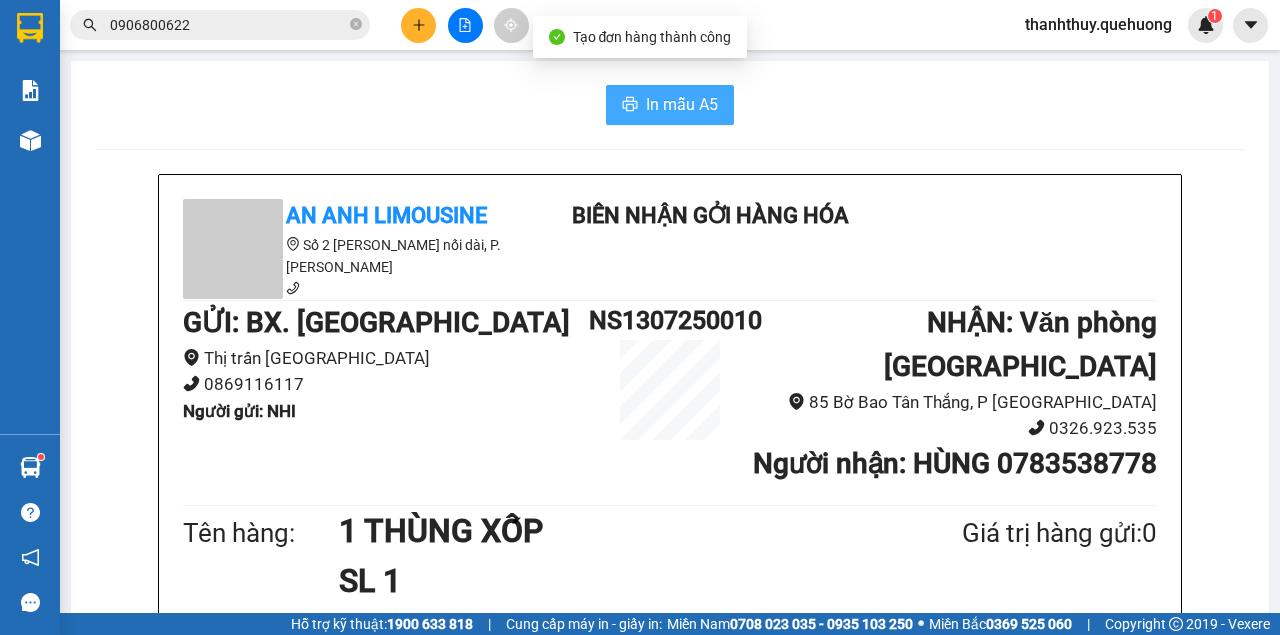 scroll, scrollTop: 0, scrollLeft: 0, axis: both 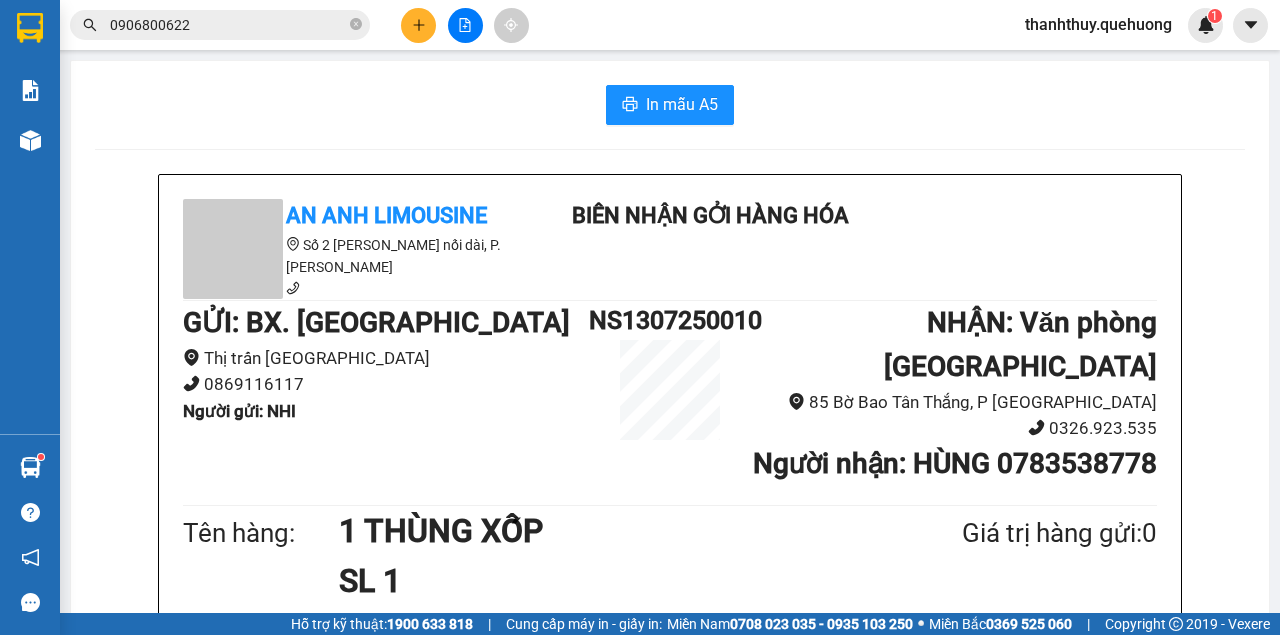 click at bounding box center (465, 25) 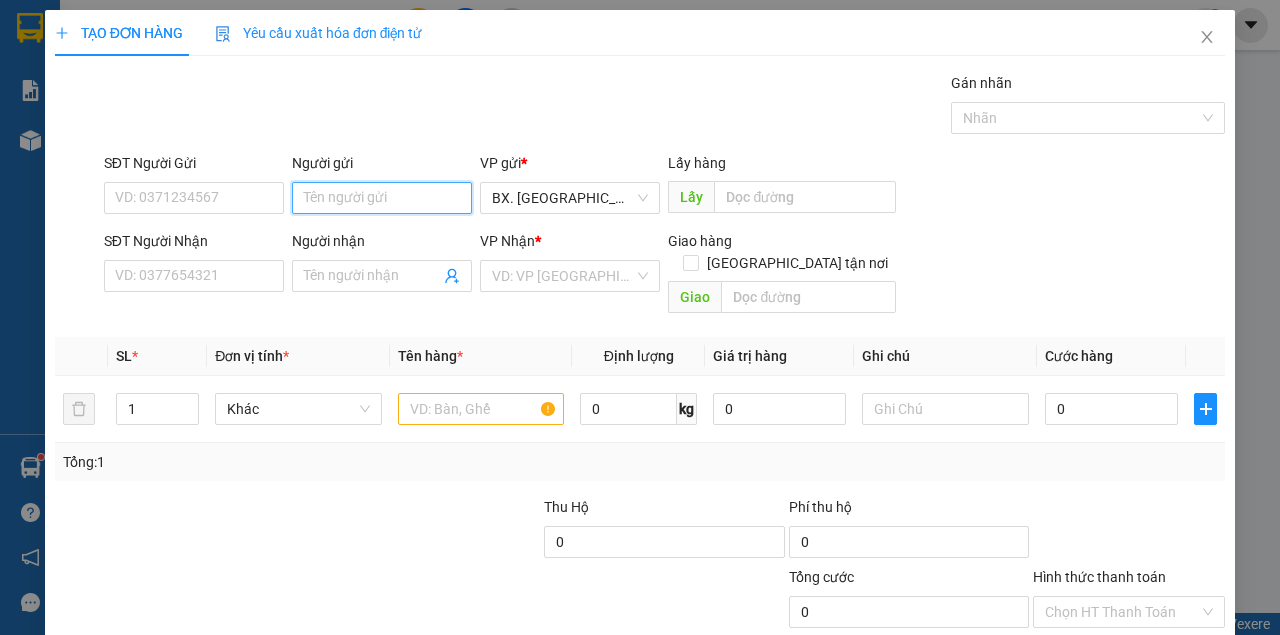 click on "Người gửi" at bounding box center (382, 198) 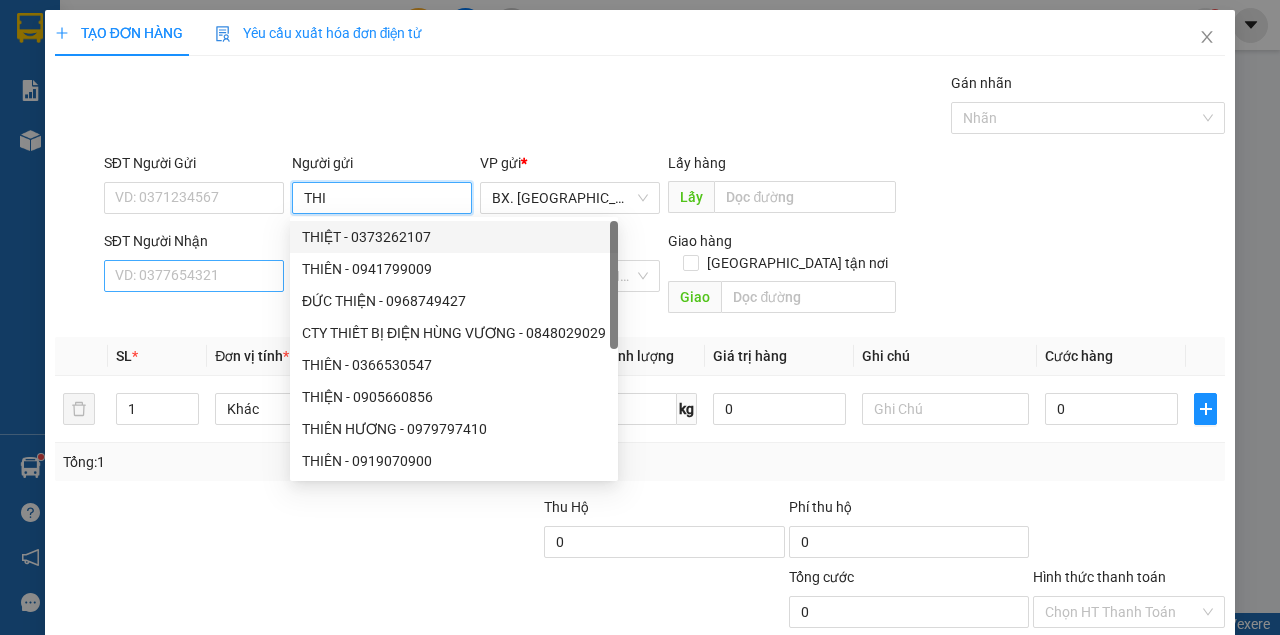 type on "THI" 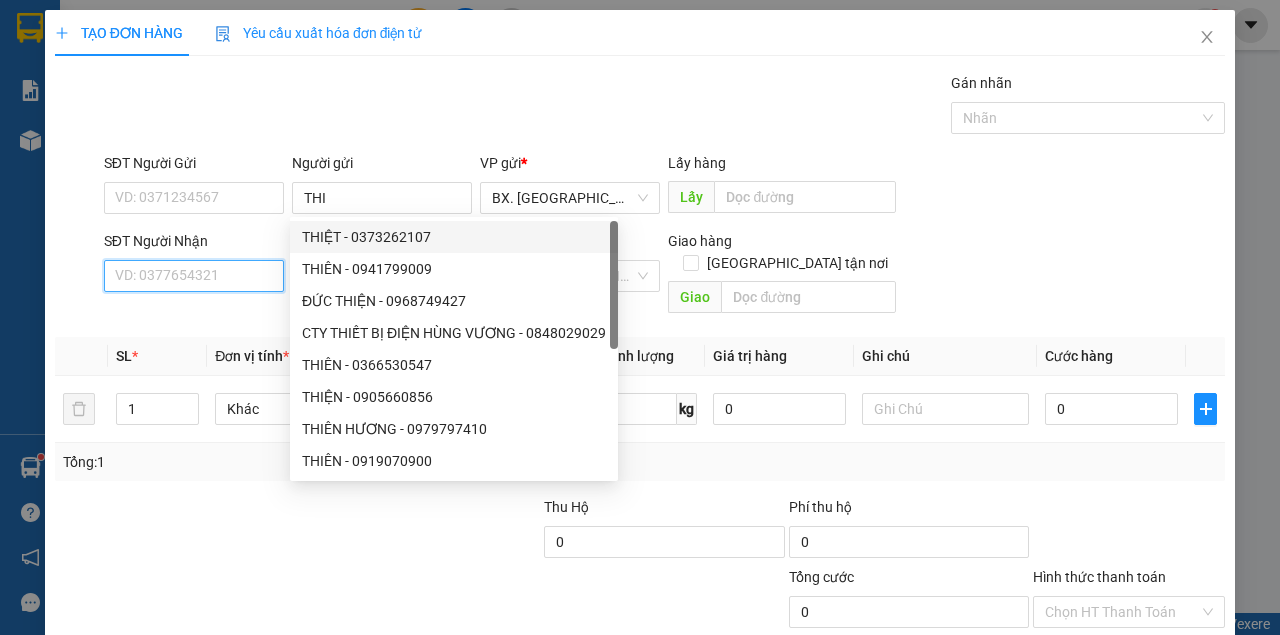 click on "SĐT Người Nhận" at bounding box center [194, 276] 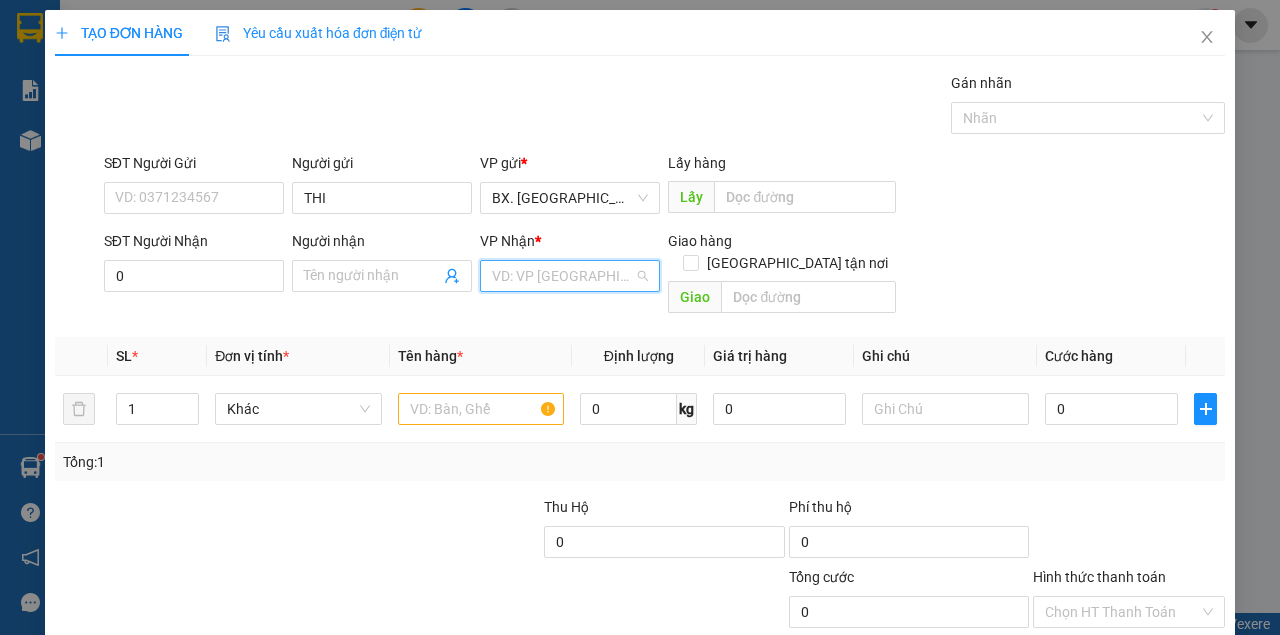 click at bounding box center (563, 276) 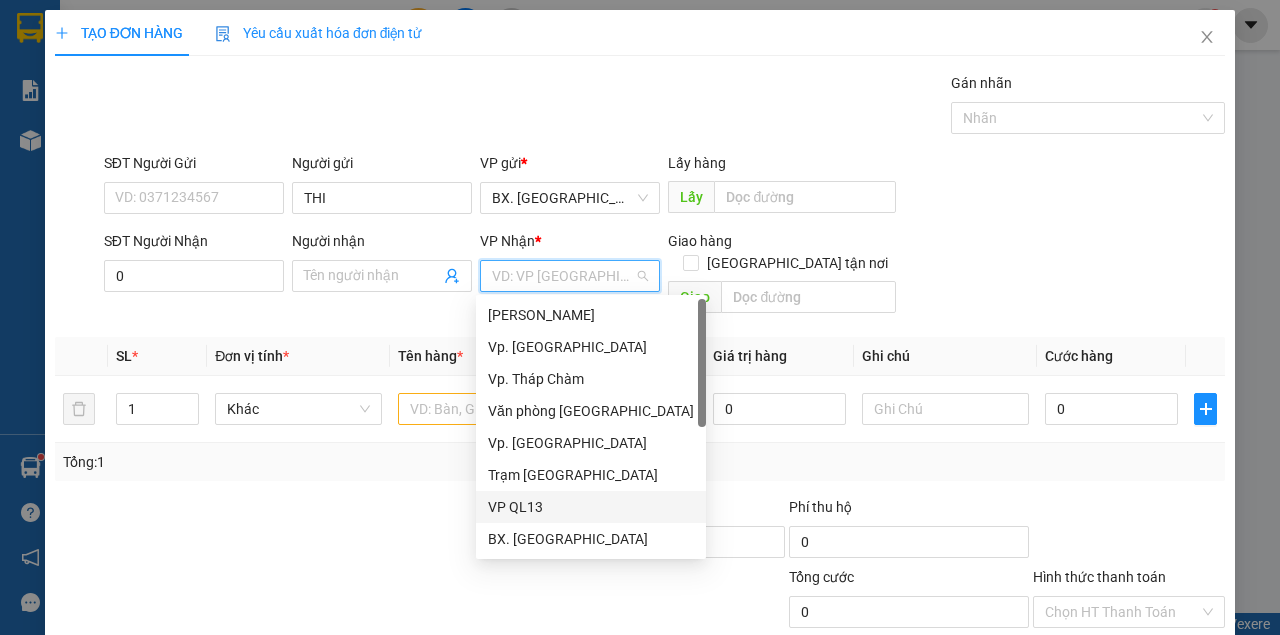 click on "VP QL13" at bounding box center [591, 507] 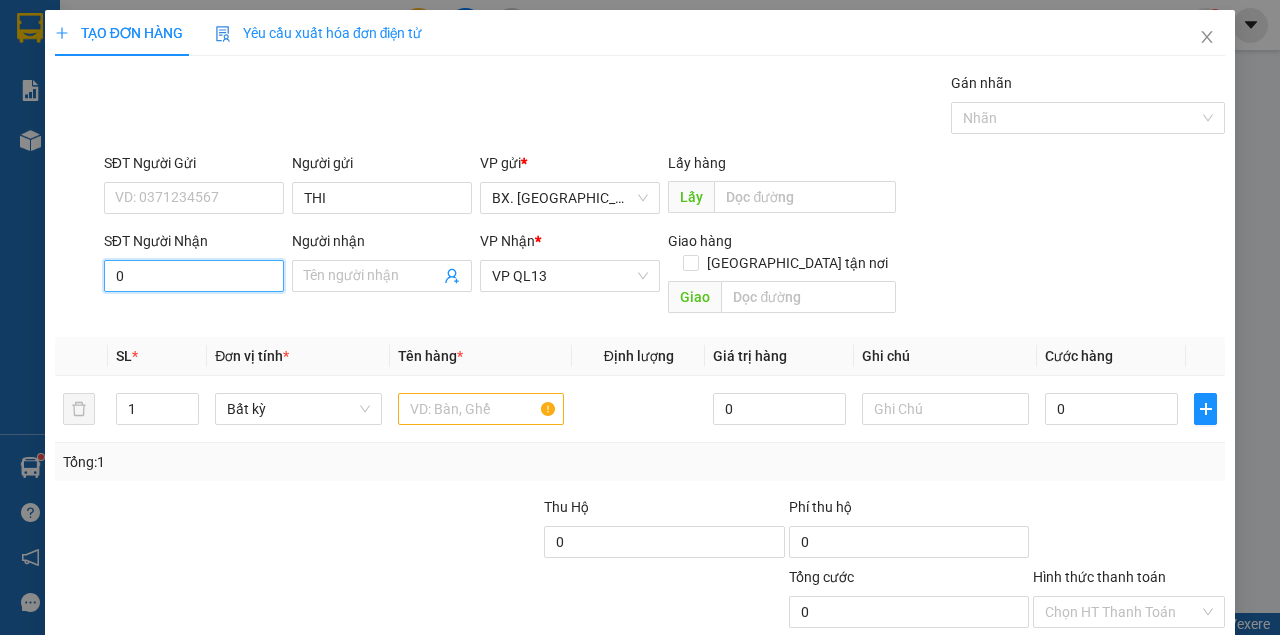 click on "0" at bounding box center [194, 276] 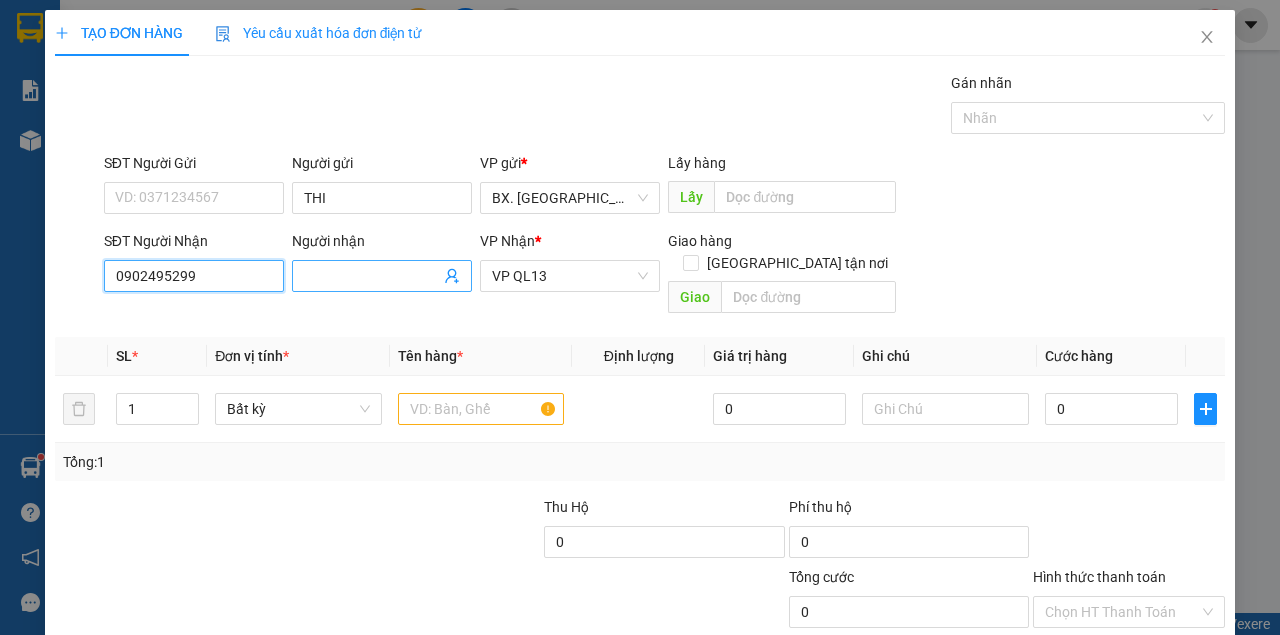 type on "0902495299" 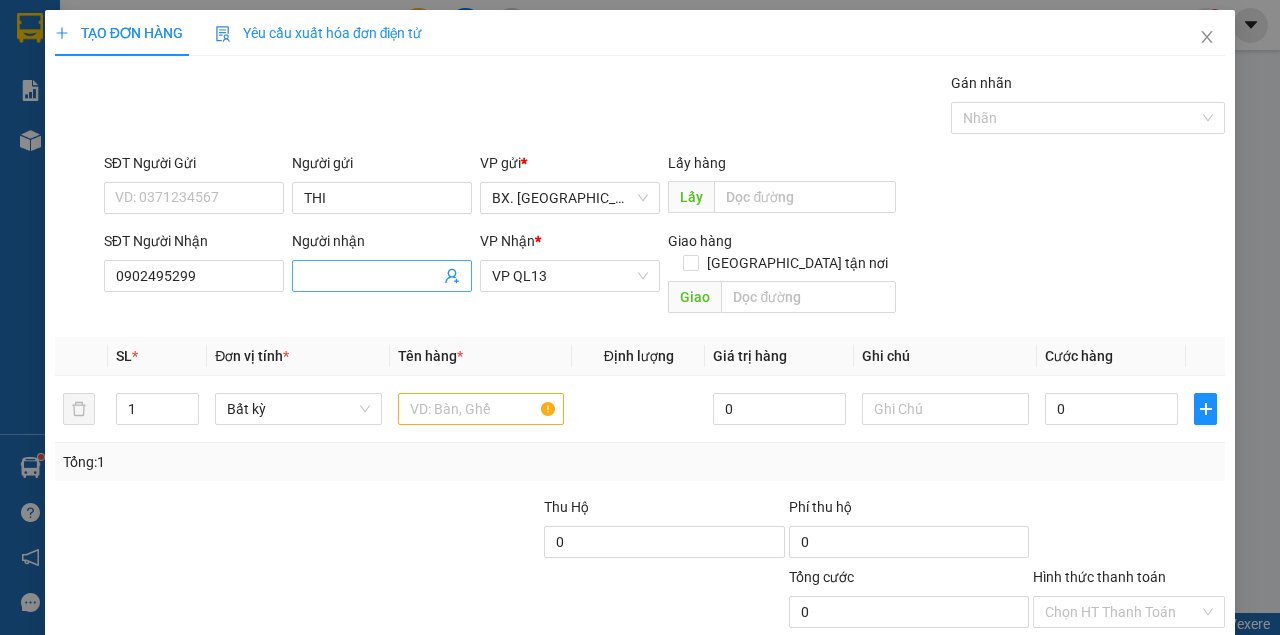 click on "Người nhận" at bounding box center [372, 276] 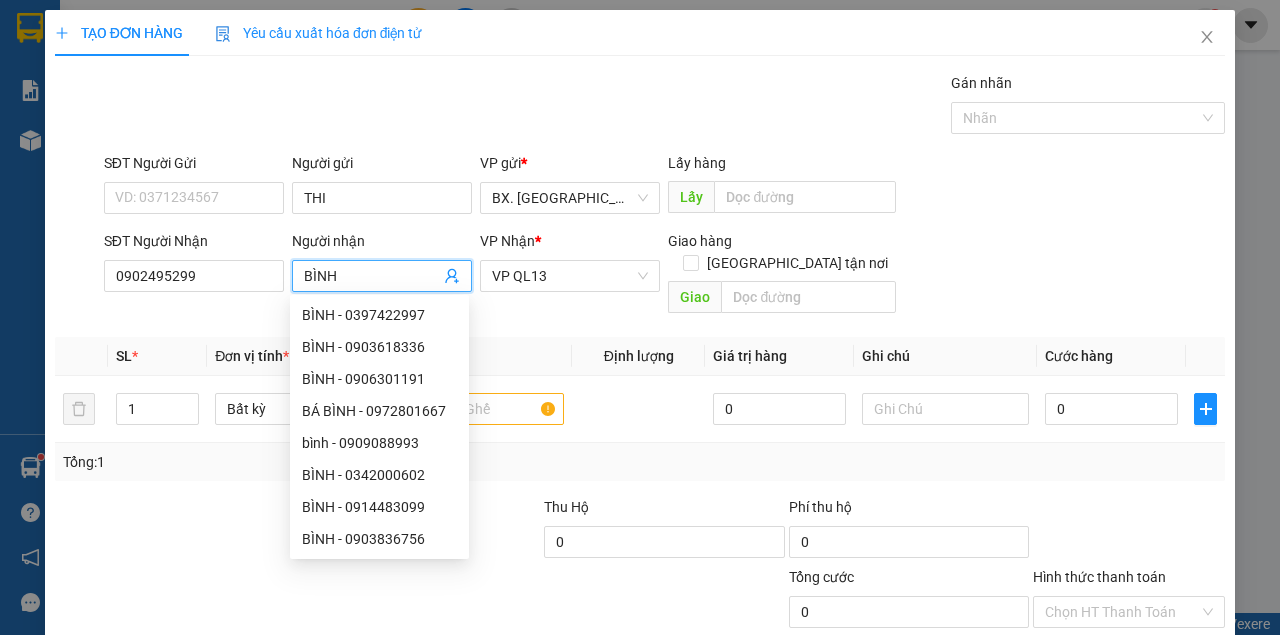 type on "BÌNH" 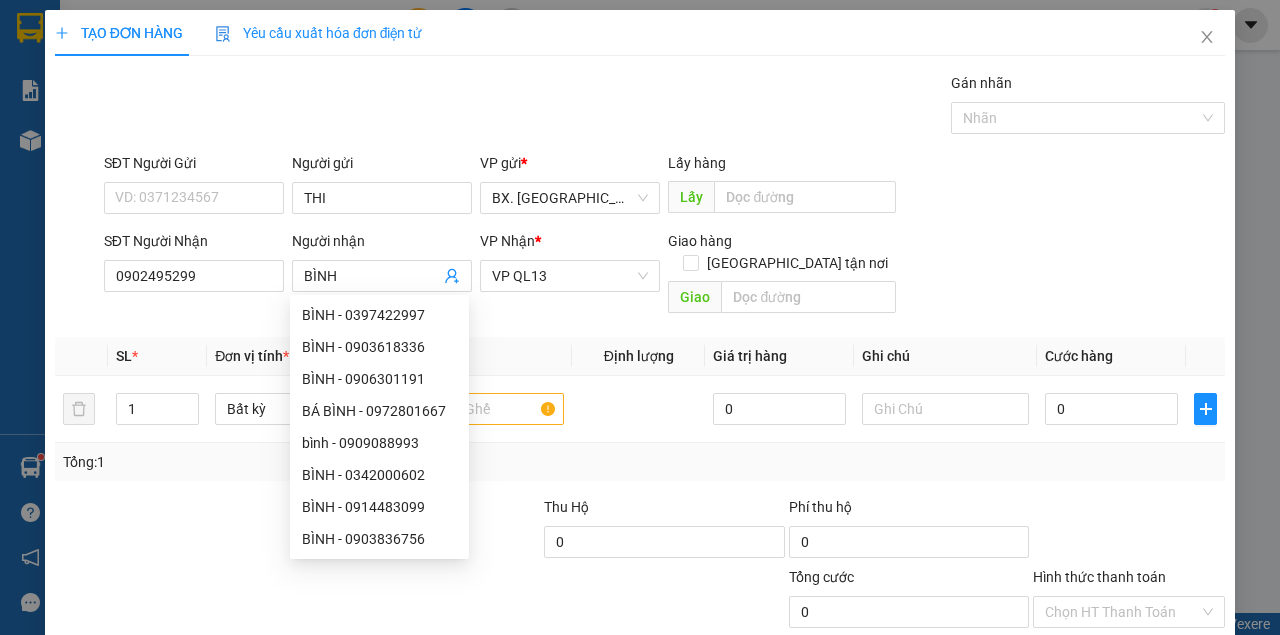 click on "Gói vận chuyển  * Tiêu chuẩn Gán nhãn   Nhãn" at bounding box center [664, 107] 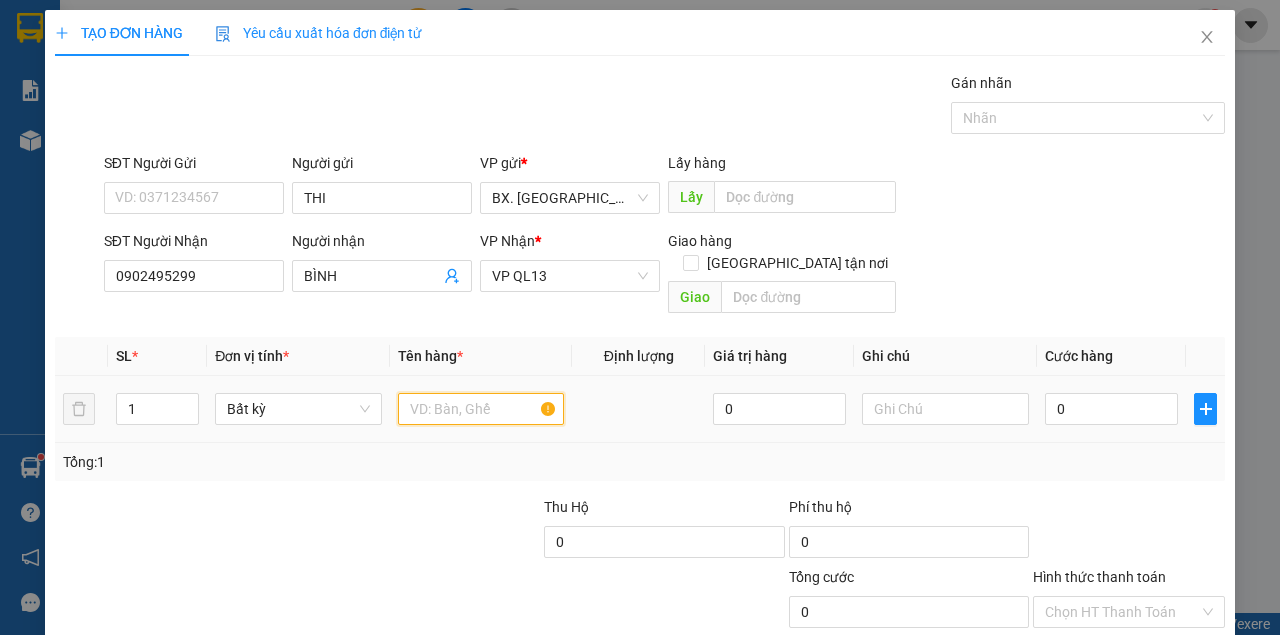 click at bounding box center (481, 409) 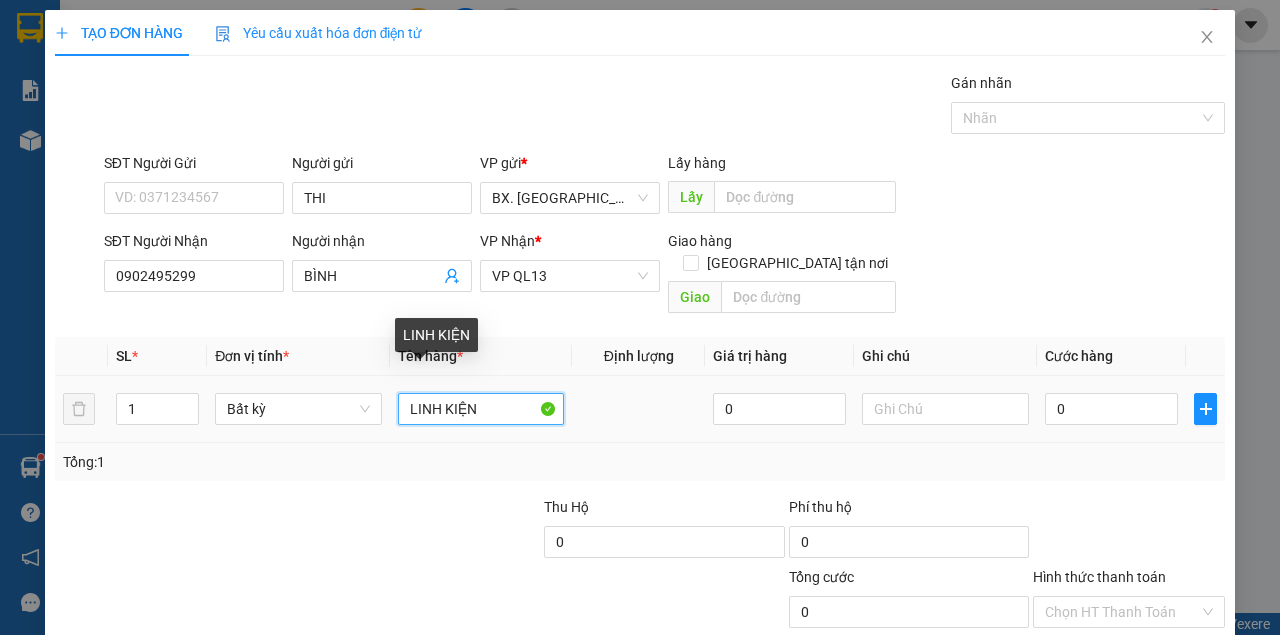 drag, startPoint x: 490, startPoint y: 382, endPoint x: 478, endPoint y: 388, distance: 13.416408 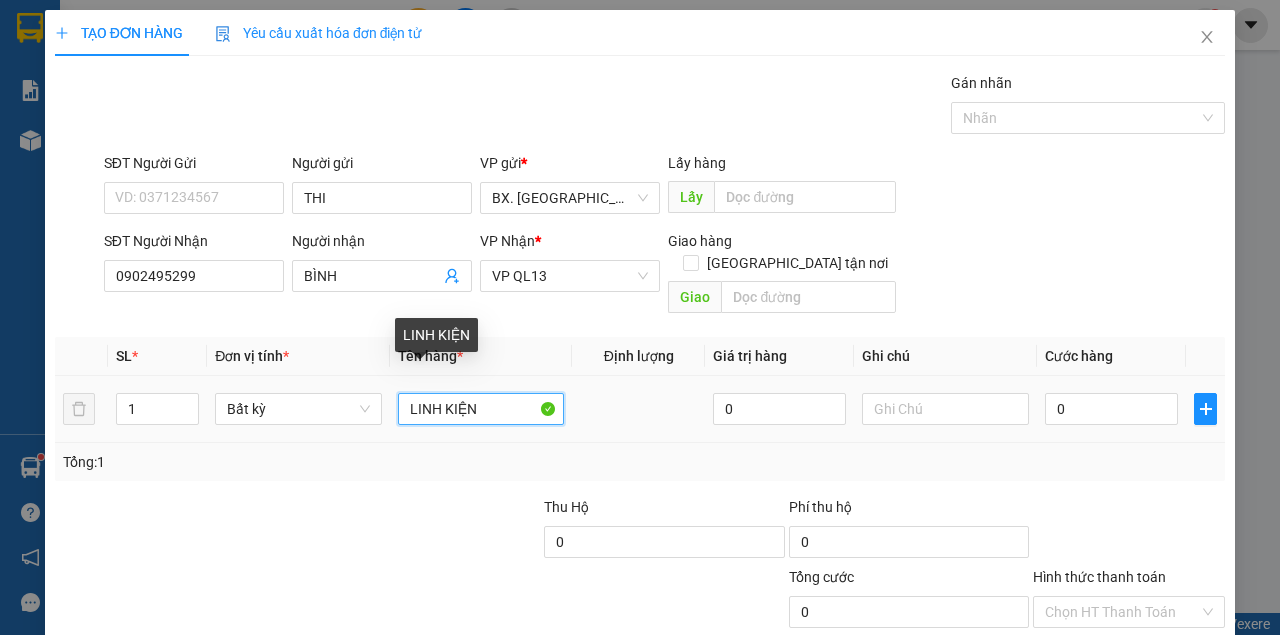 drag, startPoint x: 474, startPoint y: 386, endPoint x: 366, endPoint y: 420, distance: 113.22544 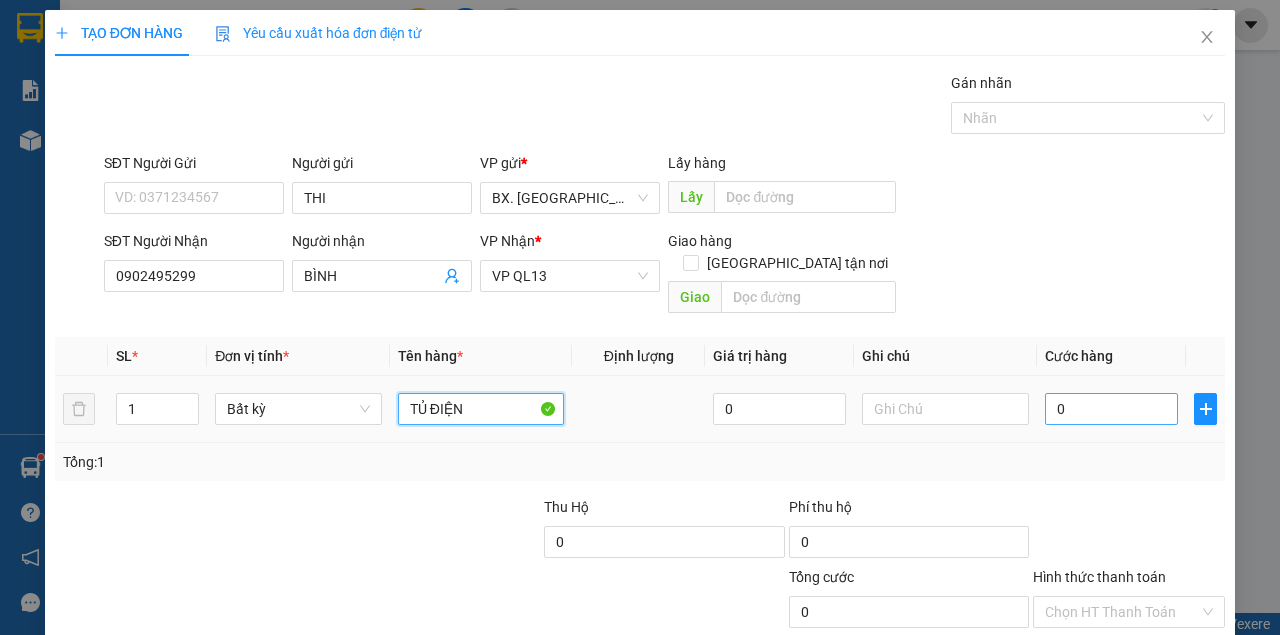 type on "TỦ ĐIỆN" 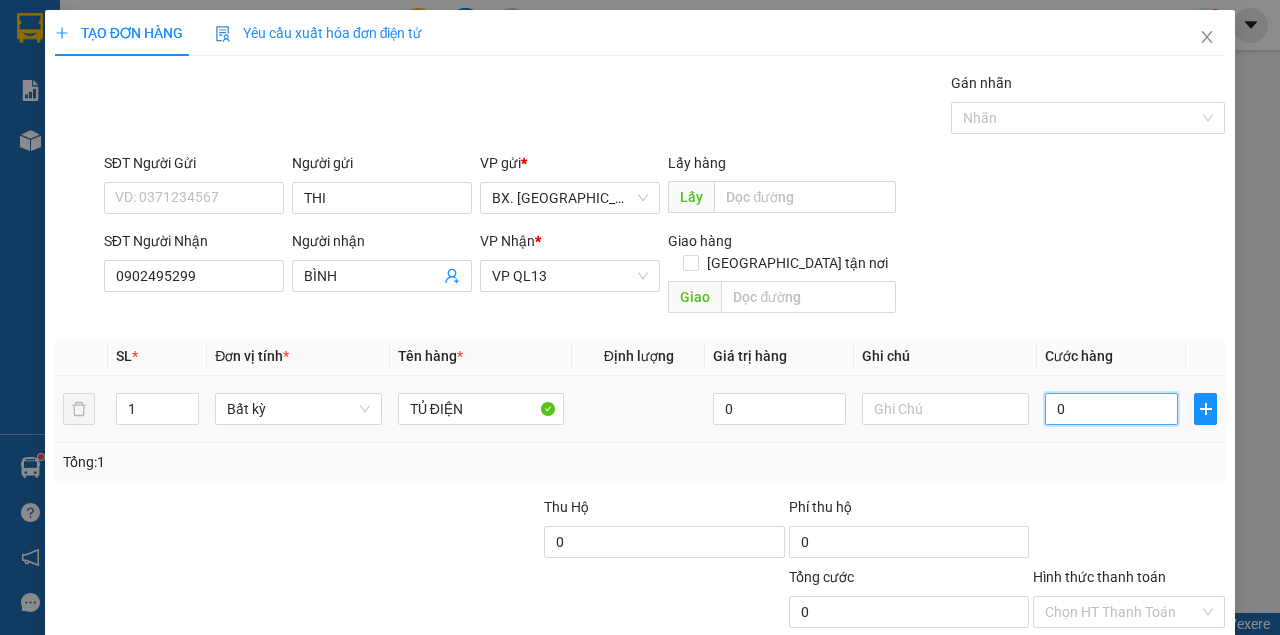 click on "0" at bounding box center (1111, 409) 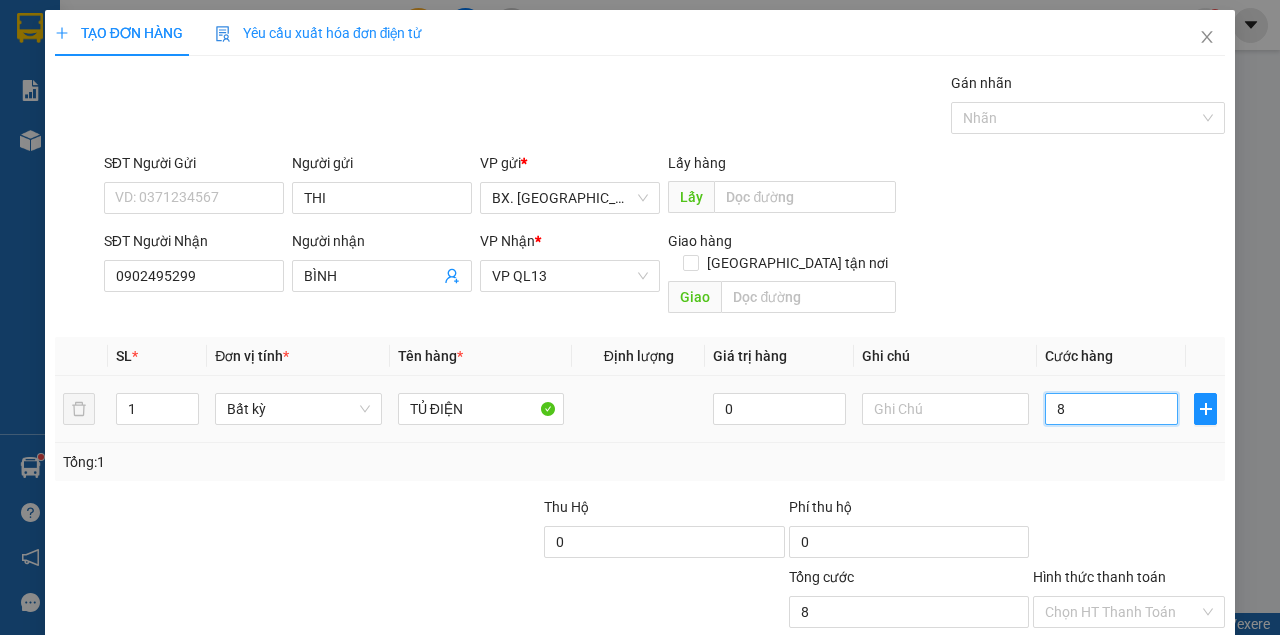 type on "80" 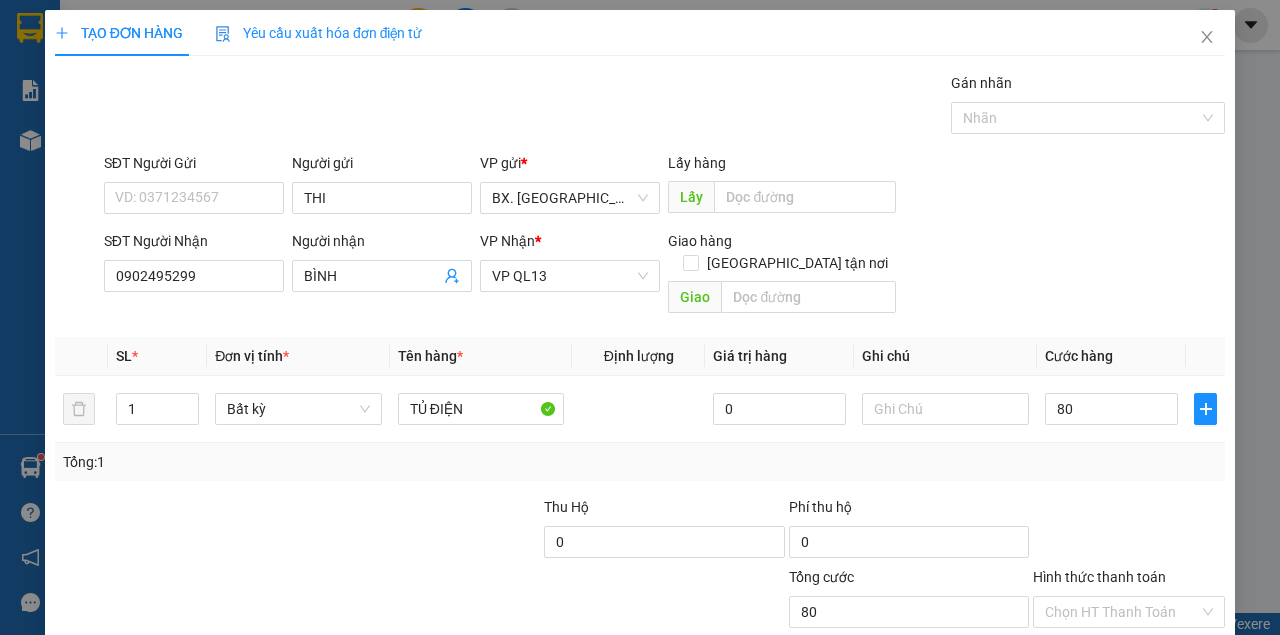 type on "80.000" 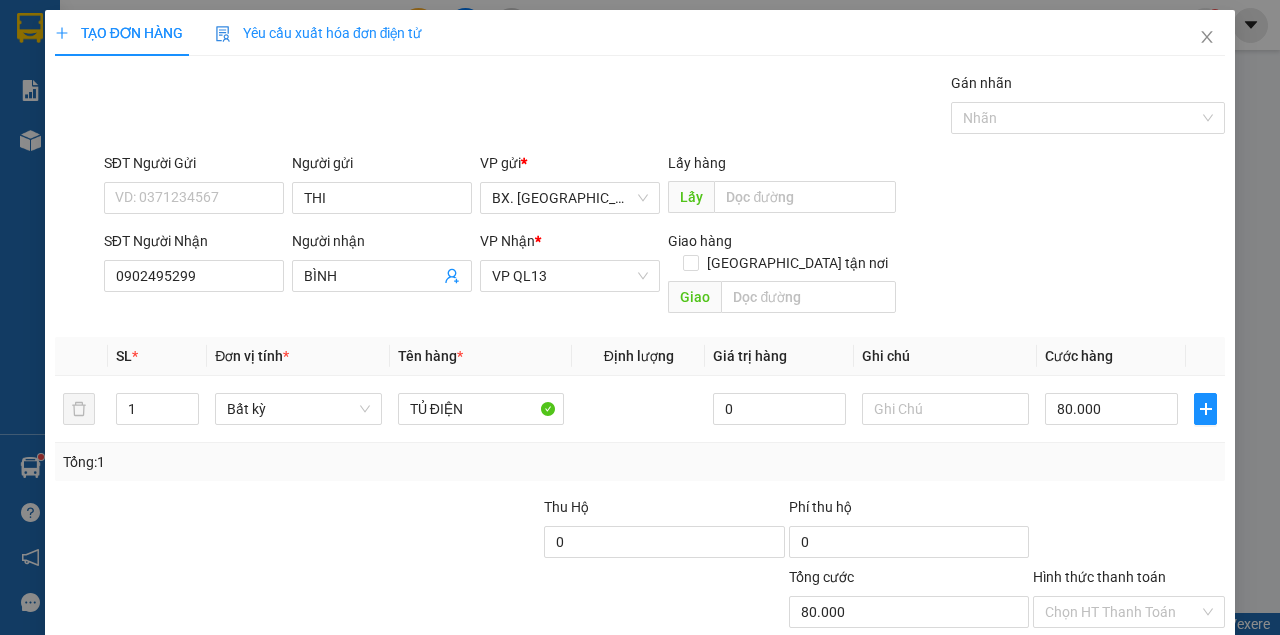click on "SĐT Người Nhận 0902495299 Người nhận BÌNH VP Nhận  * VP QL13 Giao hàng Giao tận nơi [GEOGRAPHIC_DATA]" at bounding box center (664, 276) 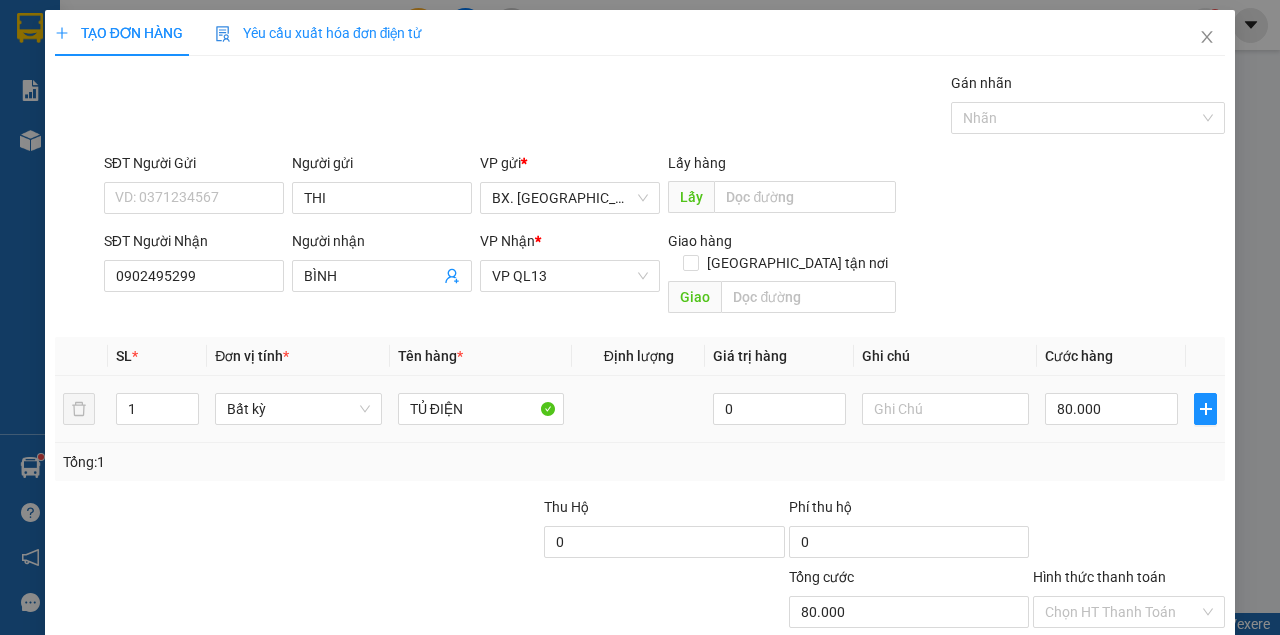 scroll, scrollTop: 102, scrollLeft: 0, axis: vertical 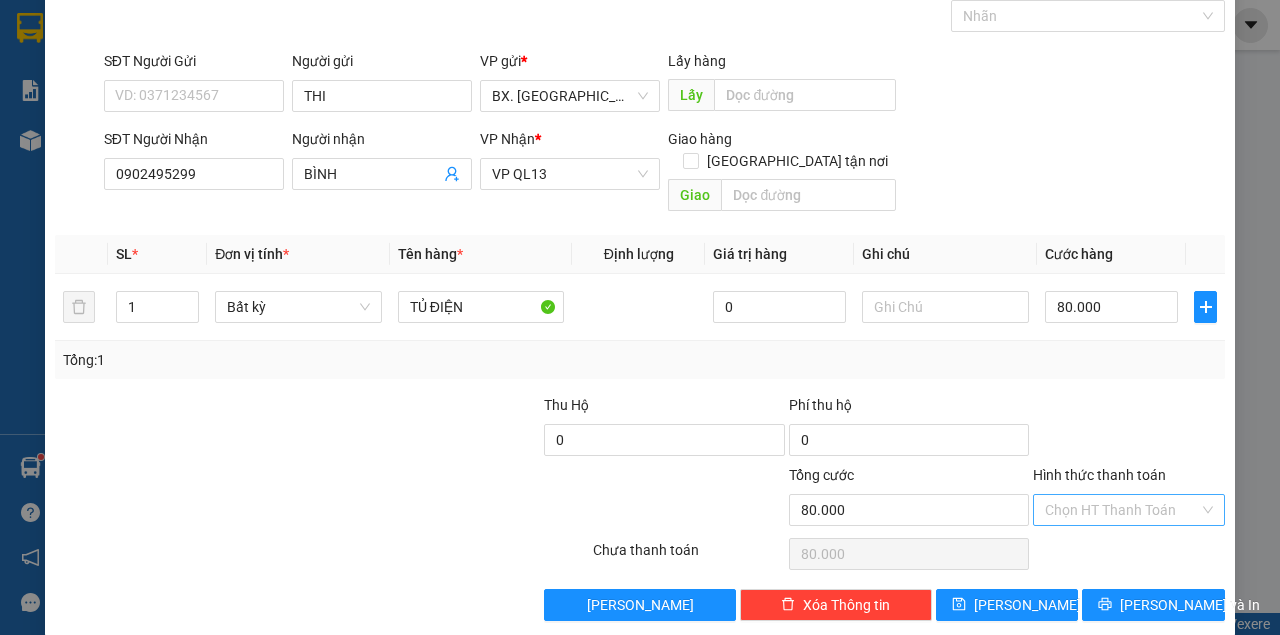 click on "Hình thức thanh toán" at bounding box center (1122, 510) 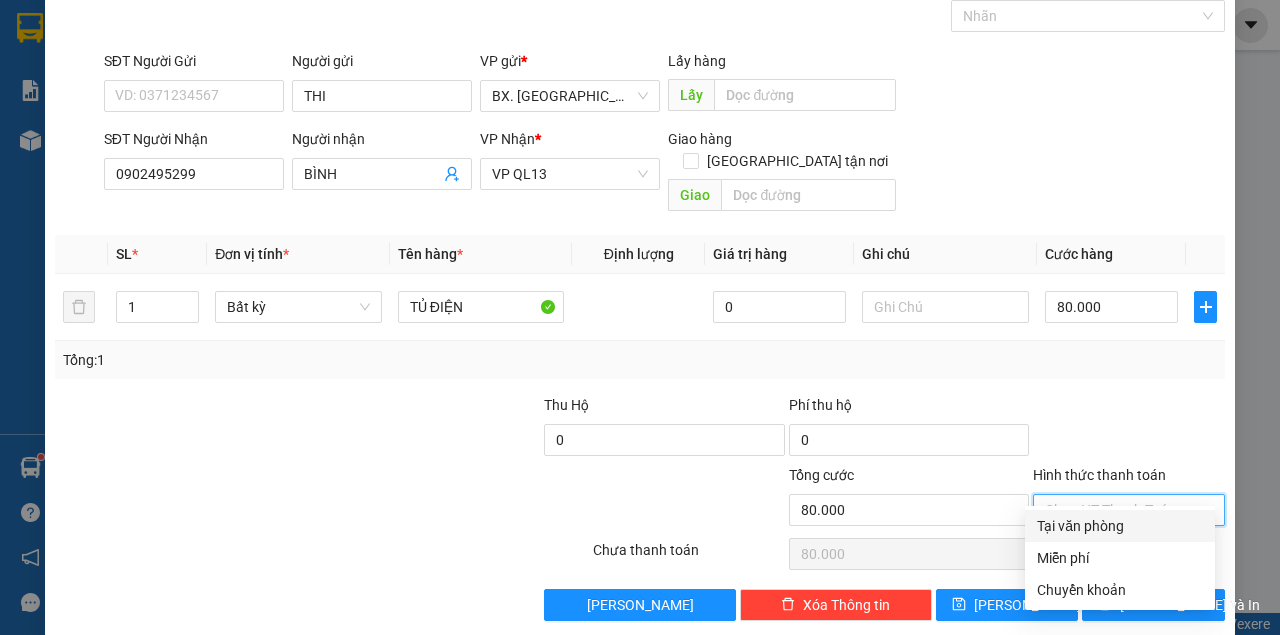 click on "Tại văn phòng" at bounding box center (1120, 526) 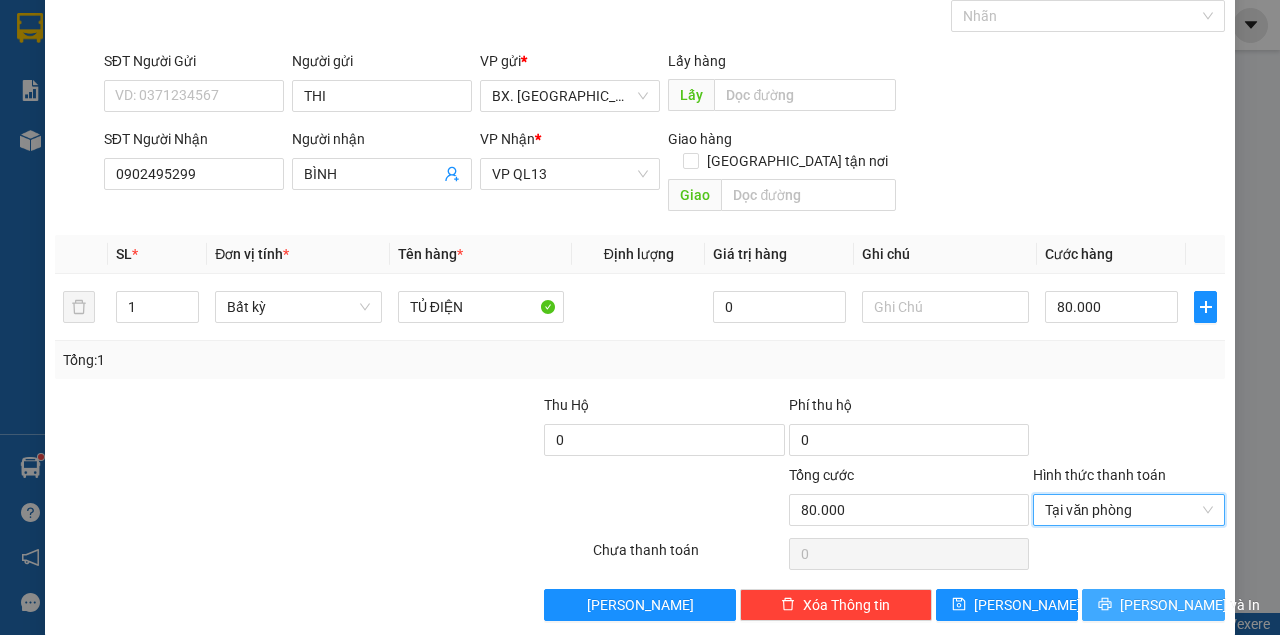 click on "[PERSON_NAME] và In" at bounding box center [1153, 605] 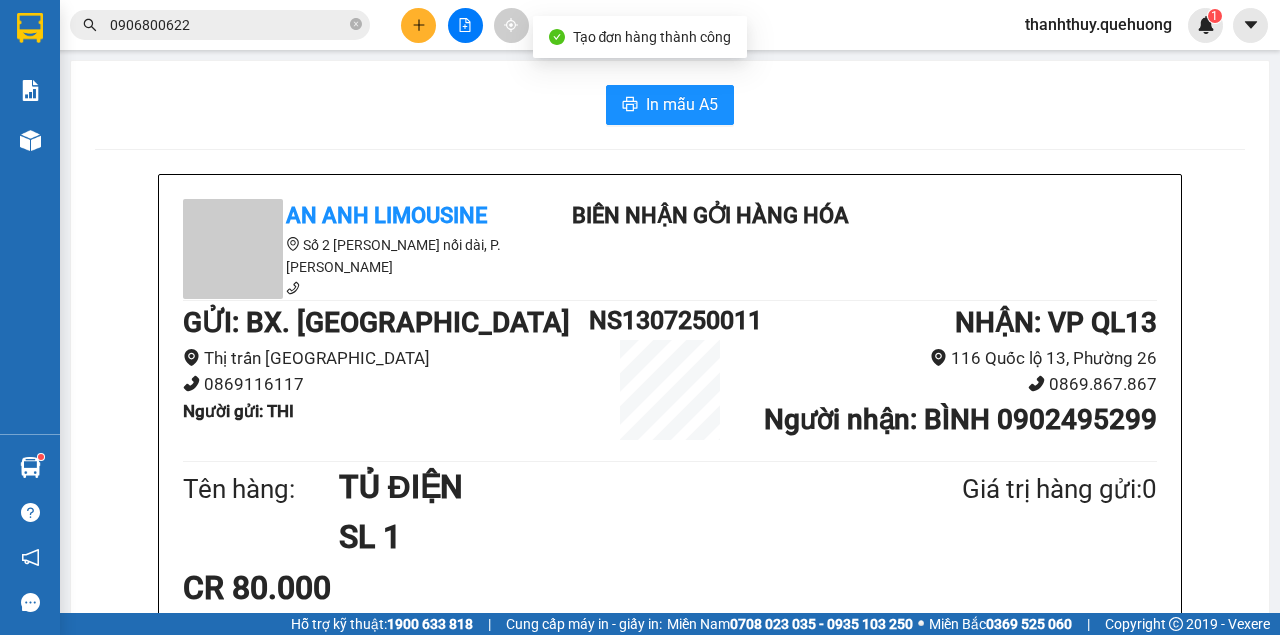 click on "In mẫu A5
An Anh Limousine   Số 2 [PERSON_NAME] nối dài, P. [PERSON_NAME]   Biên nhận gởi hàng hóa GỬI :   BX. [PERSON_NAME][GEOGRAPHIC_DATA]   0869116117 Người gửi :   THI  NS1307250011 NHẬN :   VP QL13   116 Quốc lộ 13, Phường 26   0869.867.867 Người nhận :   BÌNH 0902495299 Tên hàng: TỦ ĐIỆN SL 1 Giá trị hàng gửi:  0 CR   80.000 Tổng phải thu:   0 18:32[DATE] Người lập phiếu [PERSON_NAME] định nhận/gửi hàng : • Hàng hóa ký gửi phải được người nhận đến lấy trong vòng 30 ngày kể từ ngày gửi.  • Nếu quá thời hạn 30 ngày mà người nhận/người gửi không đến nhận hàng, công ty có quyền xử lý hàng hóa theo quy định, bao gồm tiêu hủy hoặc thanh lý mà không cần thông báo trước.  • Công ty không chịu trách nhiệm về bất kỳ mất mát hay khiếu nại nào liên quan đến hàng hóa quá hạn." at bounding box center (670, 868) 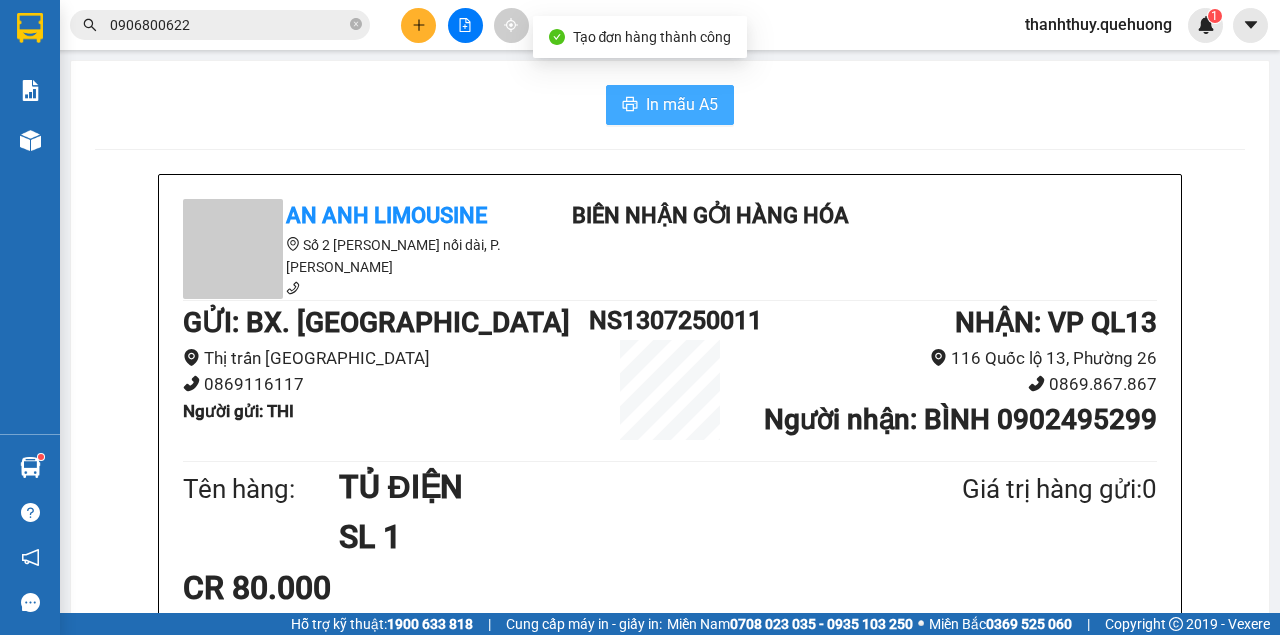 click on "In mẫu A5" at bounding box center [682, 104] 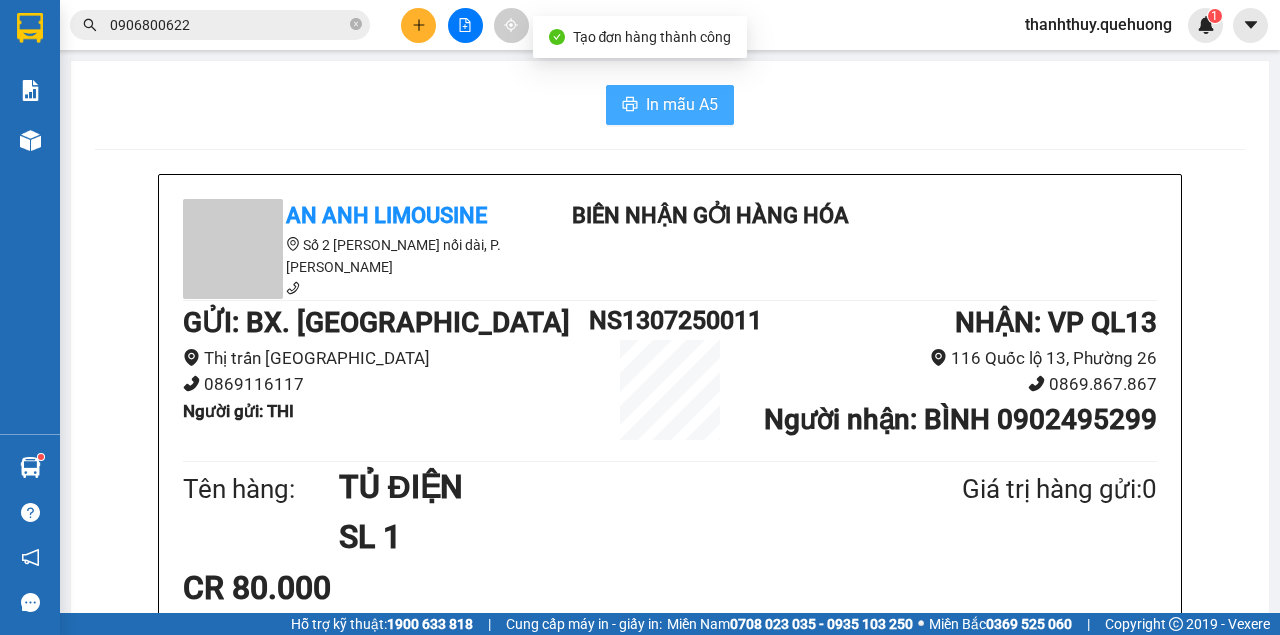 scroll, scrollTop: 0, scrollLeft: 0, axis: both 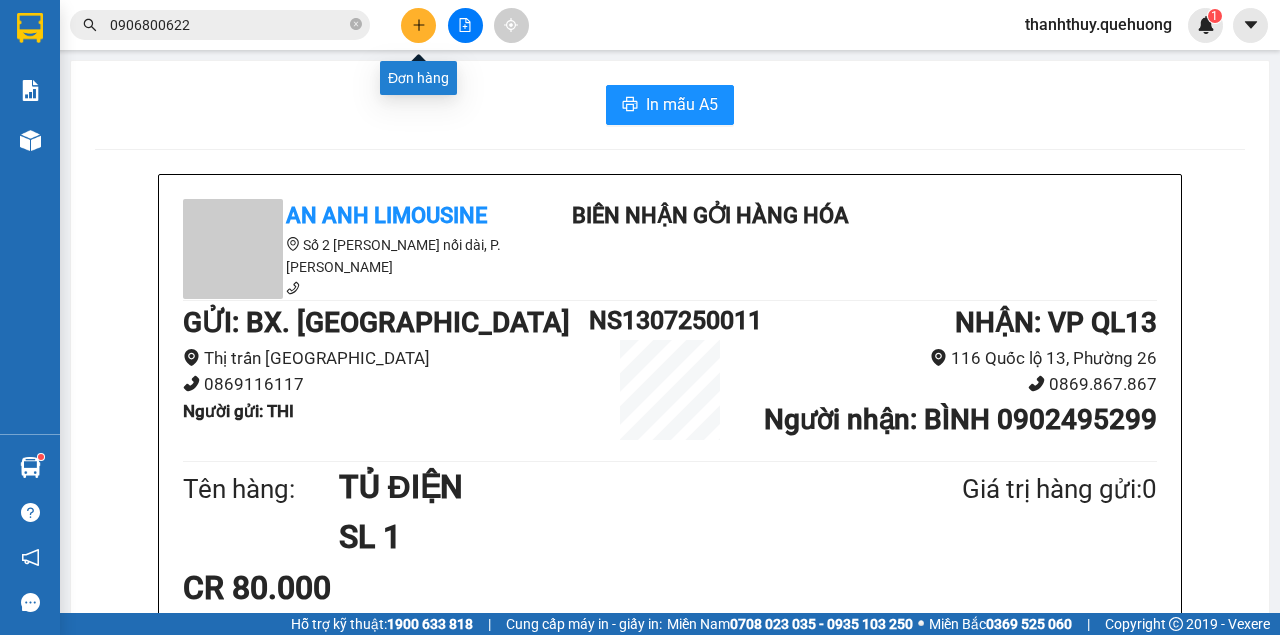 click at bounding box center [418, 25] 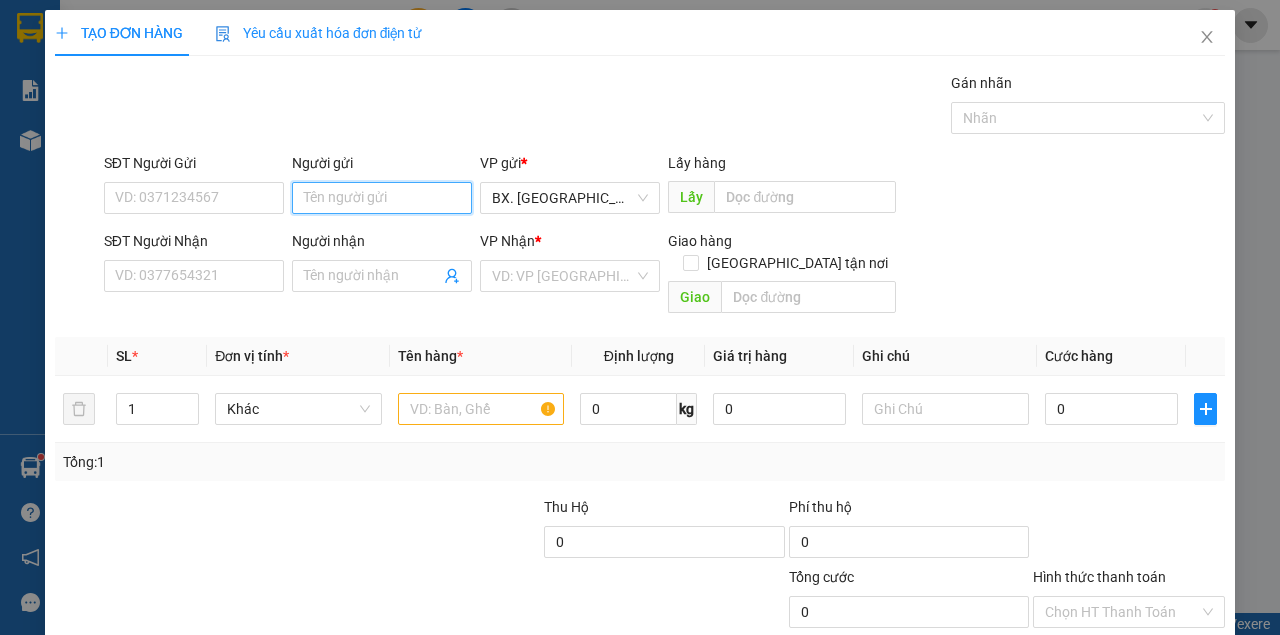 click on "Người gửi" at bounding box center [382, 198] 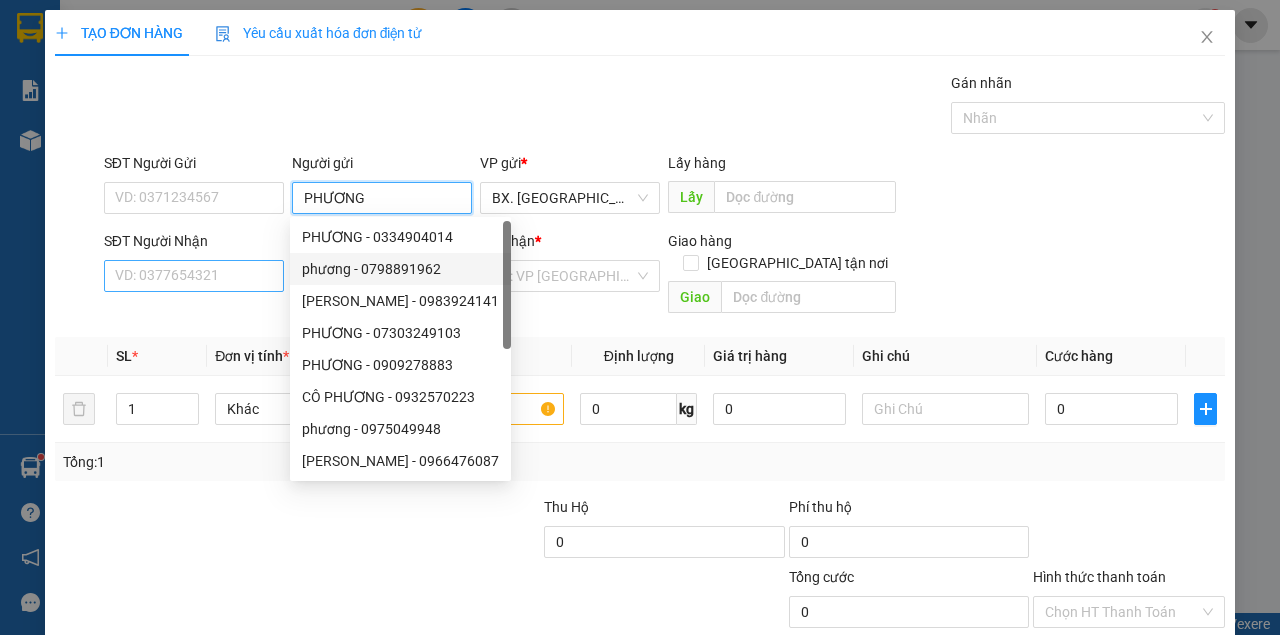 type on "PHƯƠNG" 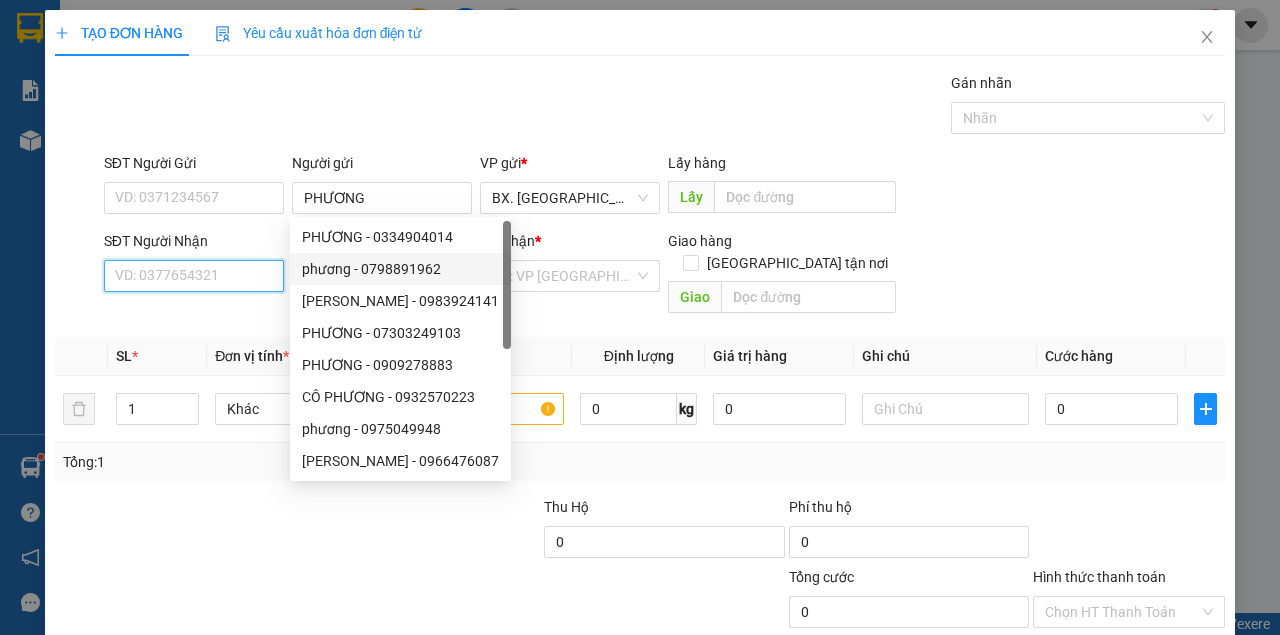 click on "SĐT Người Nhận" at bounding box center [194, 276] 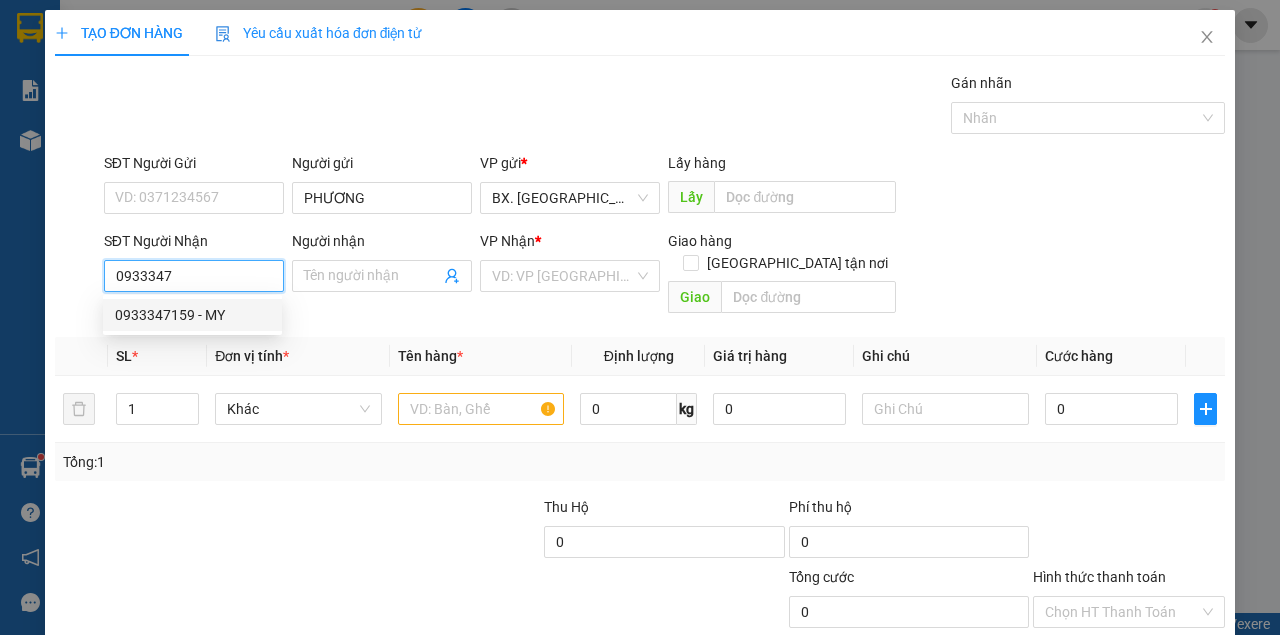 click on "0933347159 - MY" at bounding box center (192, 315) 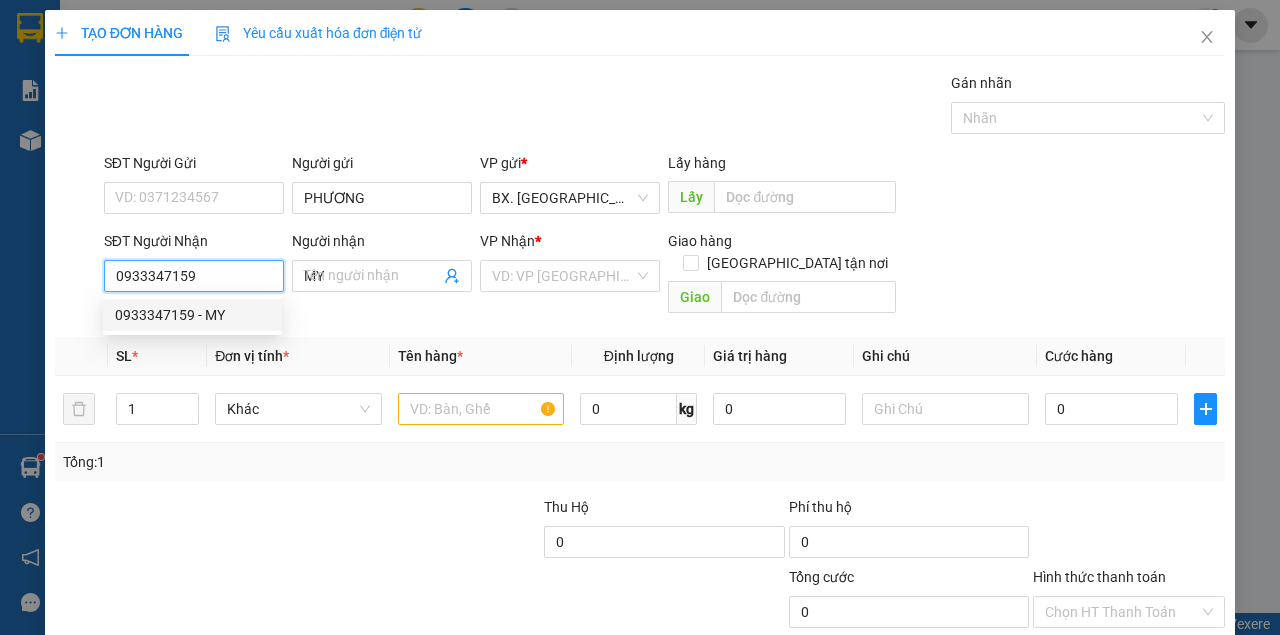 type on "50.000" 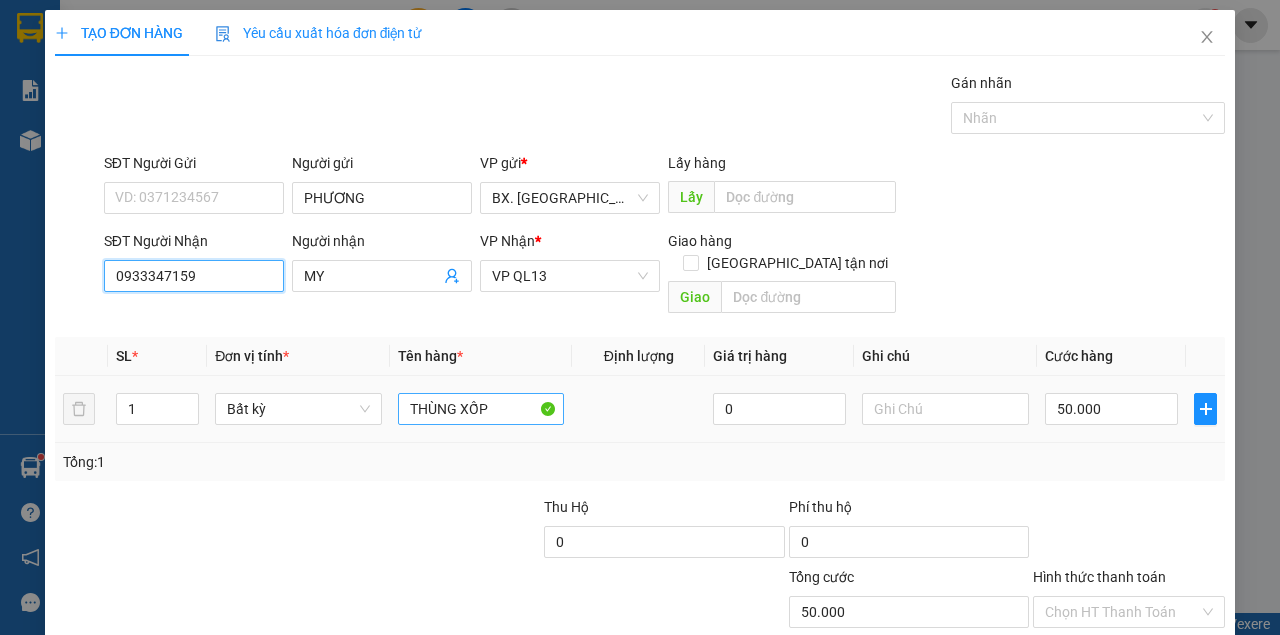 type on "0933347159" 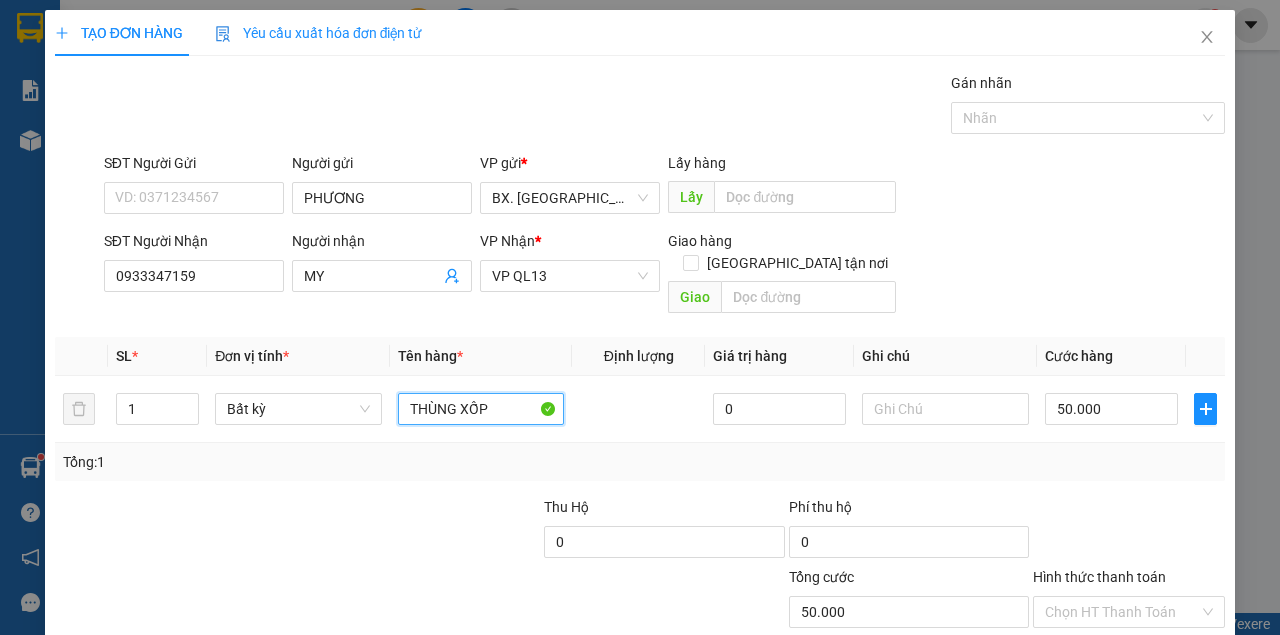 drag, startPoint x: 506, startPoint y: 391, endPoint x: 390, endPoint y: 458, distance: 133.95895 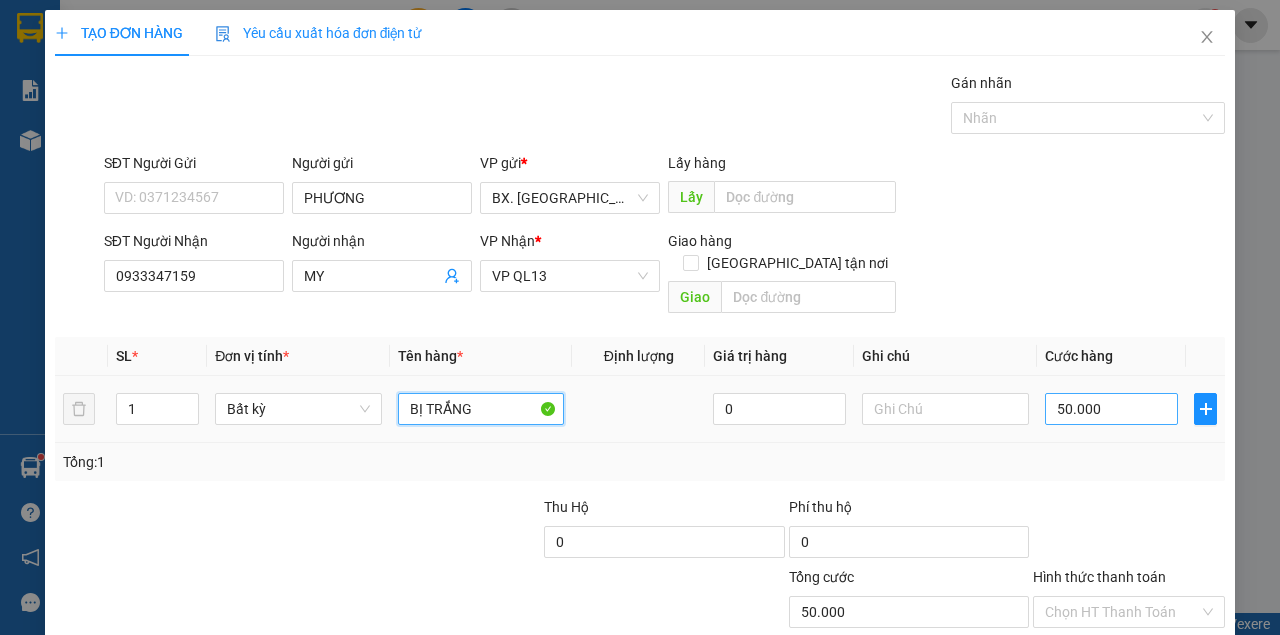 type on "BỊ TRẮNG" 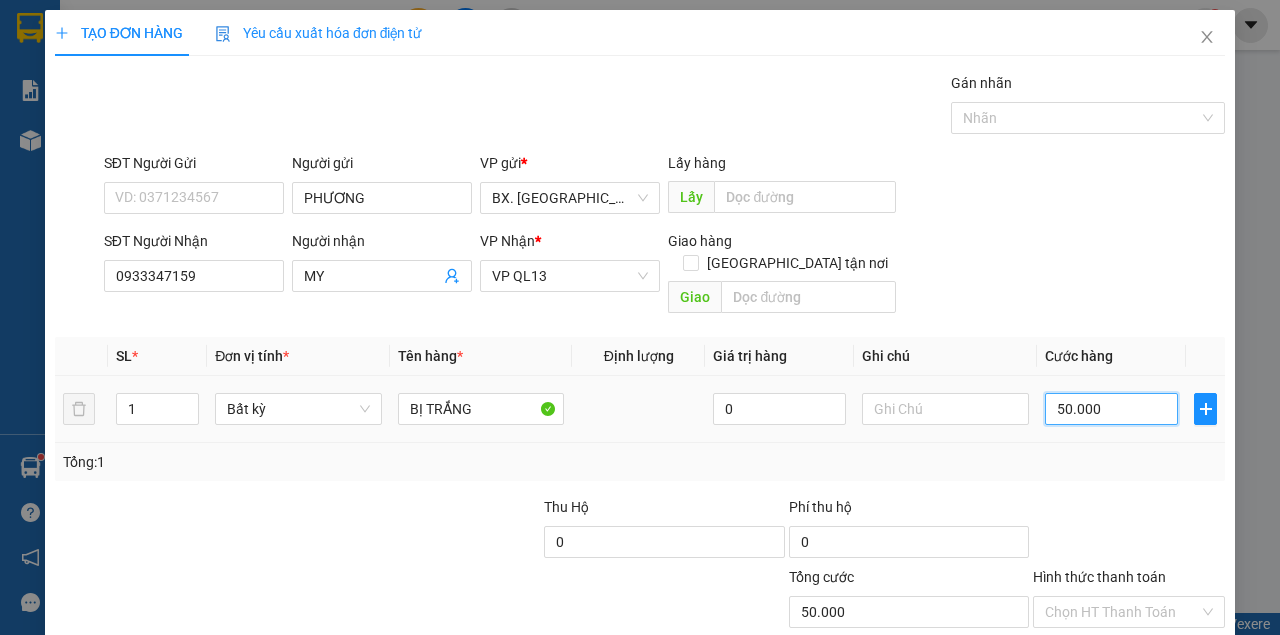 click on "50.000" at bounding box center [1111, 409] 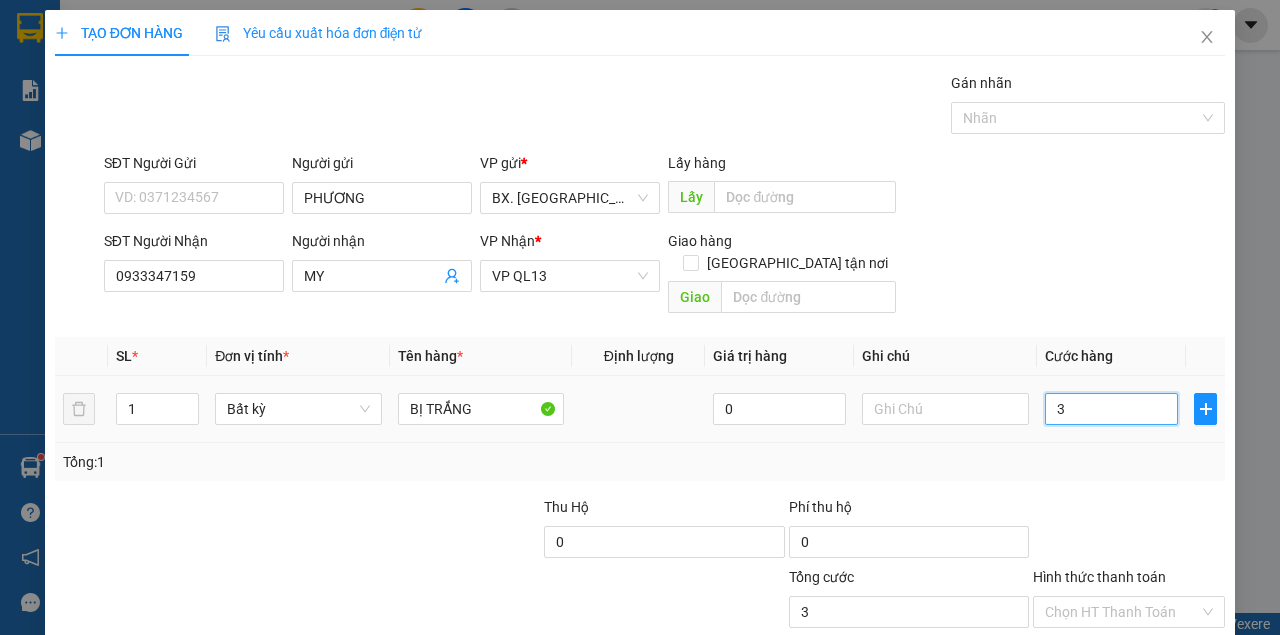 type on "30" 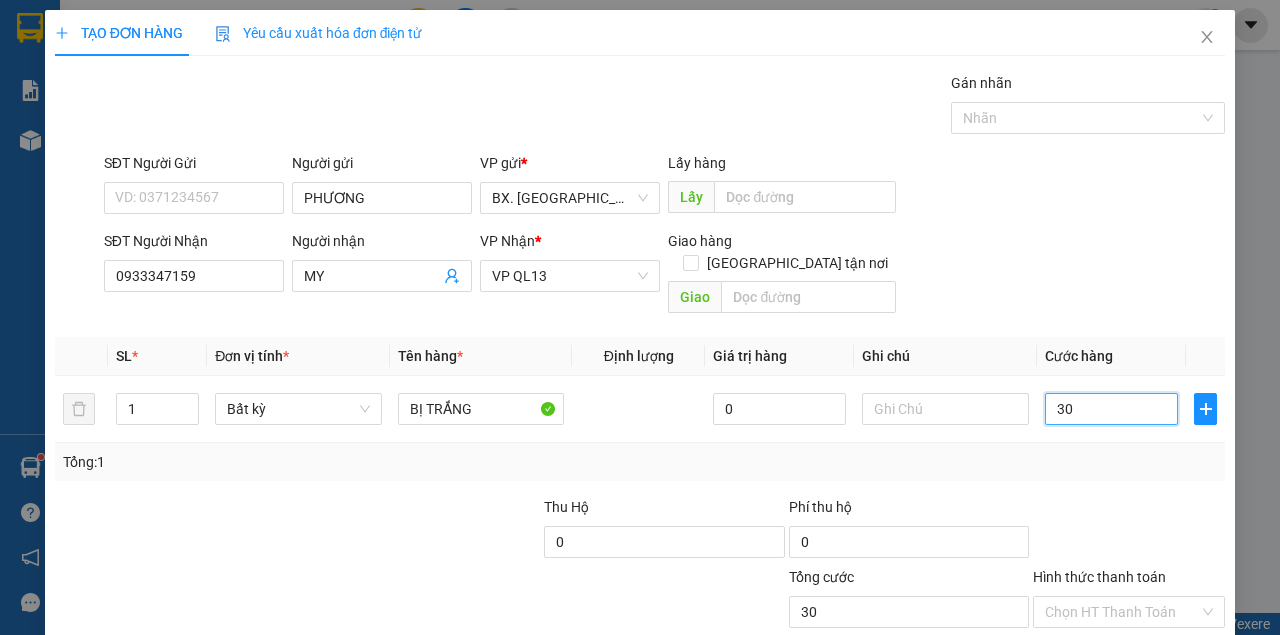 type on "30" 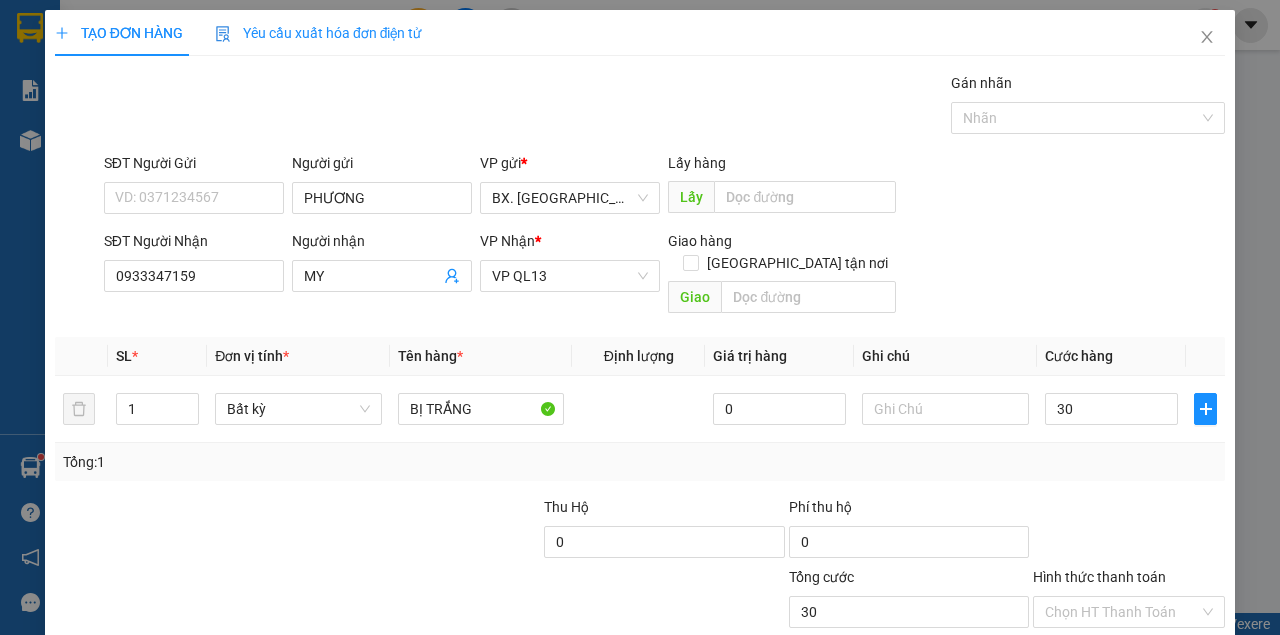 type on "30.000" 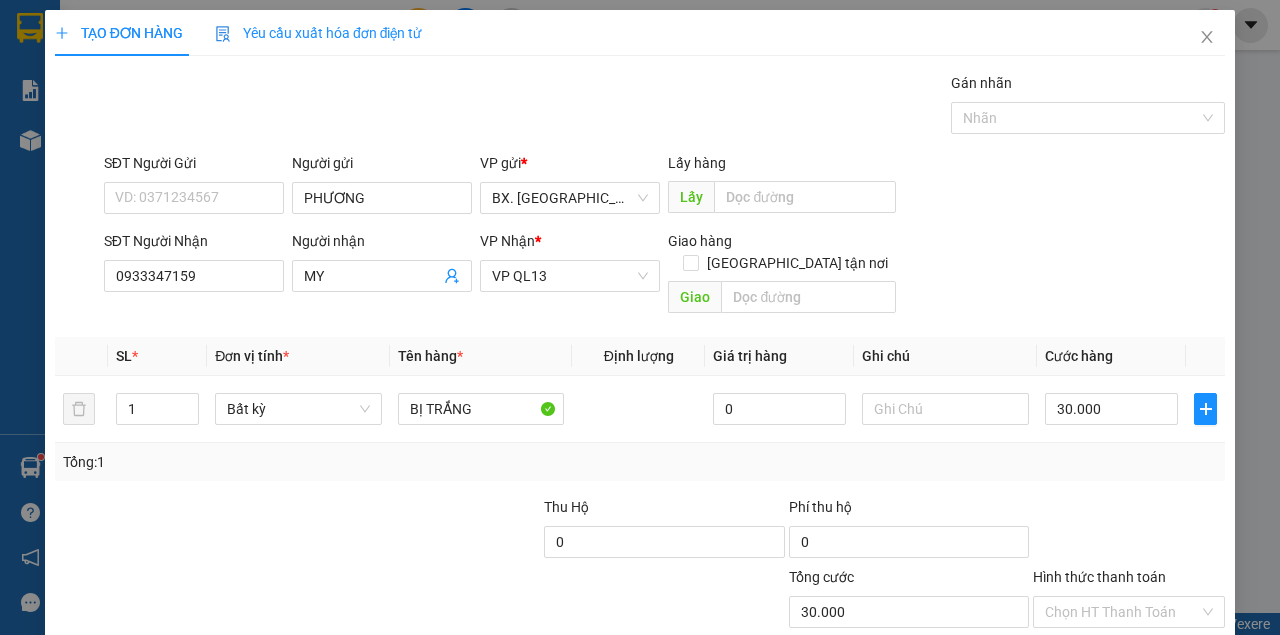 click on "Transit Pickup Surcharge Ids Transit Deliver Surcharge Ids Transit Deliver Surcharge Transit Deliver Surcharge Gói vận chuyển  * Tiêu chuẩn Gán nhãn   Nhãn SĐT Người Gửi VD: 0371234567 Người gửi PHƯƠNG VP gửi  * BX. [PERSON_NAME] Lấy hàng Lấy SĐT Người Nhận 0933347159 Người nhận MY VP Nhận  * VP QL13 Giao hàng Giao tận nơi Giao SL  * Đơn vị tính  * Tên hàng  * Định lượng Giá trị hàng Ghi chú Cước hàng                   1 Bất kỳ BỊ TRẮNG 0 30.000 Tổng:  1 Thu Hộ 0 Phí thu hộ 0 Tổng cước 30.000 Hình thức thanh toán Chọn HT Thanh Toán Số tiền thu trước 0 Chưa thanh toán 30.000 Chọn HT Thanh Toán Lưu nháp Xóa Thông tin [PERSON_NAME] và In BỊ TRẮNG" at bounding box center (640, 397) 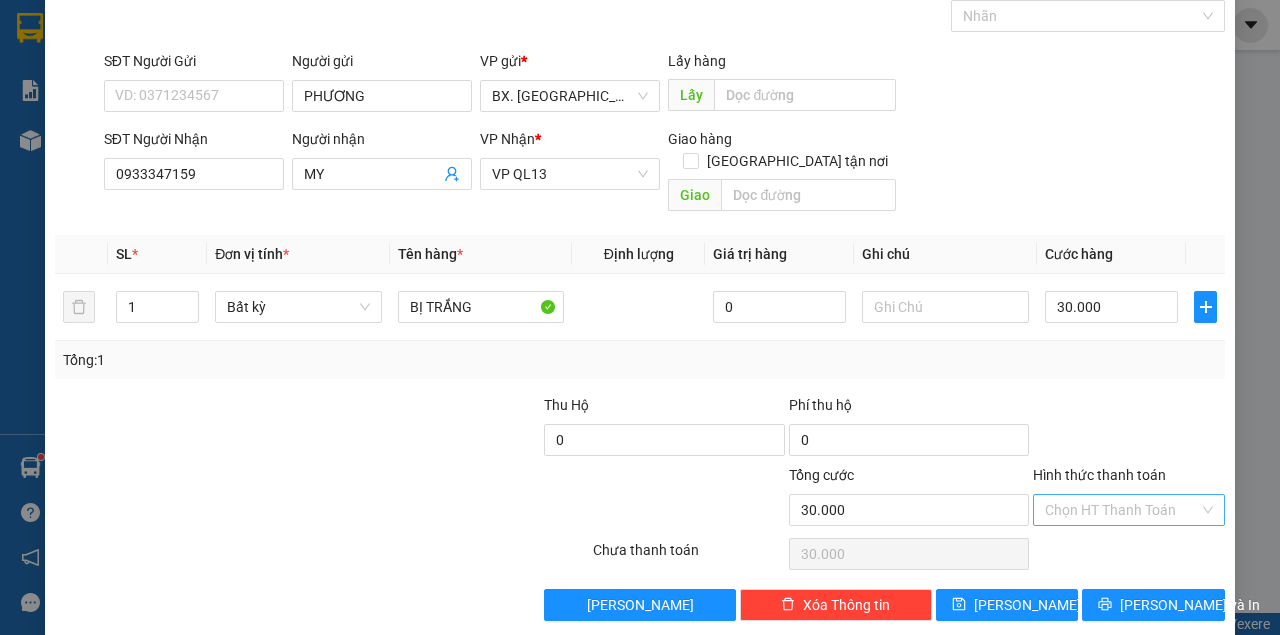 click at bounding box center [1122, 510] 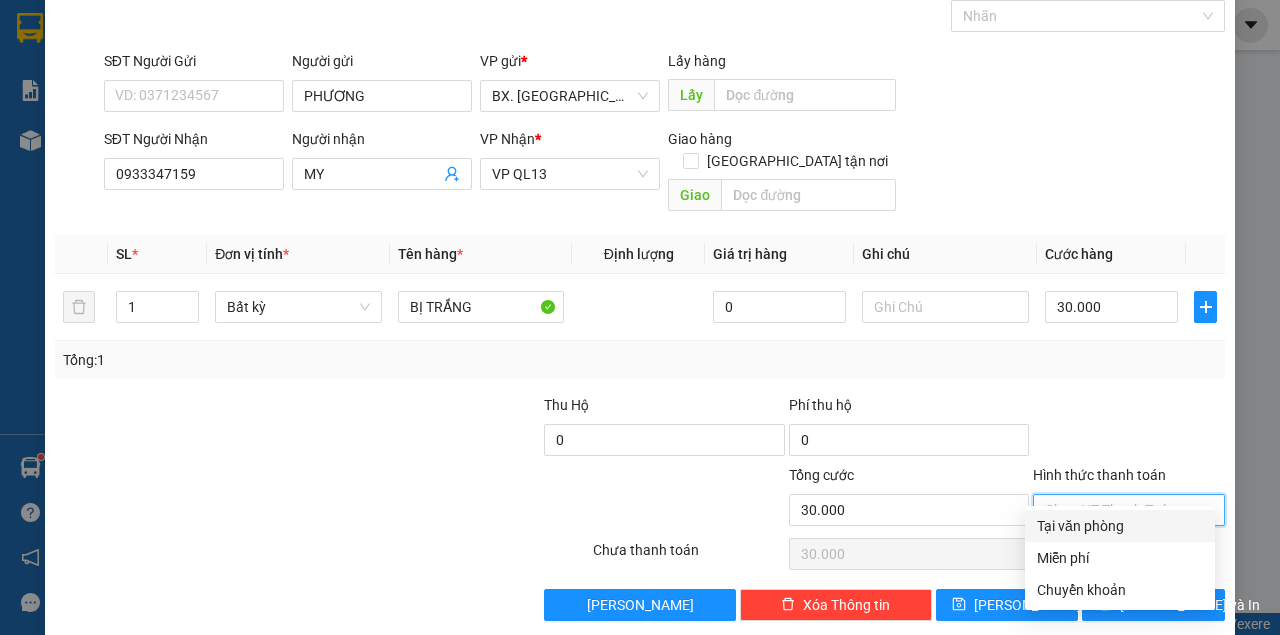 click on "Hình thức thanh toán" at bounding box center [1122, 510] 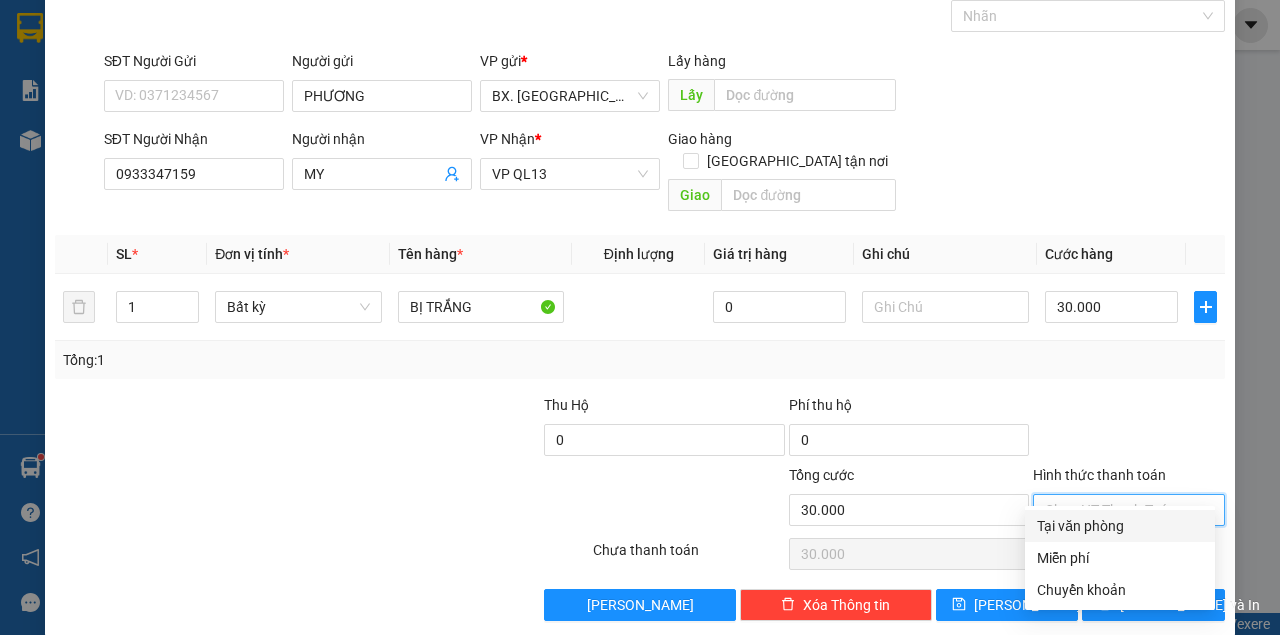 click on "Tại văn phòng" at bounding box center (1120, 526) 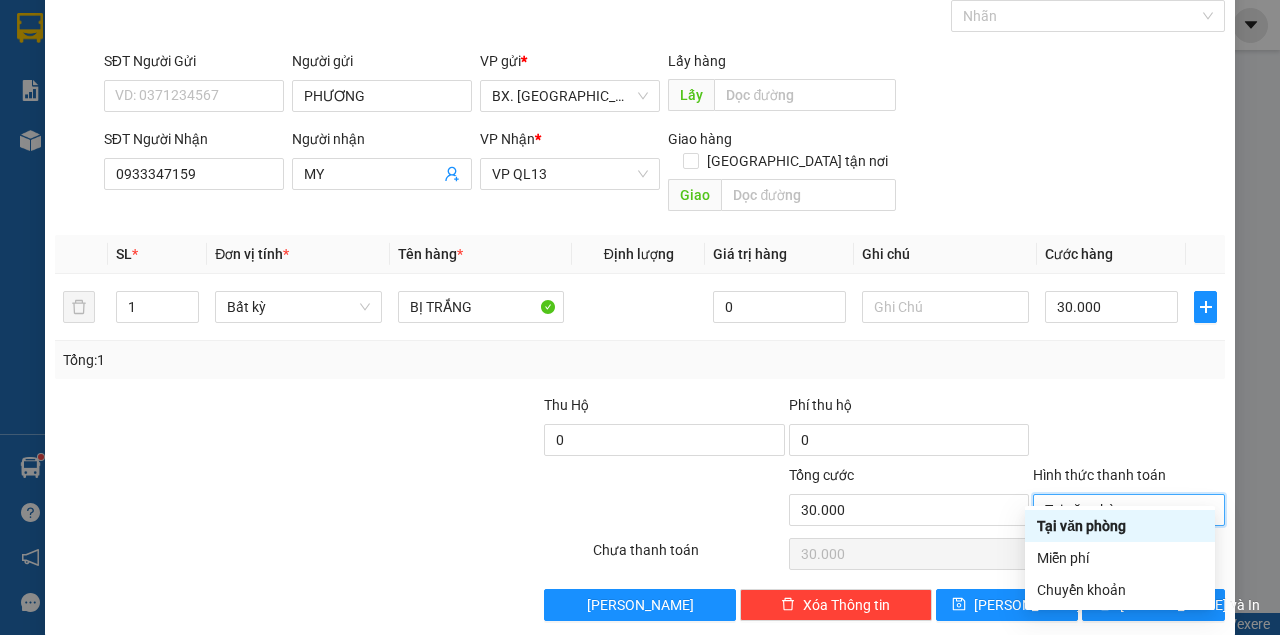 type on "0" 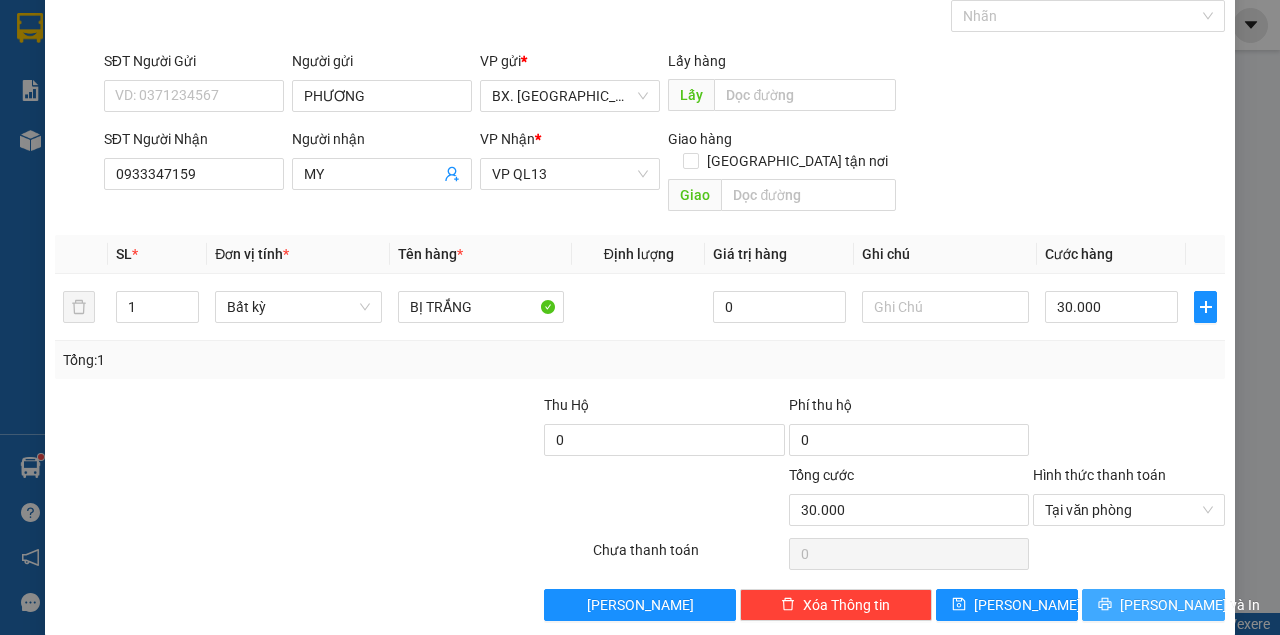 click 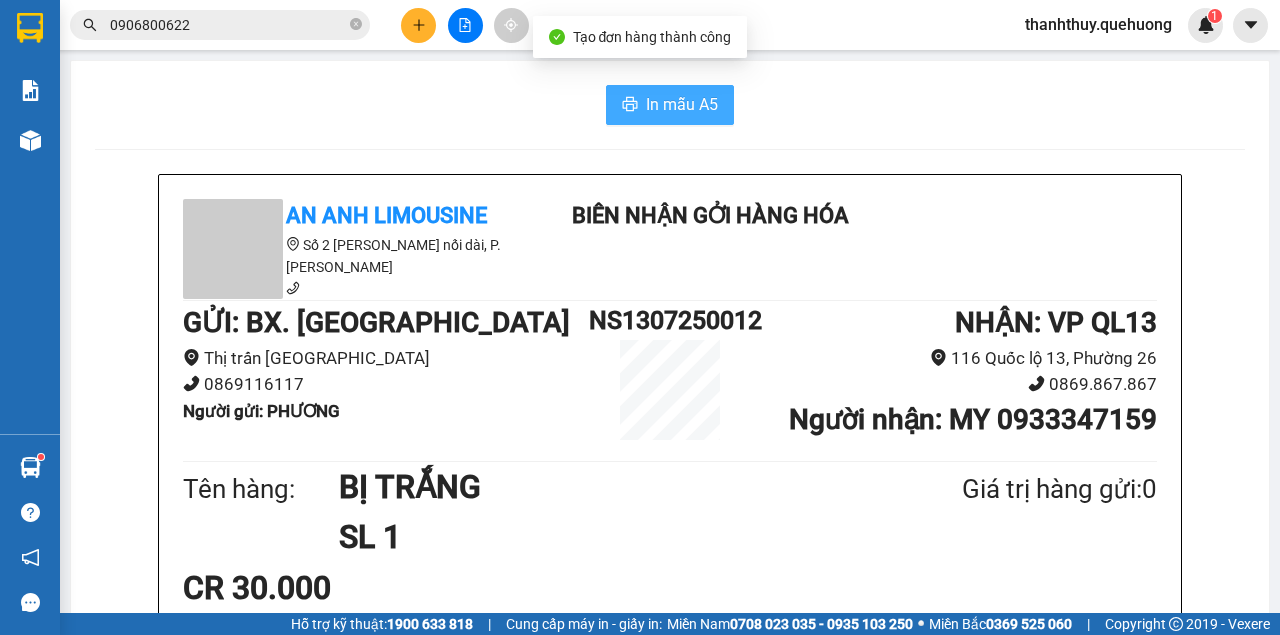 click 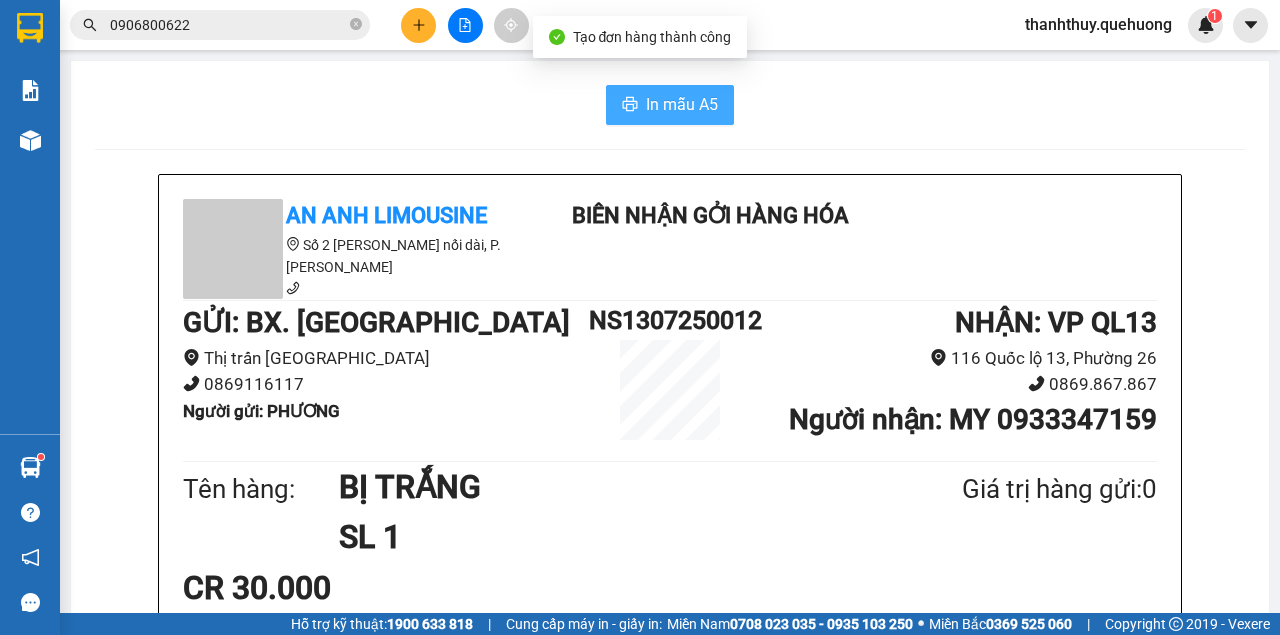 scroll, scrollTop: 0, scrollLeft: 0, axis: both 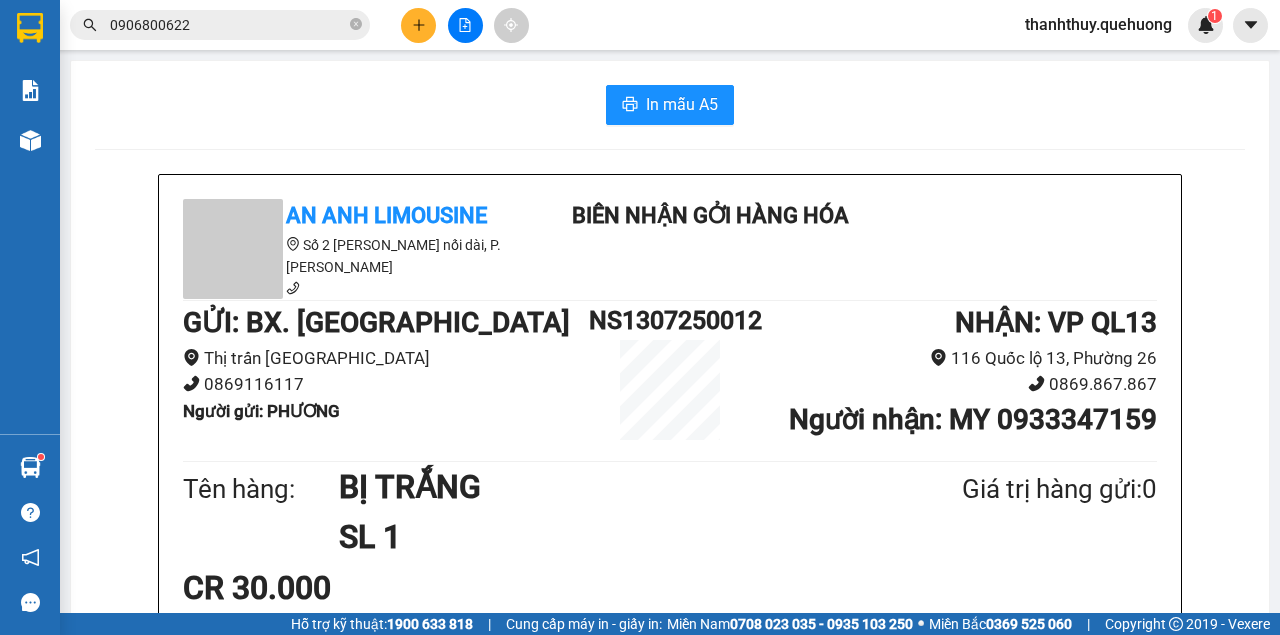 click on "0906800622" at bounding box center (228, 25) 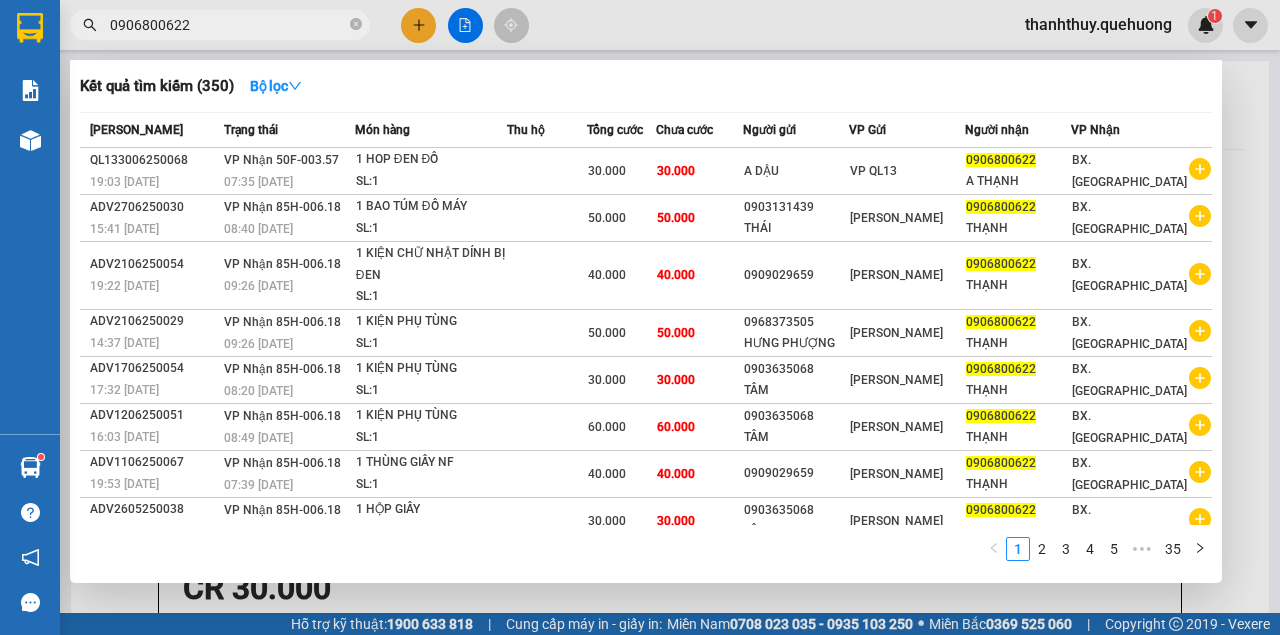 click on "0906800622" at bounding box center [228, 25] 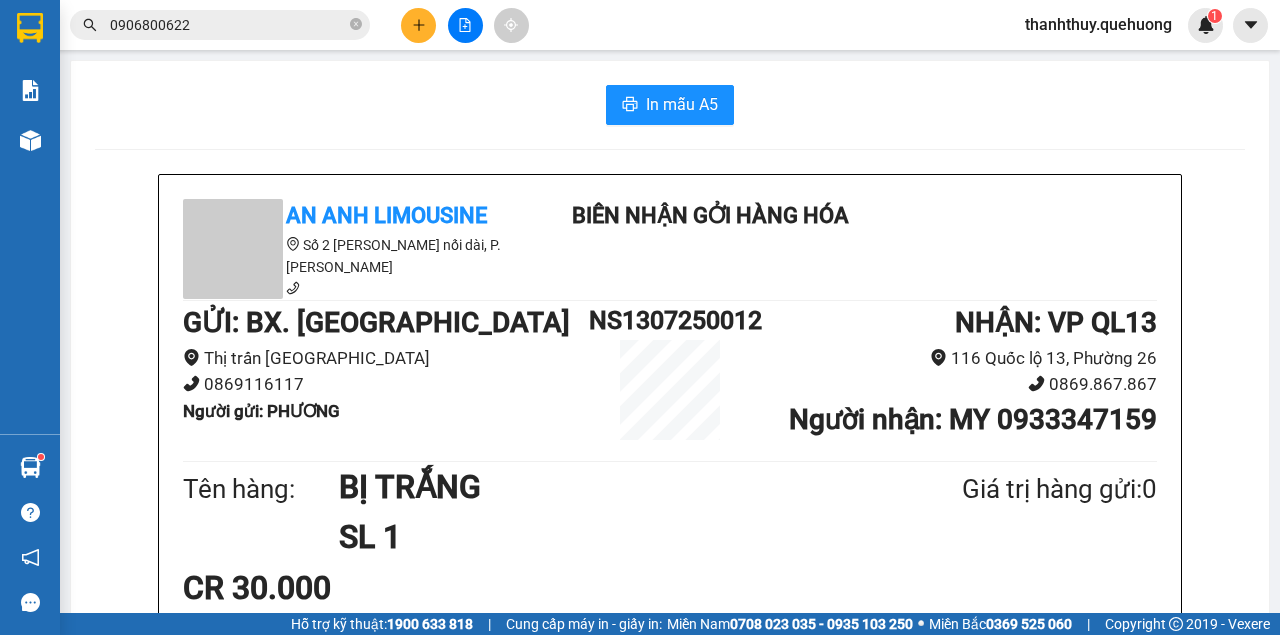 click at bounding box center (418, 25) 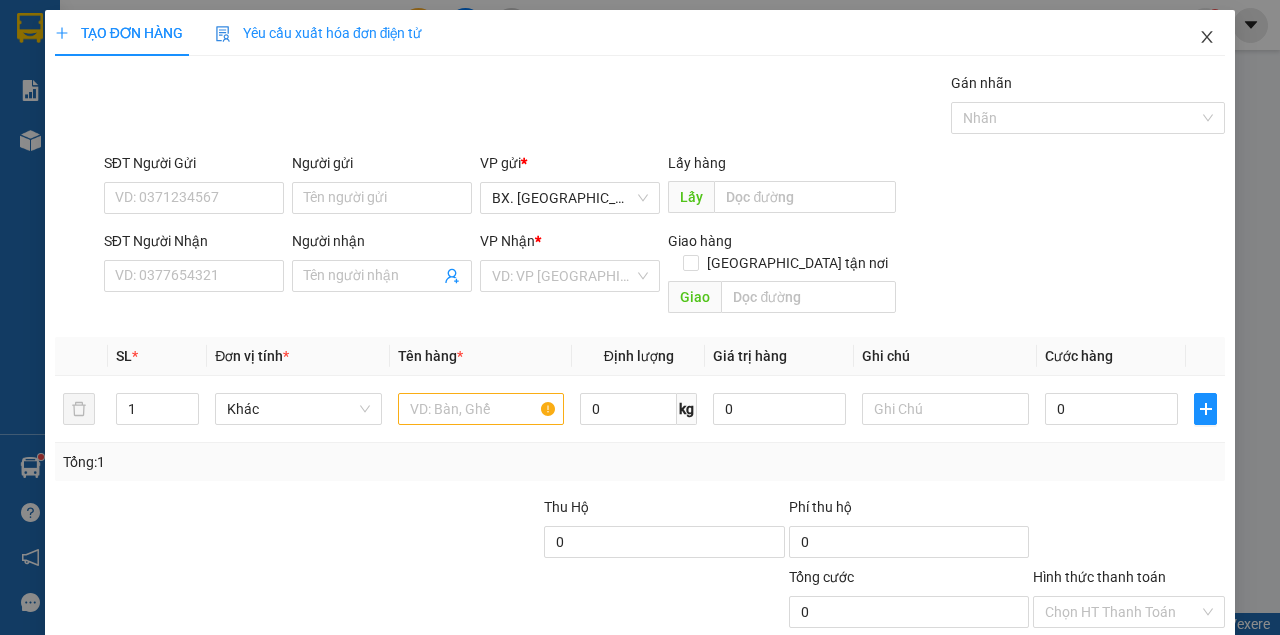 click 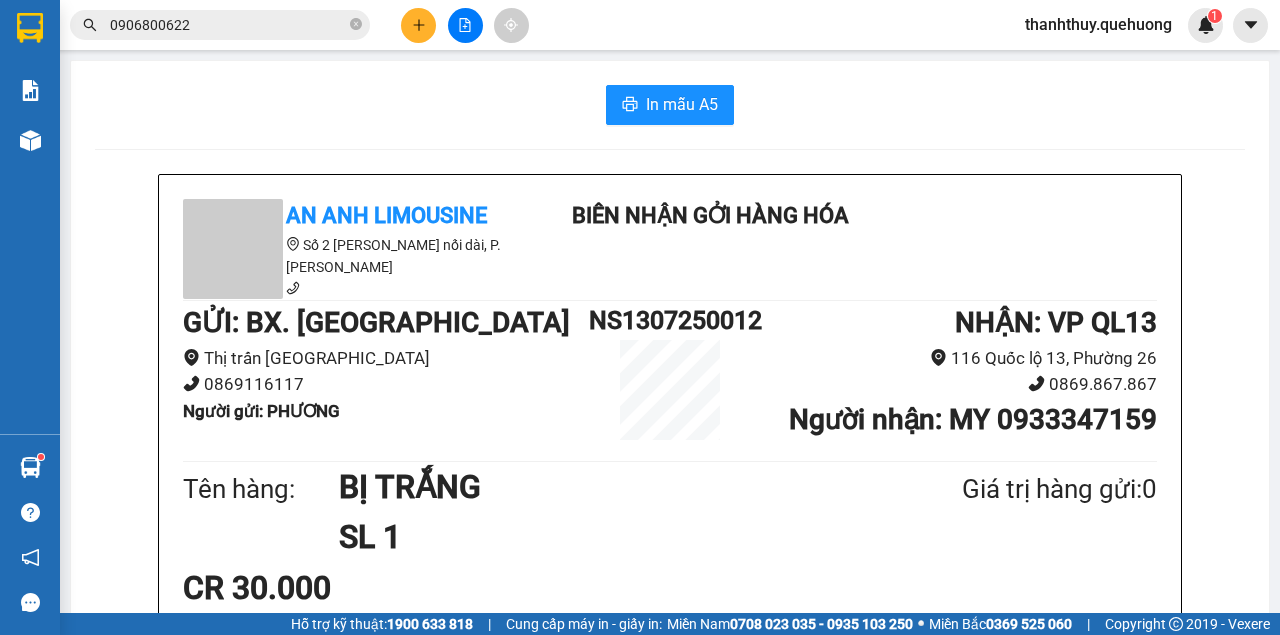 click at bounding box center (418, 25) 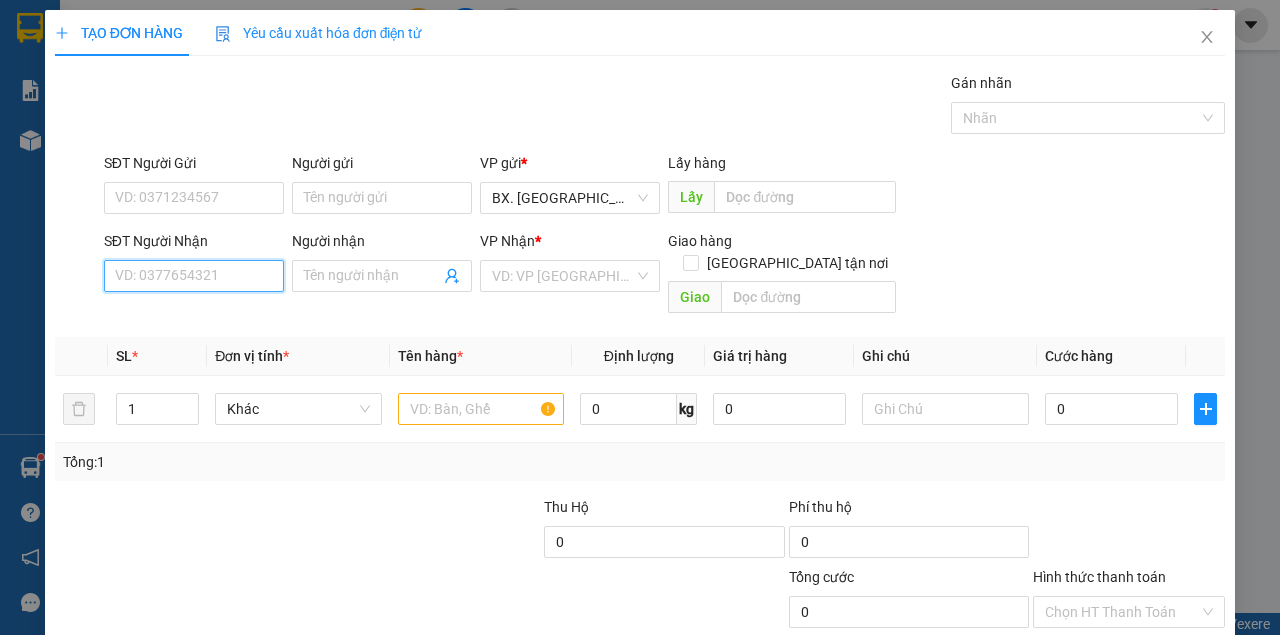 click on "SĐT Người Nhận" at bounding box center [194, 276] 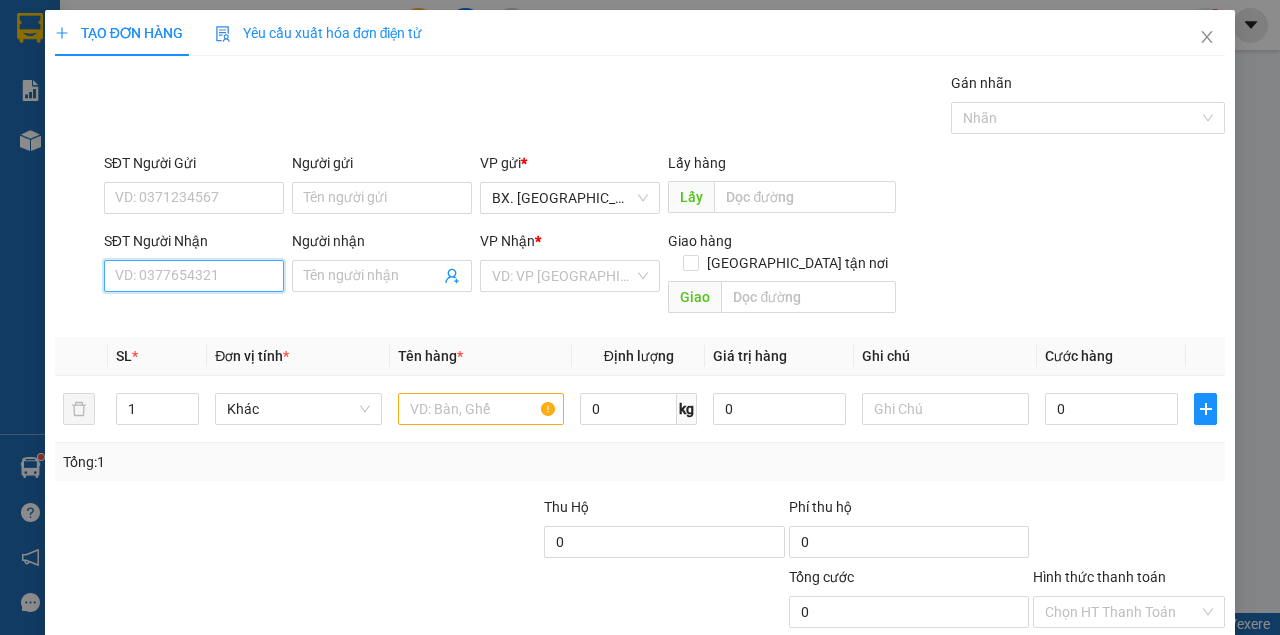 paste on "0398930258" 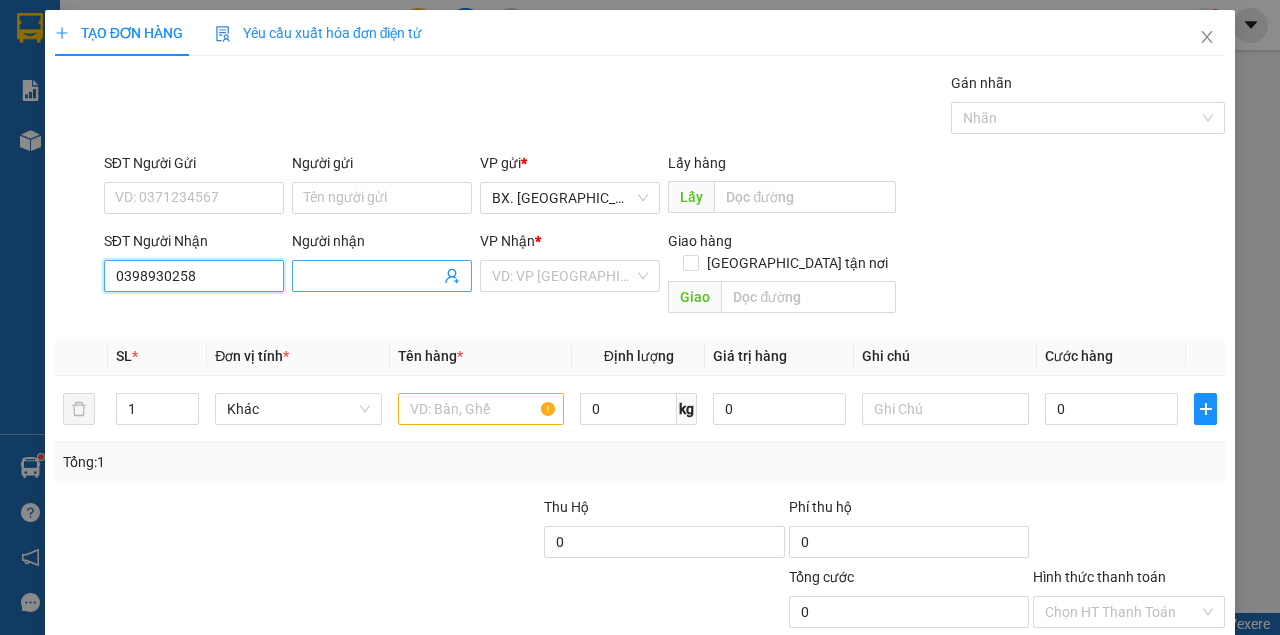 type on "0398930258" 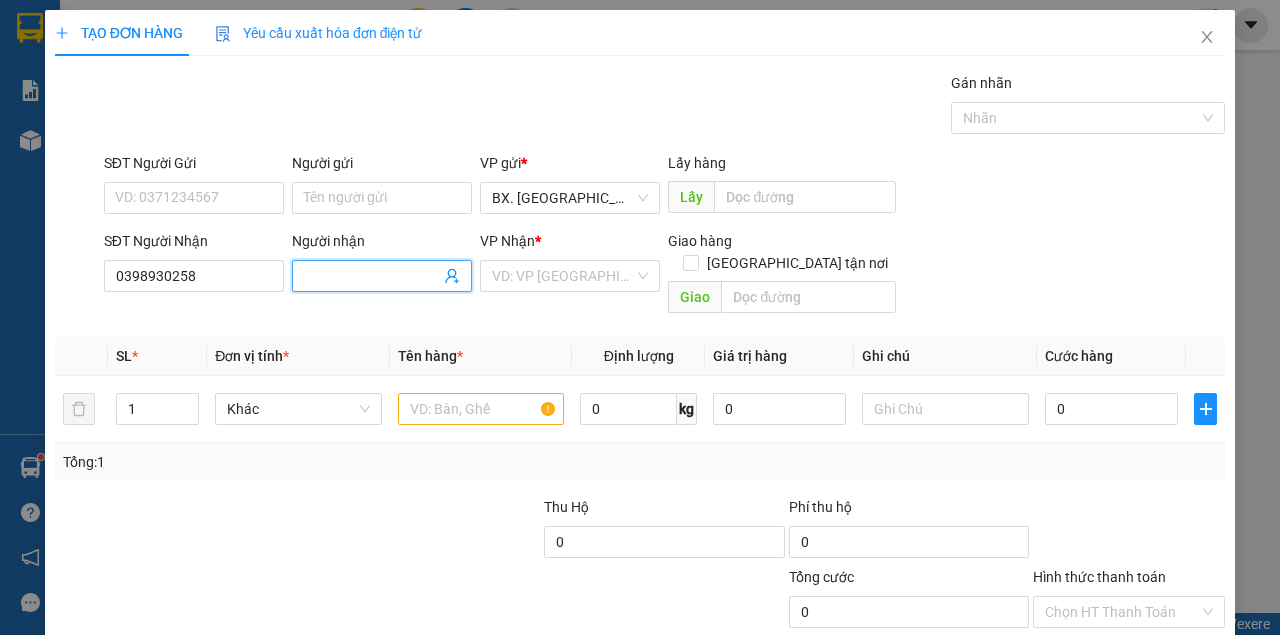 click on "Người nhận" at bounding box center (372, 276) 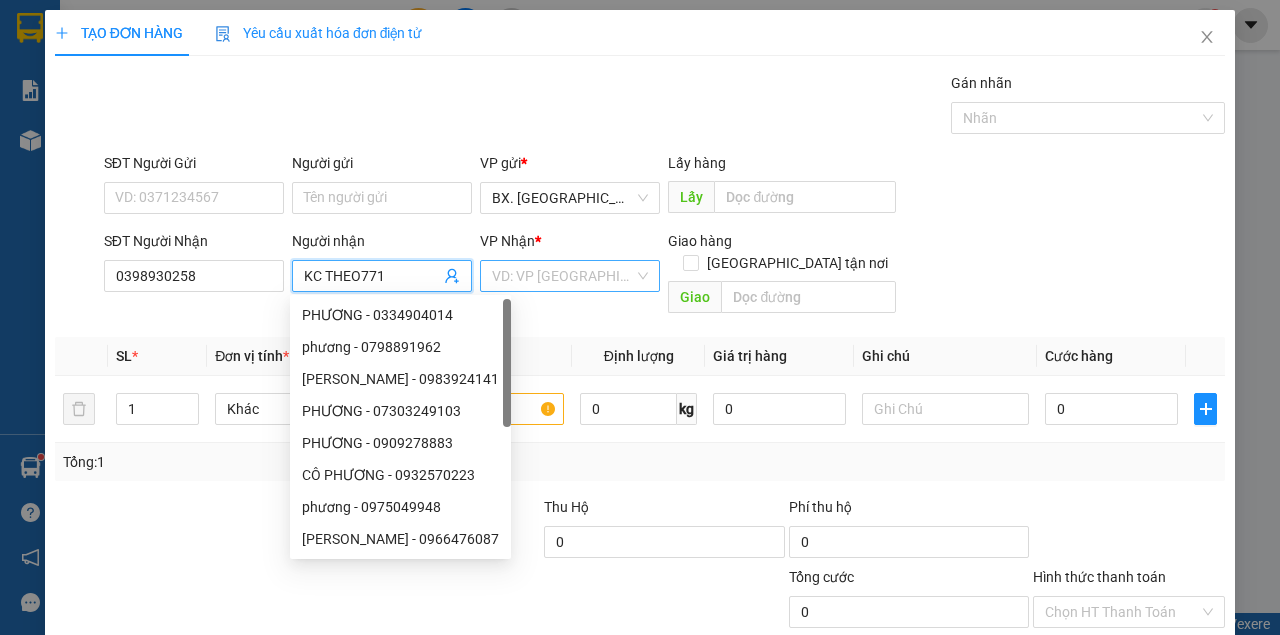 type on "KC THEO771" 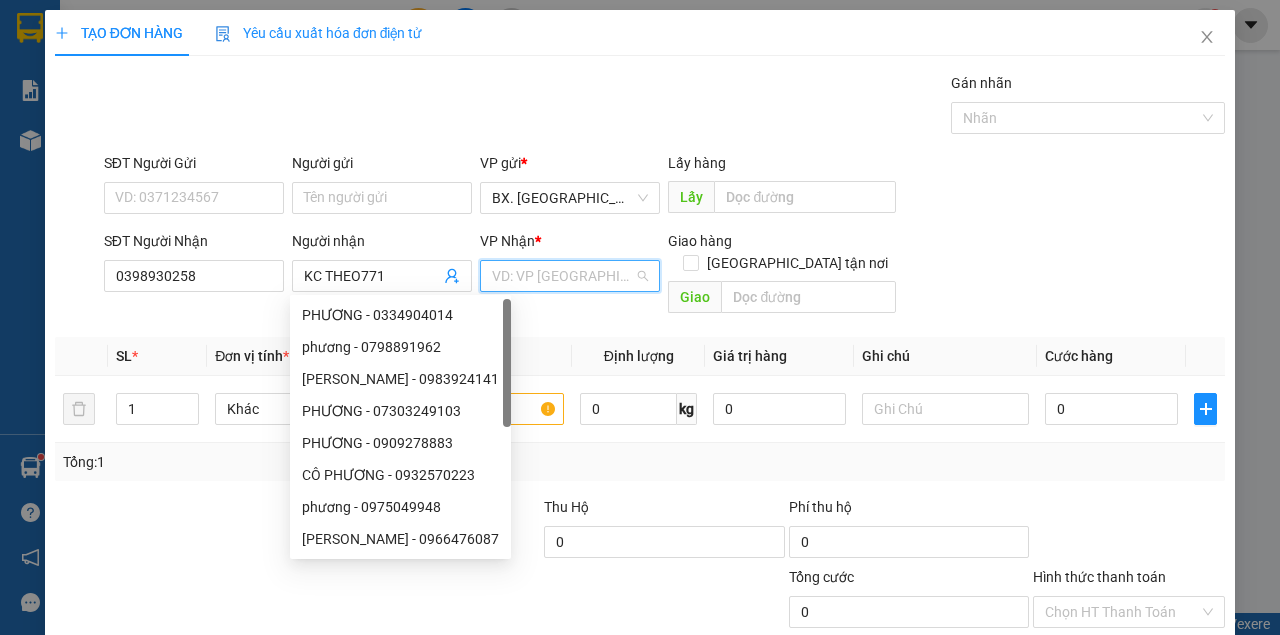 click at bounding box center (563, 276) 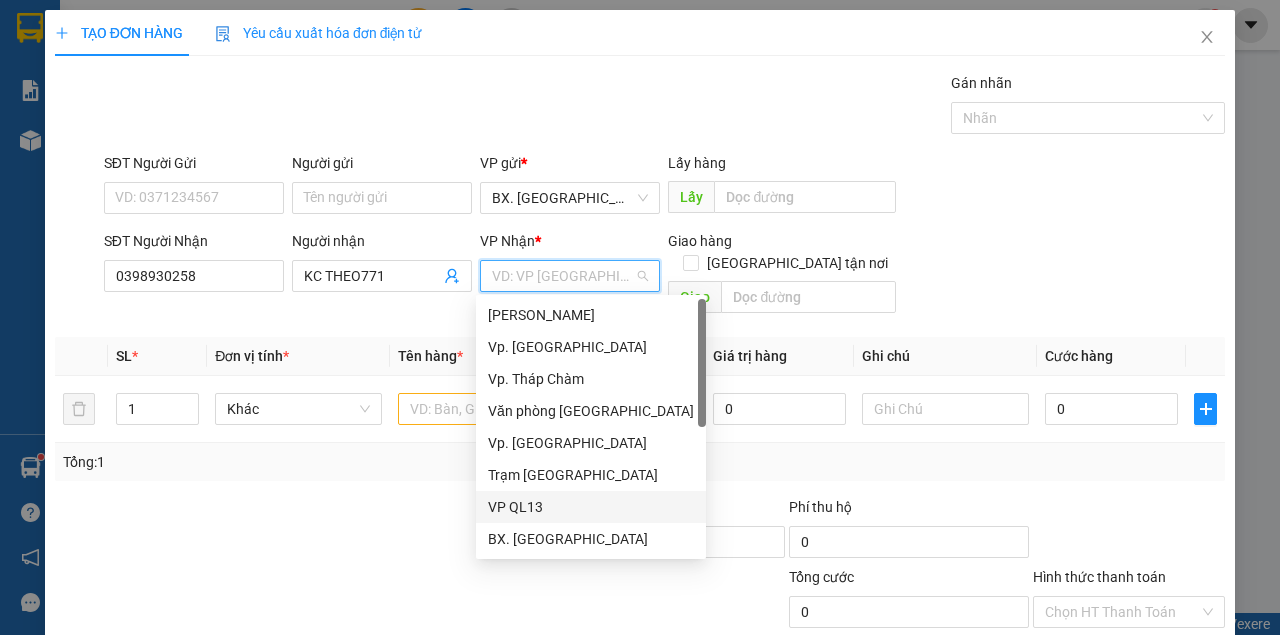 drag, startPoint x: 533, startPoint y: 507, endPoint x: 461, endPoint y: 444, distance: 95.67131 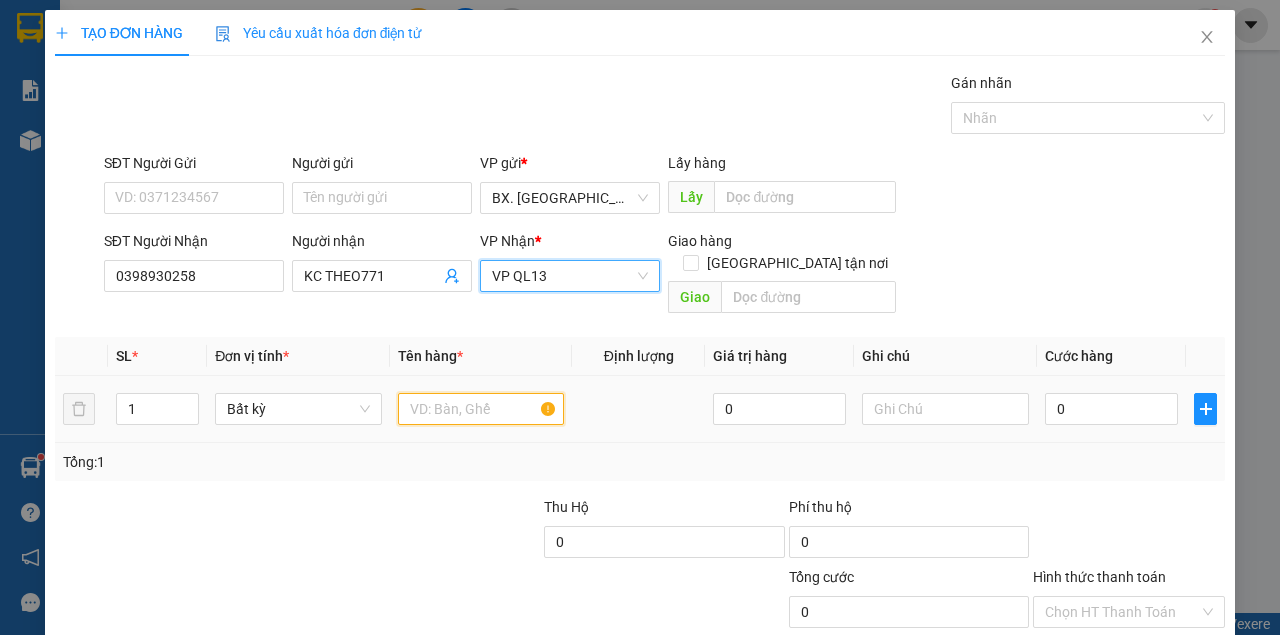 click at bounding box center (481, 409) 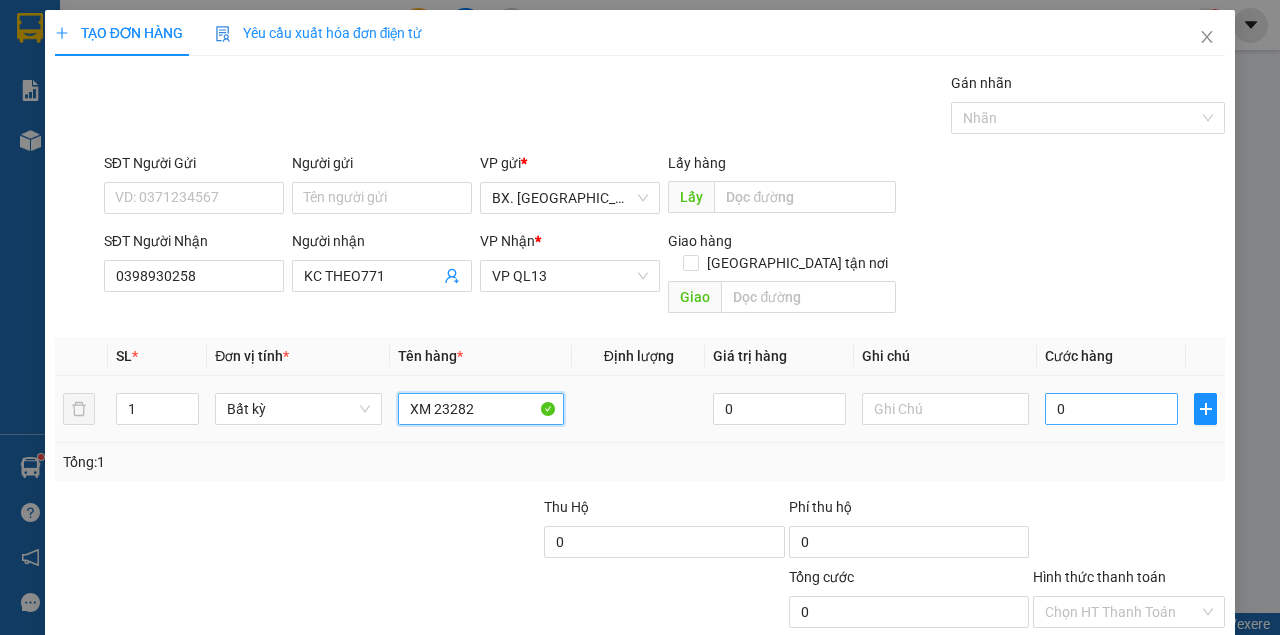 type on "XM 23282" 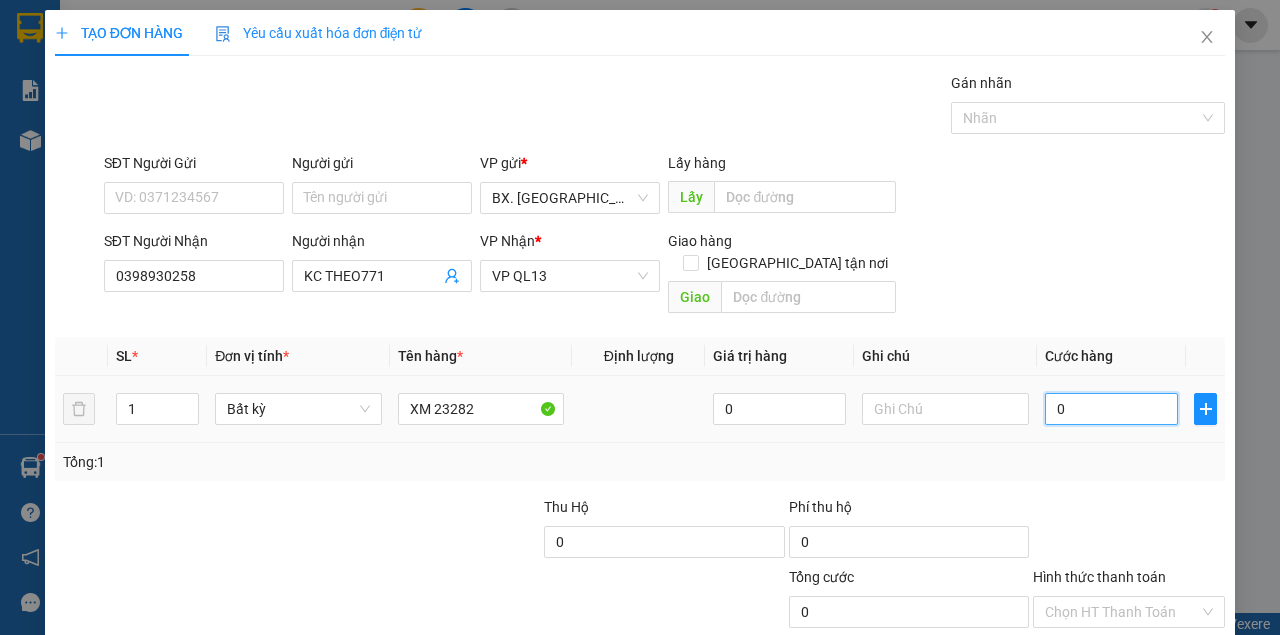 click on "0" at bounding box center (1111, 409) 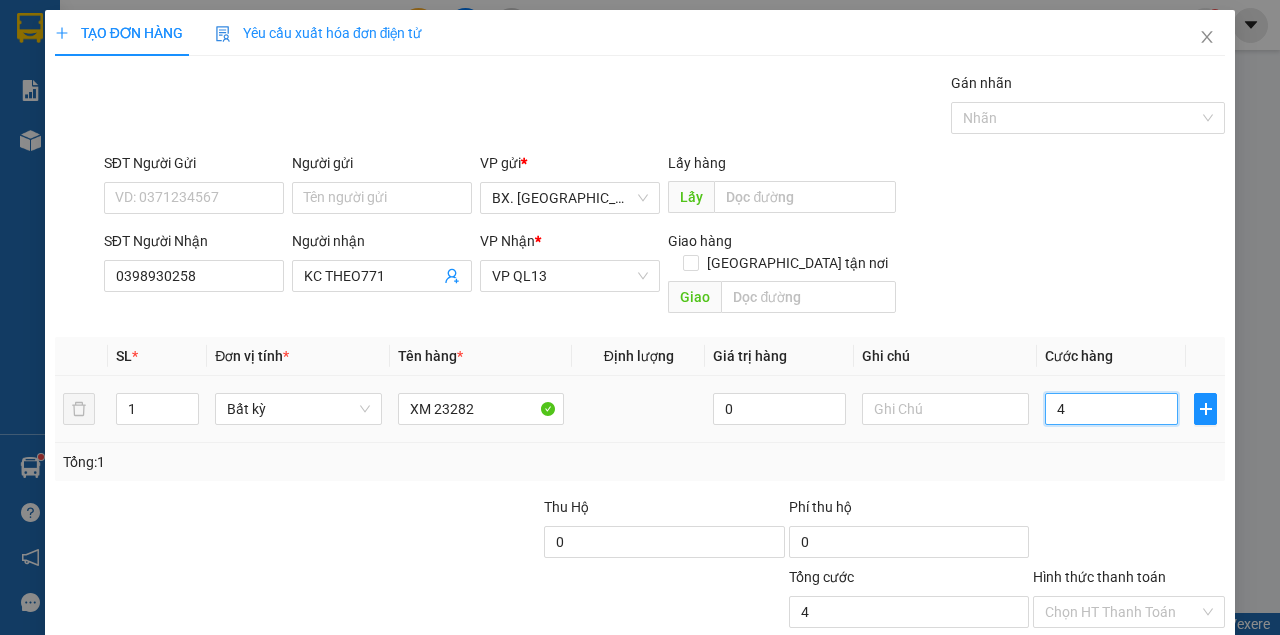 type on "40" 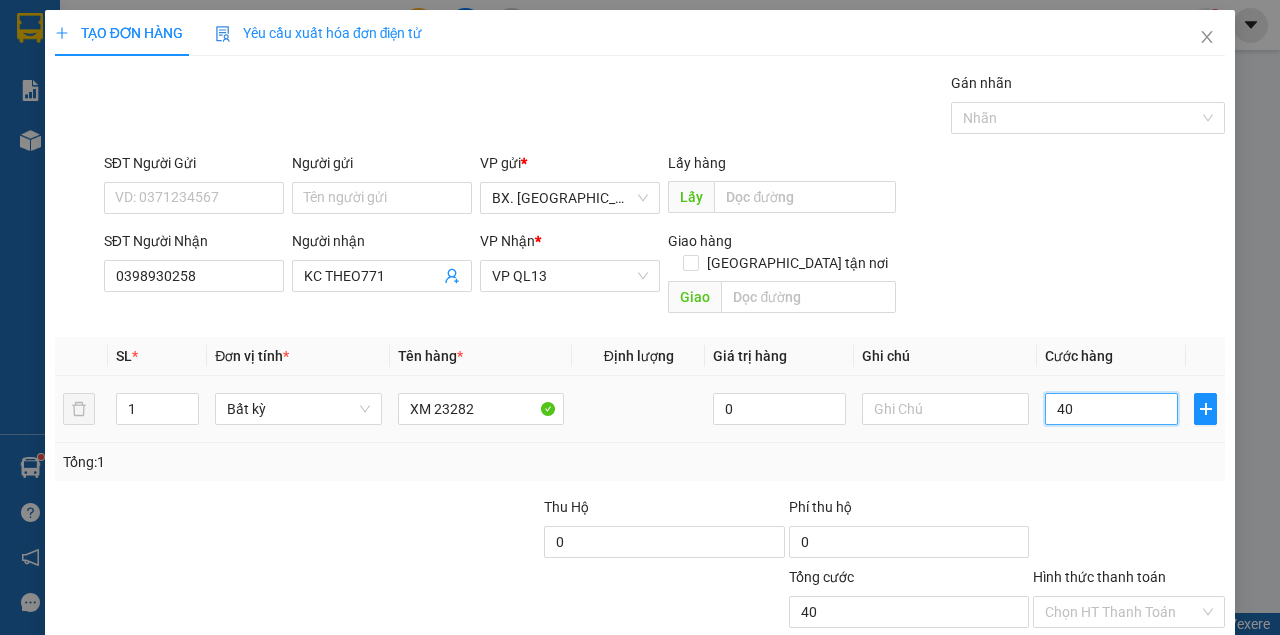 type on "400" 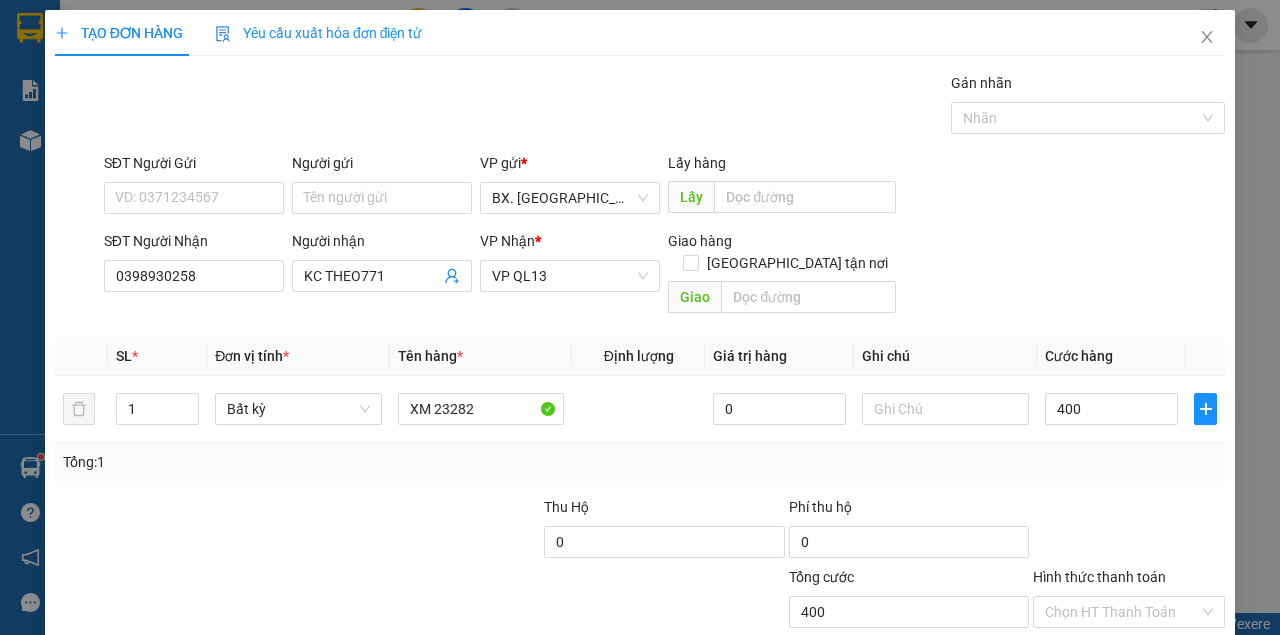 type on "400.000" 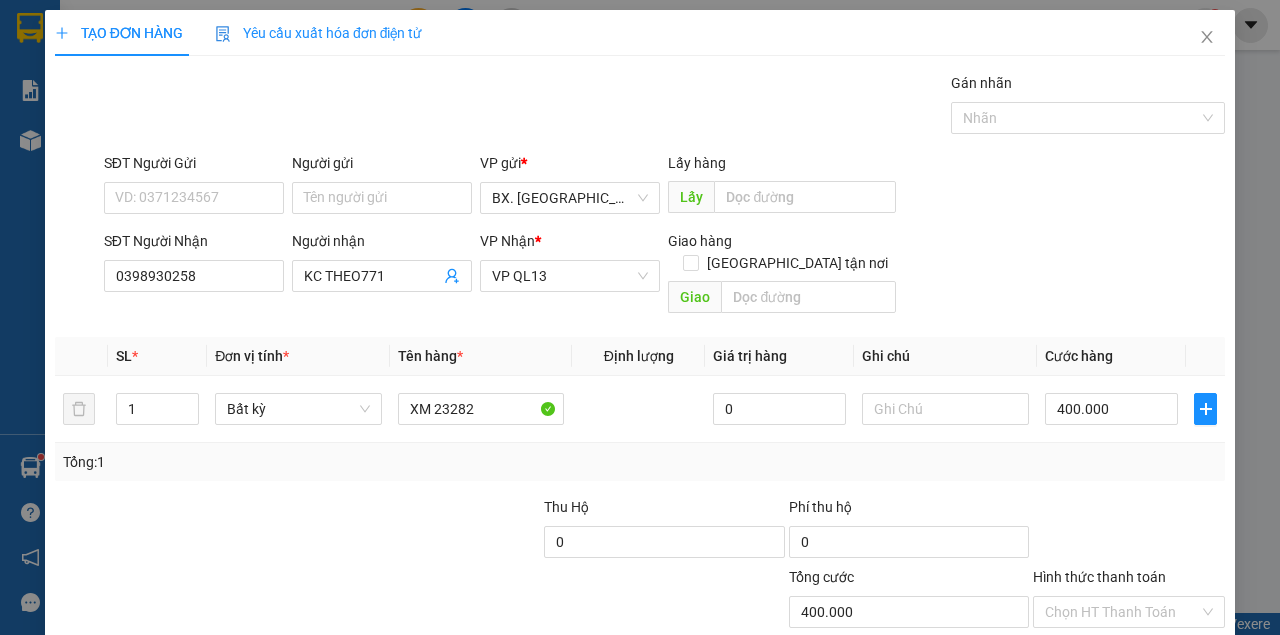 click on "SĐT Người Nhận 0398930258 Người nhận KC THEO771 VP Nhận  * VP QL13 Giao hàng Giao tận nơi [GEOGRAPHIC_DATA]" at bounding box center [664, 276] 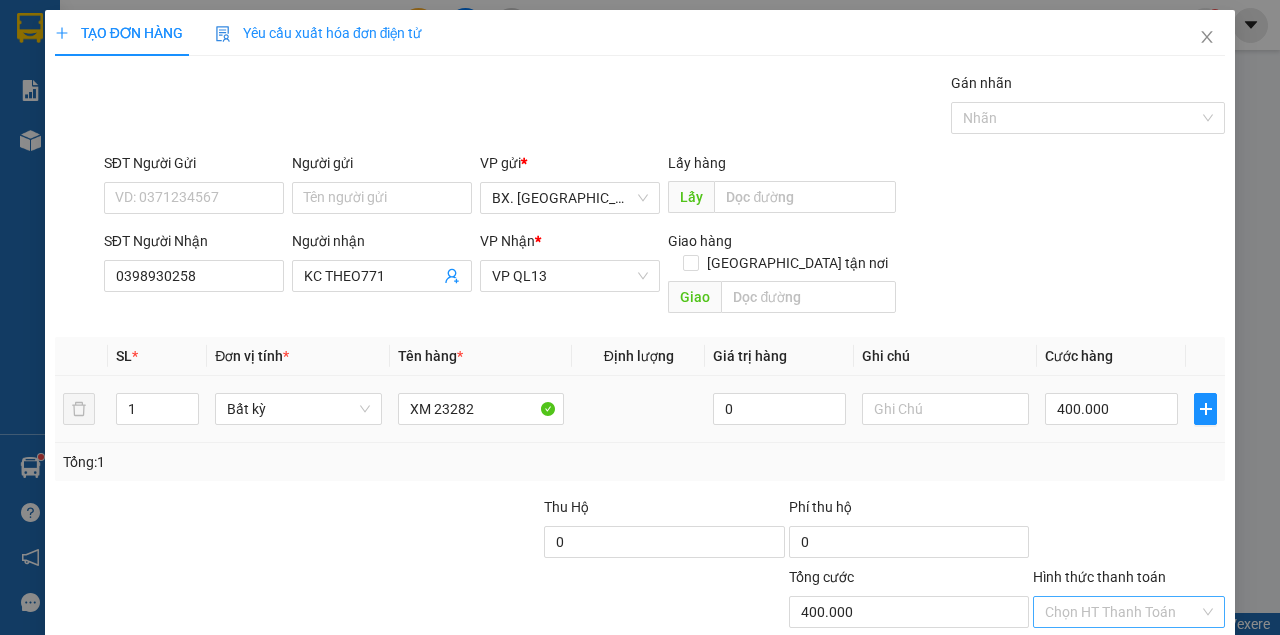 scroll, scrollTop: 66, scrollLeft: 0, axis: vertical 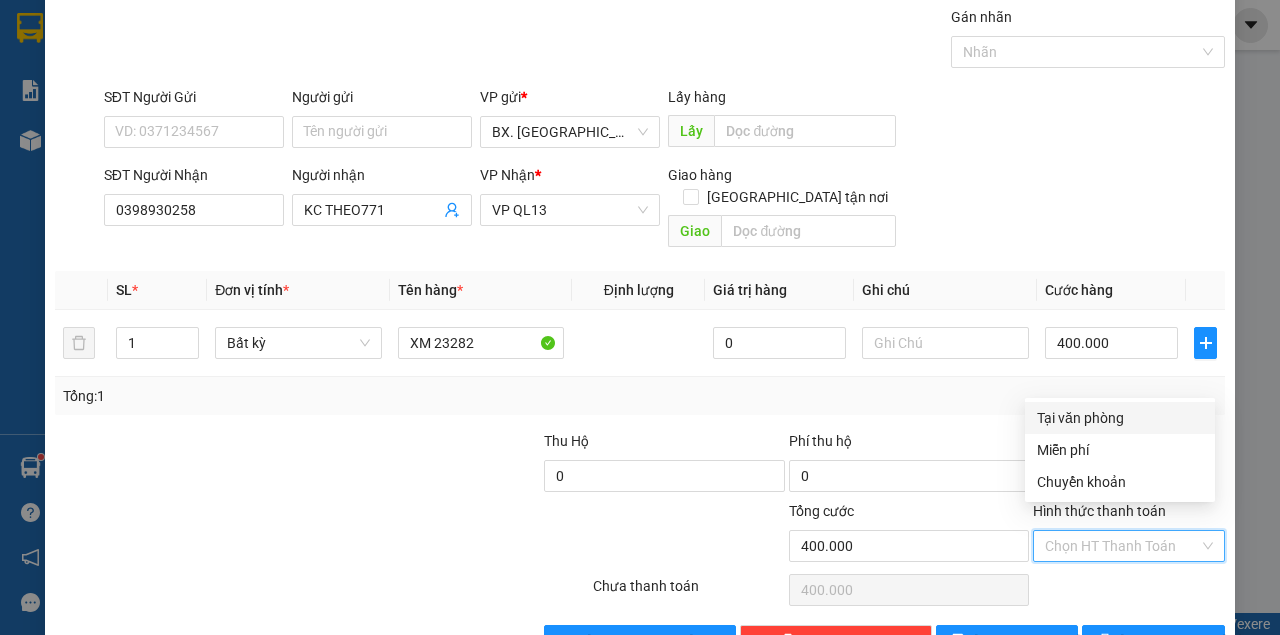 click on "Hình thức thanh toán" at bounding box center (1122, 546) 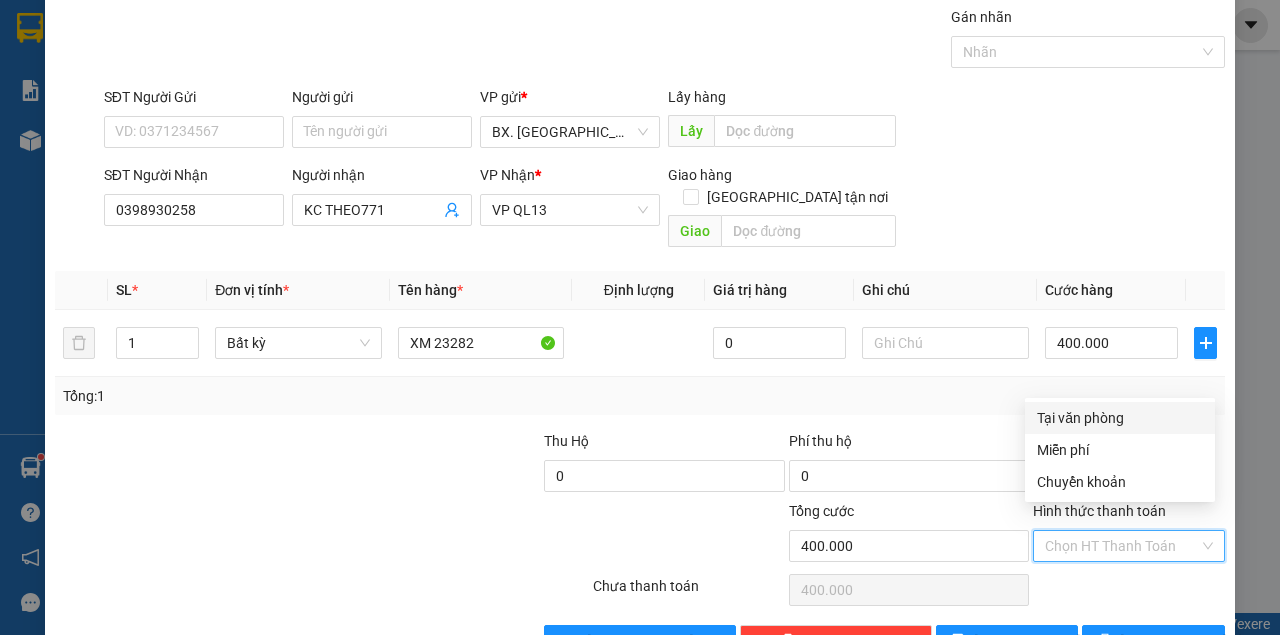click on "Tại văn phòng" at bounding box center (1120, 418) 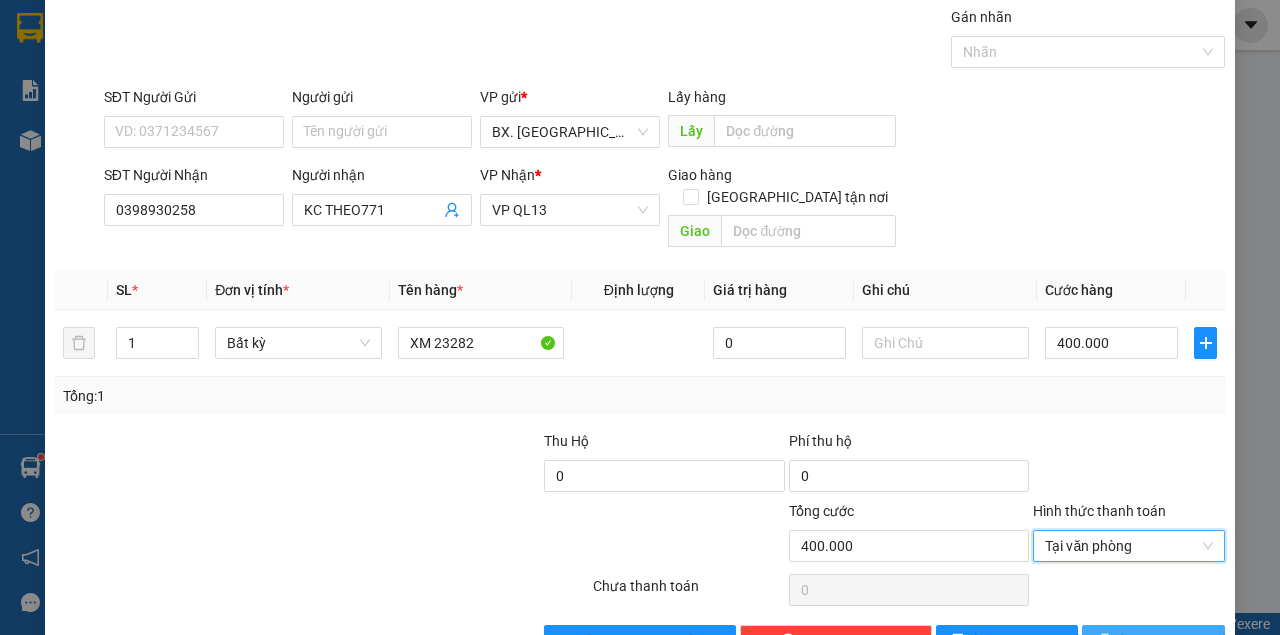 click on "[PERSON_NAME] và In" at bounding box center [1190, 641] 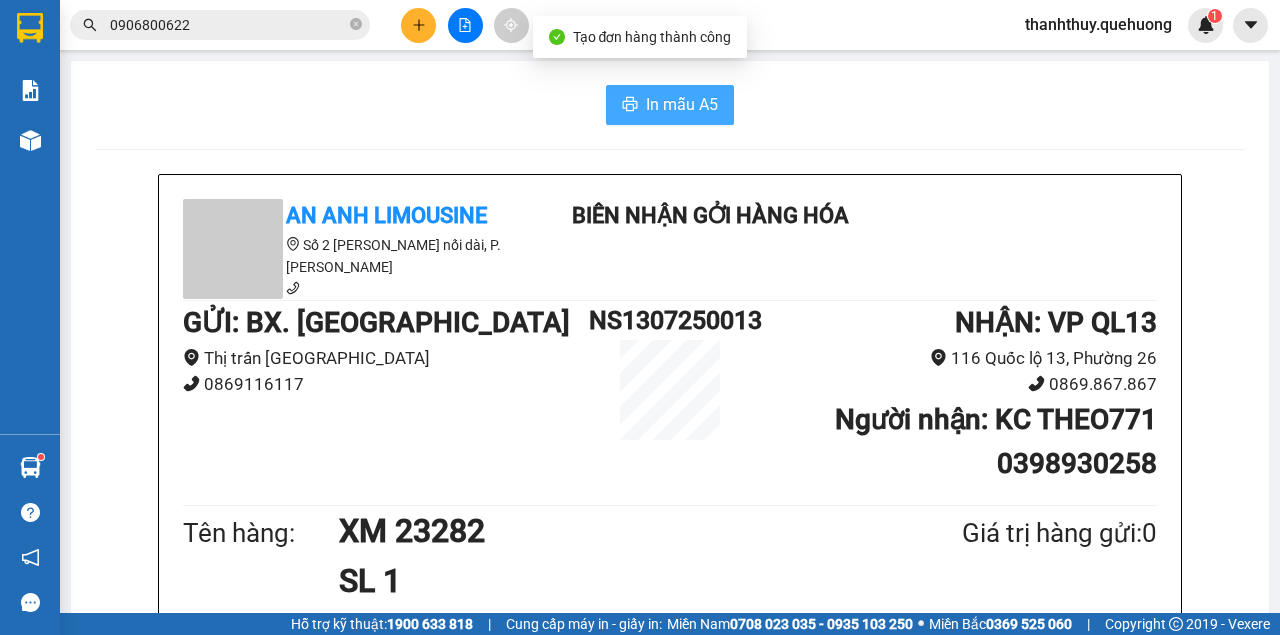 click on "In mẫu A5" at bounding box center [682, 104] 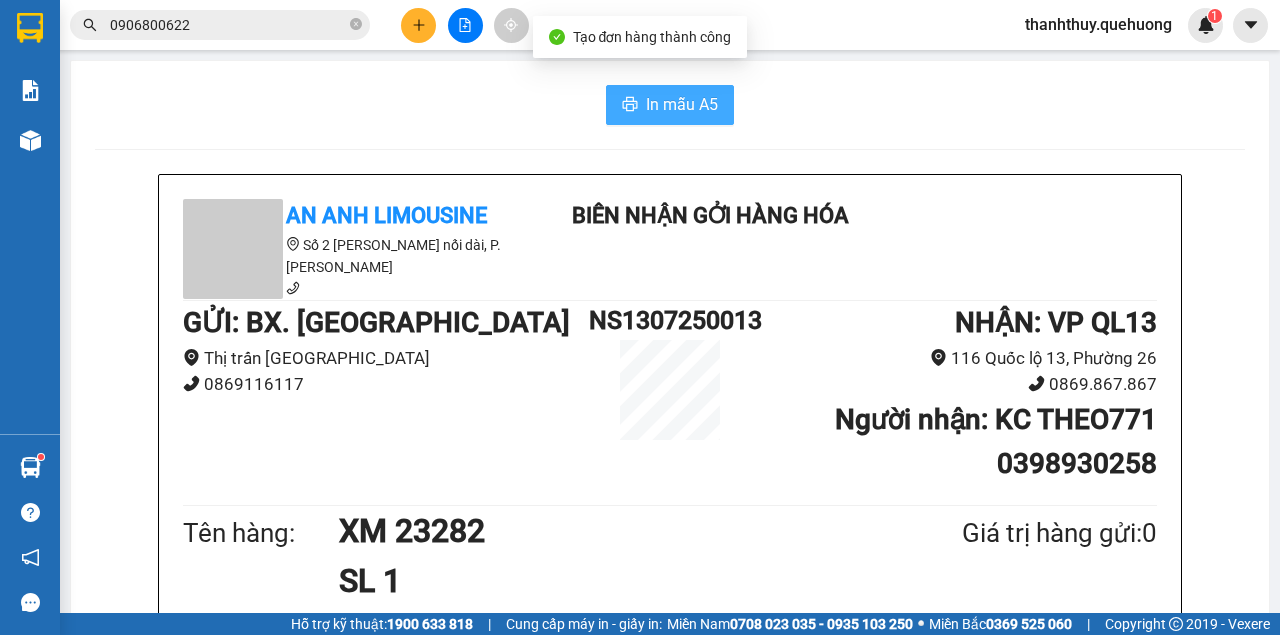 scroll, scrollTop: 0, scrollLeft: 0, axis: both 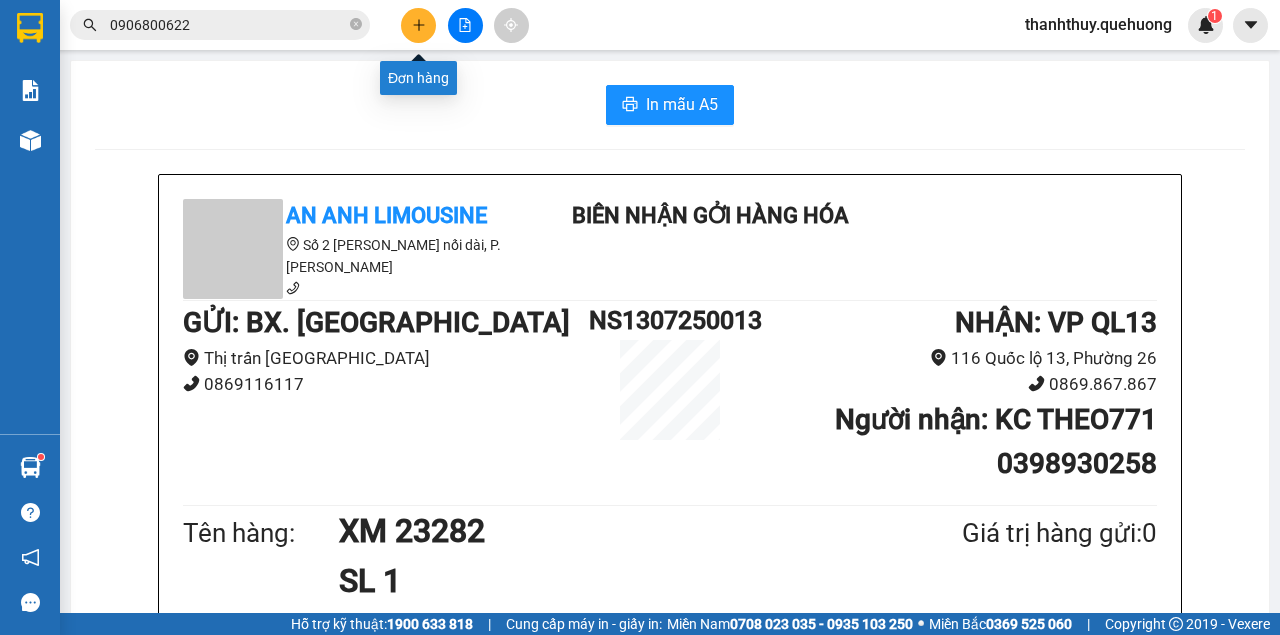 click at bounding box center [418, 25] 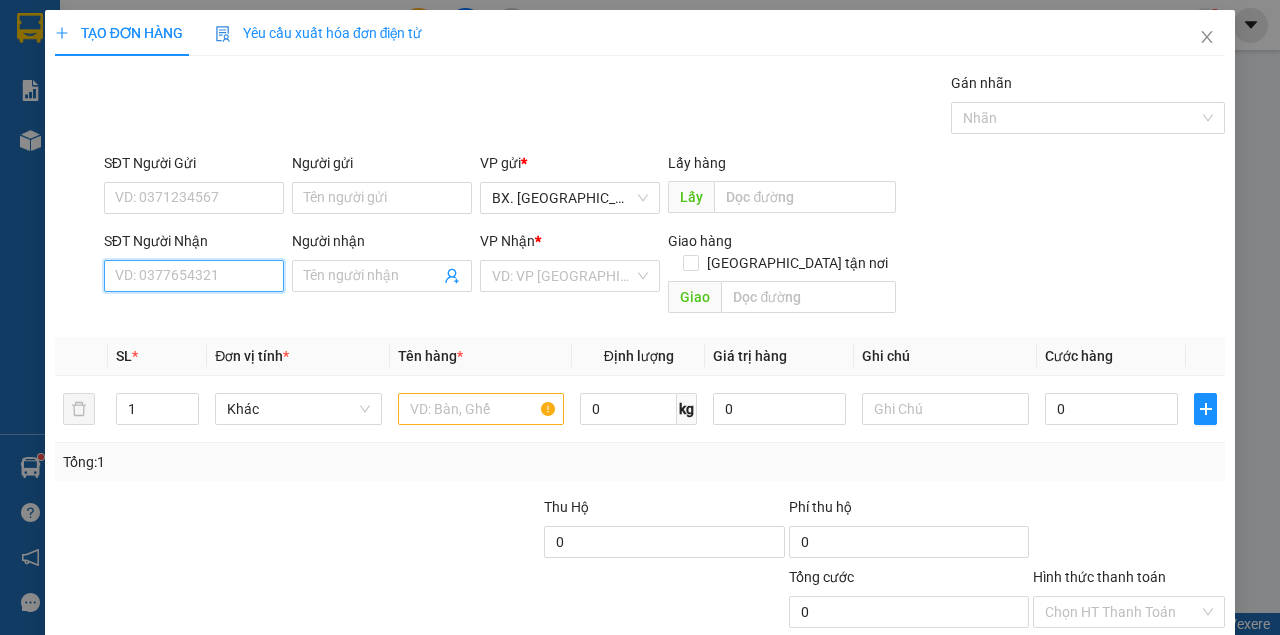 click on "SĐT Người Nhận" at bounding box center (194, 276) 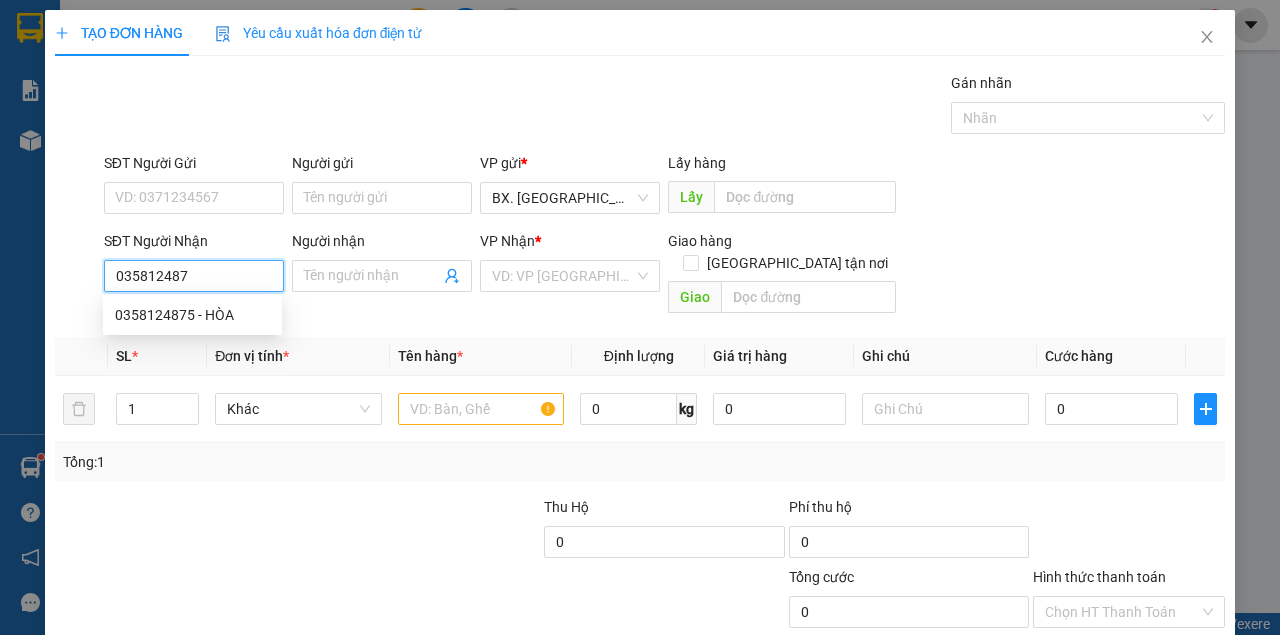type on "0358124875" 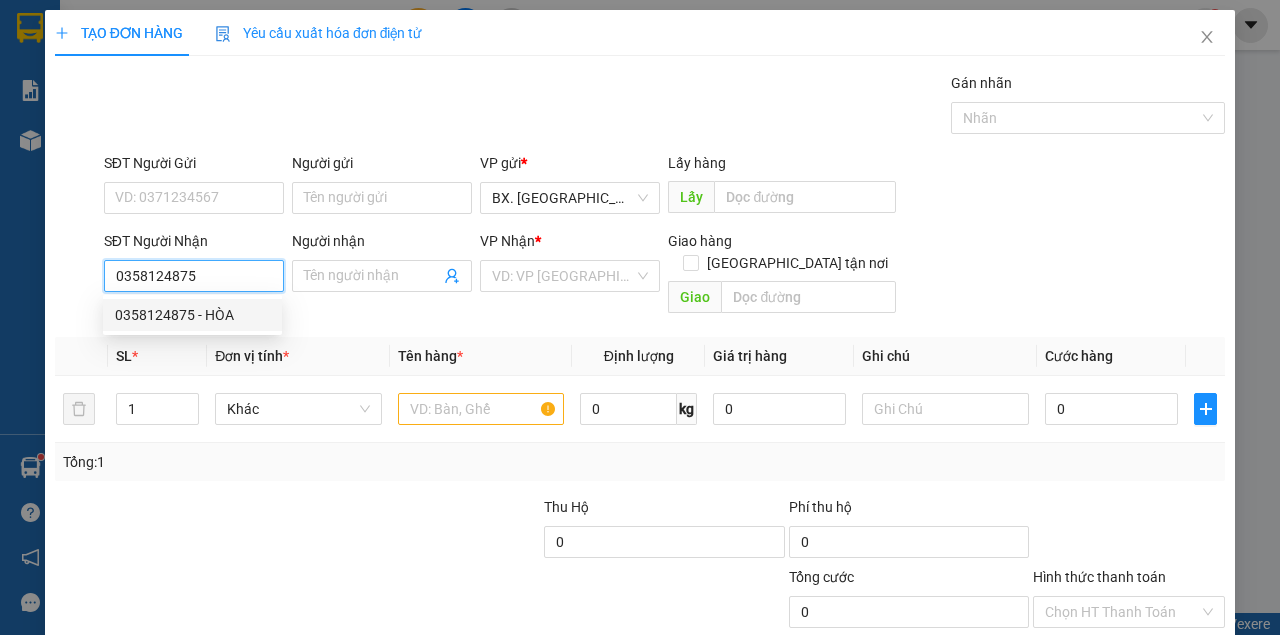 click on "0358124875 - HÒA" at bounding box center [192, 315] 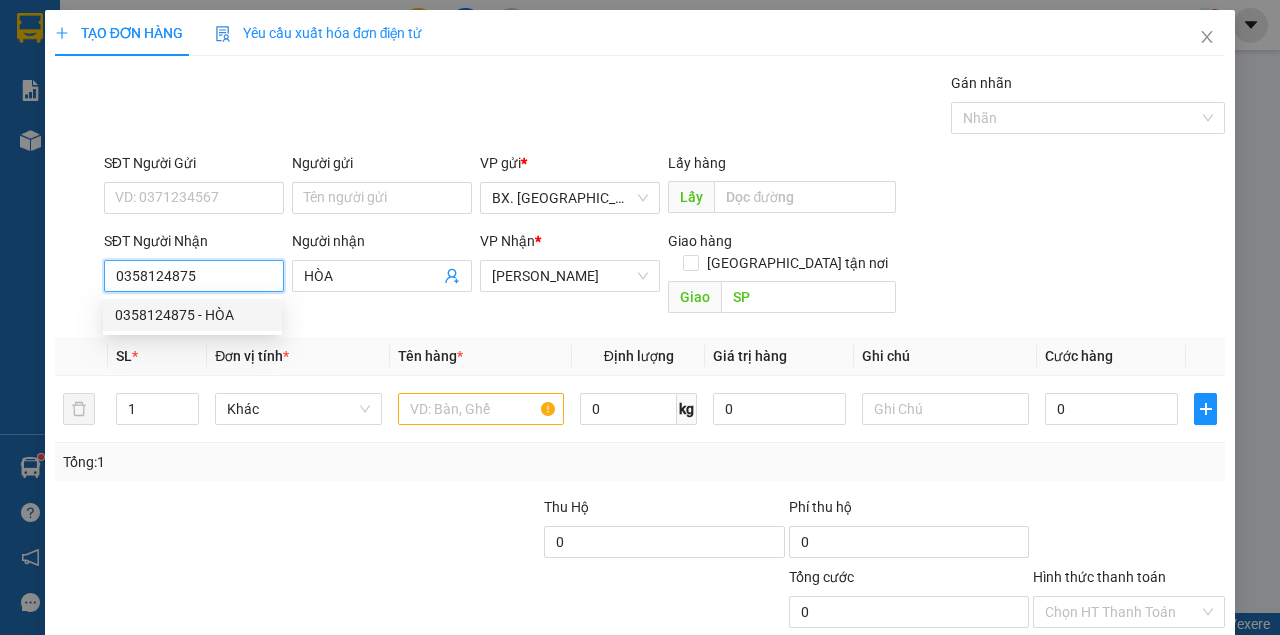 type on "40.000" 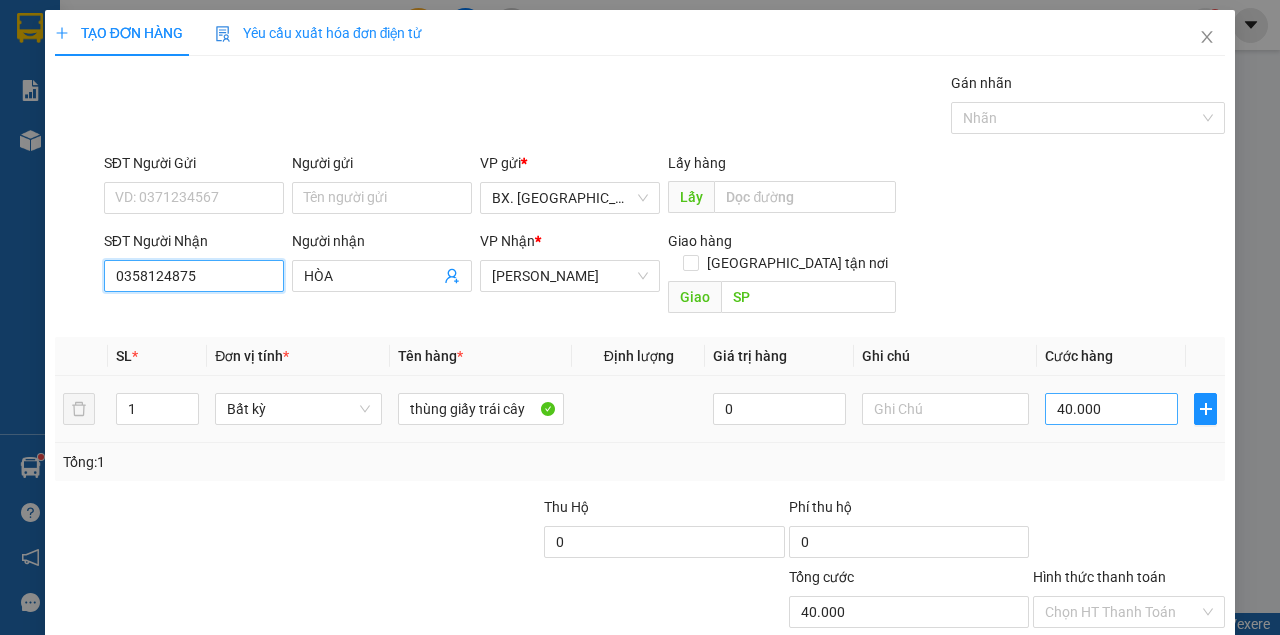 type on "0358124875" 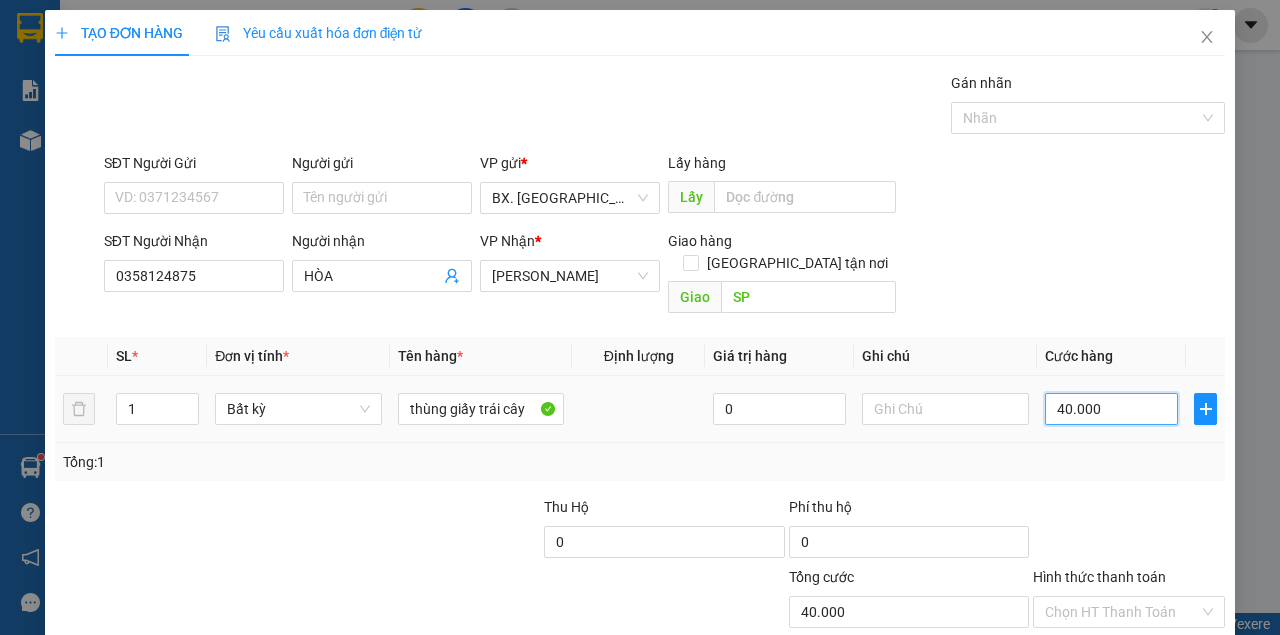click on "40.000" at bounding box center [1111, 409] 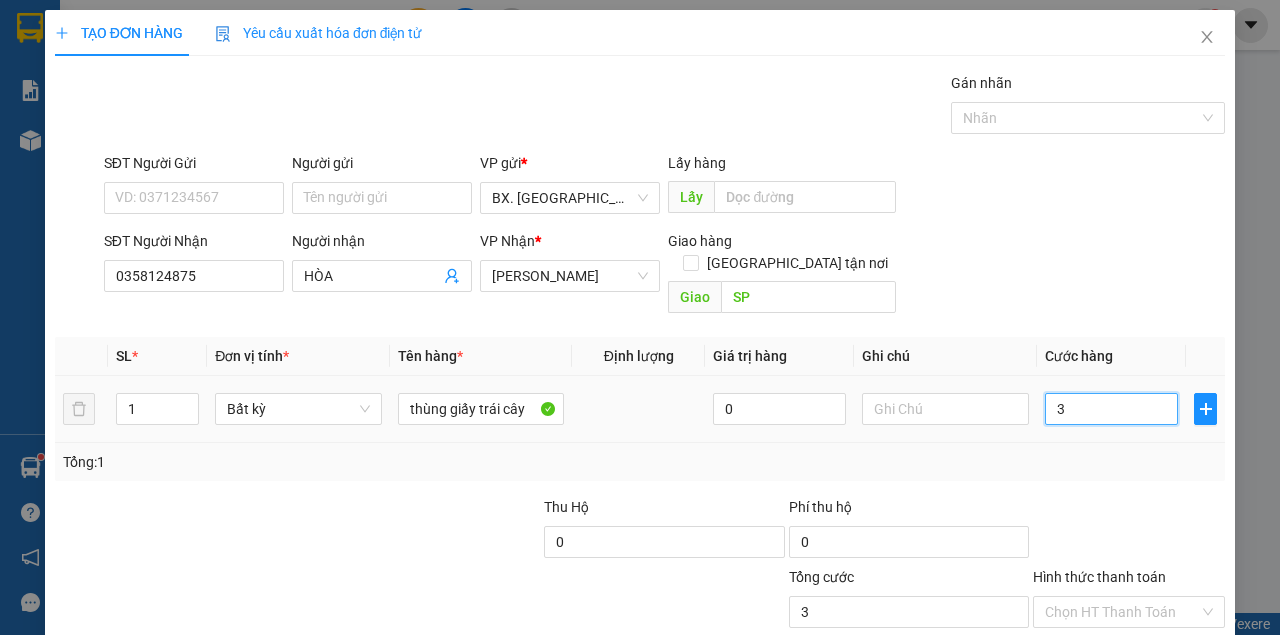 type on "30" 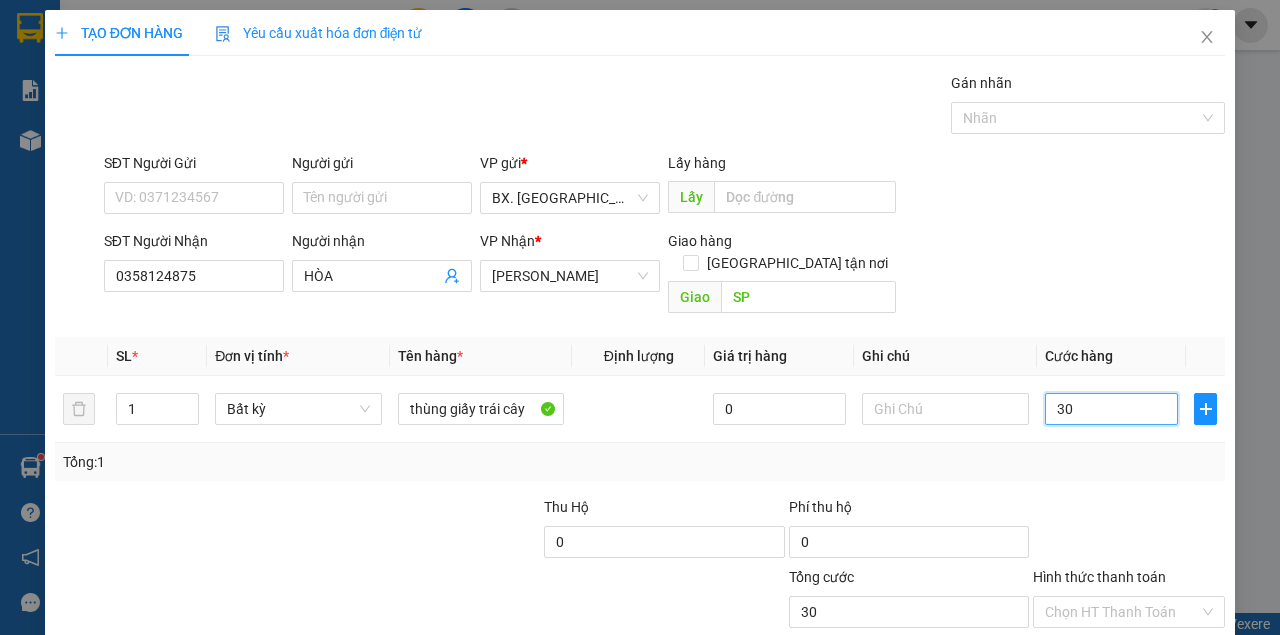 type on "30" 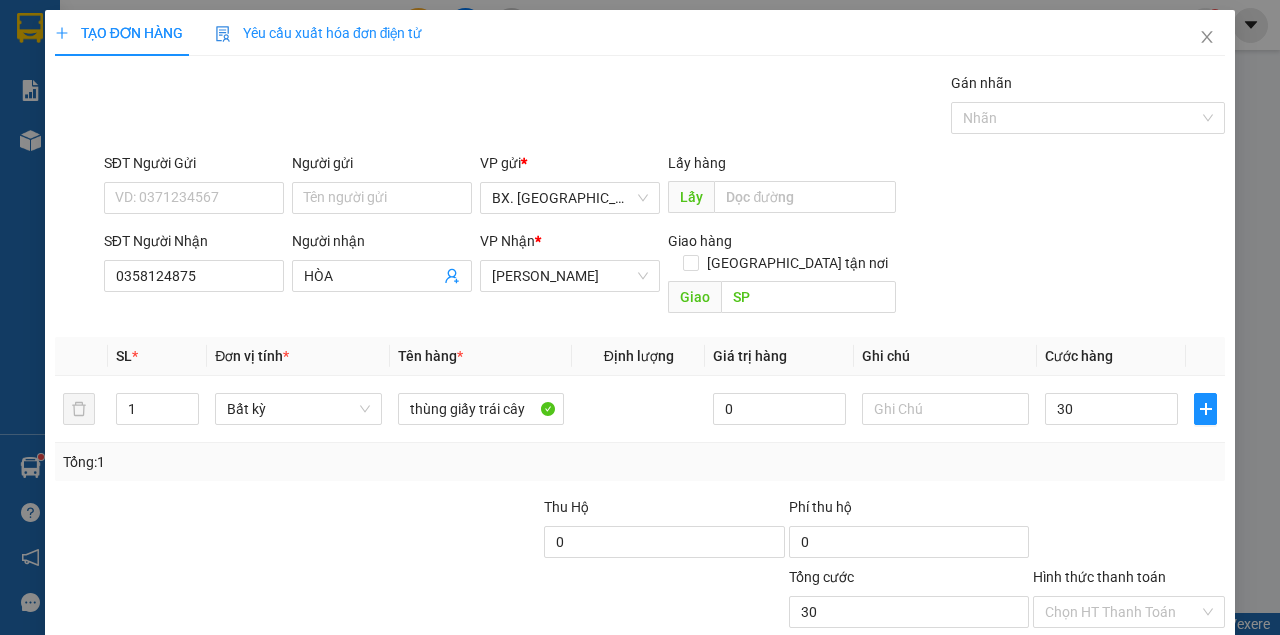 type on "30.000" 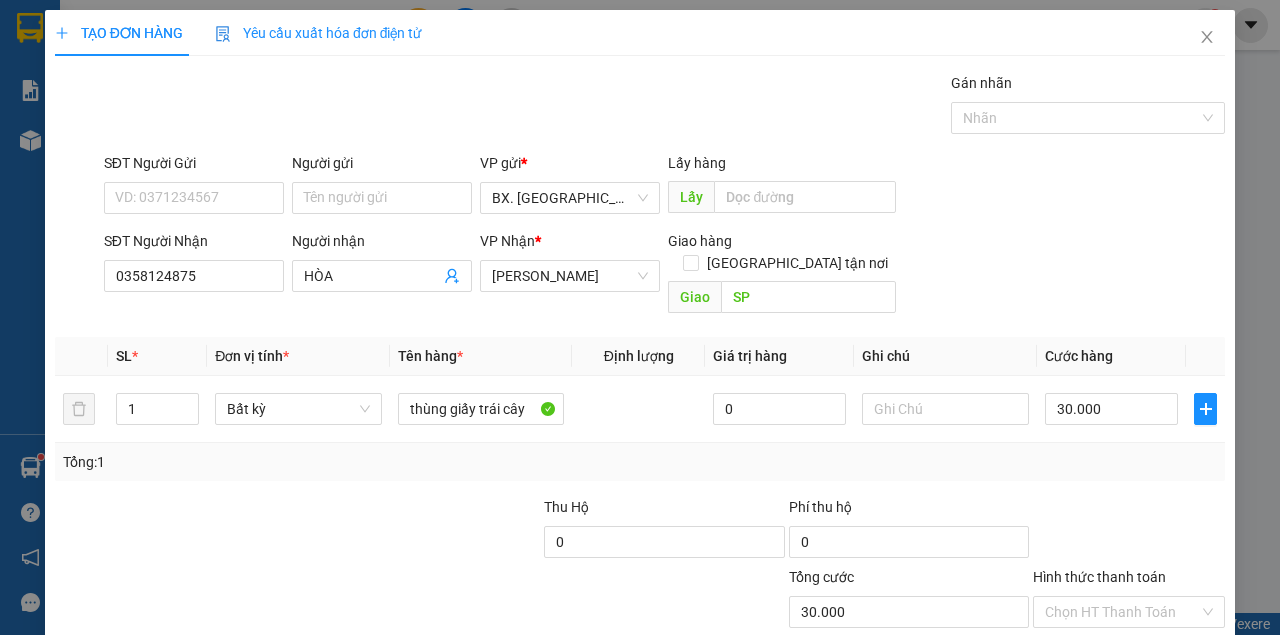 click on "SĐT Người Nhận 0358124875 Người nhận HÒA VP Nhận  * [PERSON_NAME] hàng Giao tận nơi Giao SP" at bounding box center (664, 276) 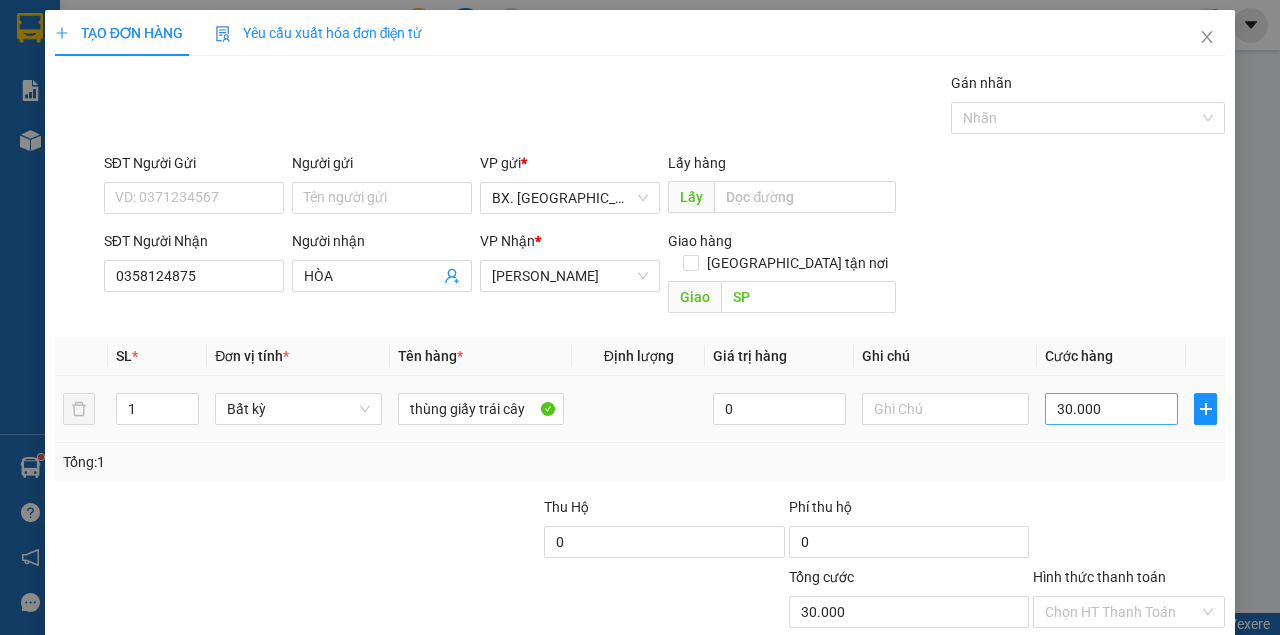 scroll, scrollTop: 102, scrollLeft: 0, axis: vertical 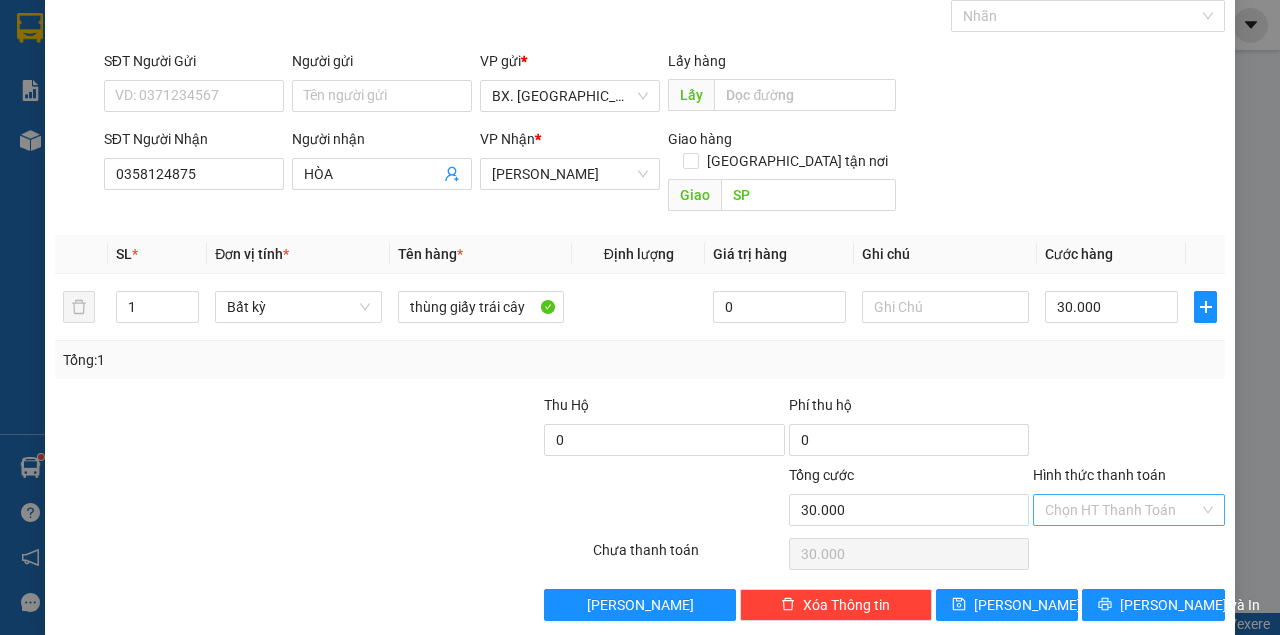 click on "Hình thức thanh toán" at bounding box center [1122, 510] 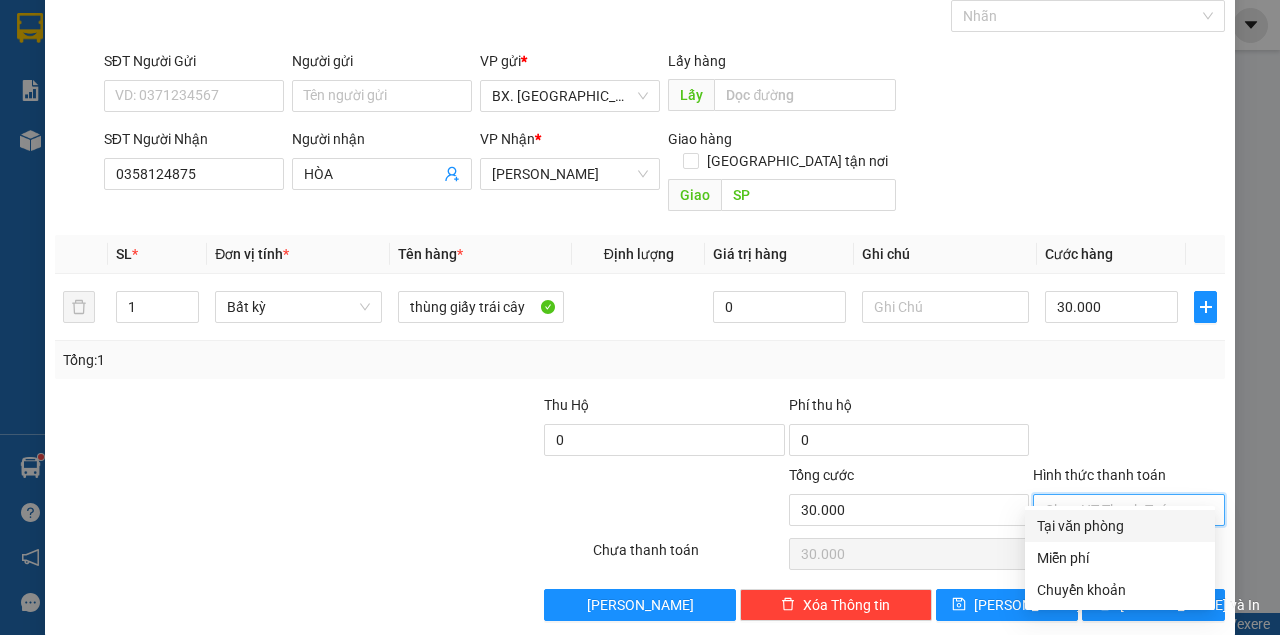 click on "Tại văn phòng" at bounding box center (1120, 526) 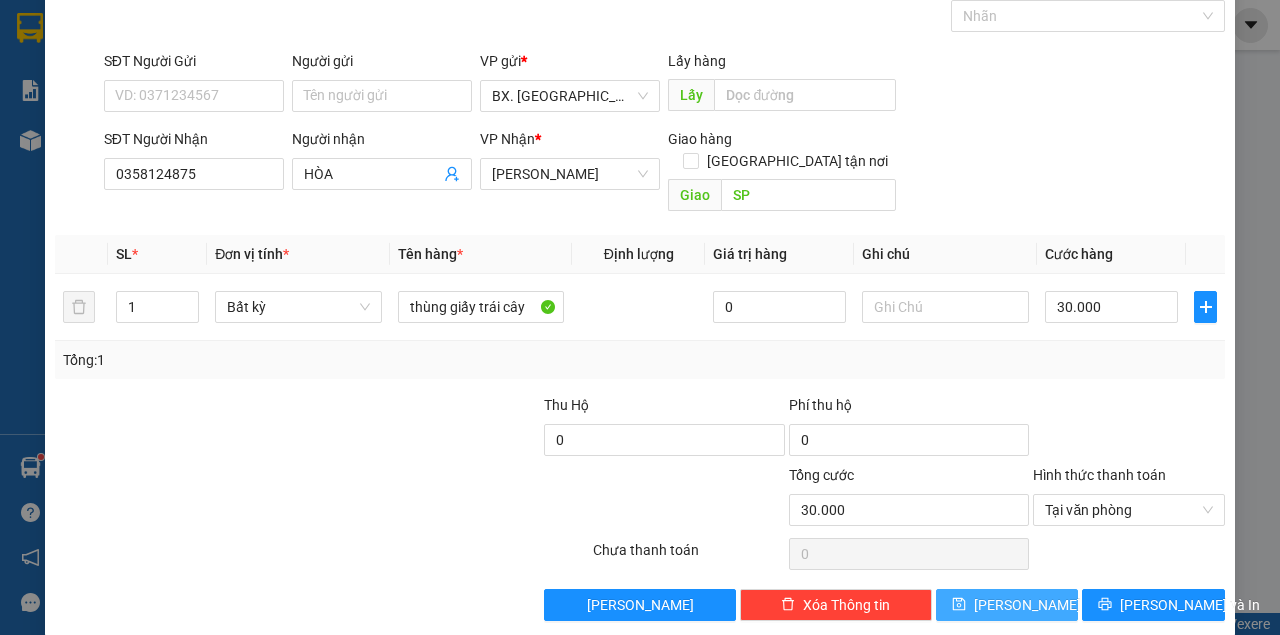 click 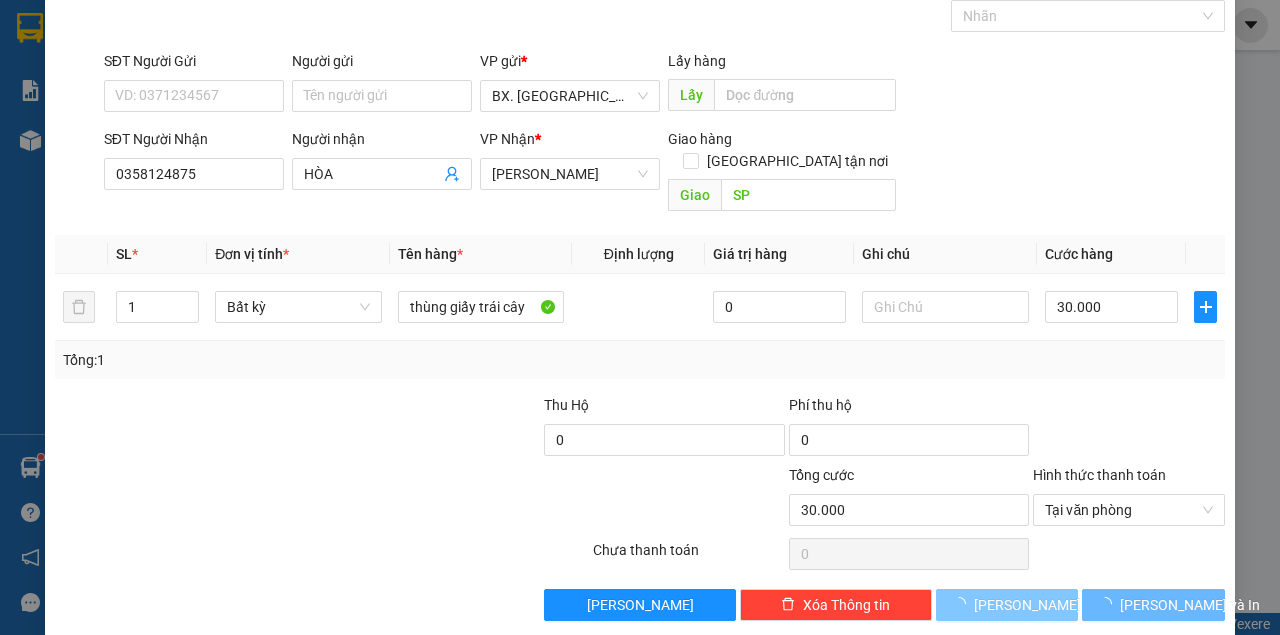 type 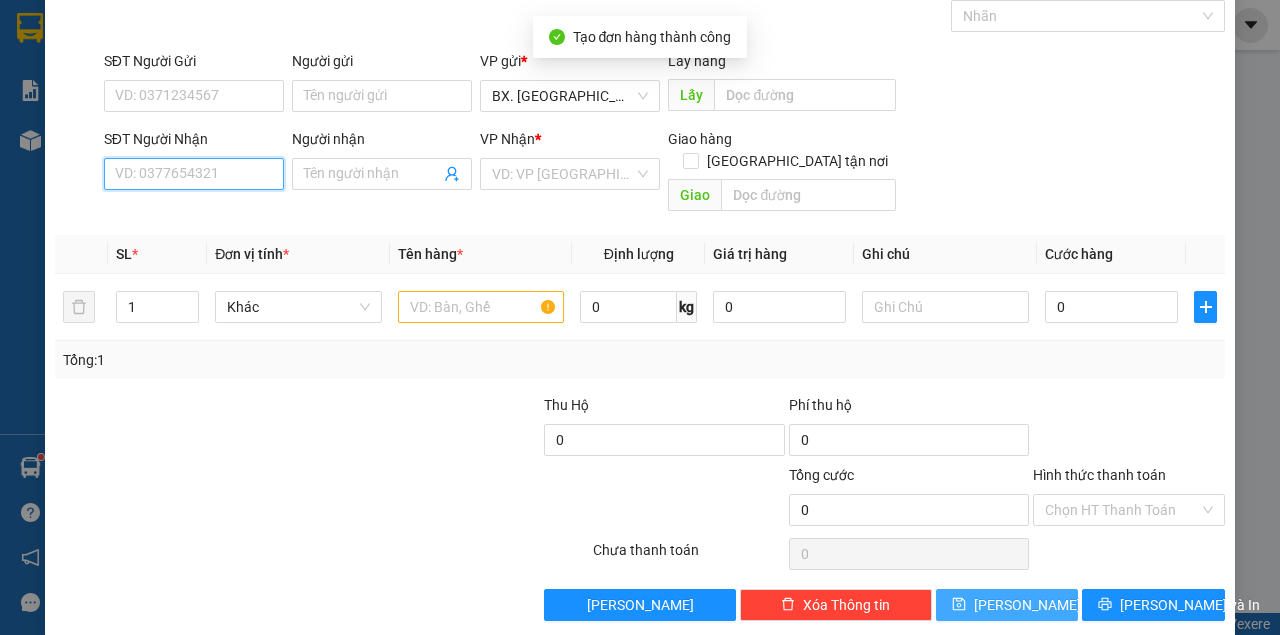 click on "SĐT Người Nhận" at bounding box center (194, 174) 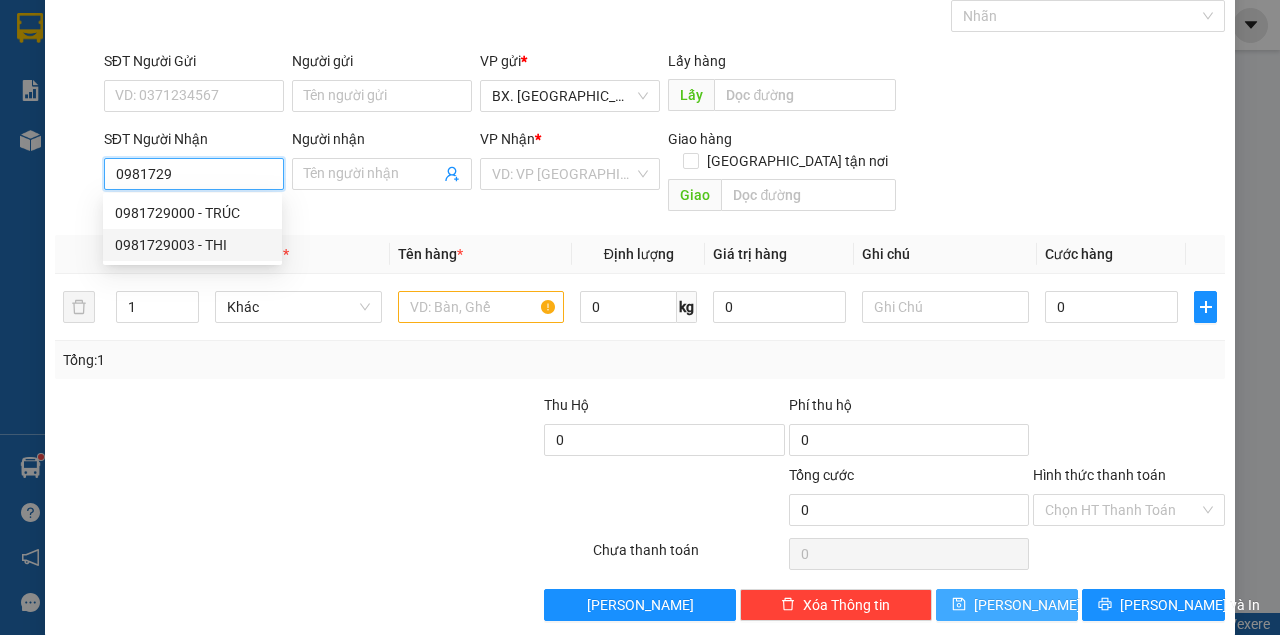 click on "0981729003 - THI" at bounding box center [192, 245] 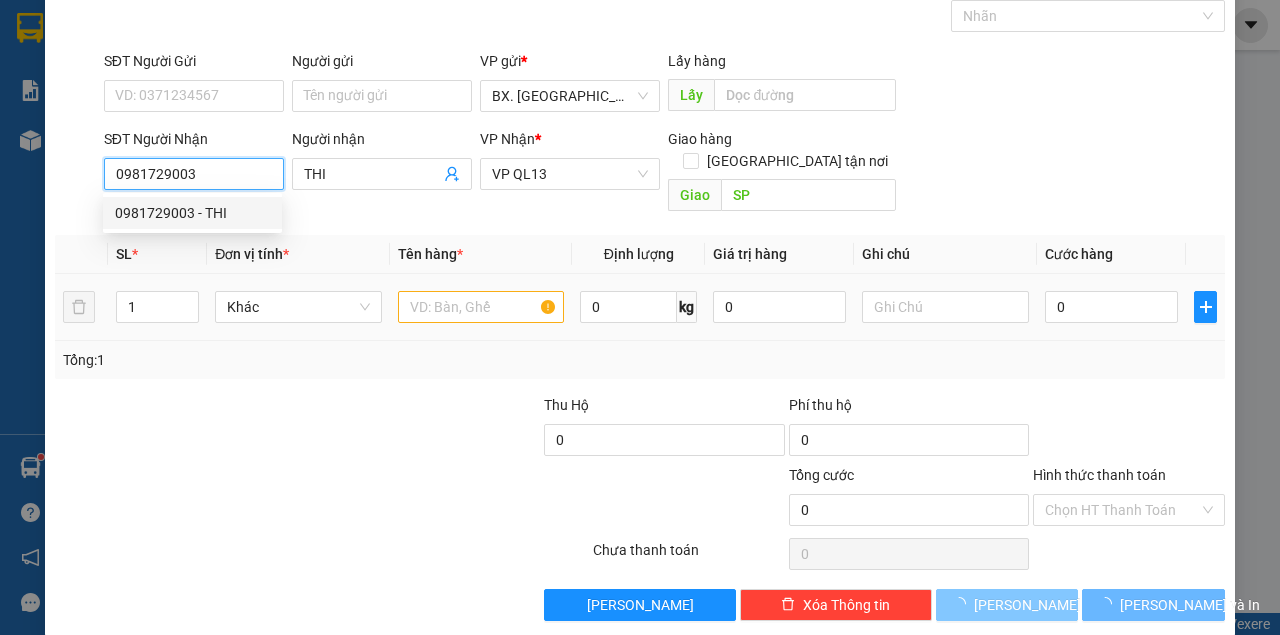 type on "40.000" 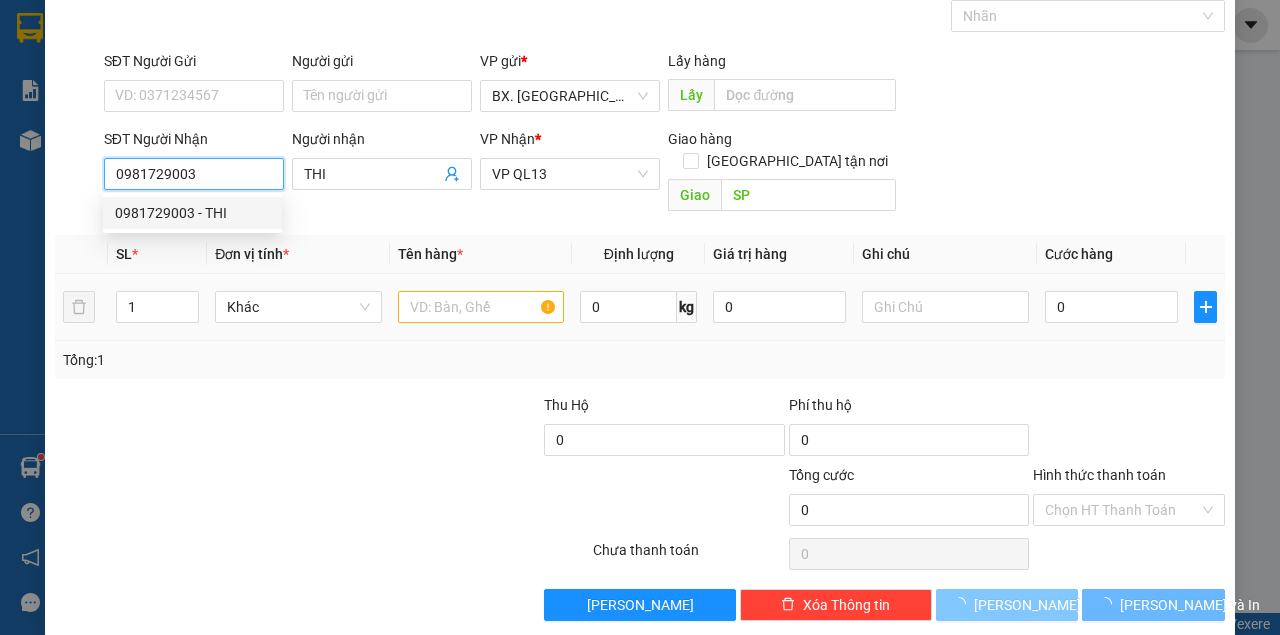 type on "40.000" 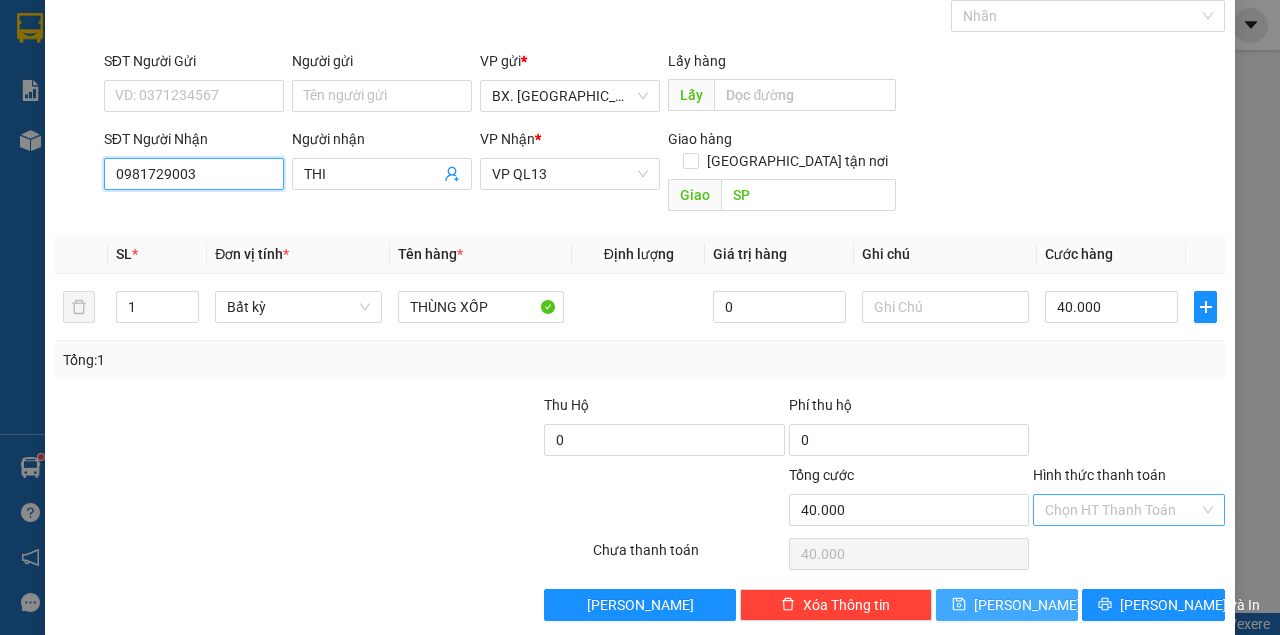 type on "0981729003" 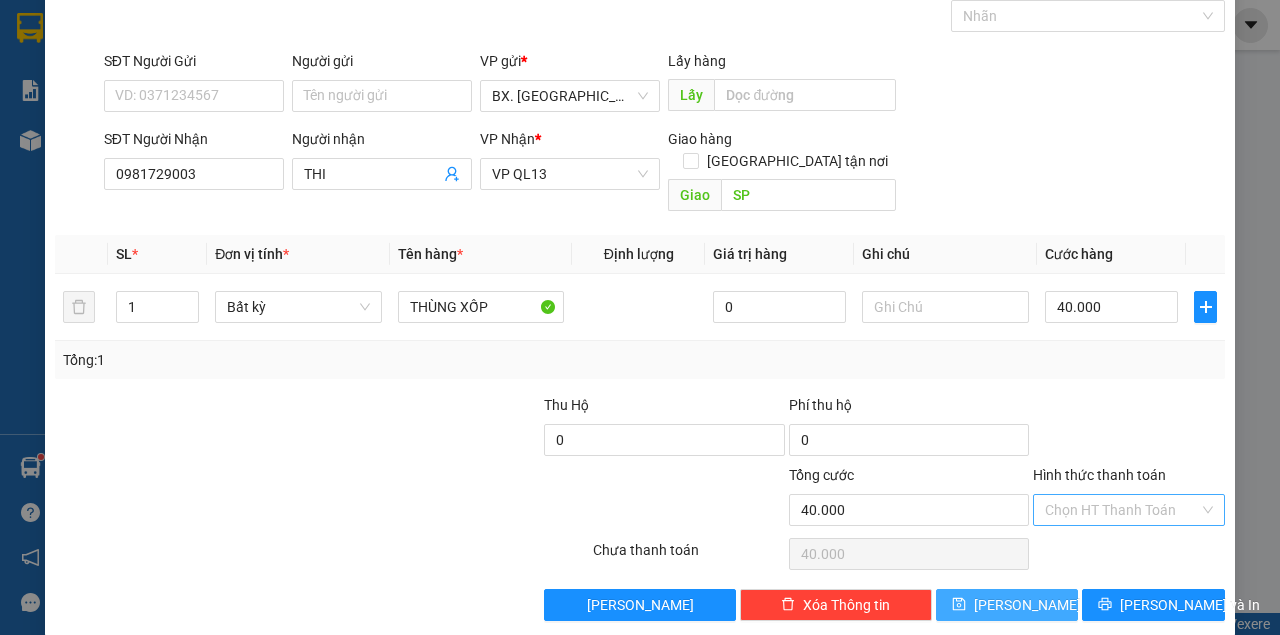 click on "Hình thức thanh toán" at bounding box center [1122, 510] 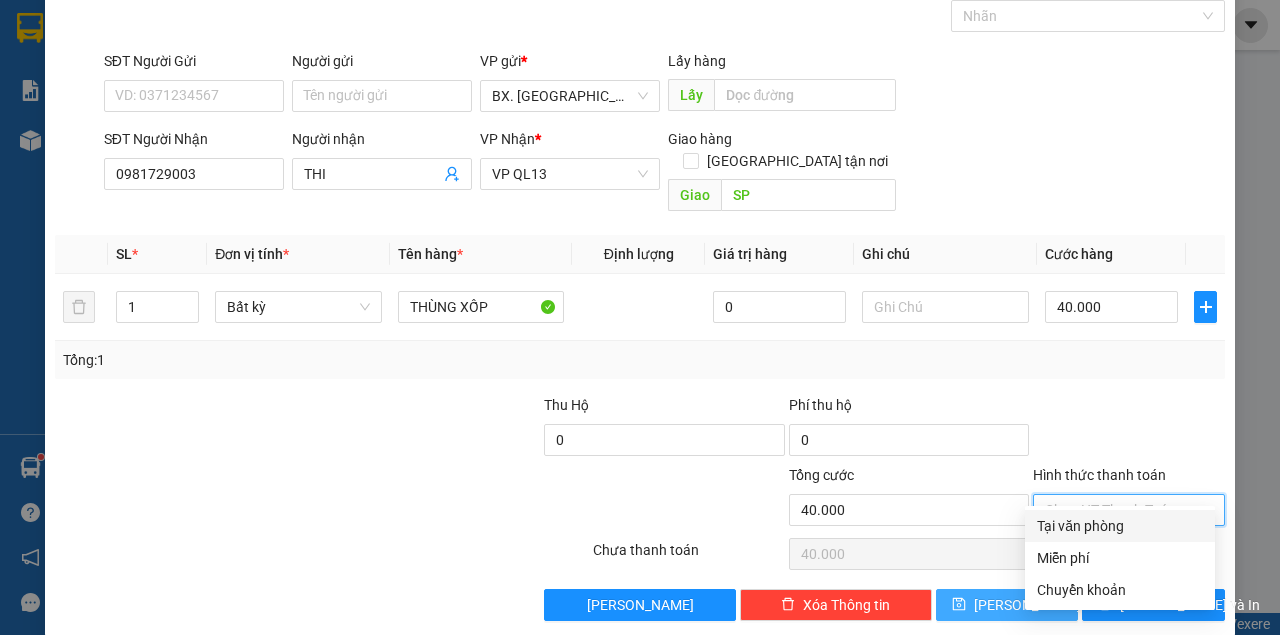 click on "Tại văn phòng" at bounding box center [1120, 526] 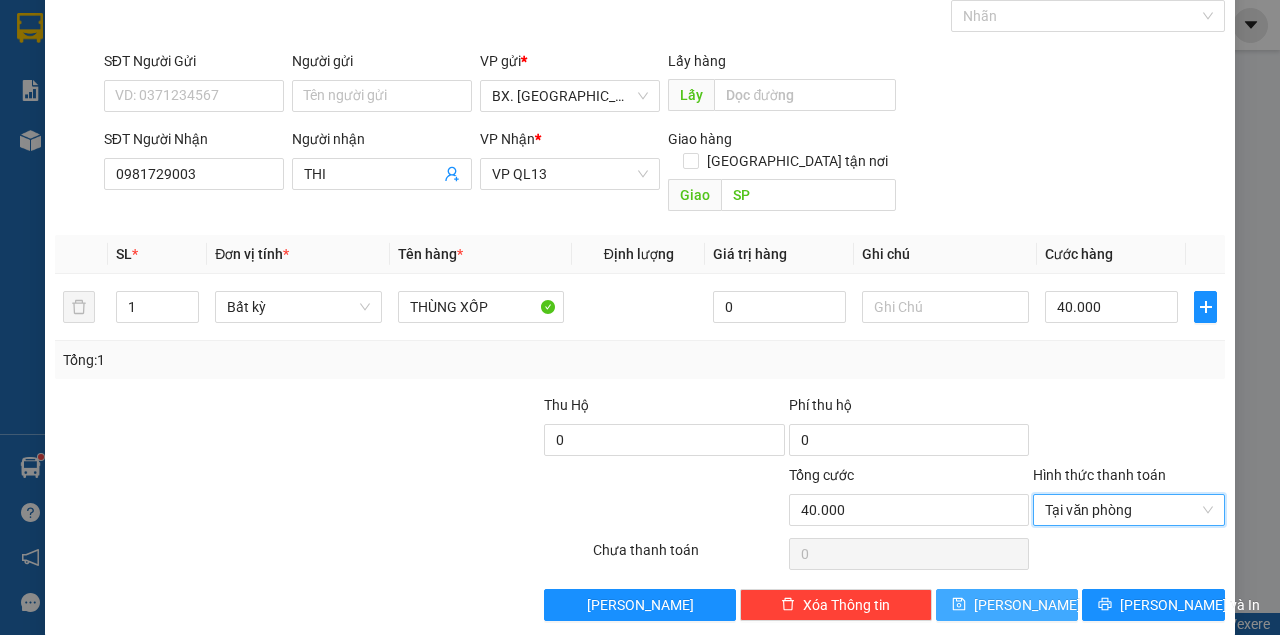 click on "[PERSON_NAME]" at bounding box center (1027, 605) 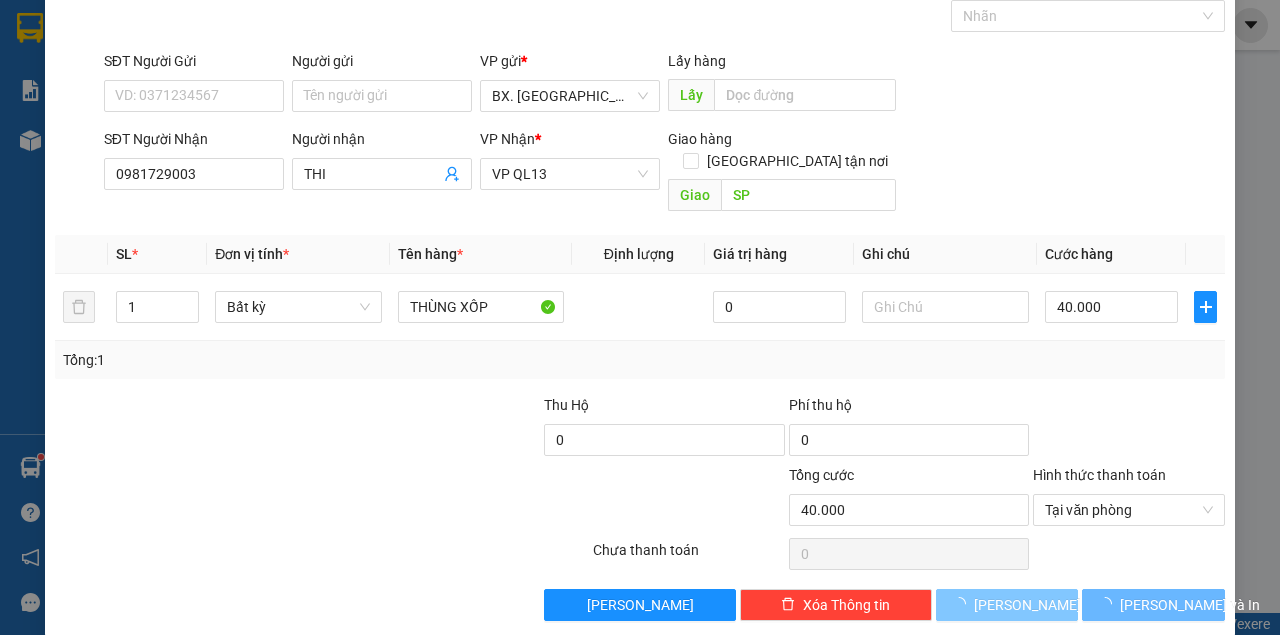 type 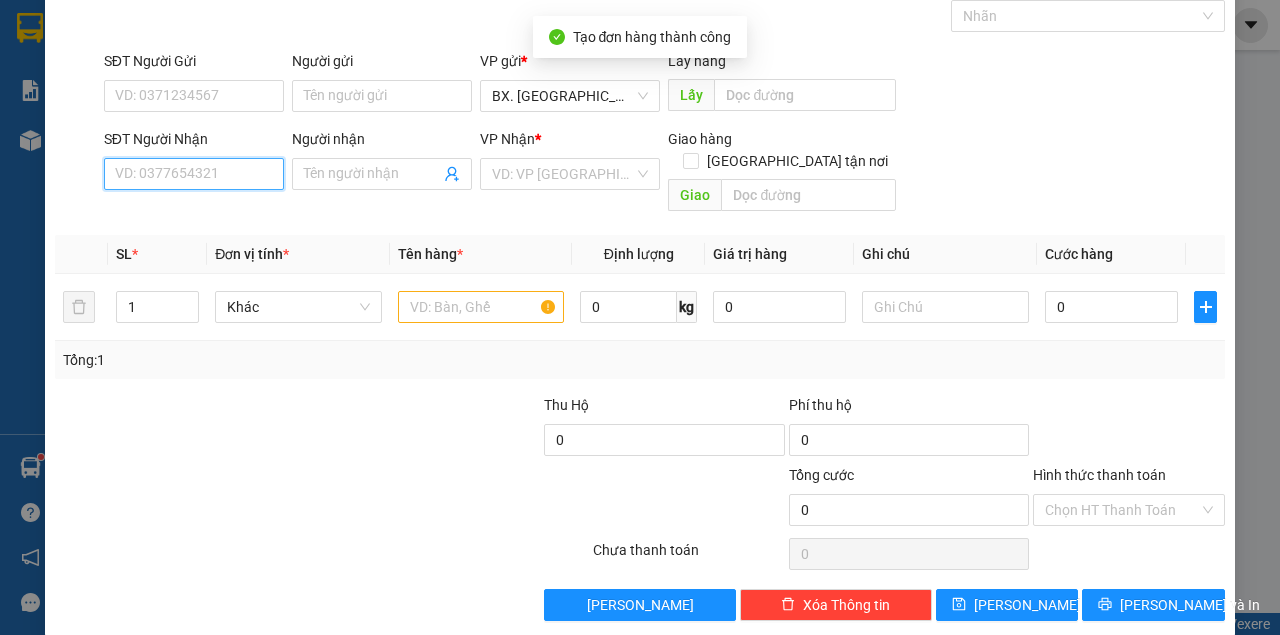 click on "SĐT Người Nhận" at bounding box center [194, 174] 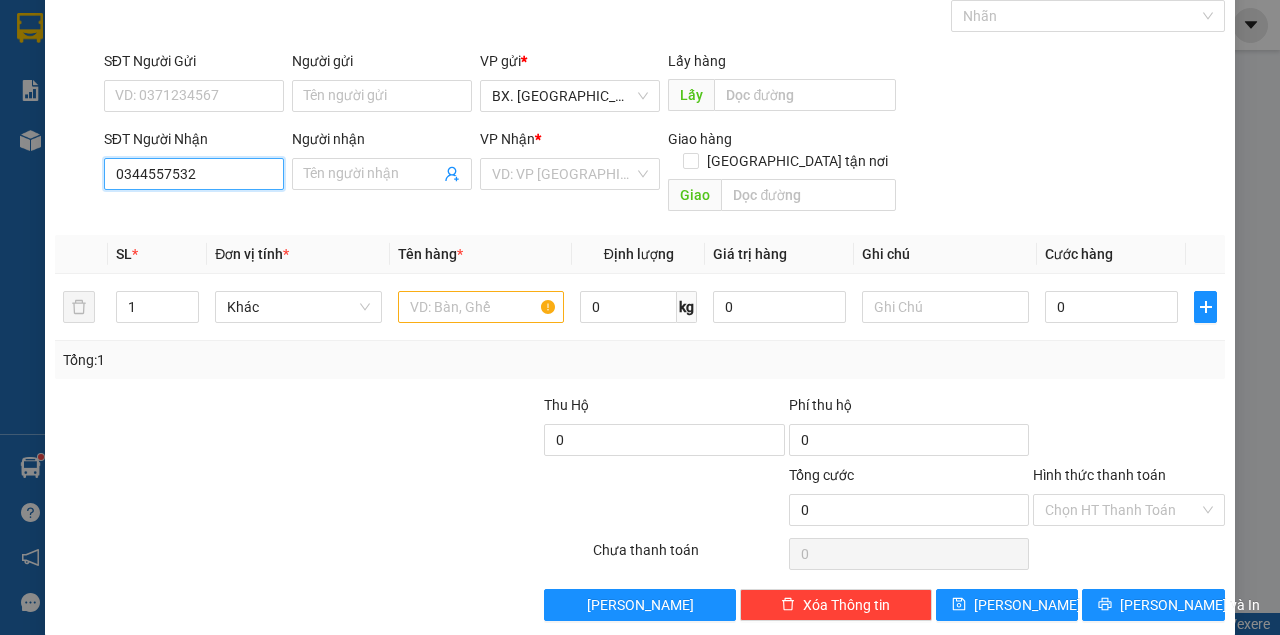 type on "0344557532" 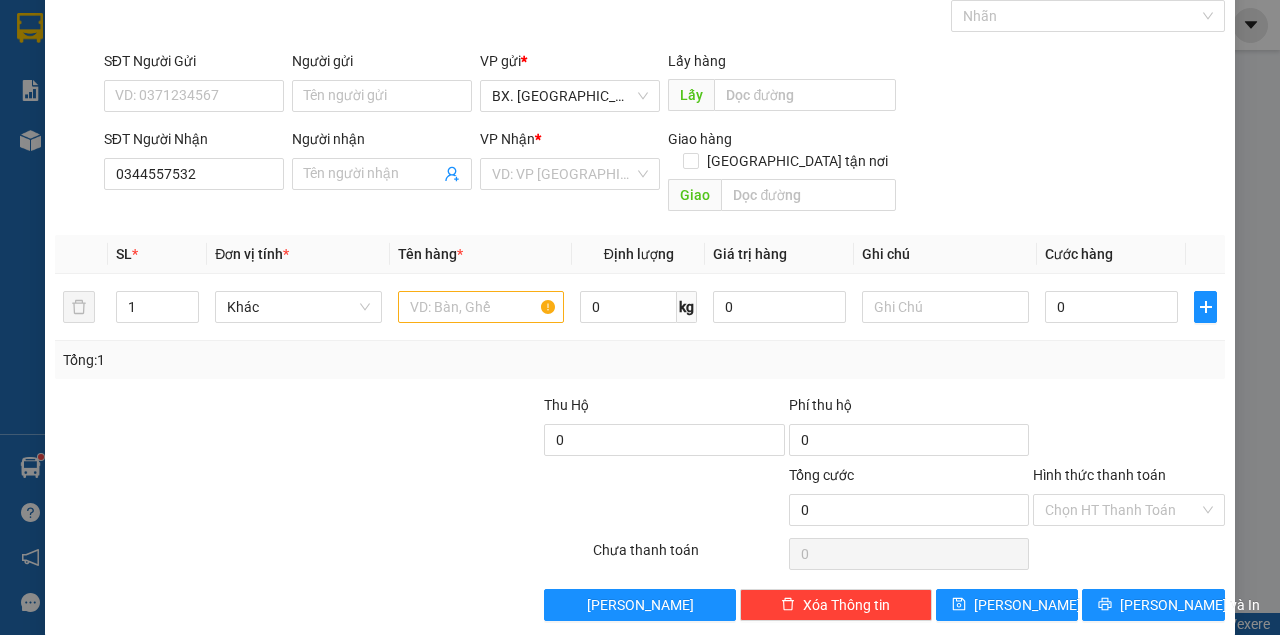 click on "VP Nhận  *" at bounding box center [570, 143] 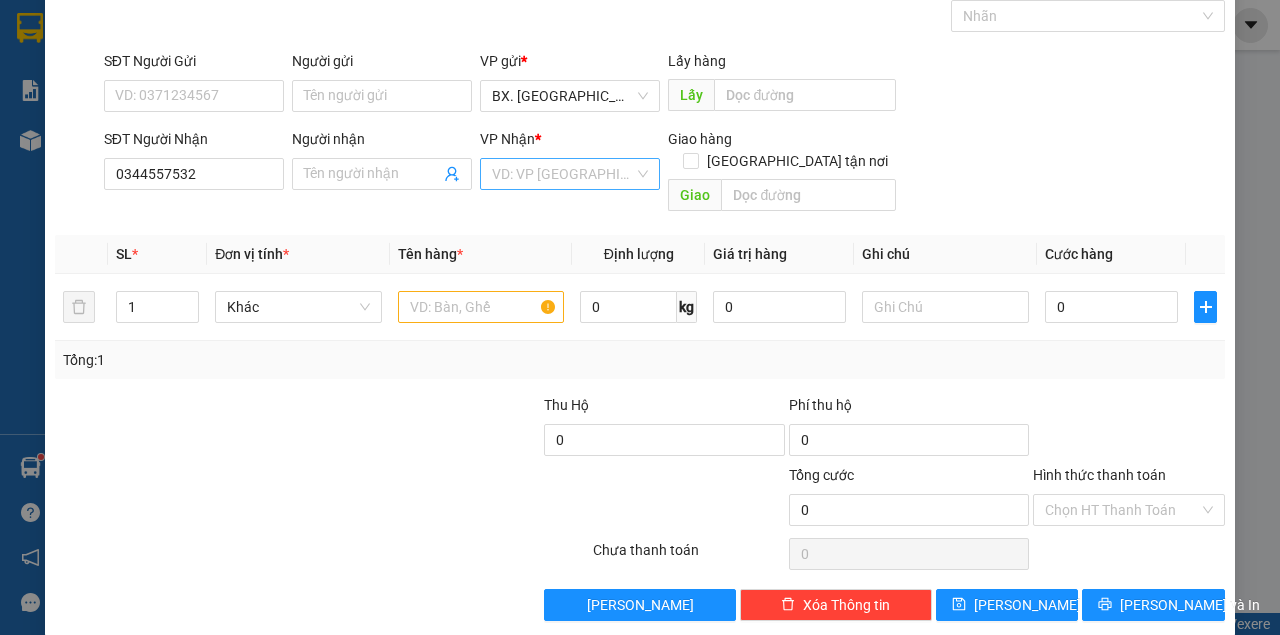 click at bounding box center (563, 174) 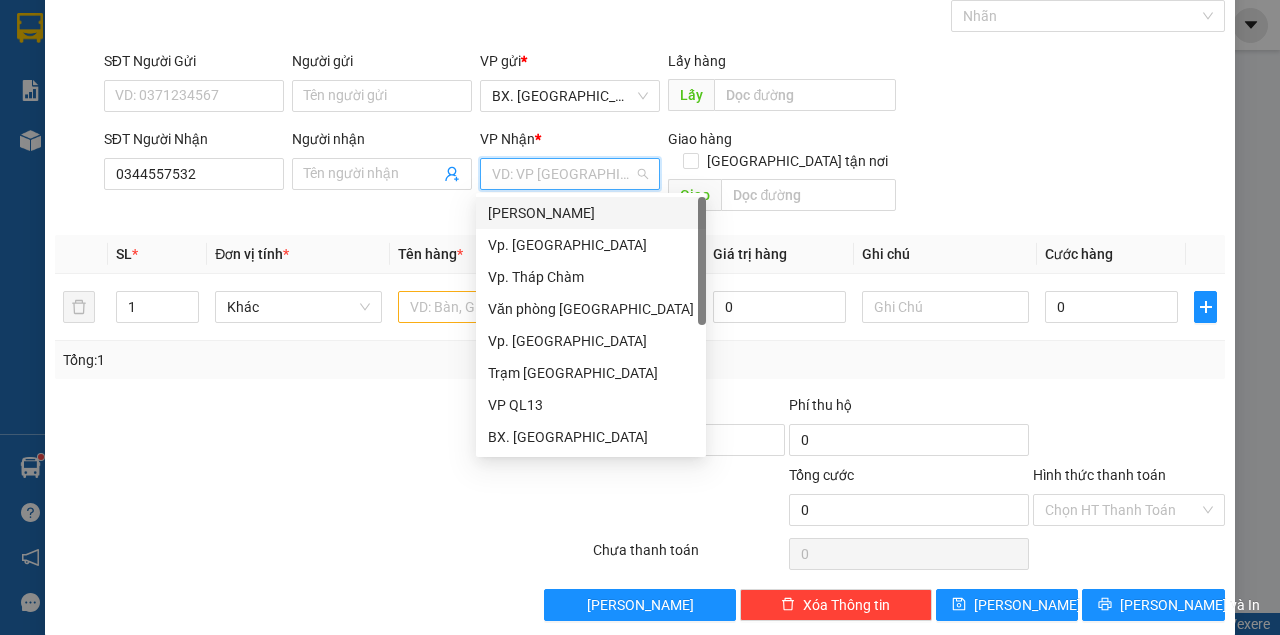 click on "[PERSON_NAME]" at bounding box center [591, 213] 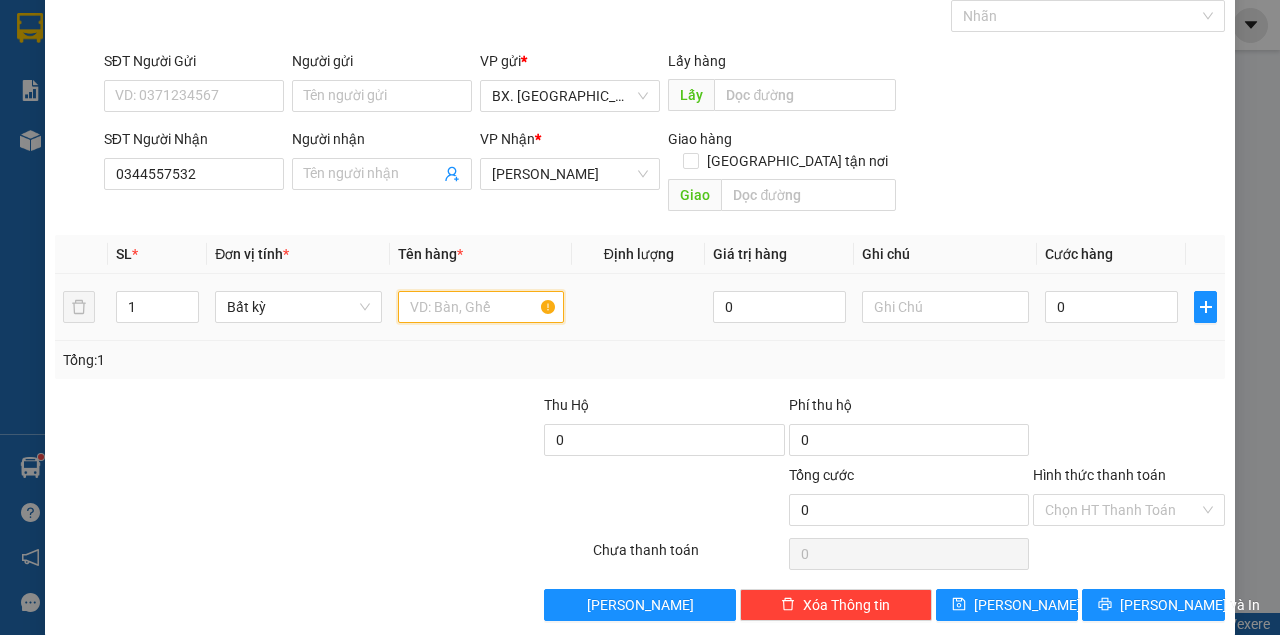 click at bounding box center (481, 307) 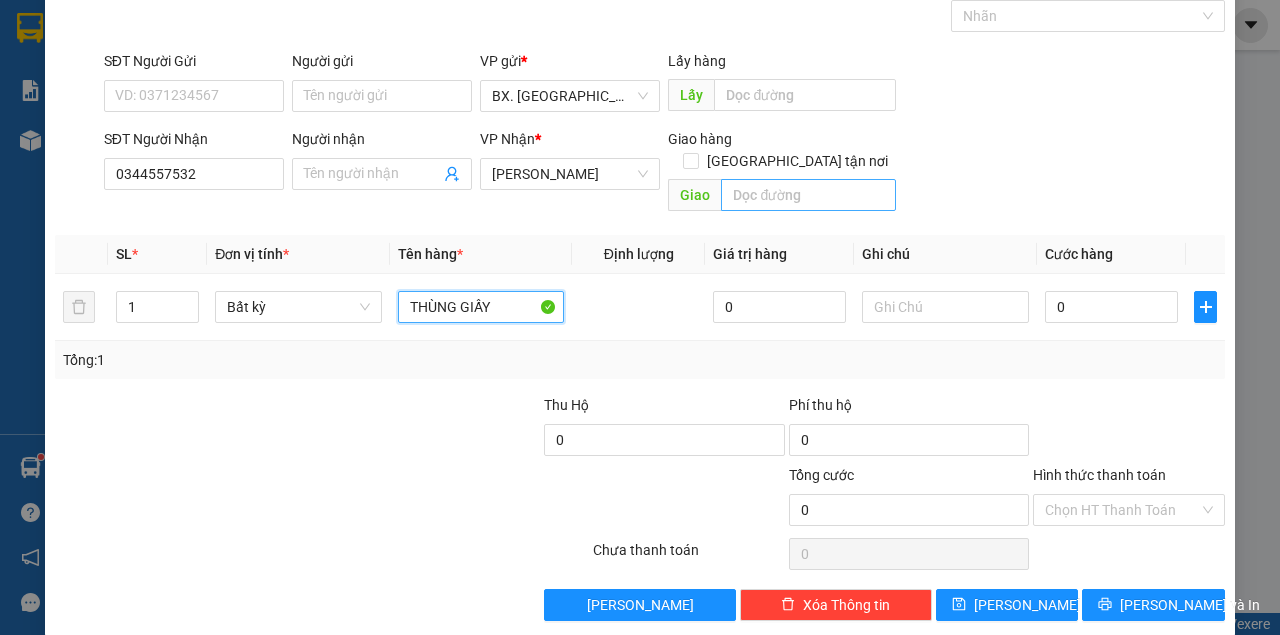type on "THÙNG GIẤY" 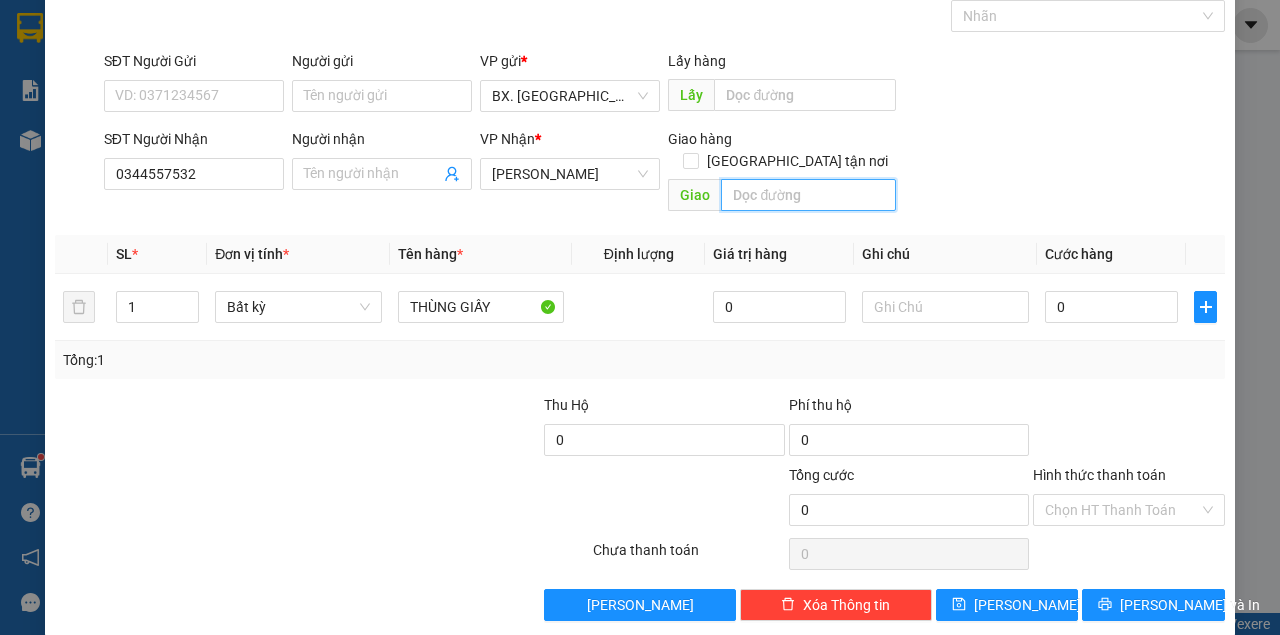 click at bounding box center (808, 195) 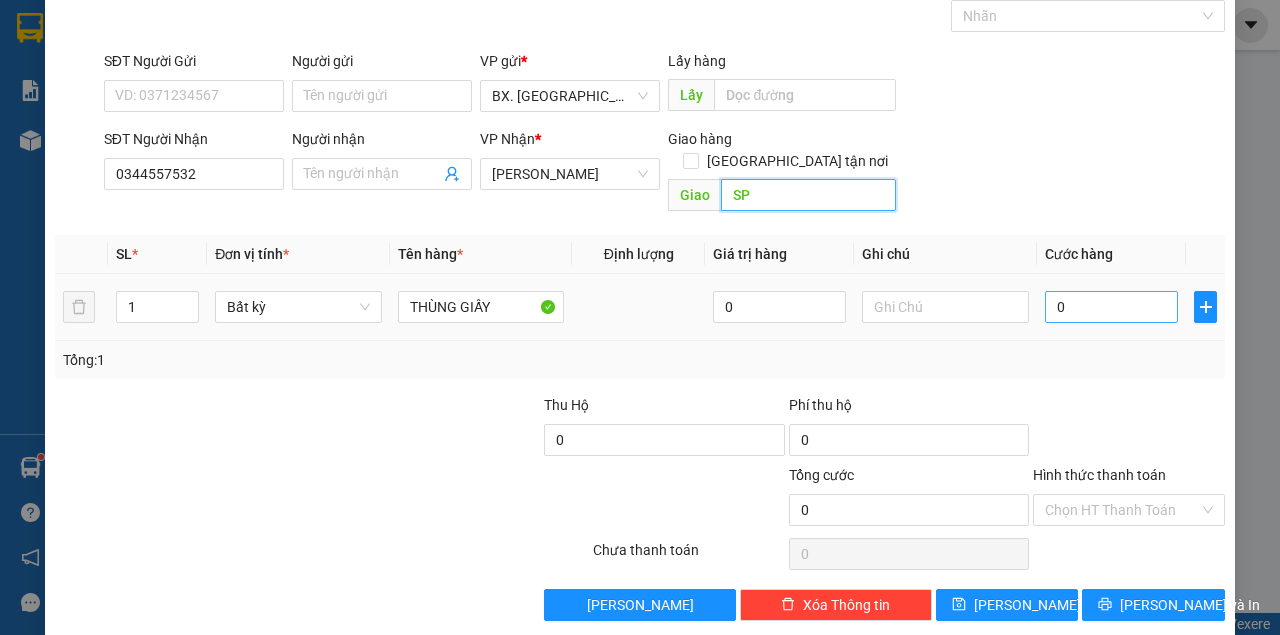 type on "SP" 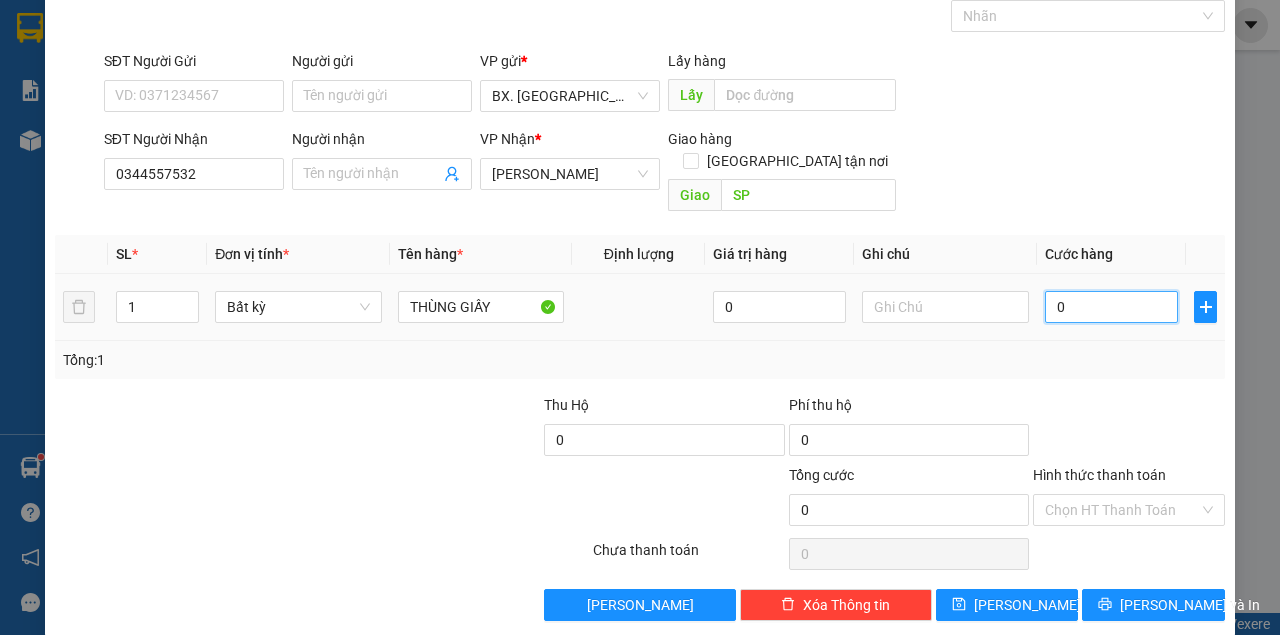 click on "0" at bounding box center (1111, 307) 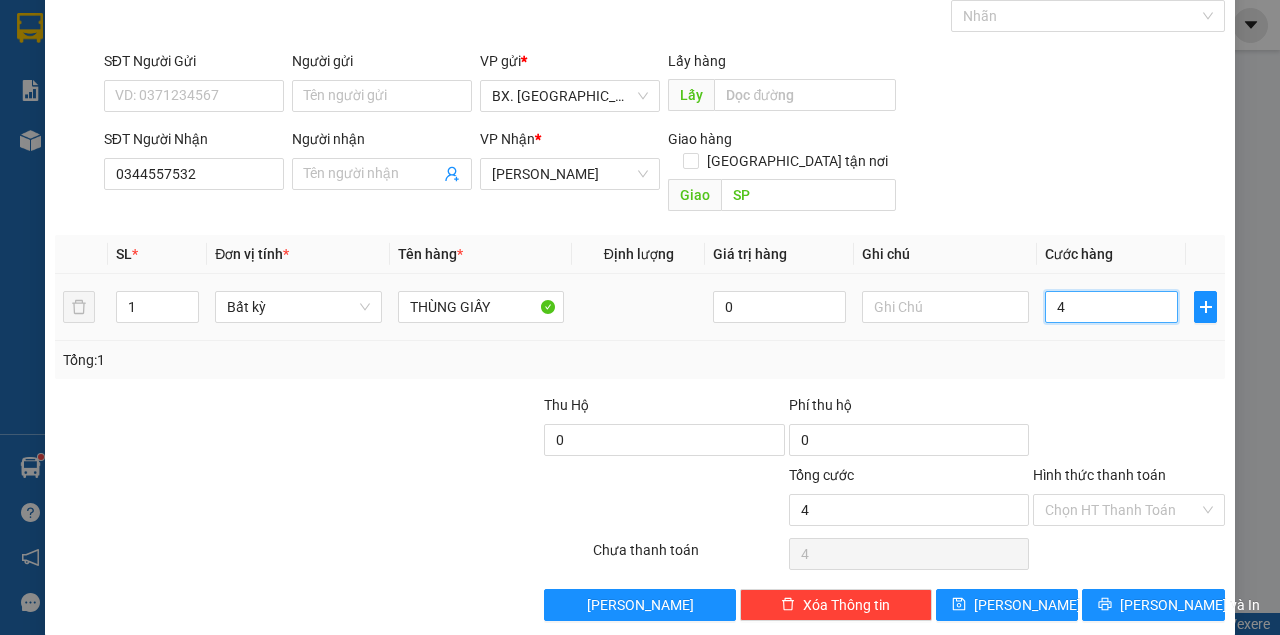 type on "40" 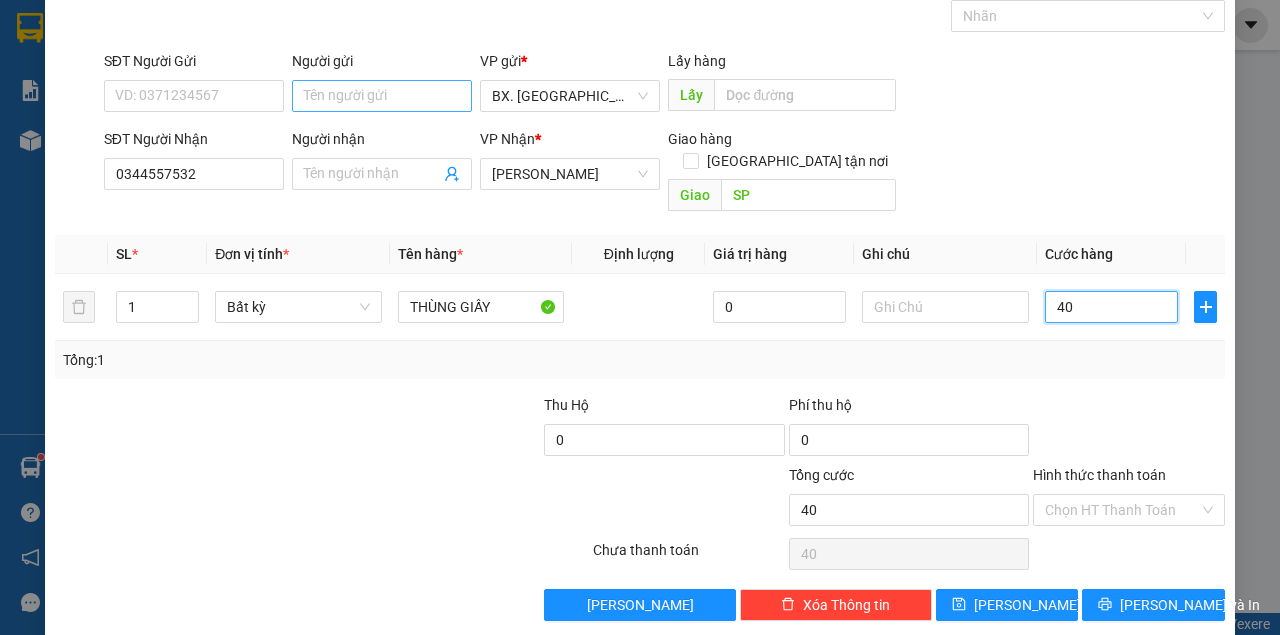 type on "40" 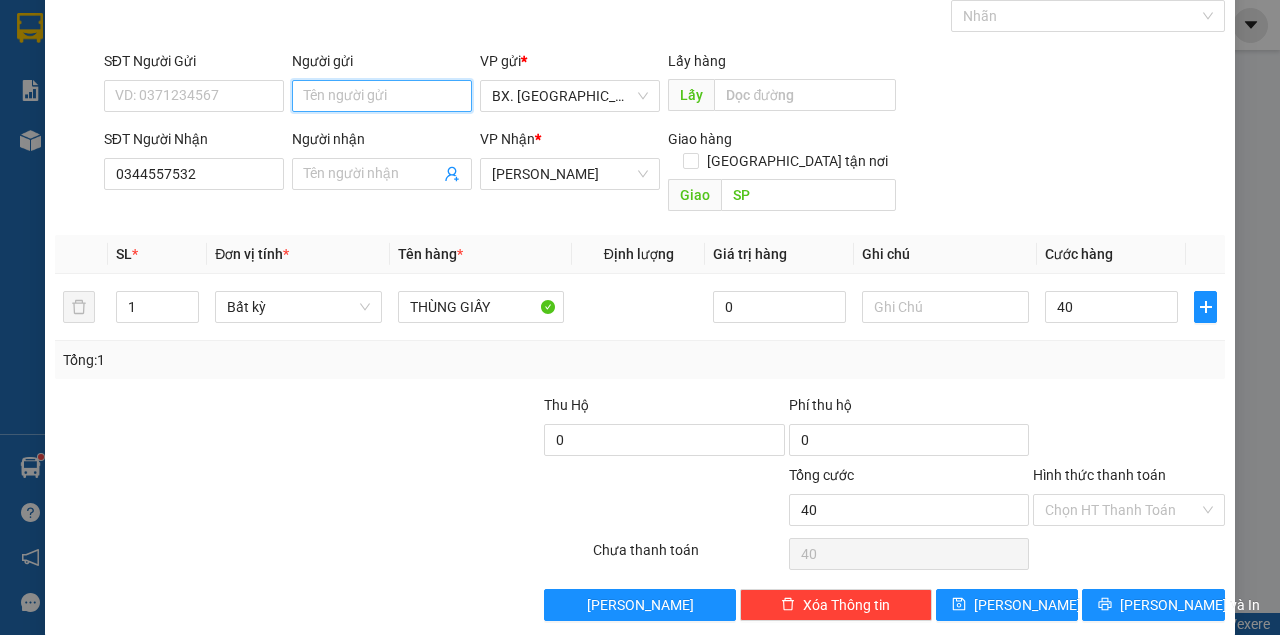 type on "40.000" 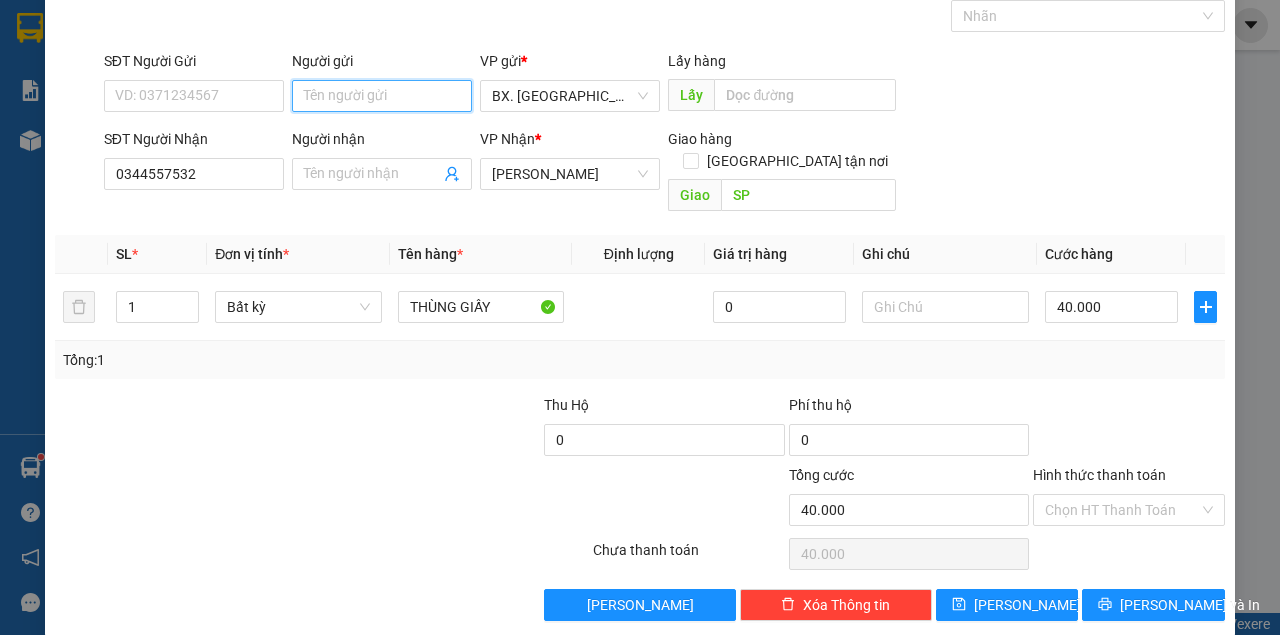 click on "Người gửi" at bounding box center (382, 96) 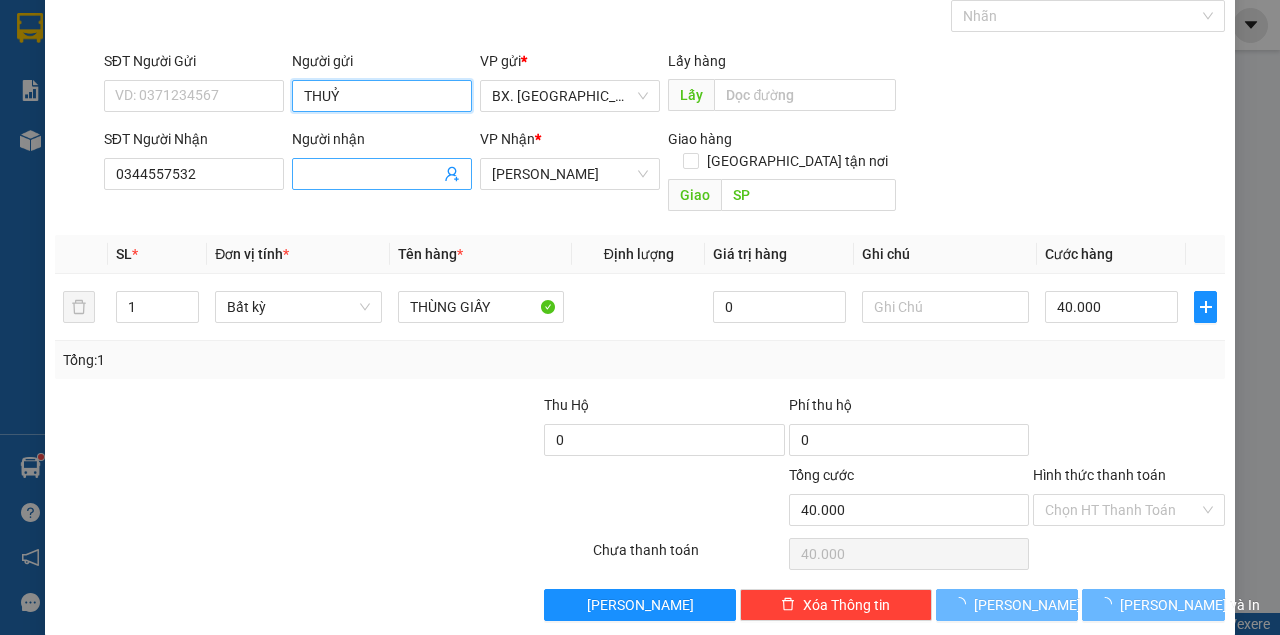 type on "THUỶ" 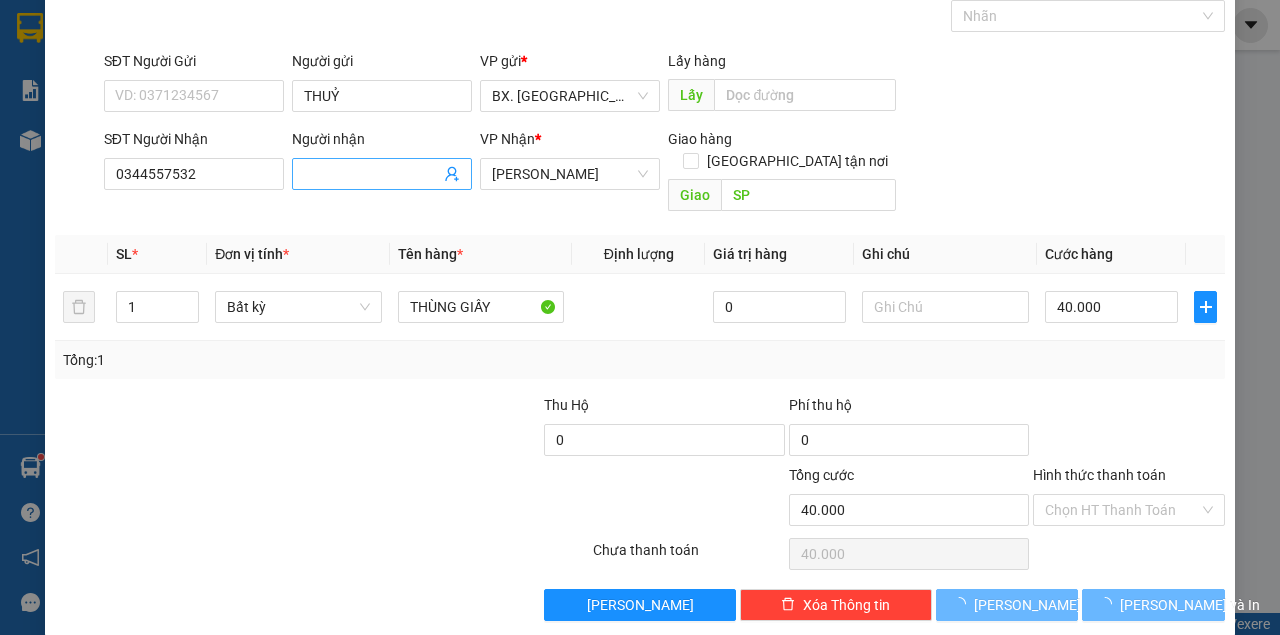 click on "Người nhận" at bounding box center [372, 174] 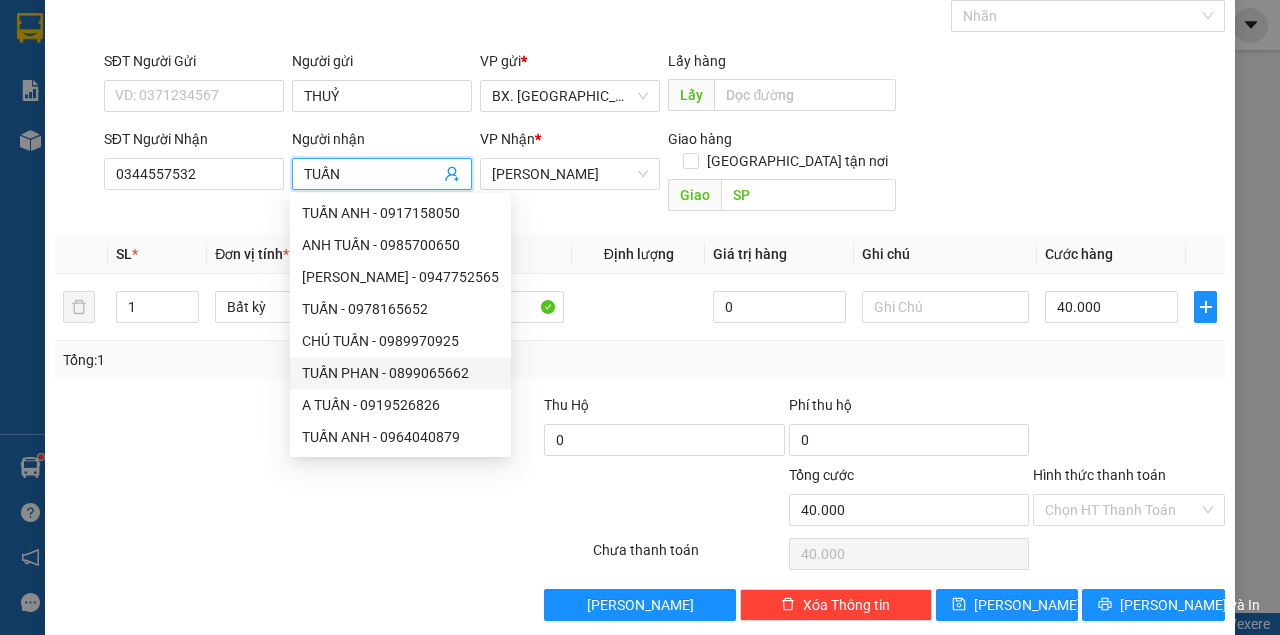 type on "TUẤN" 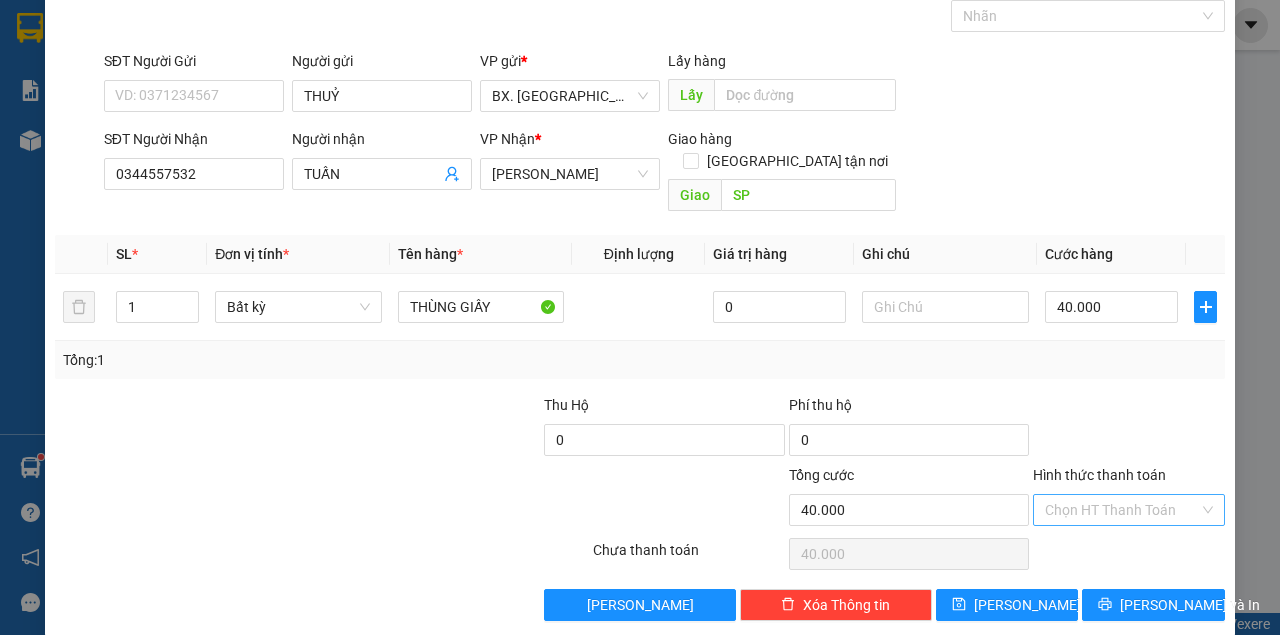 click on "Hình thức thanh toán" at bounding box center (1122, 510) 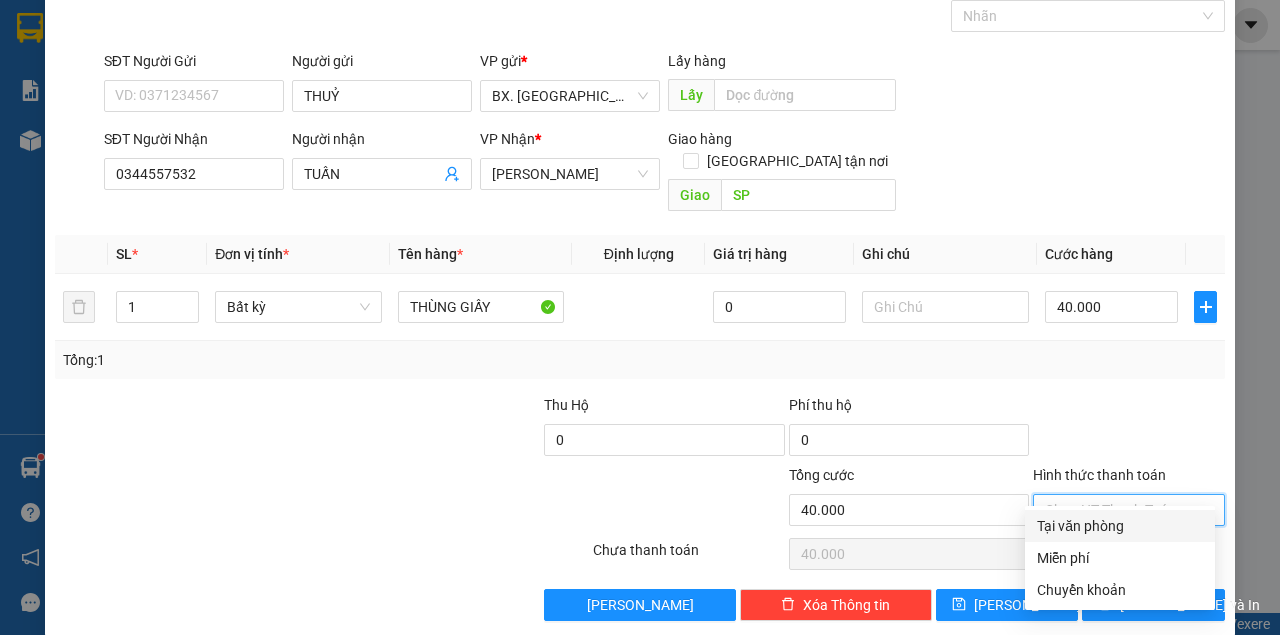 click on "Tại văn phòng" at bounding box center [1120, 526] 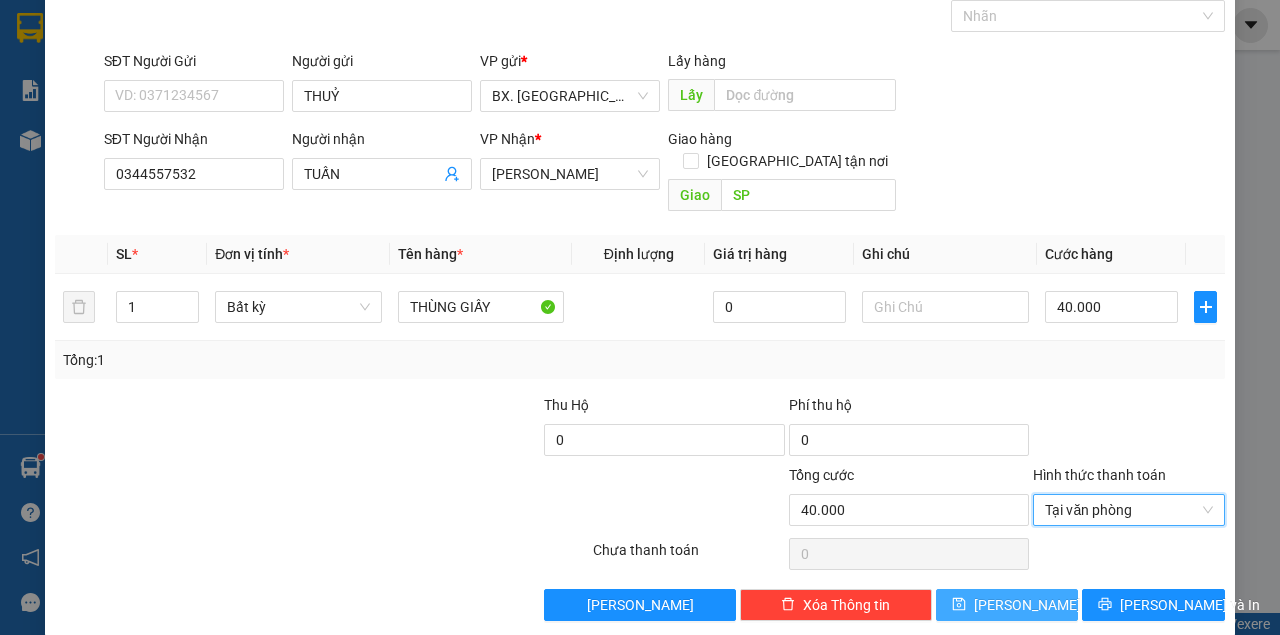click on "[PERSON_NAME]" at bounding box center [1027, 605] 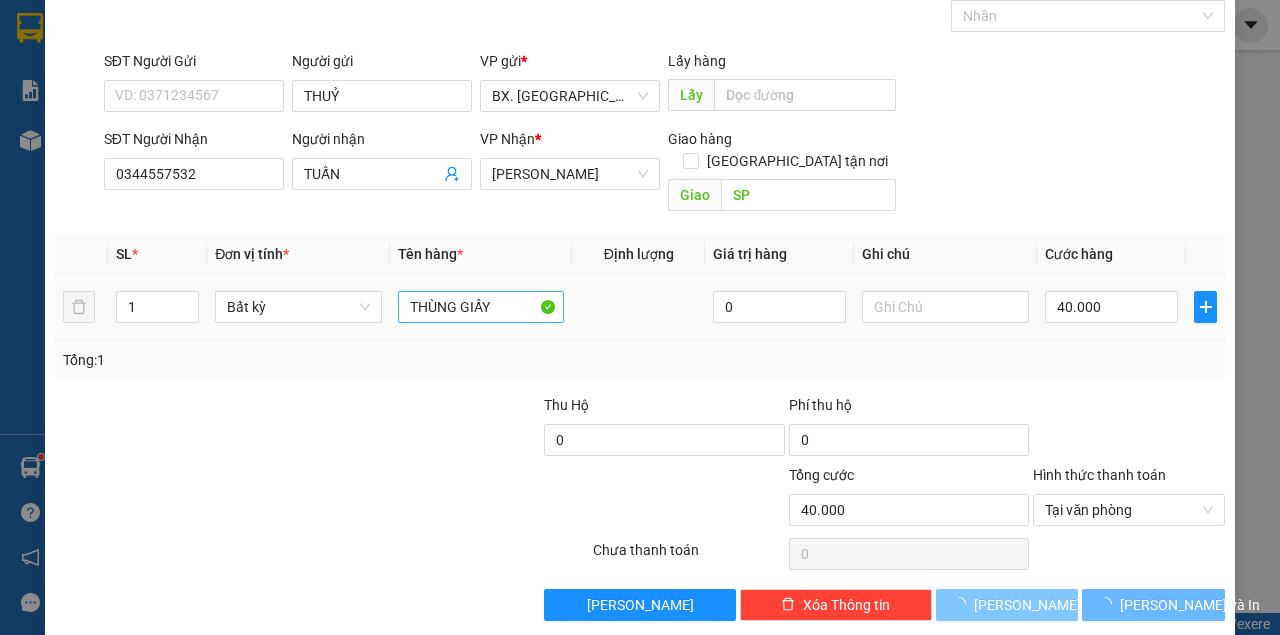 type 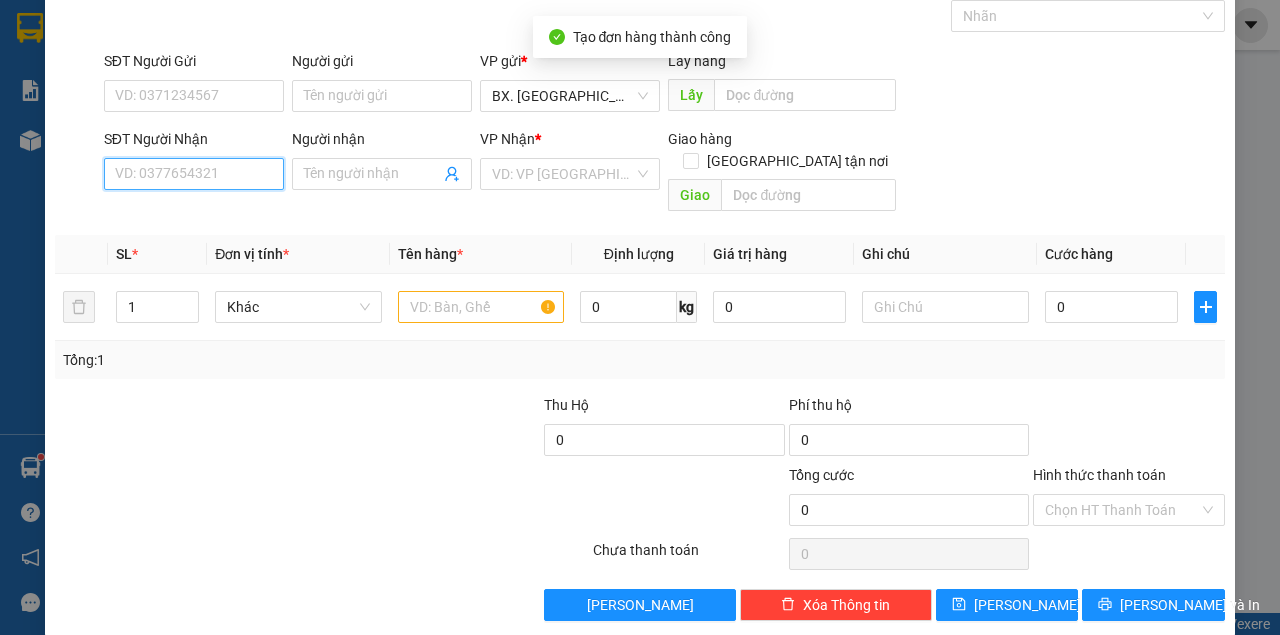 click on "SĐT Người Nhận" at bounding box center (194, 174) 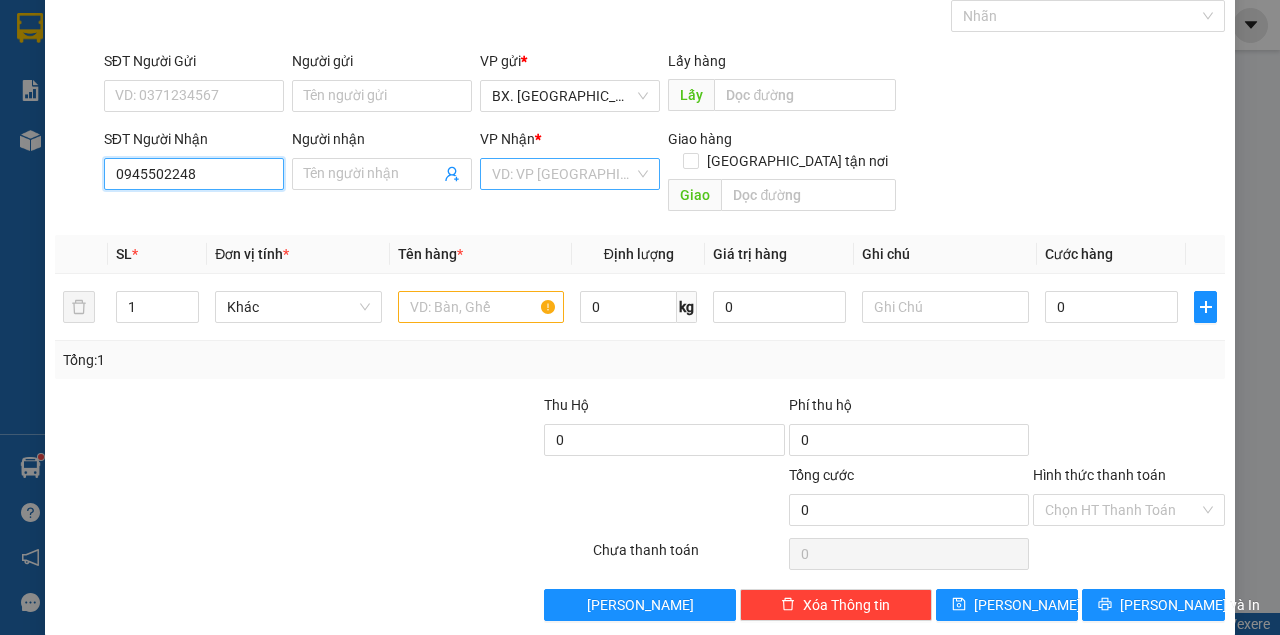 type on "0945502248" 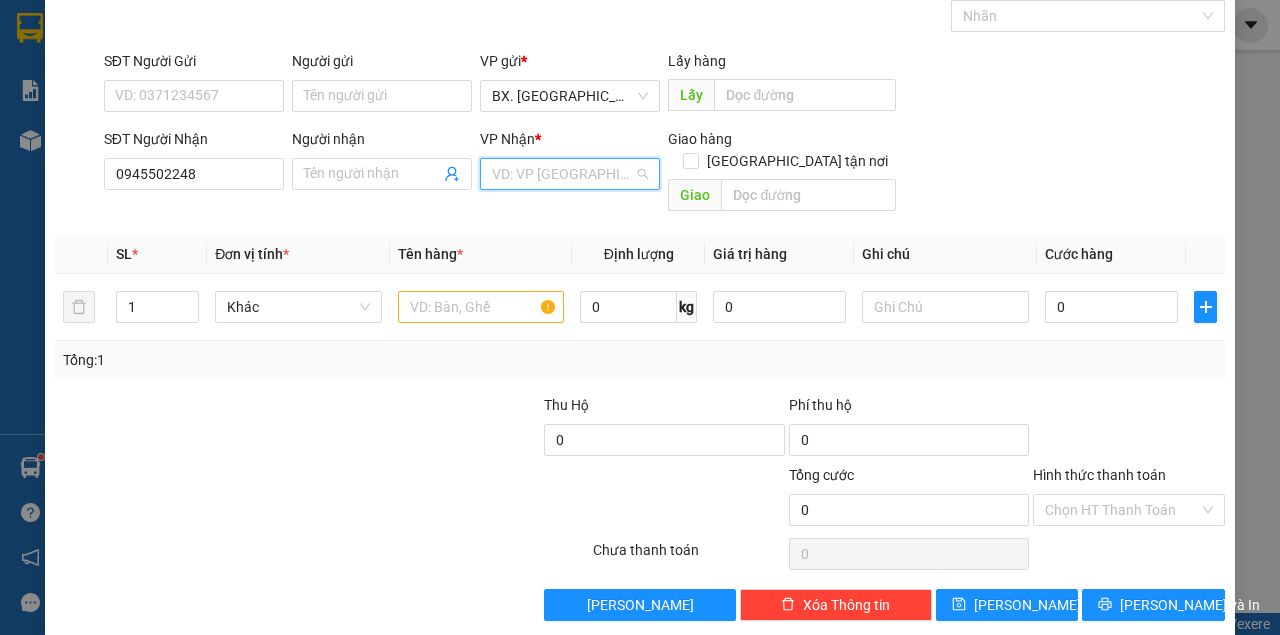 click at bounding box center [563, 174] 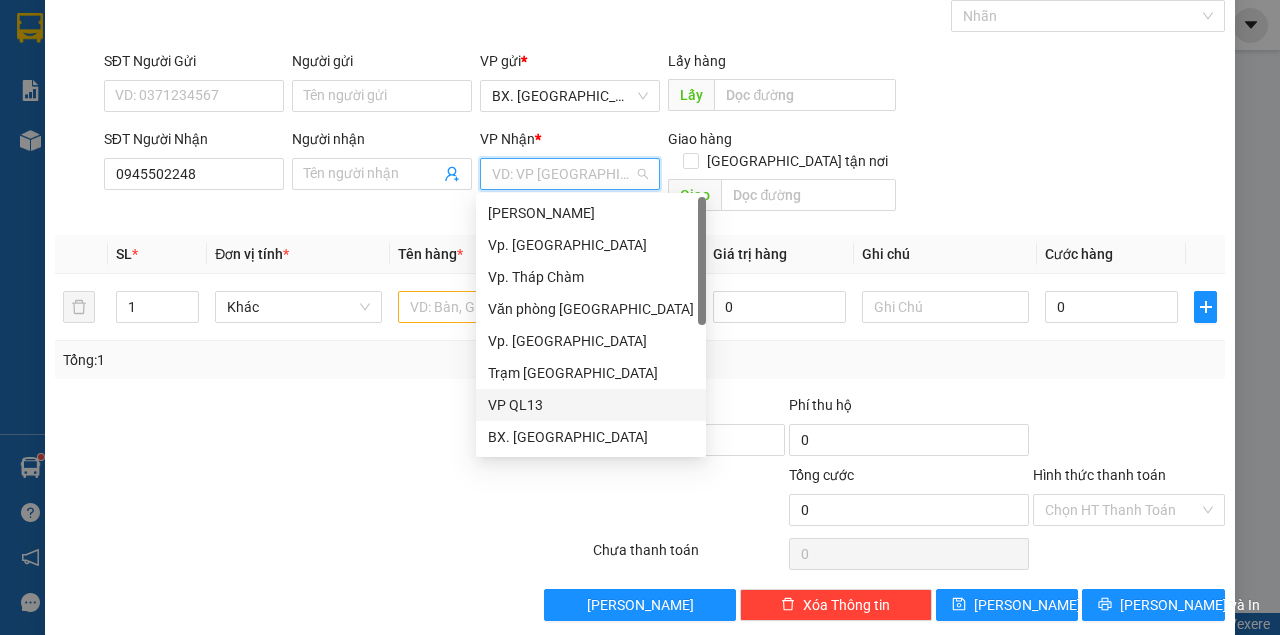 click on "VP QL13" at bounding box center (591, 405) 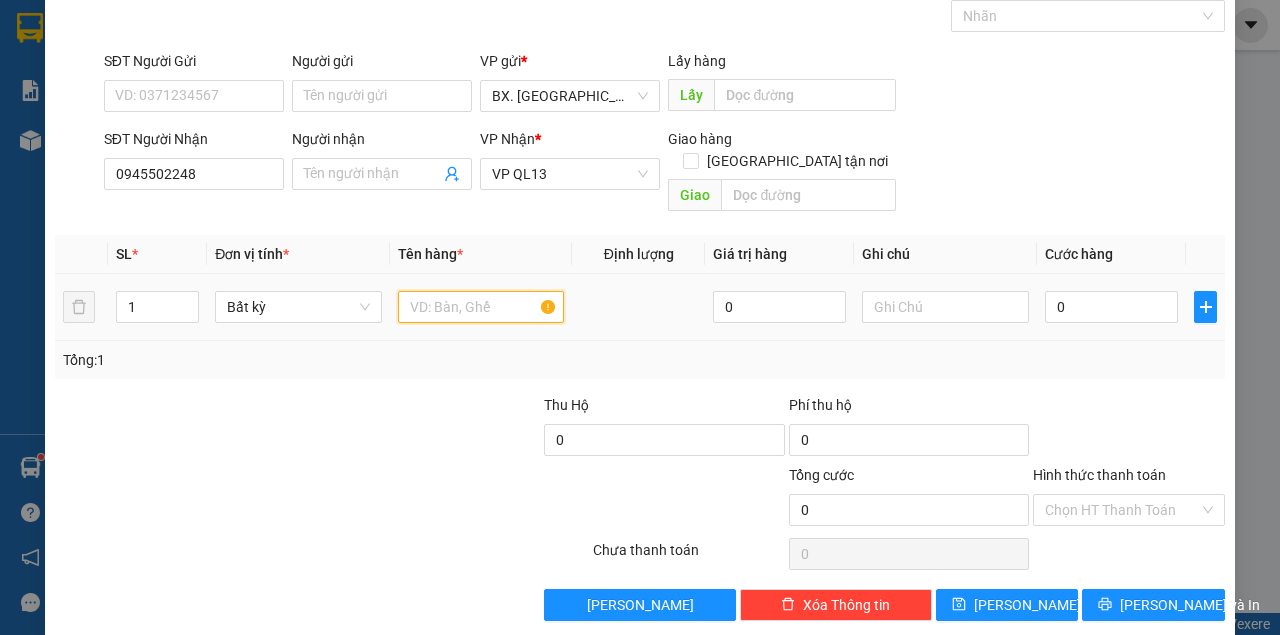 click at bounding box center [481, 307] 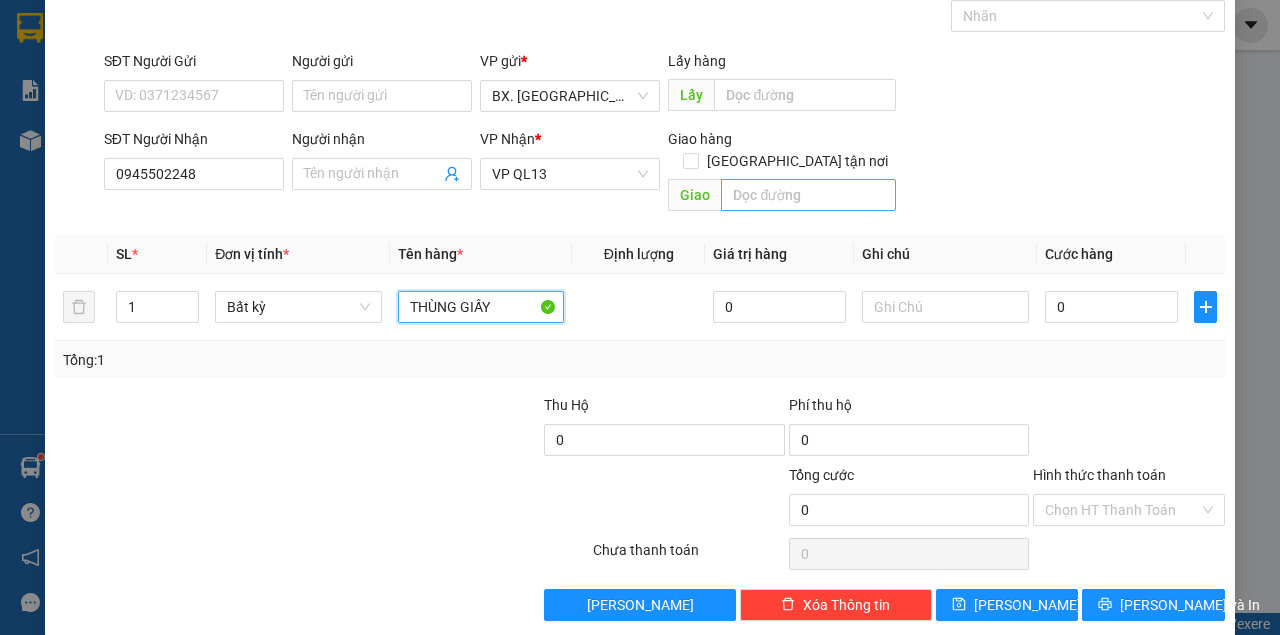 type on "THÙNG GIẤY" 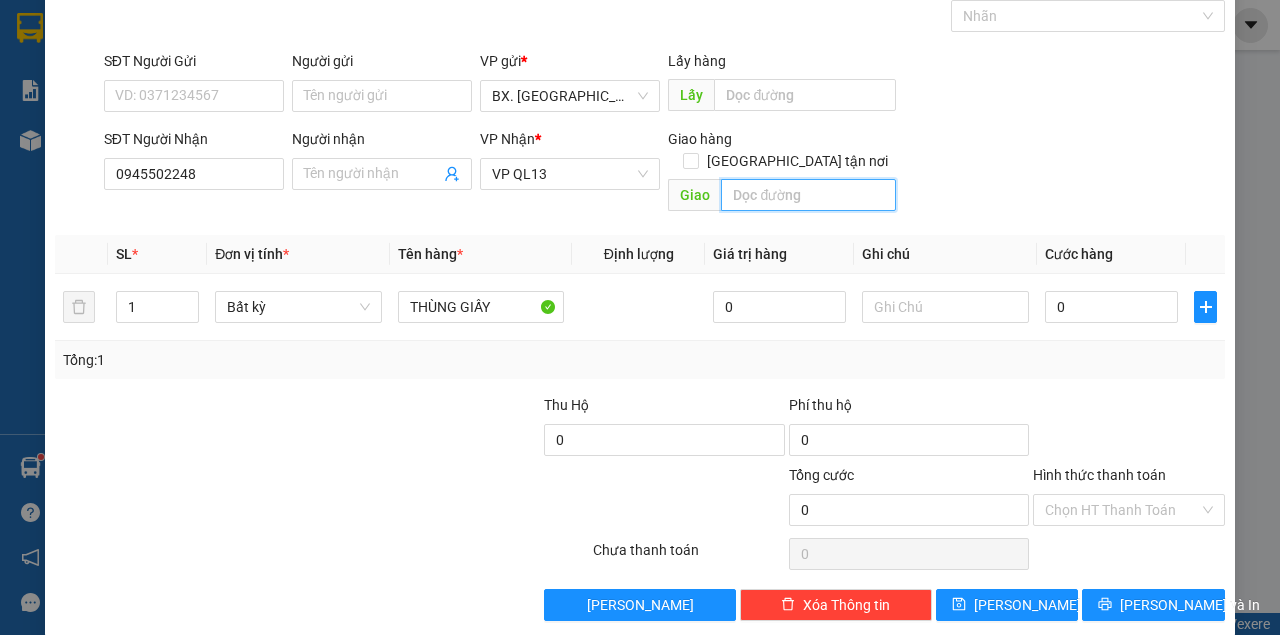 click at bounding box center (808, 195) 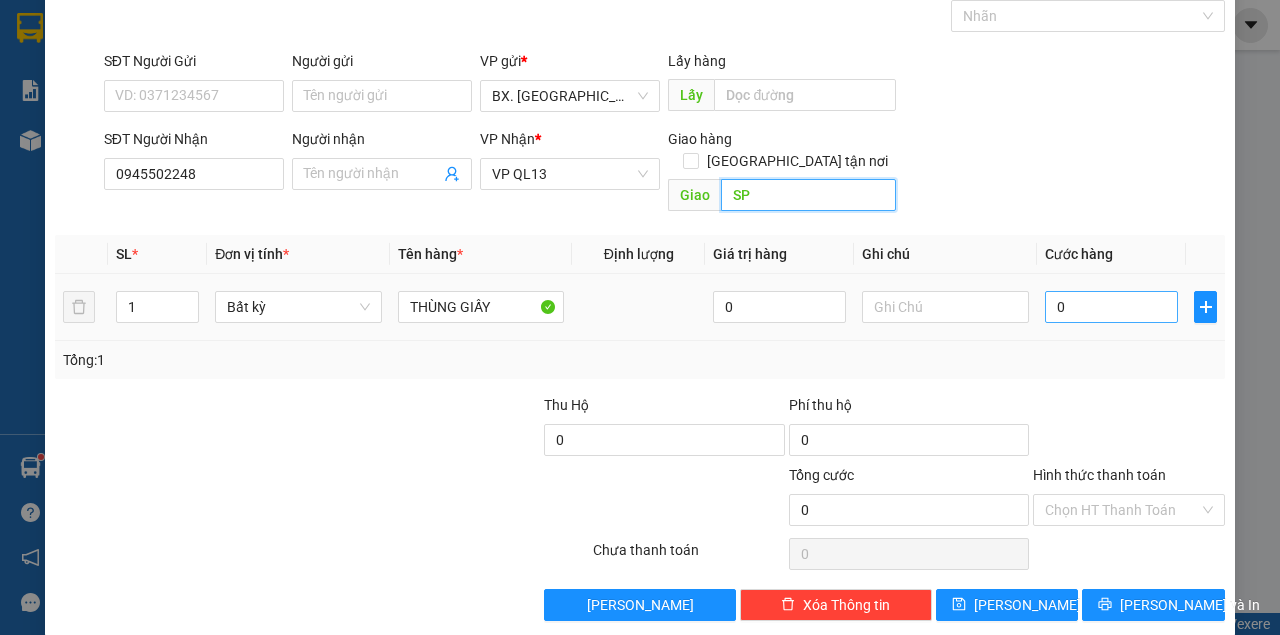 type on "SP" 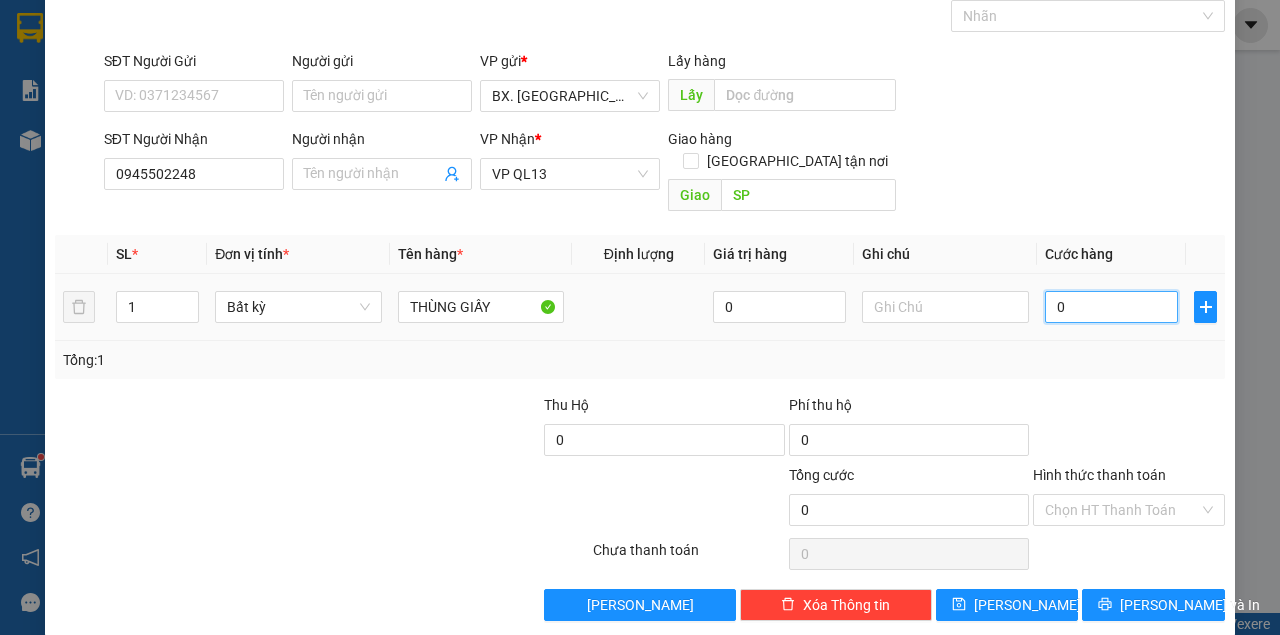 click on "0" at bounding box center [1111, 307] 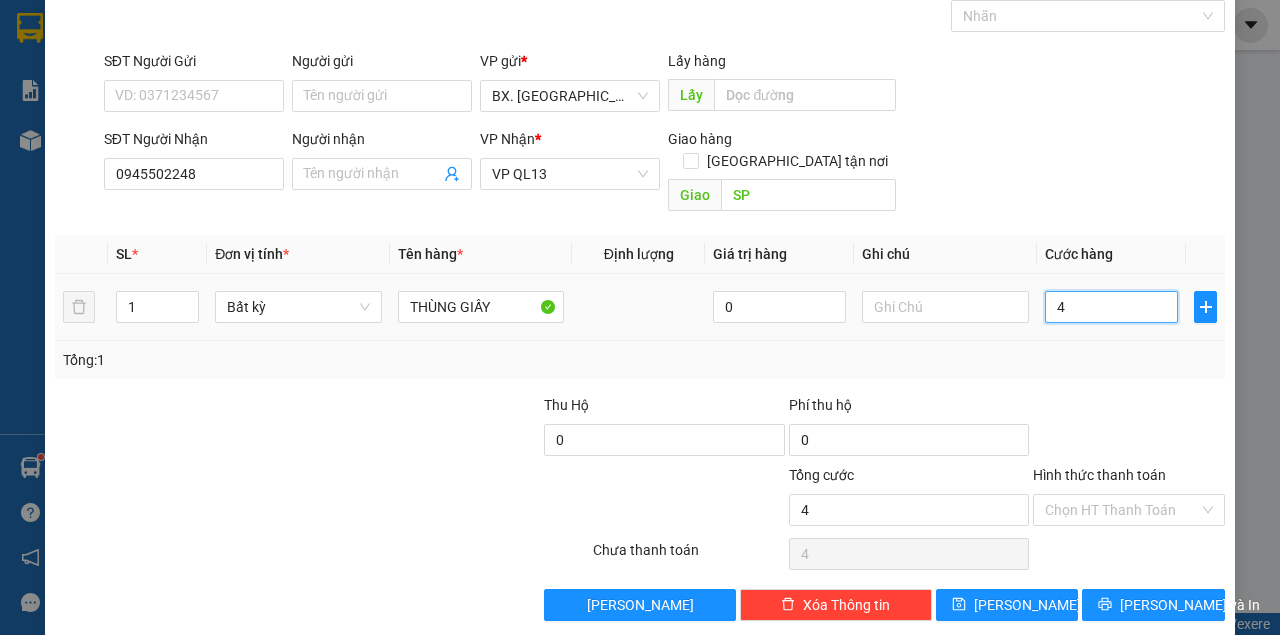 type on "40" 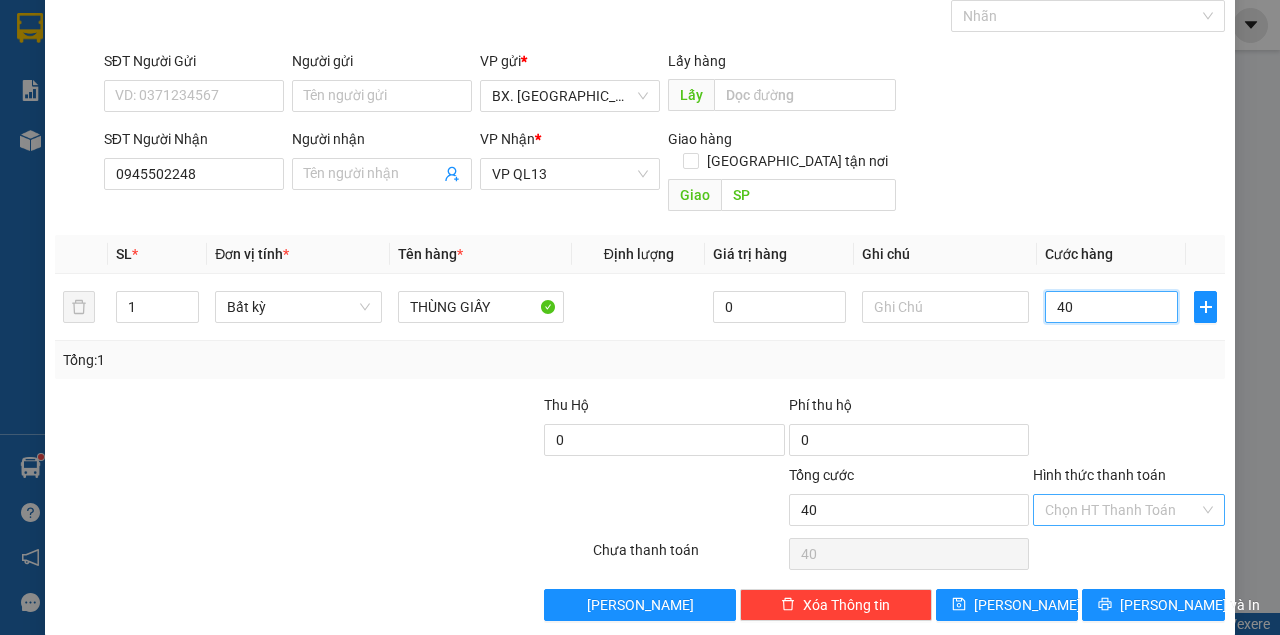type on "40" 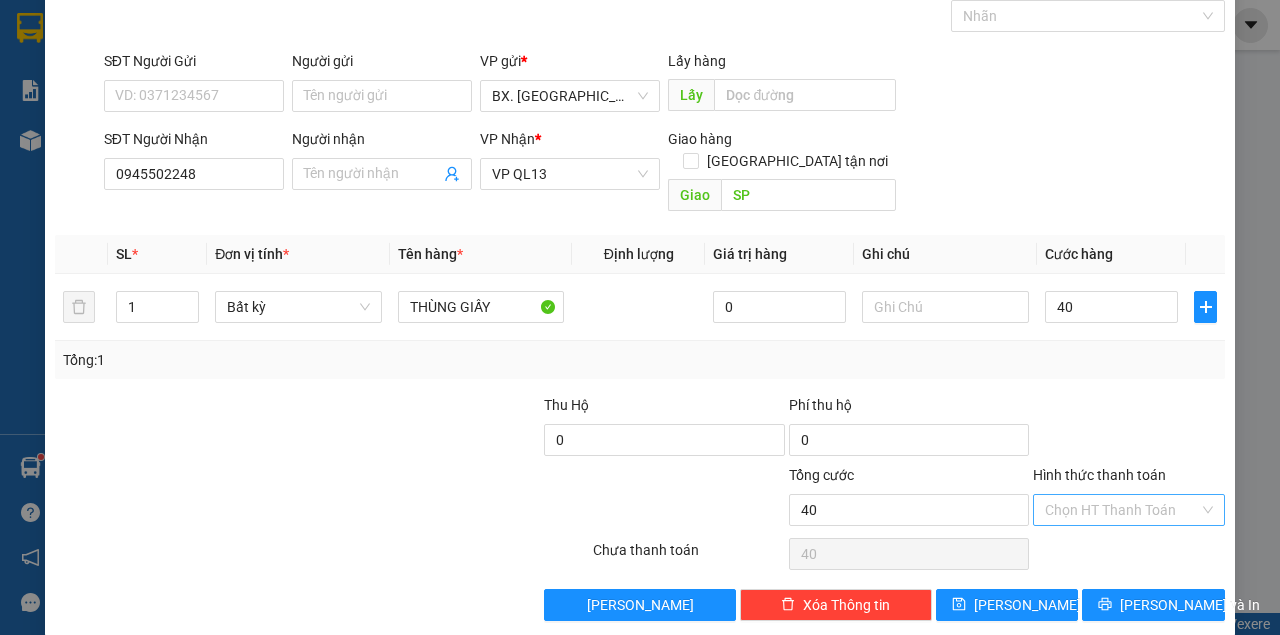 type on "40.000" 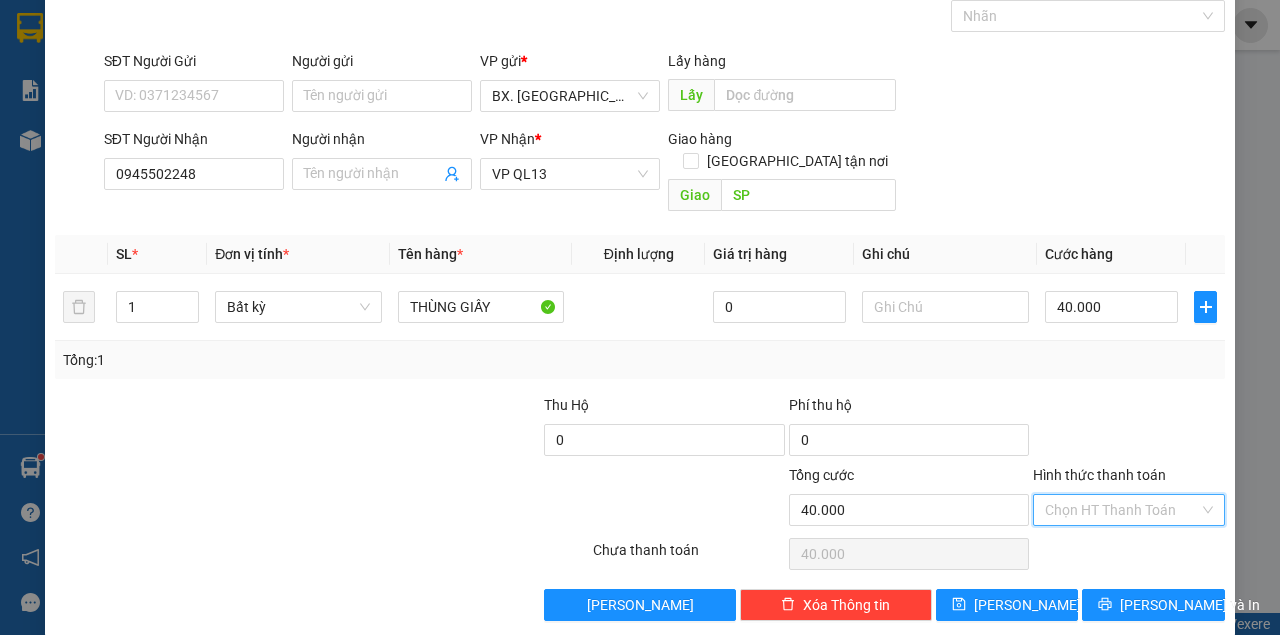 click on "Hình thức thanh toán" at bounding box center (1122, 510) 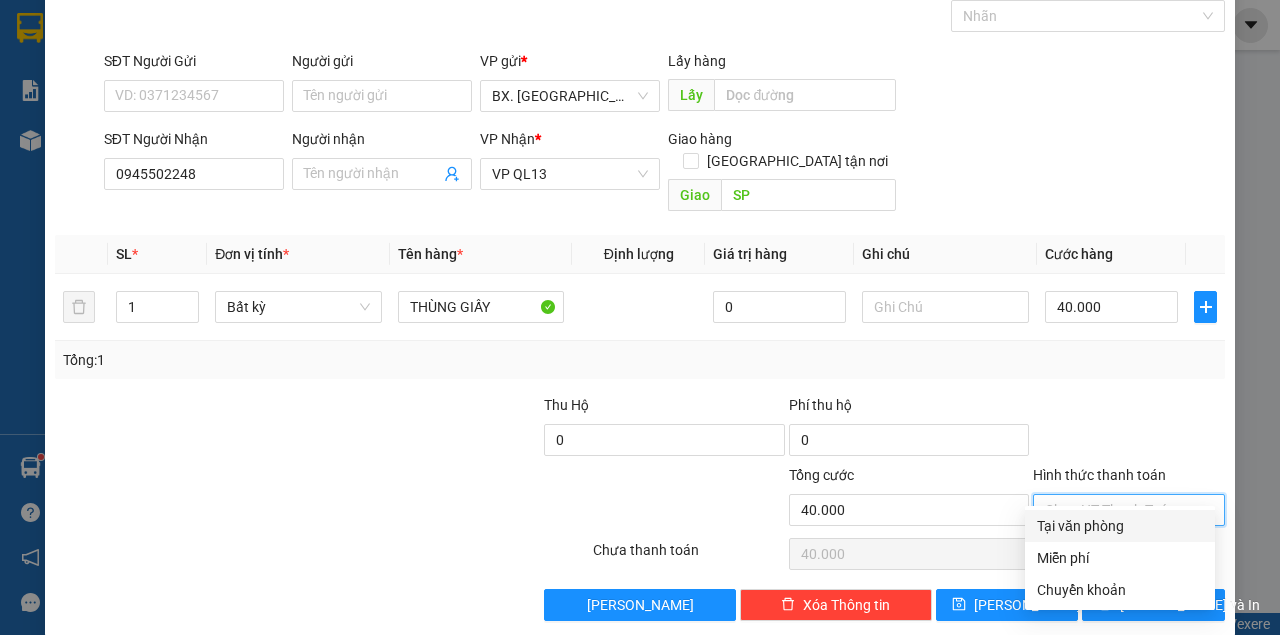 click on "Tại văn phòng" at bounding box center [1120, 526] 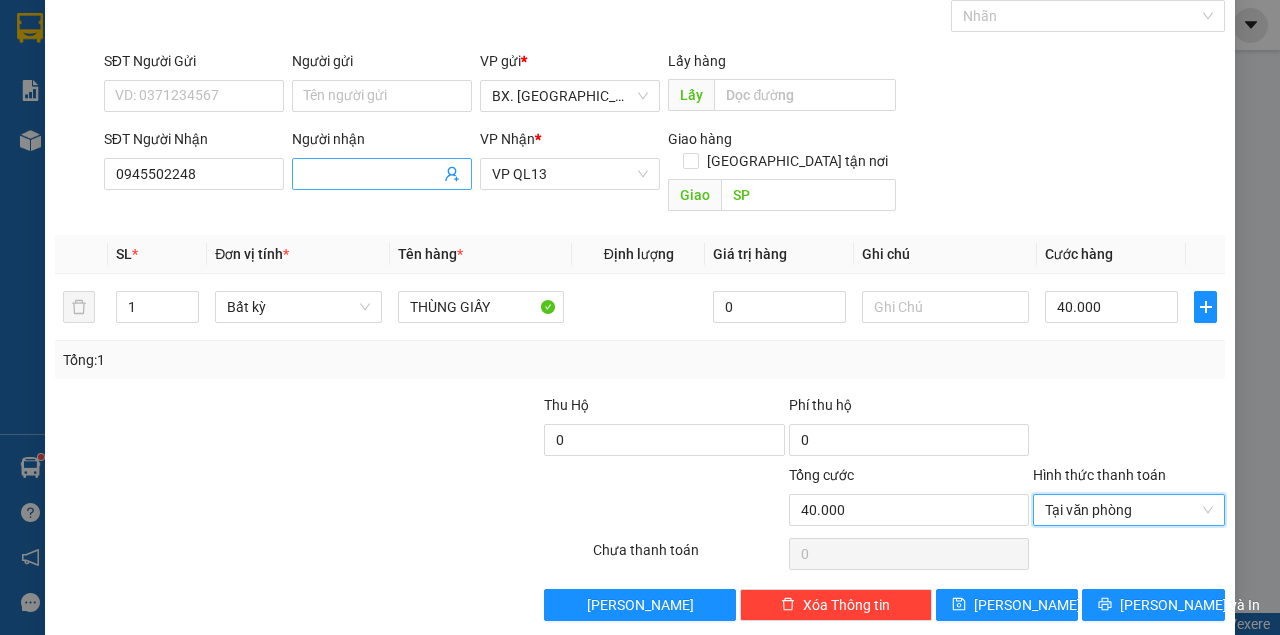 click on "Người nhận" at bounding box center (372, 174) 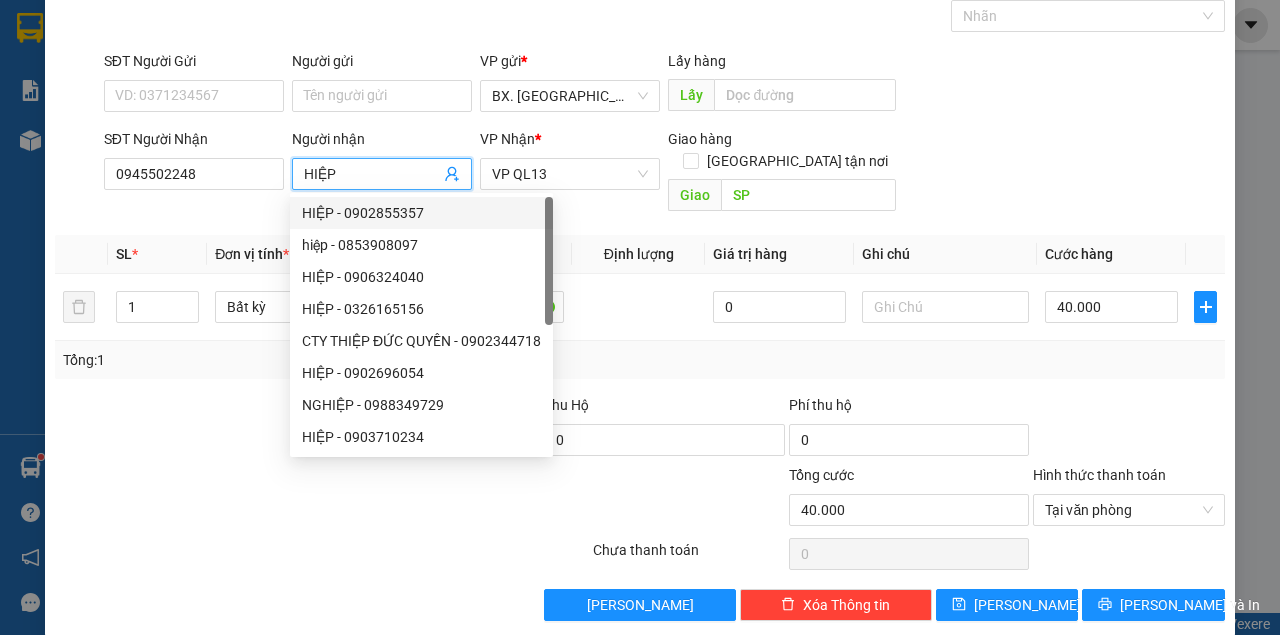 type on "HIỆP" 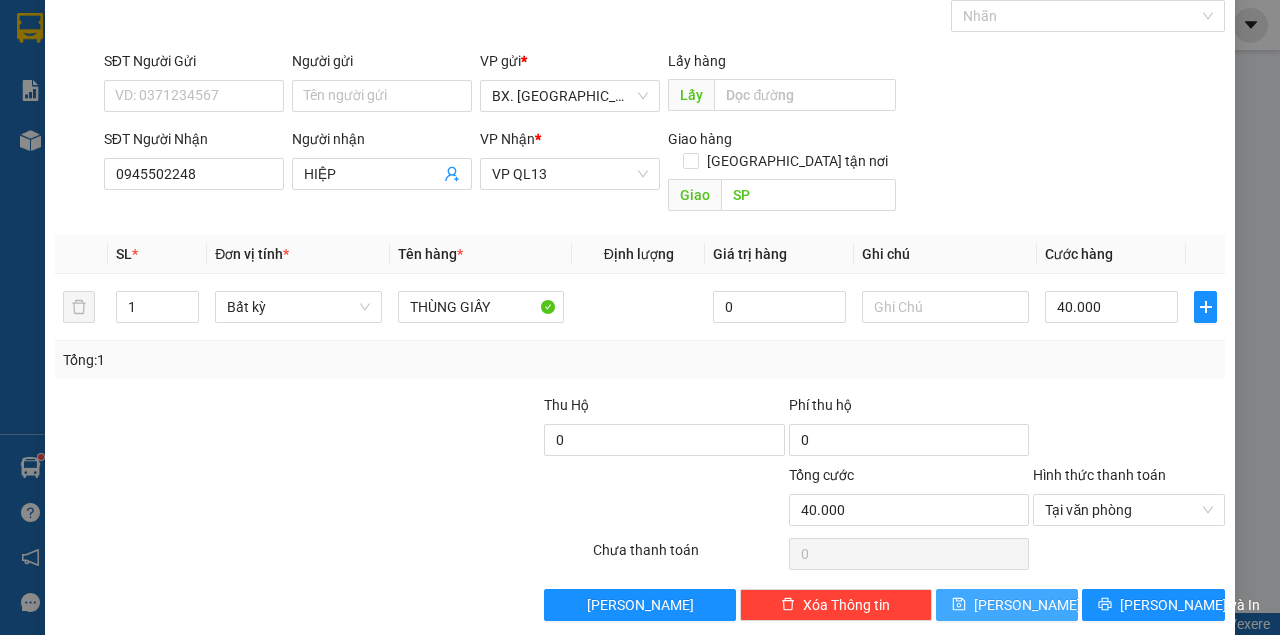 click 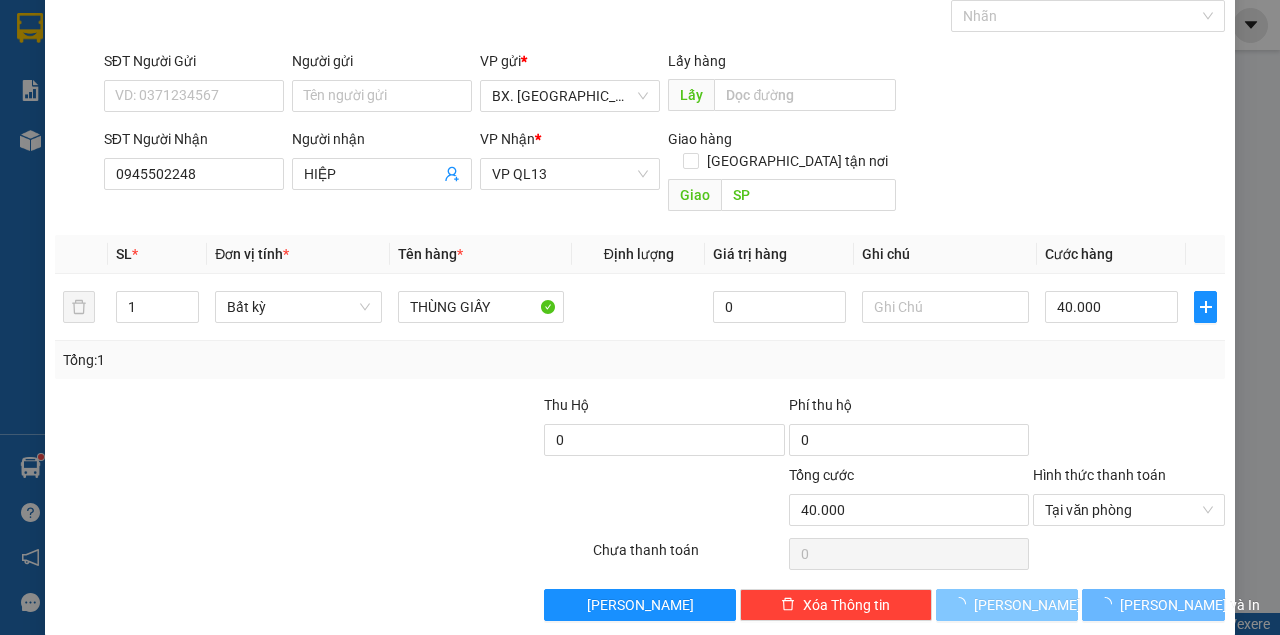 type 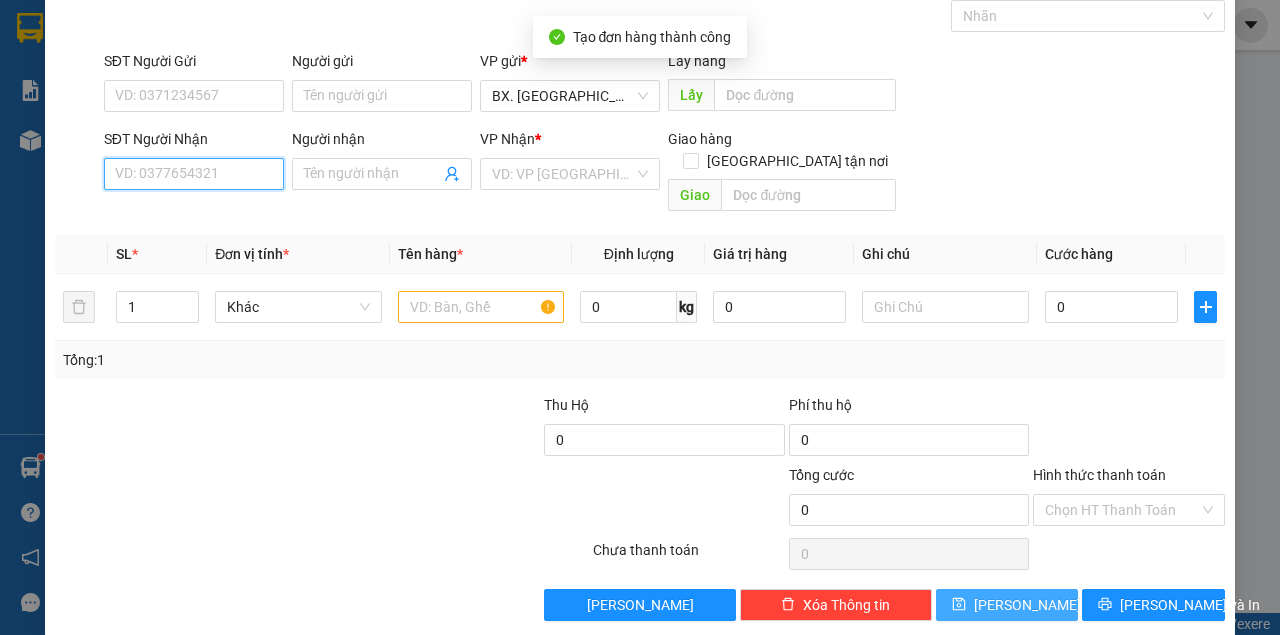 click on "SĐT Người Nhận" at bounding box center (194, 174) 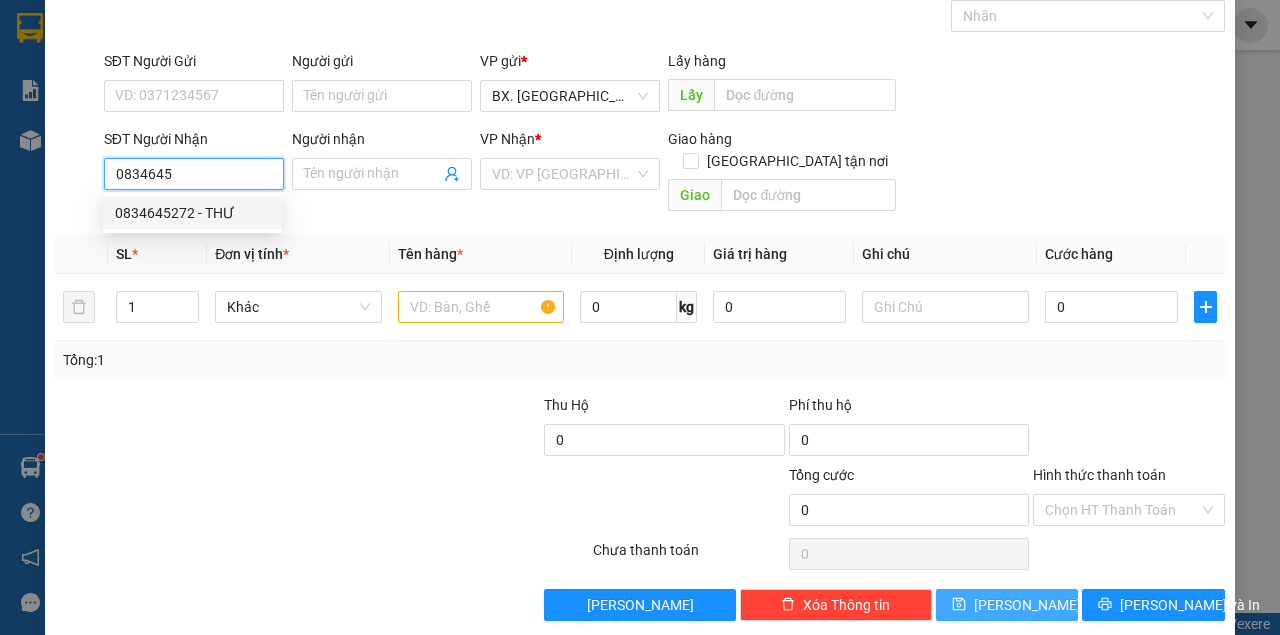 click on "0834645272 - THƯ" at bounding box center (192, 213) 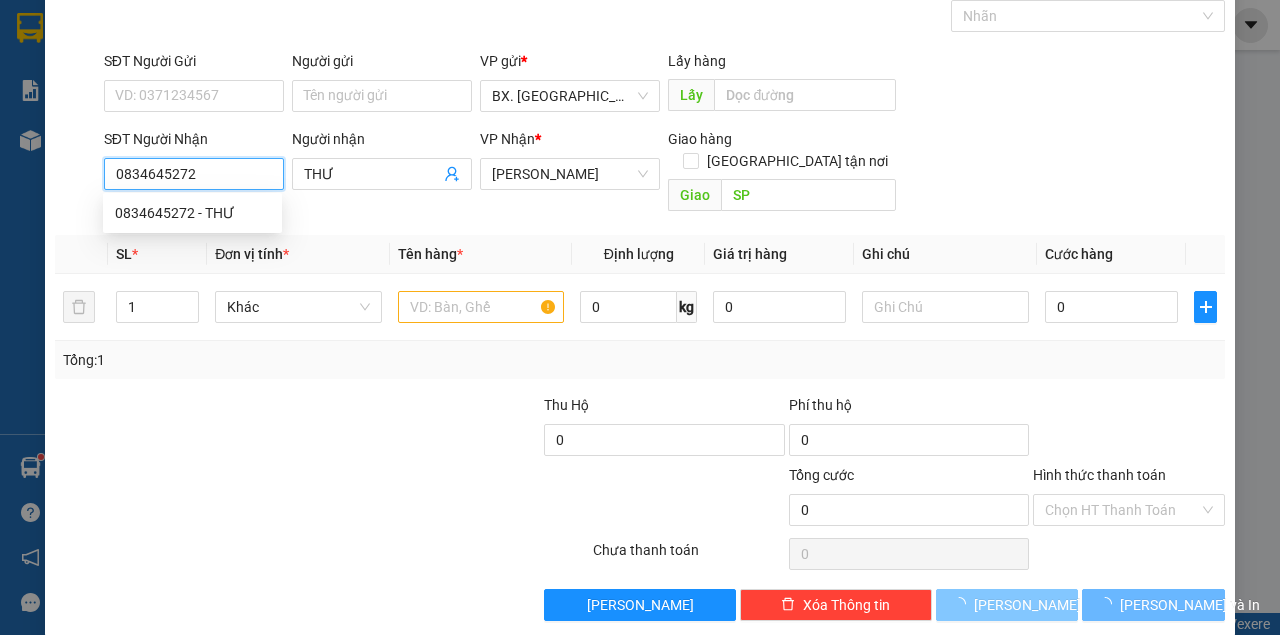 type on "40.000" 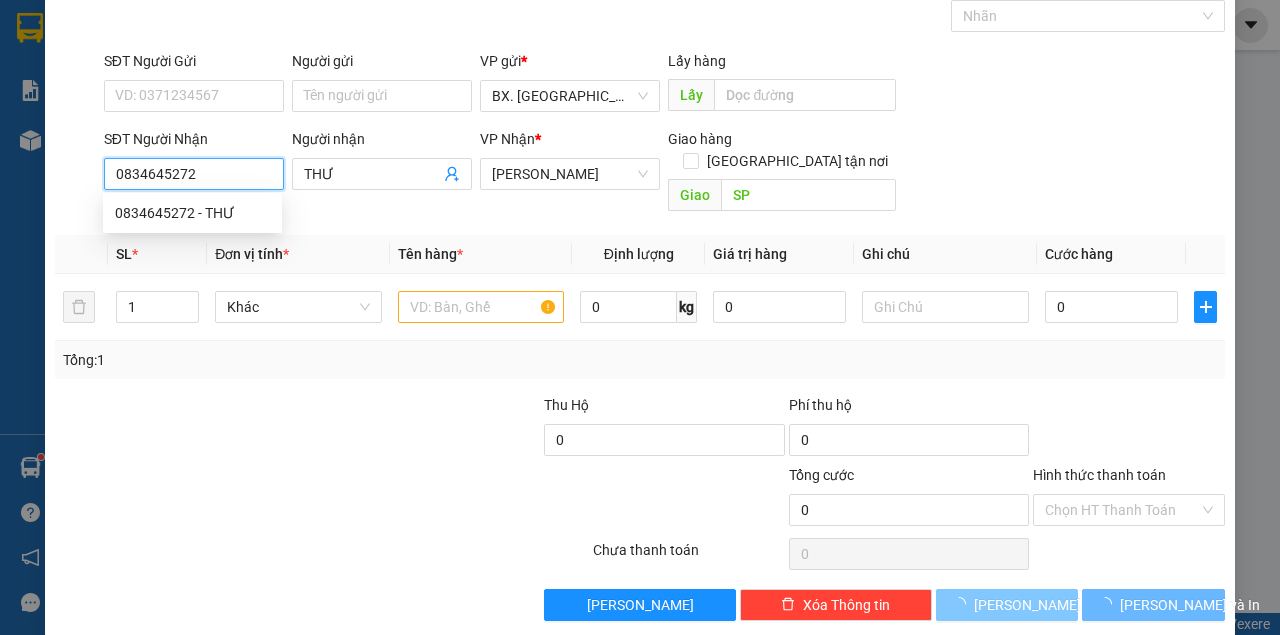 type on "40.000" 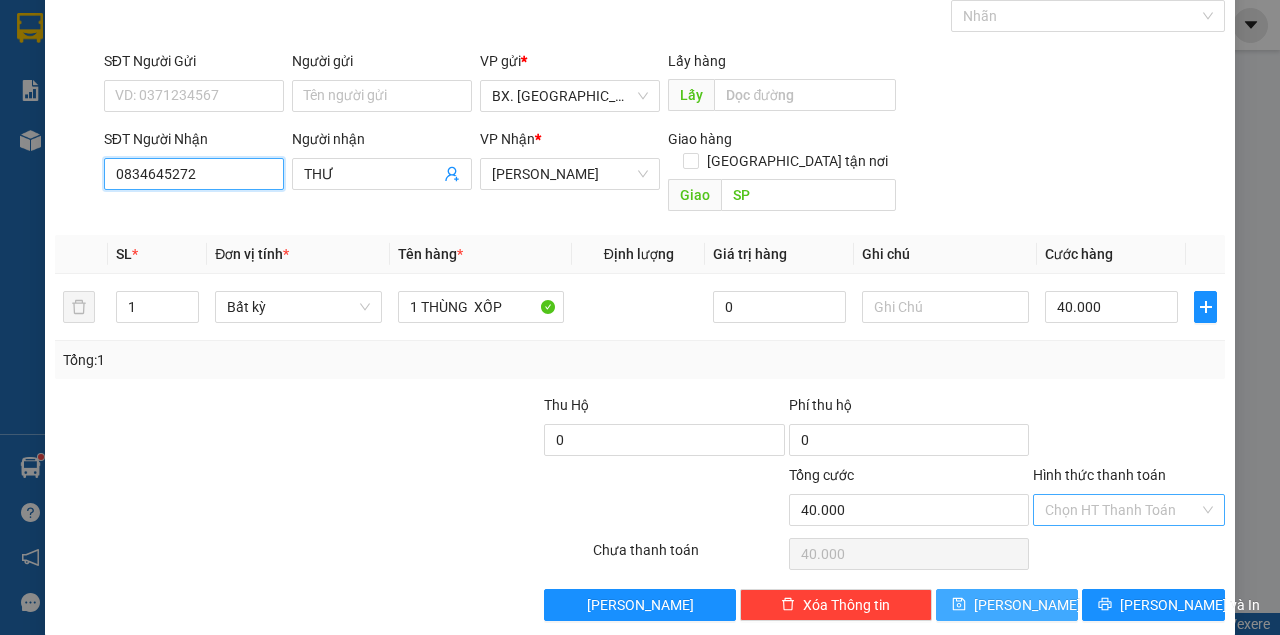 type on "0834645272" 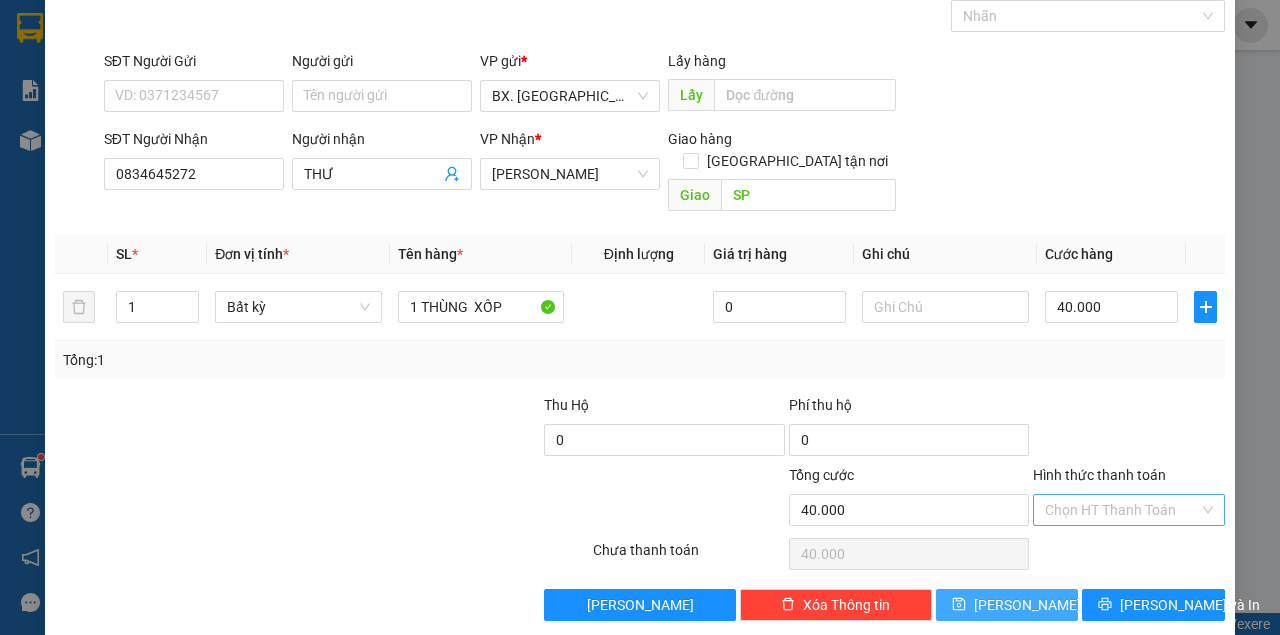 click on "Hình thức thanh toán" at bounding box center (1122, 510) 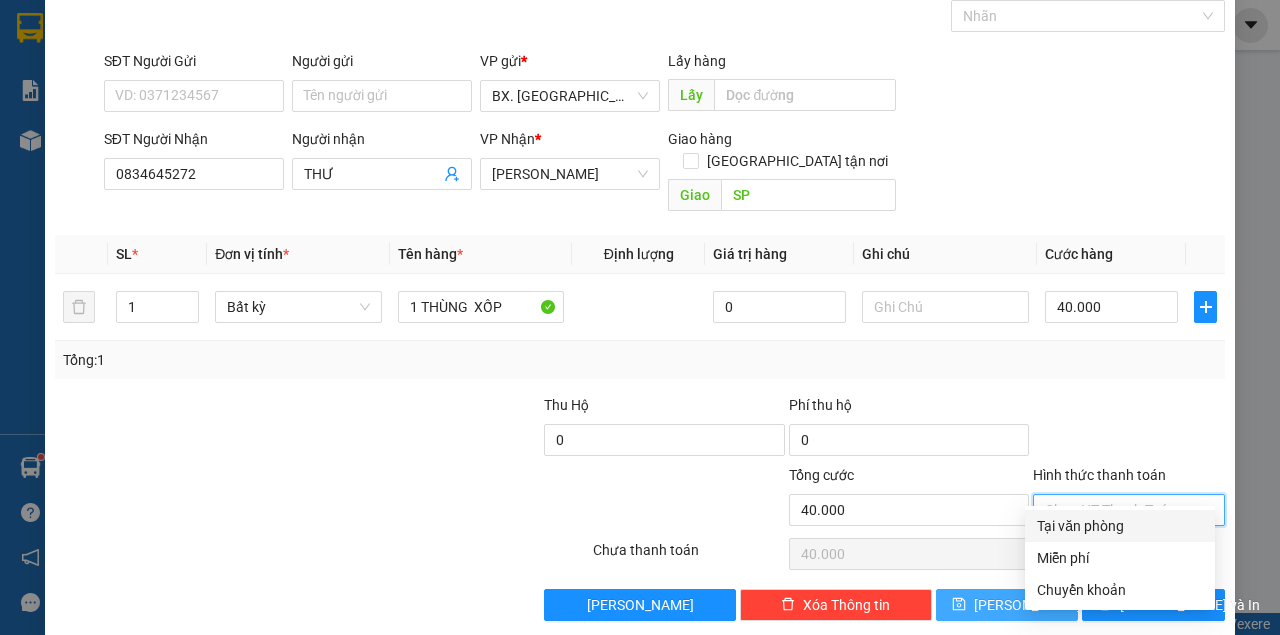 click on "Tại văn phòng" at bounding box center [1120, 526] 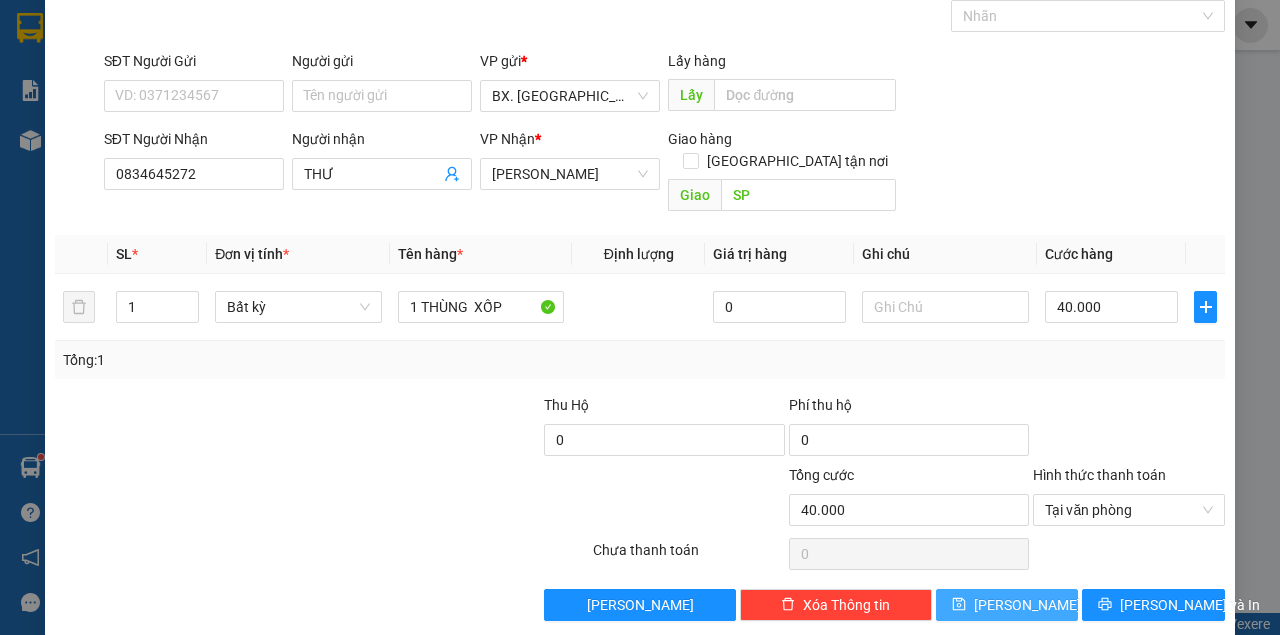 click on "Transit Pickup Surcharge Ids Transit Deliver Surcharge Ids Transit Deliver Surcharge Transit Deliver Surcharge Gói vận chuyển  * Tiêu chuẩn Gán nhãn   Nhãn SĐT Người Gửi VD: 0371234567 Người gửi Tên người gửi VP gửi  * BX. [PERSON_NAME] Lấy hàng Lấy SĐT Người Nhận 0834645272 Người nhận THƯ VP Nhận  * An [PERSON_NAME] hàng Giao tận nơi Giao SP SL  * Đơn vị tính  * Tên hàng  * Định lượng Giá trị hàng Ghi chú Cước hàng                   1 Bất kỳ 1 THÙNG  XỐP 0 40.000 Tổng:  1 Thu Hộ 0 Phí thu hộ 0 Tổng cước 40.000 Hình thức thanh toán Tại văn phòng Số tiền thu trước 0 Tại văn phòng Chưa thanh toán 0 Lưu nháp Xóa Thông tin [PERSON_NAME] và In Tại văn phòng Miễn phí Tại văn phòng Miễn phí Chuyển khoản" at bounding box center (640, 295) 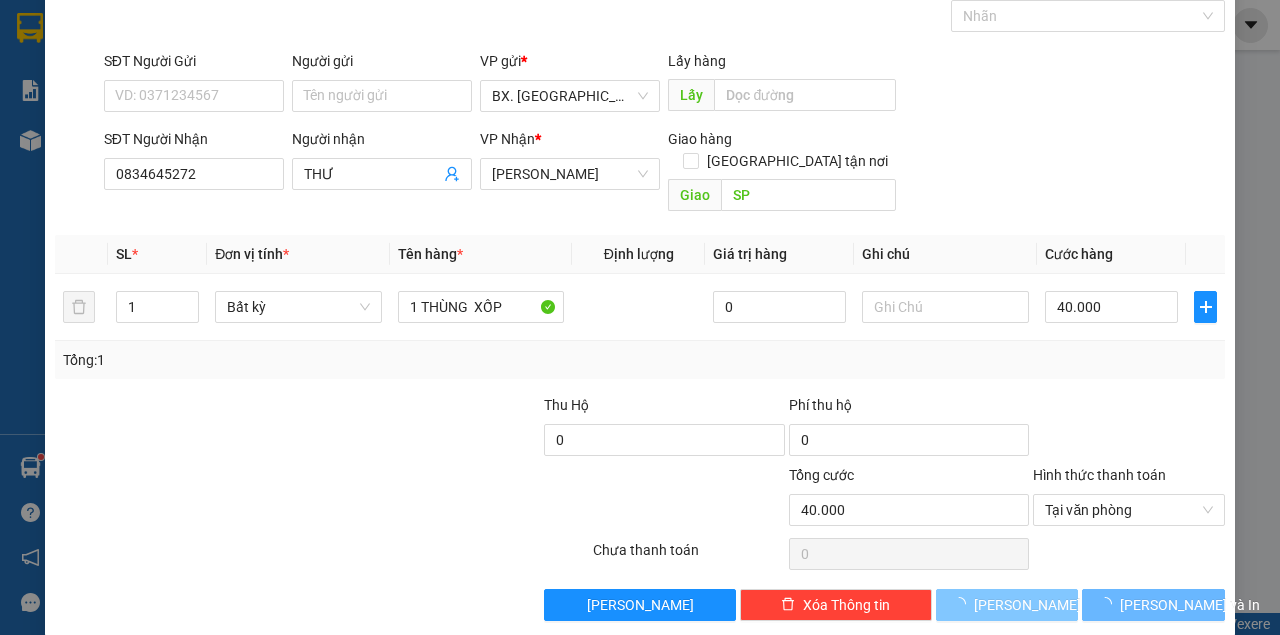 type 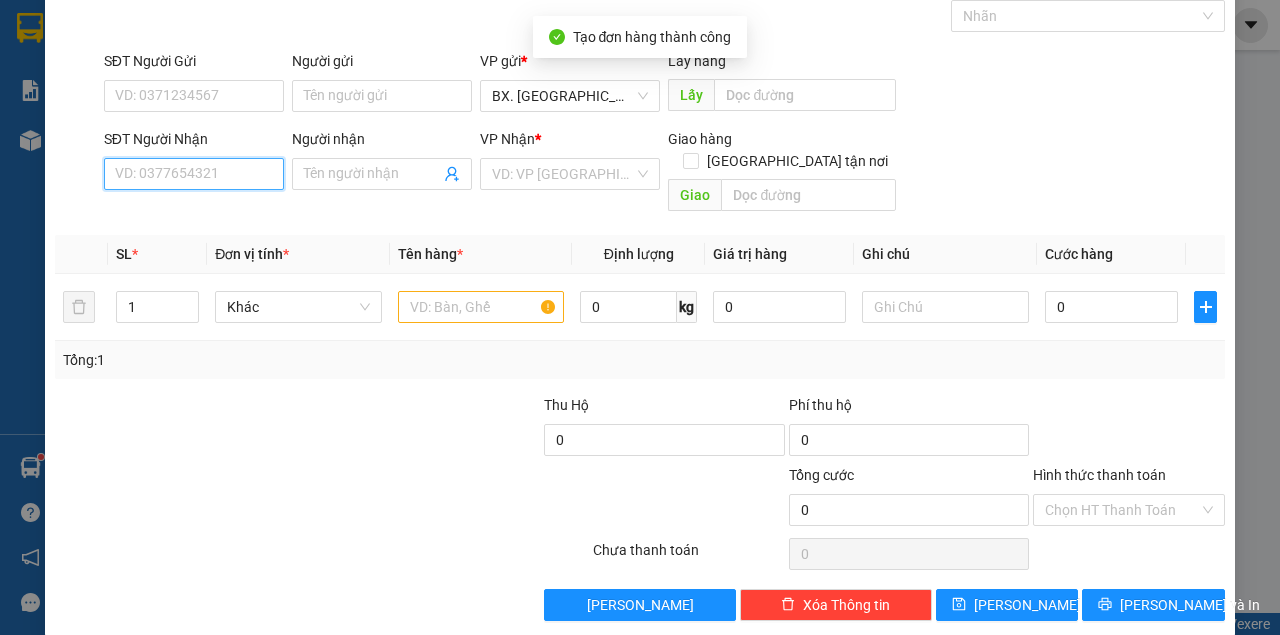 click on "SĐT Người Nhận" at bounding box center (194, 174) 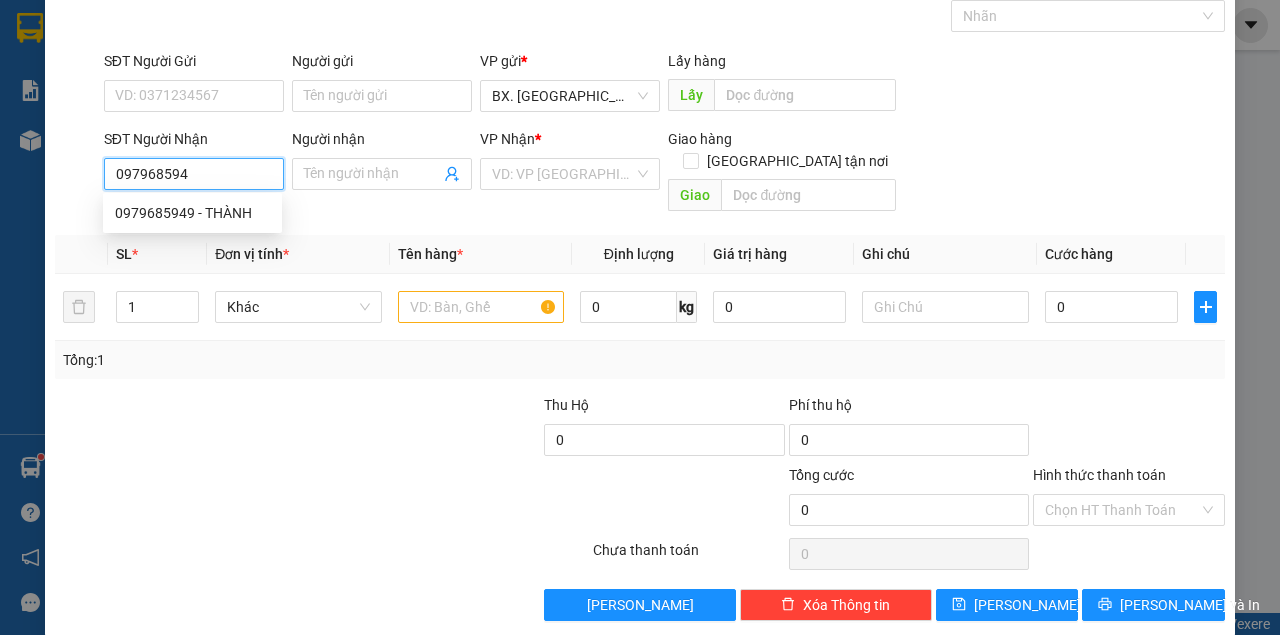 type on "0979685949" 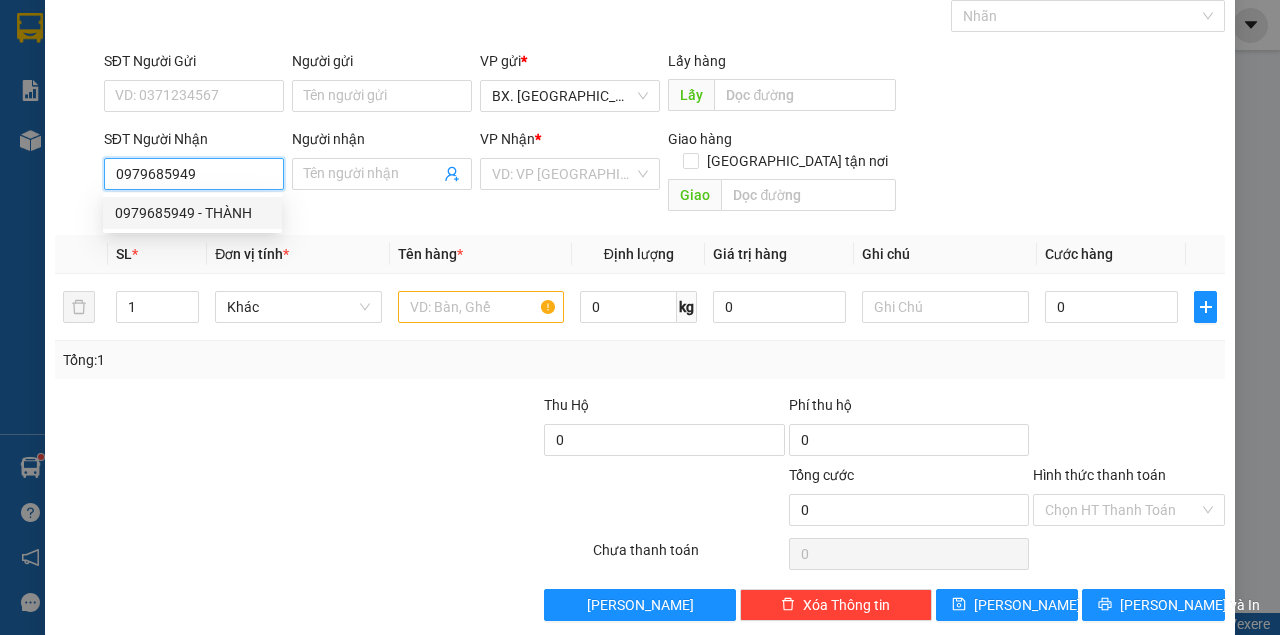 click on "0979685949 - THÀNH" at bounding box center (192, 213) 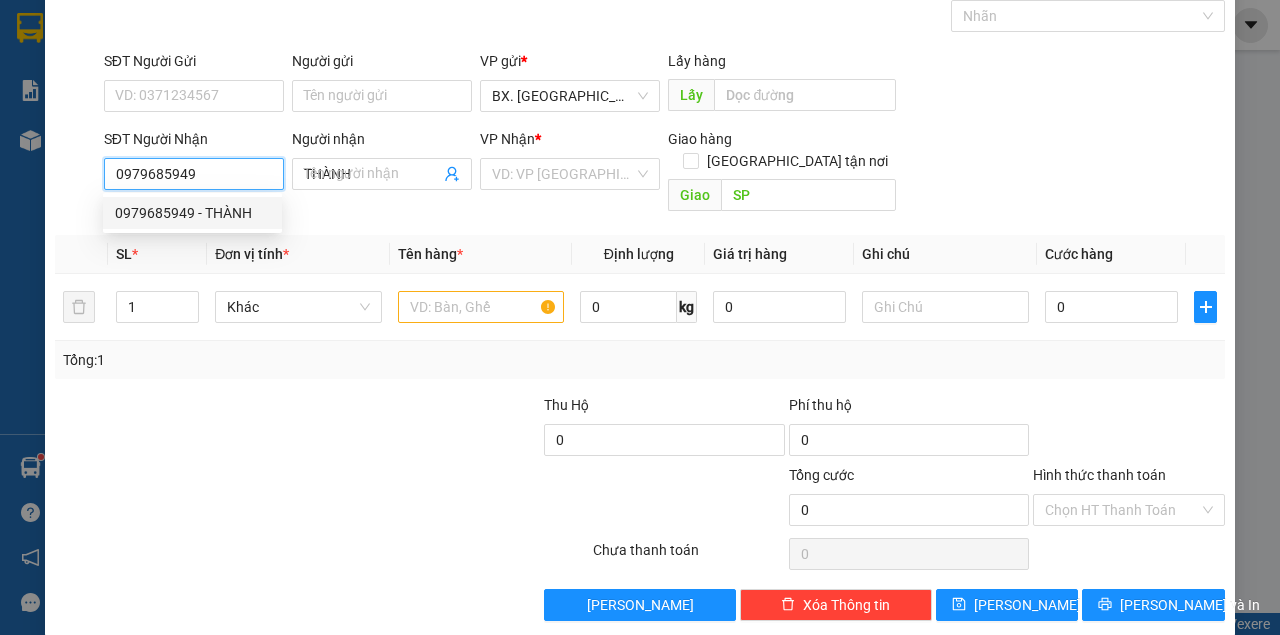 type on "40.000" 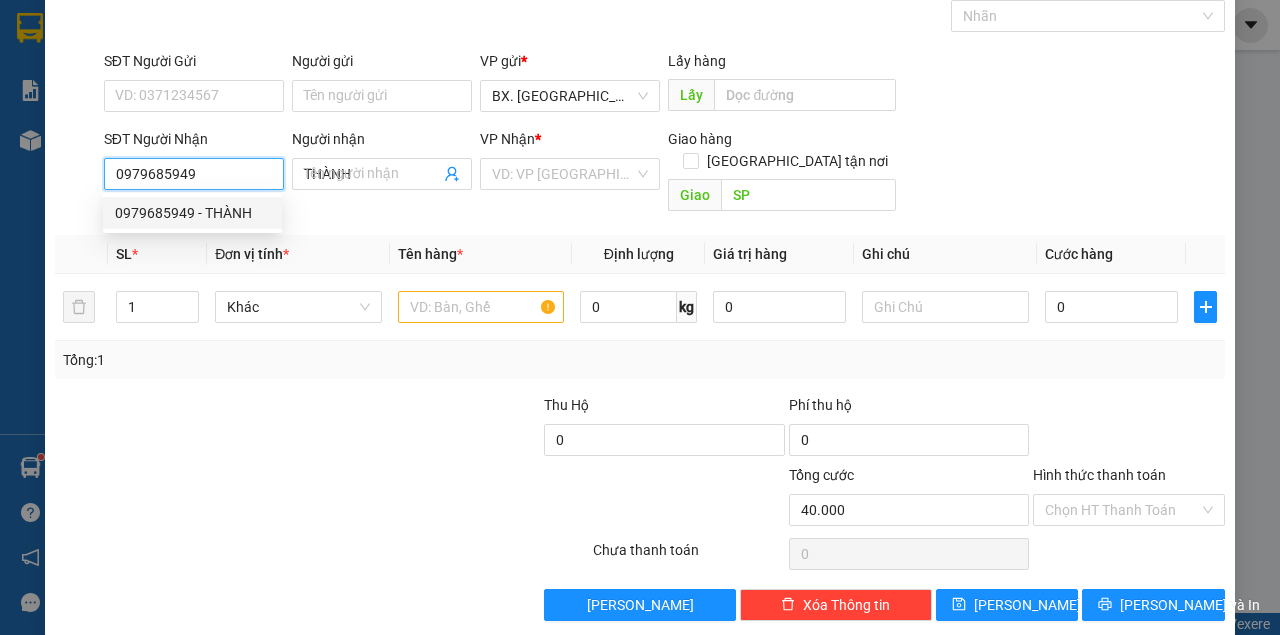 type on "40.000" 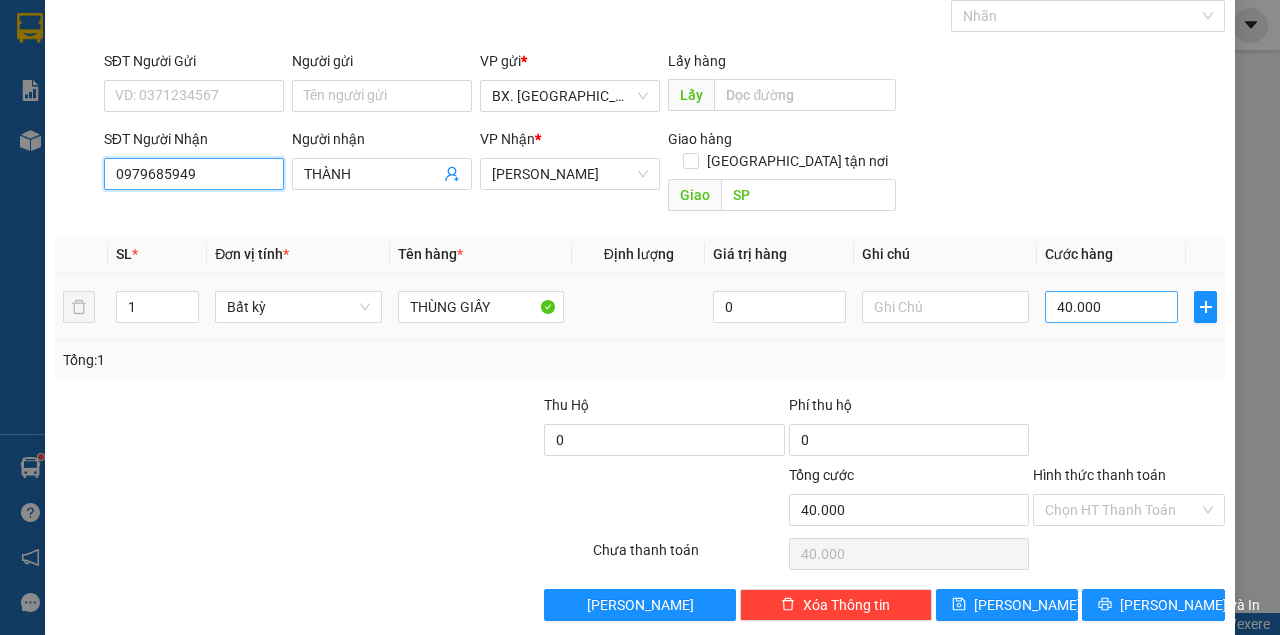 type on "0979685949" 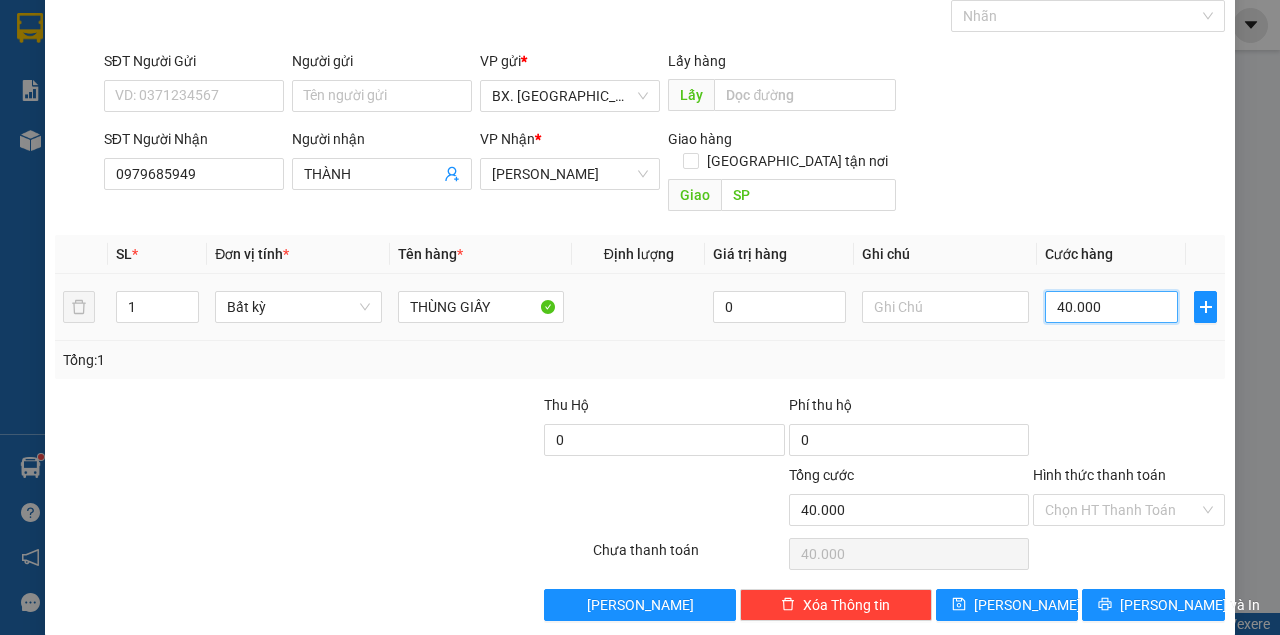 click on "40.000" at bounding box center [1111, 307] 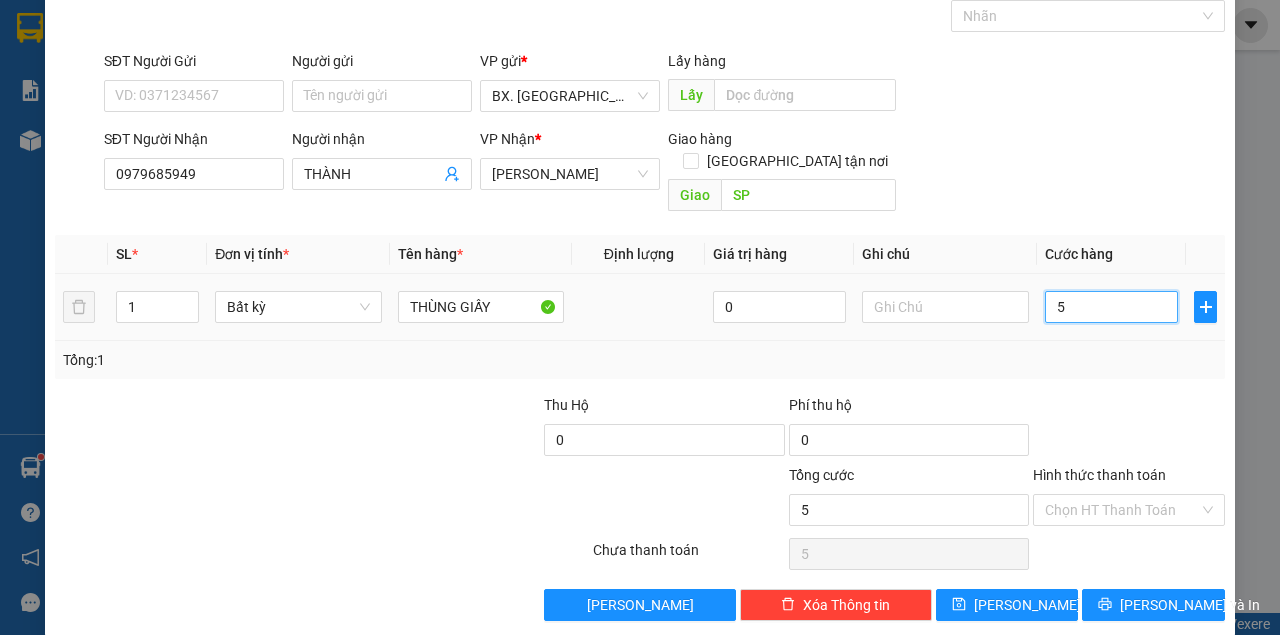 type on "50" 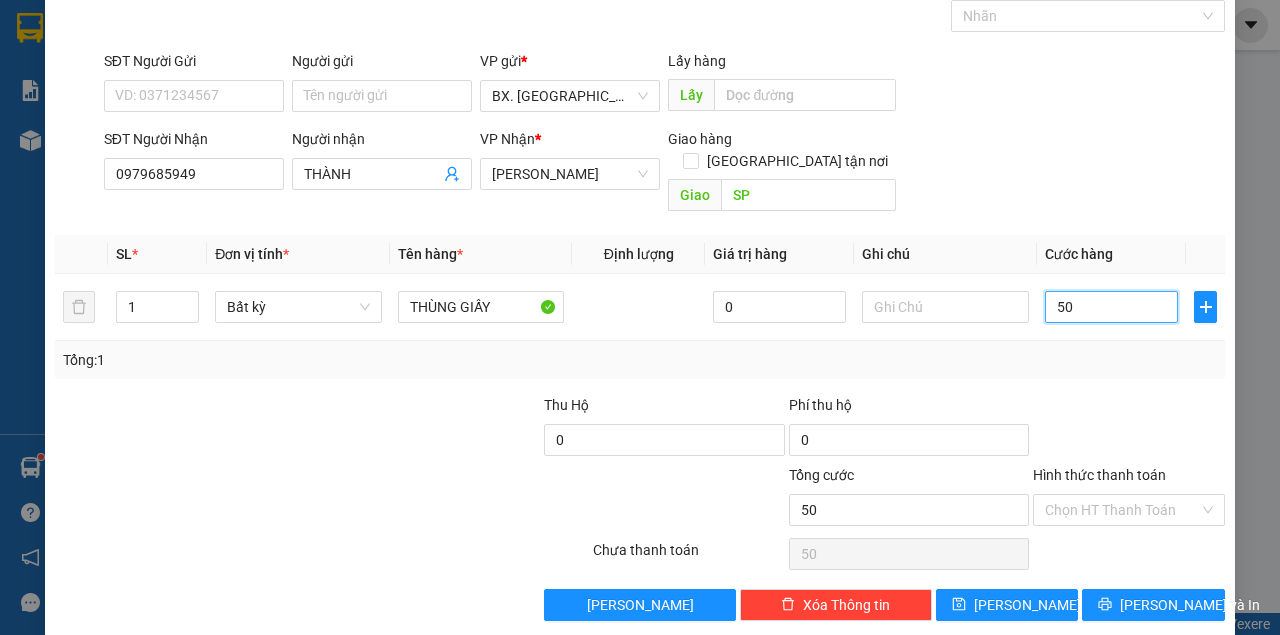 type 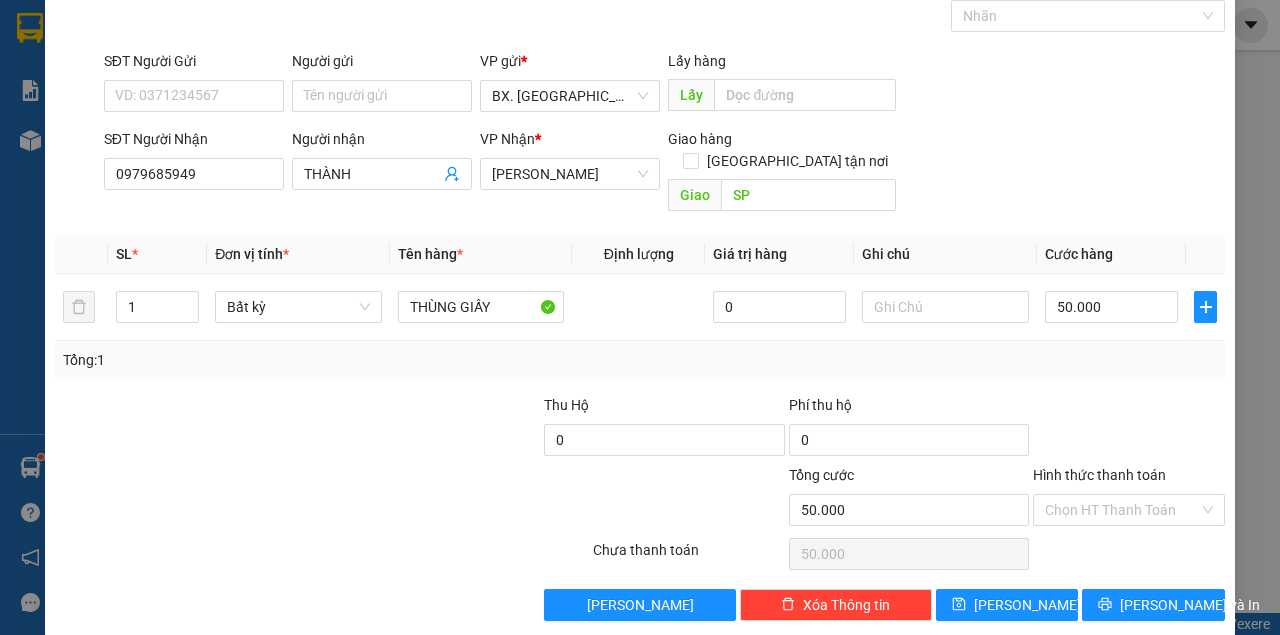 click on "SĐT Người Gửi VD: 0371234567 Người gửi Tên người gửi VP gửi  * BX. [GEOGRAPHIC_DATA] Lấy hàng Lấy" at bounding box center (664, 85) 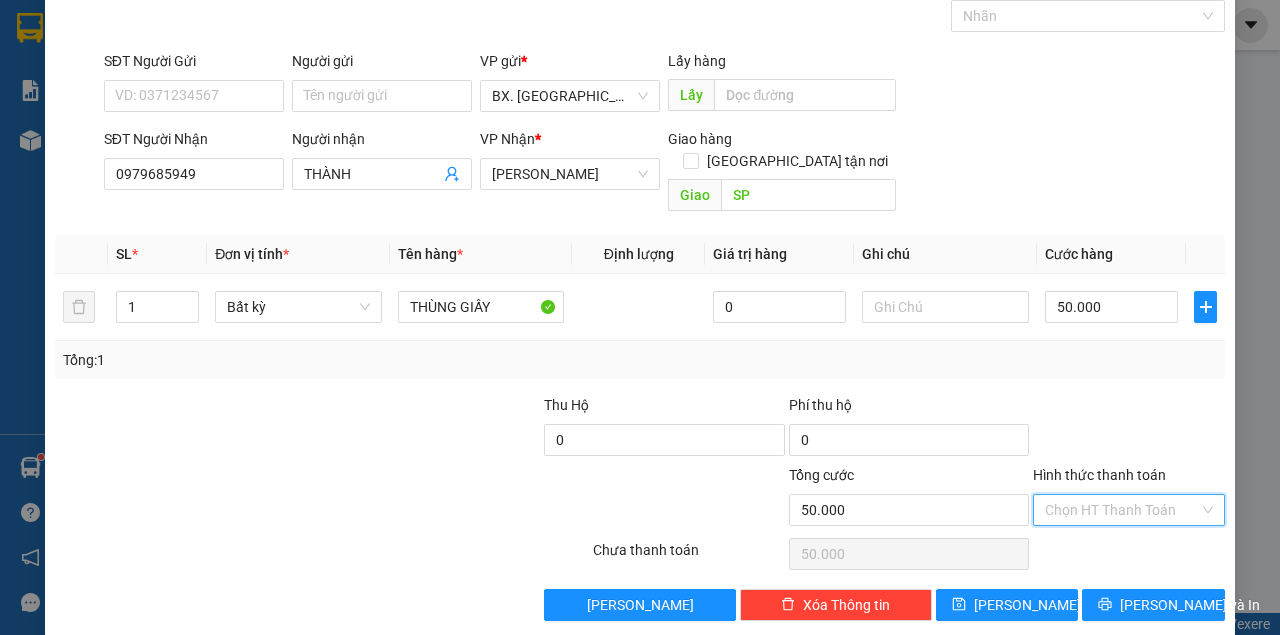 click on "Hình thức thanh toán" at bounding box center (1122, 510) 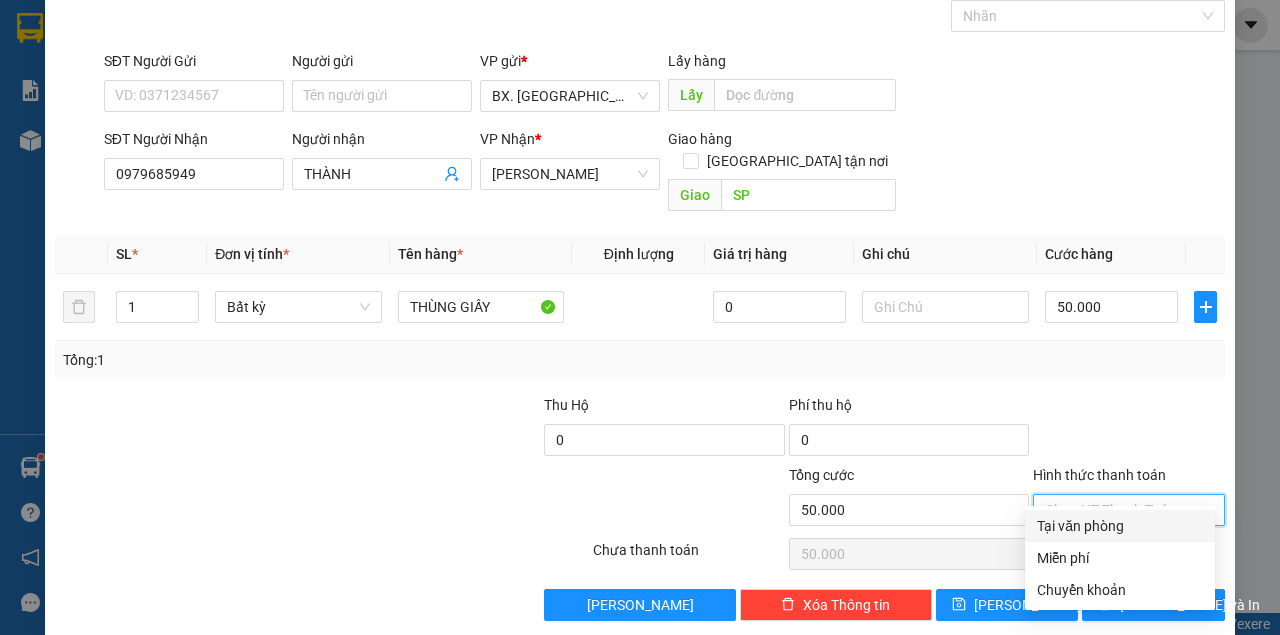 click on "Tại văn phòng" at bounding box center [1120, 526] 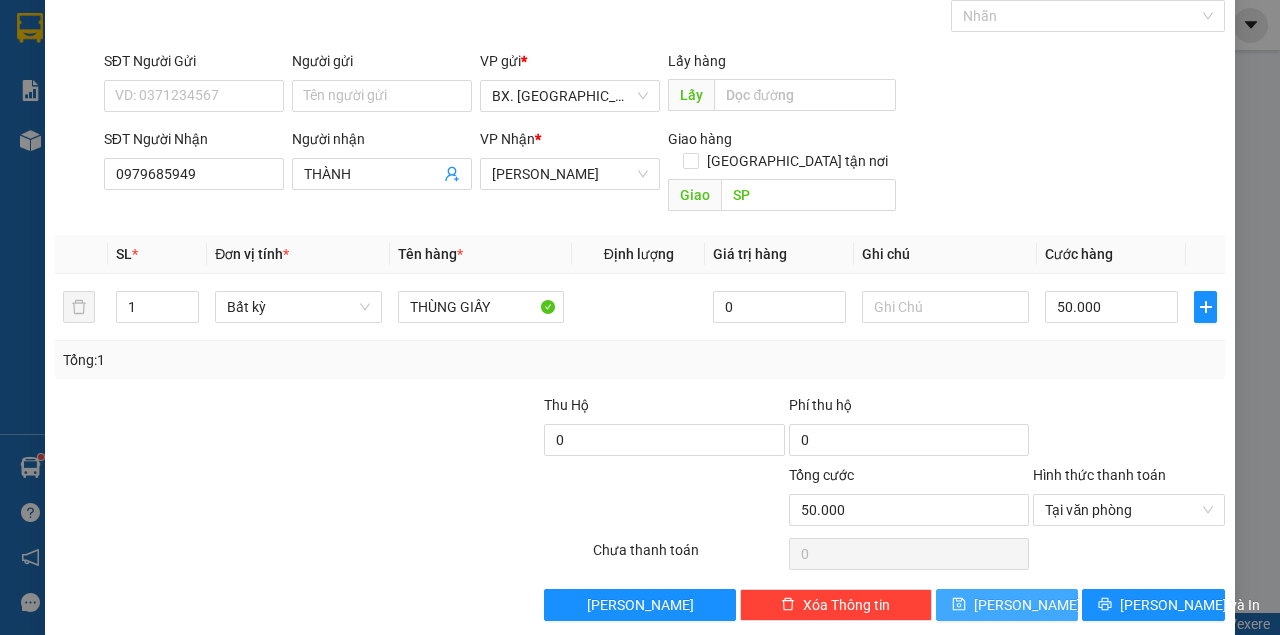 click on "[PERSON_NAME]" at bounding box center [1007, 605] 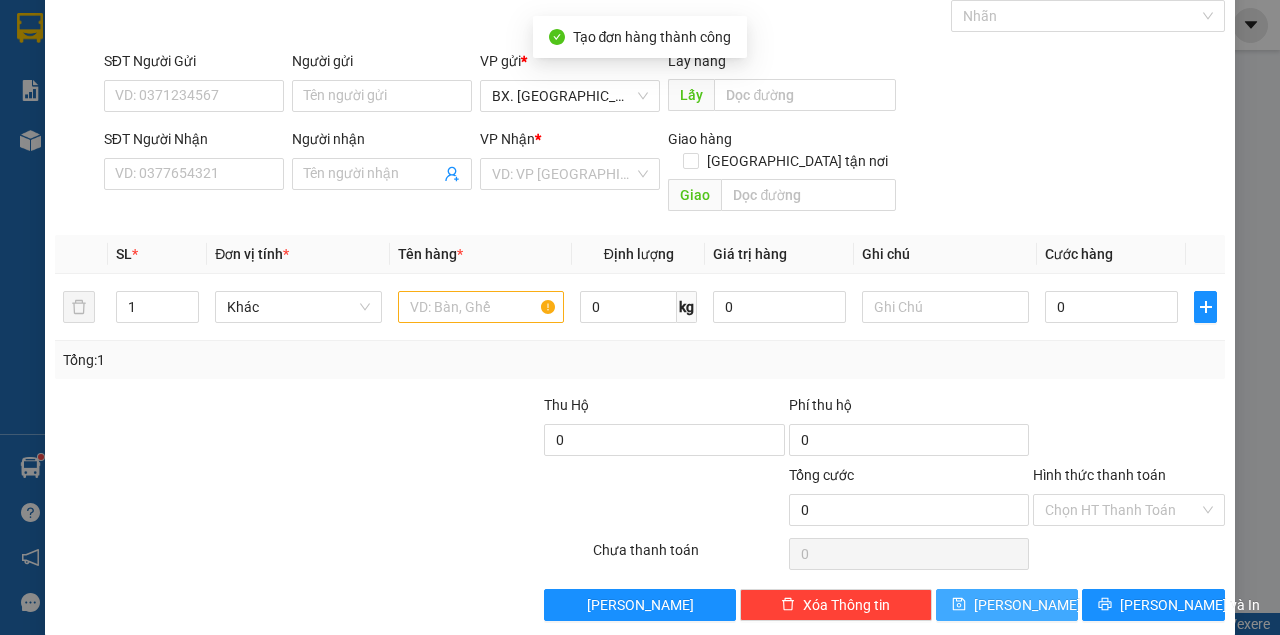 scroll, scrollTop: 0, scrollLeft: 0, axis: both 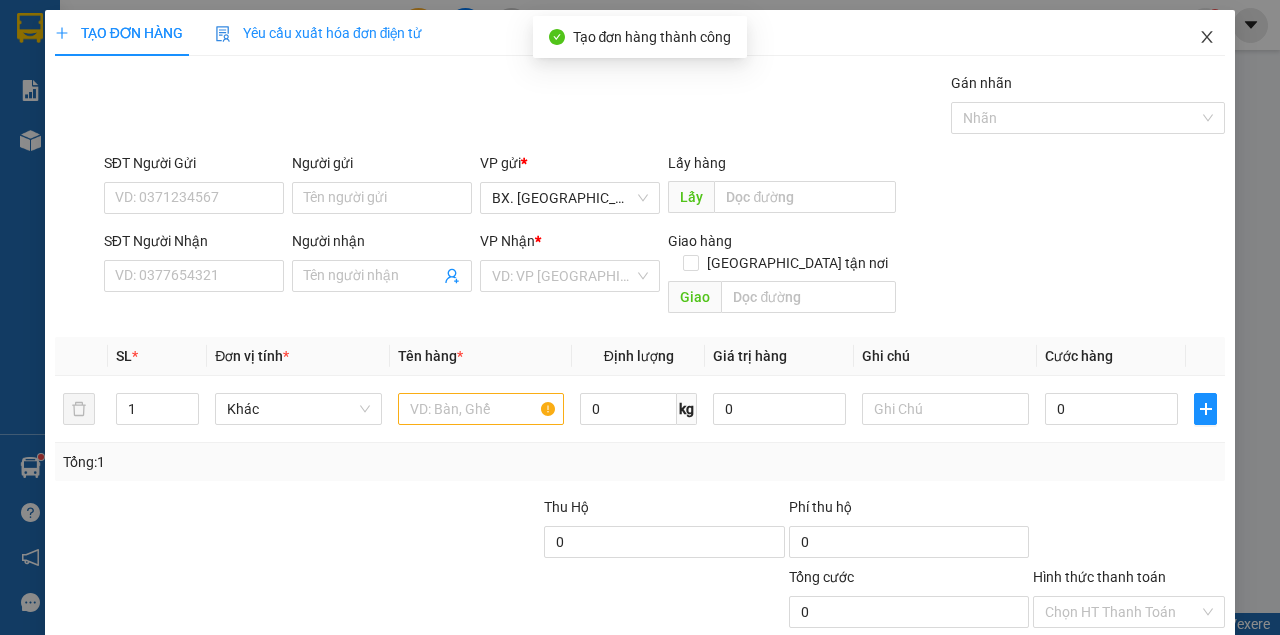 click 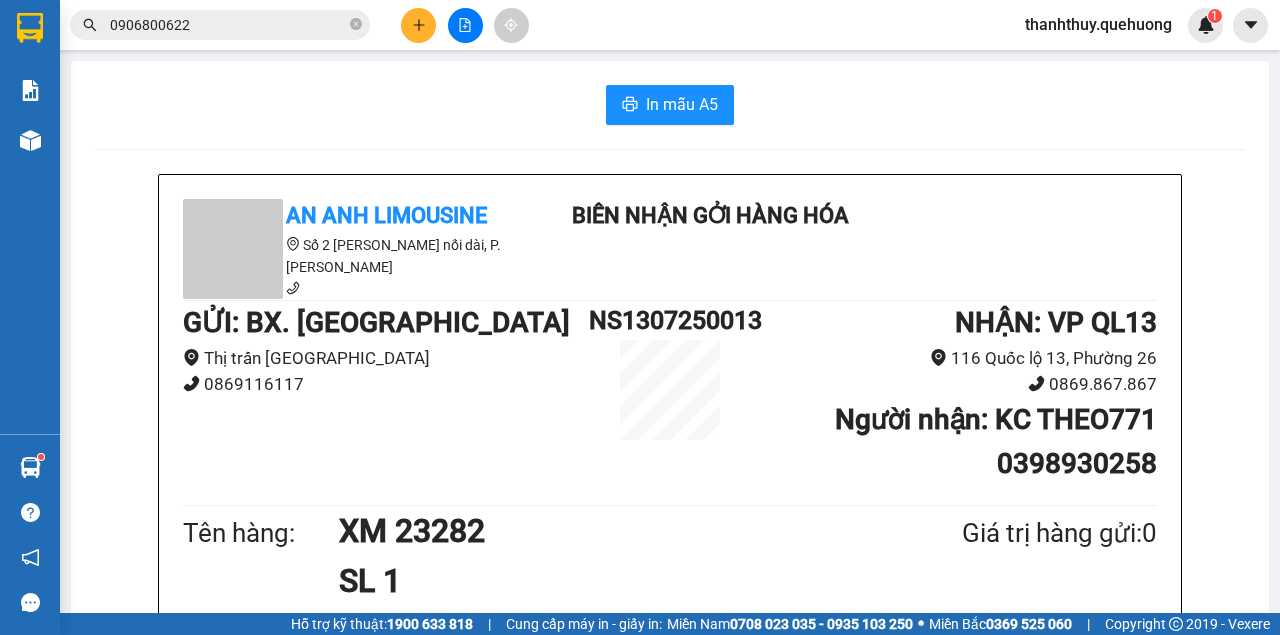 click on "0906800622" at bounding box center (228, 25) 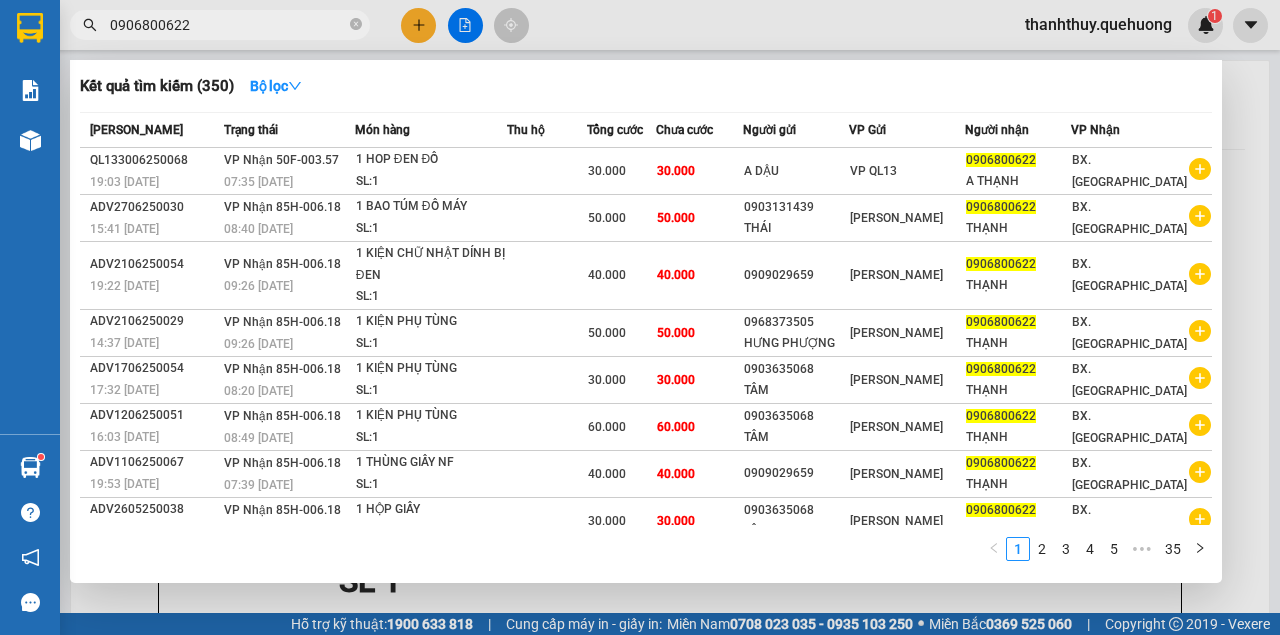 click on "0906800622" at bounding box center (228, 25) 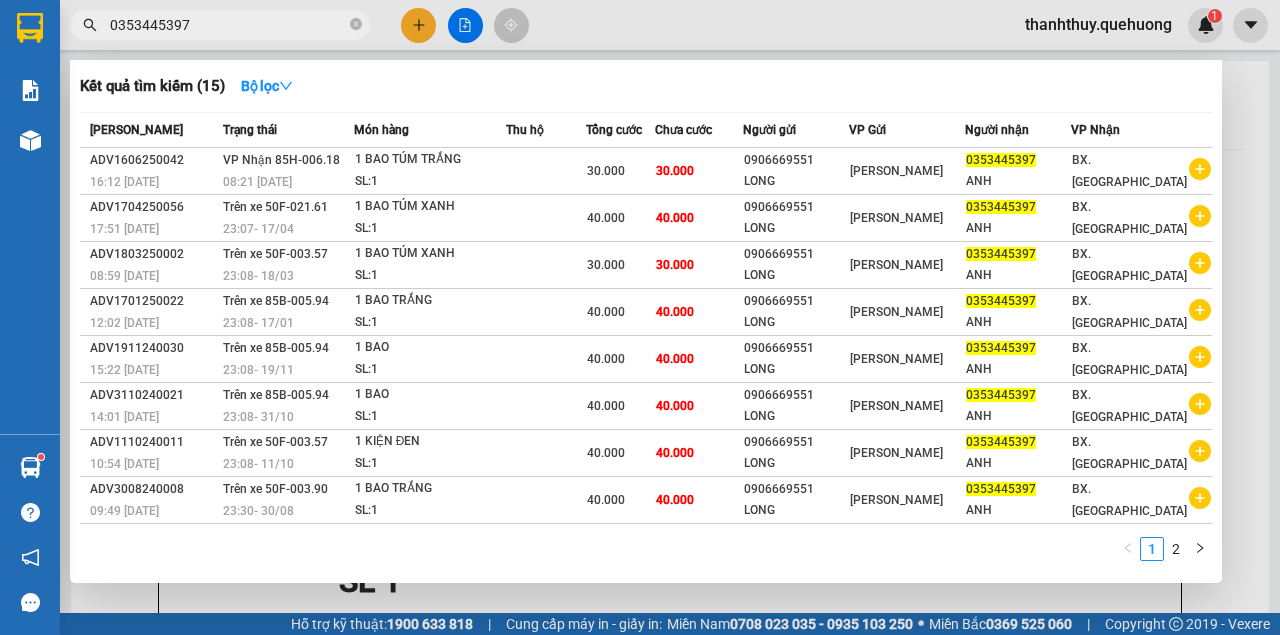 click at bounding box center (640, 317) 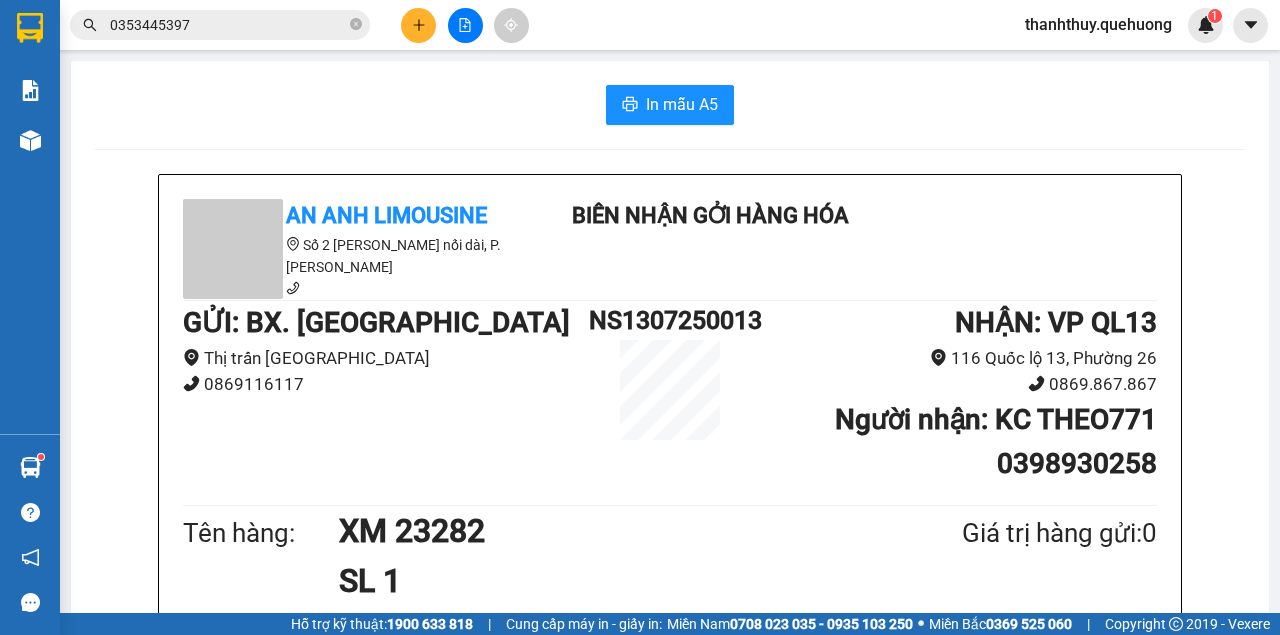 click at bounding box center [418, 25] 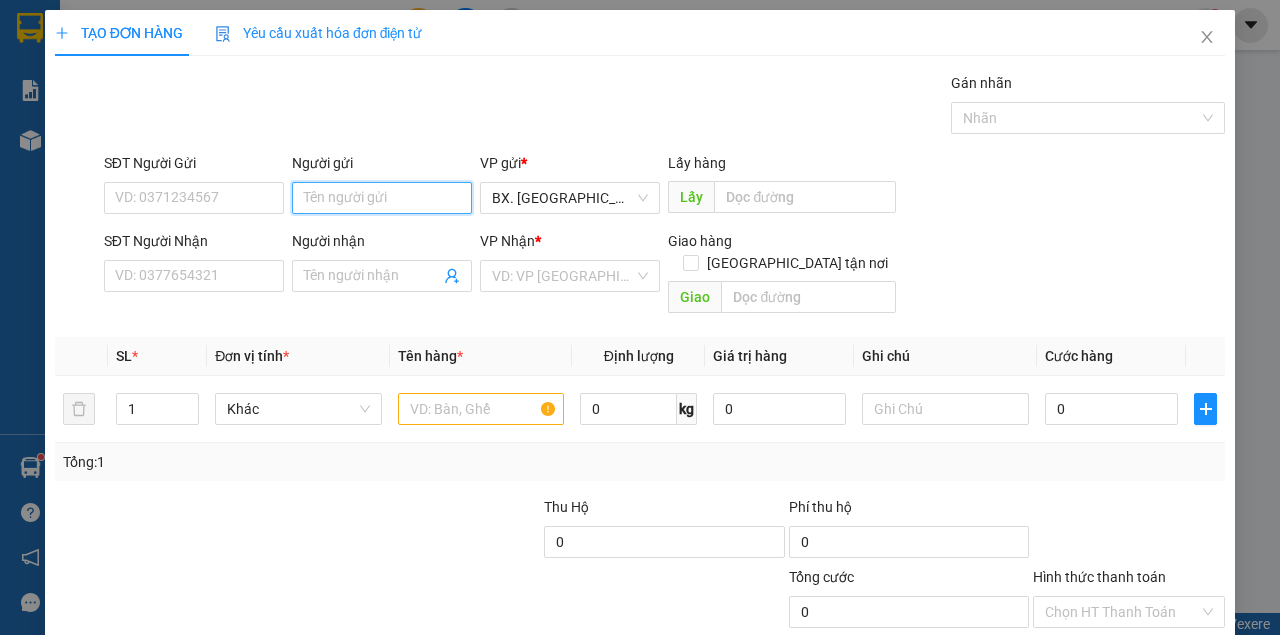 click on "Người gửi" at bounding box center (382, 198) 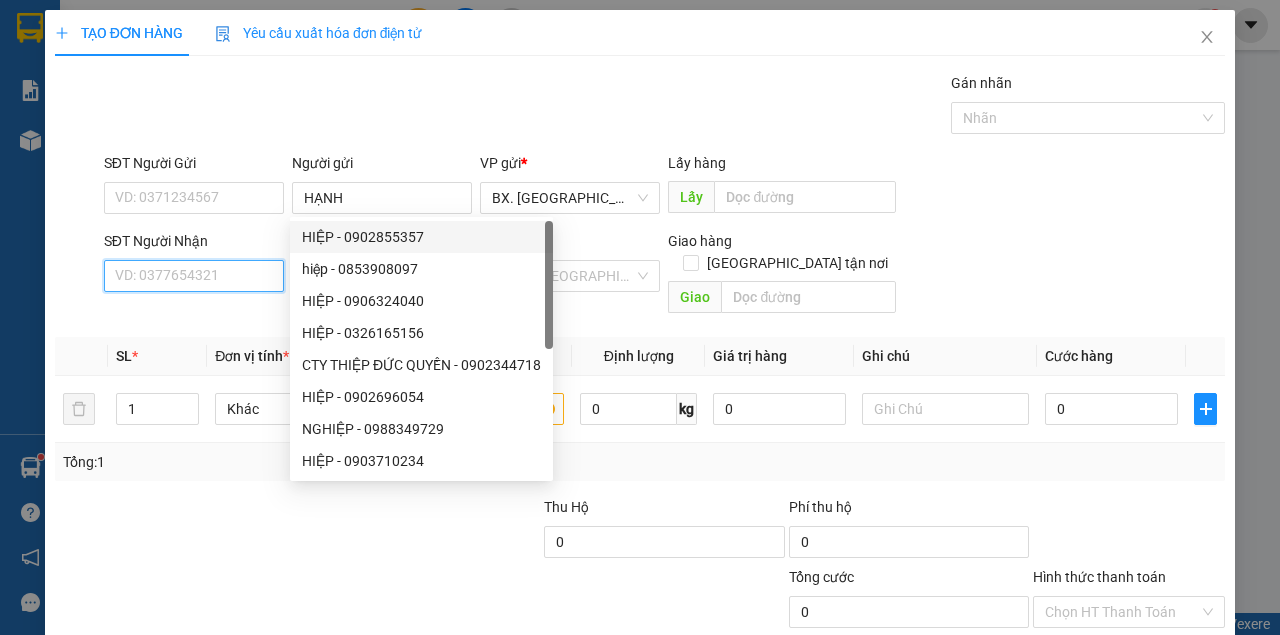 click on "SĐT Người Nhận" at bounding box center [194, 276] 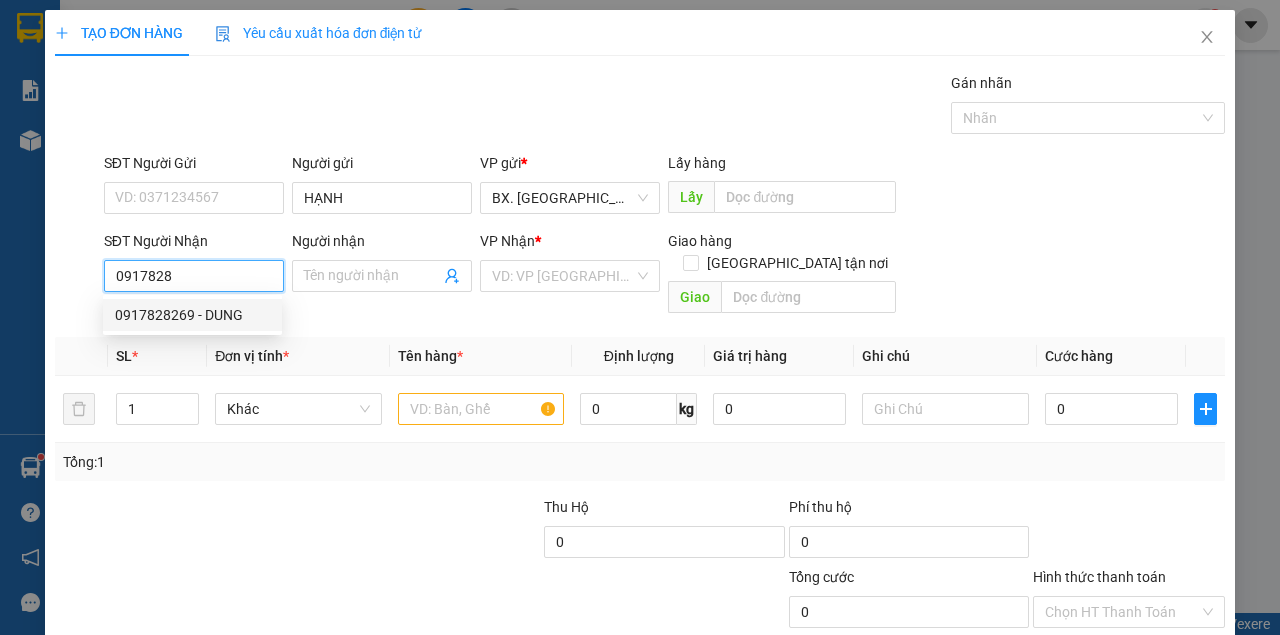 click on "0917828269 - DUNG" at bounding box center [192, 315] 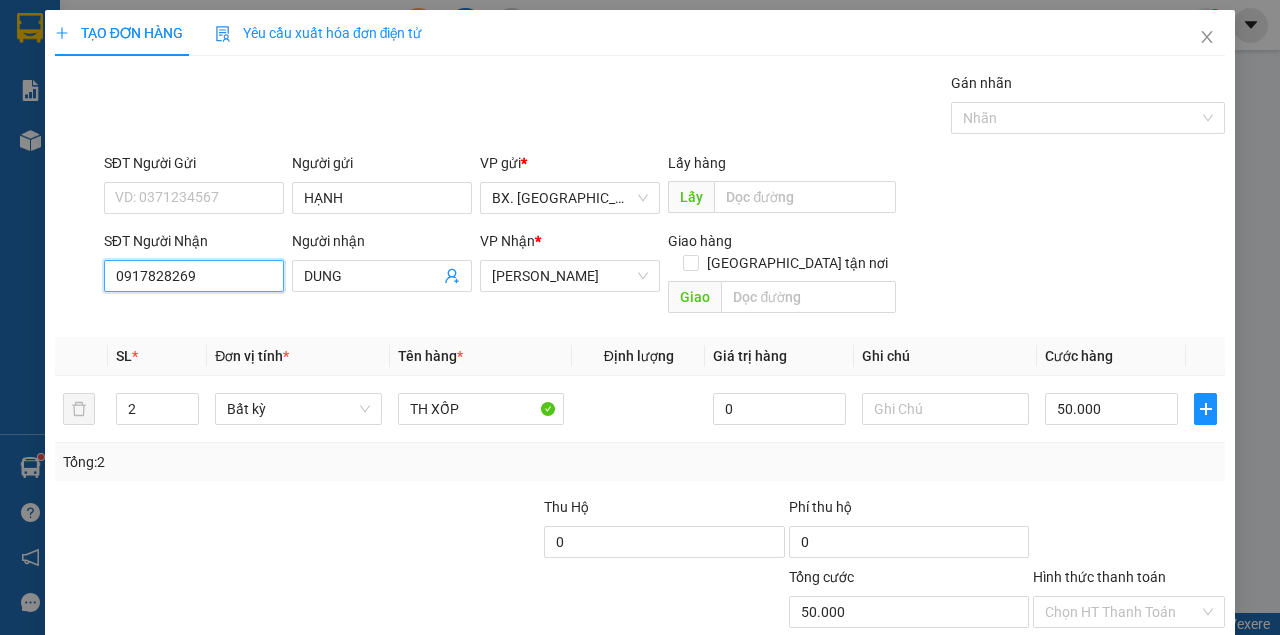 scroll, scrollTop: 102, scrollLeft: 0, axis: vertical 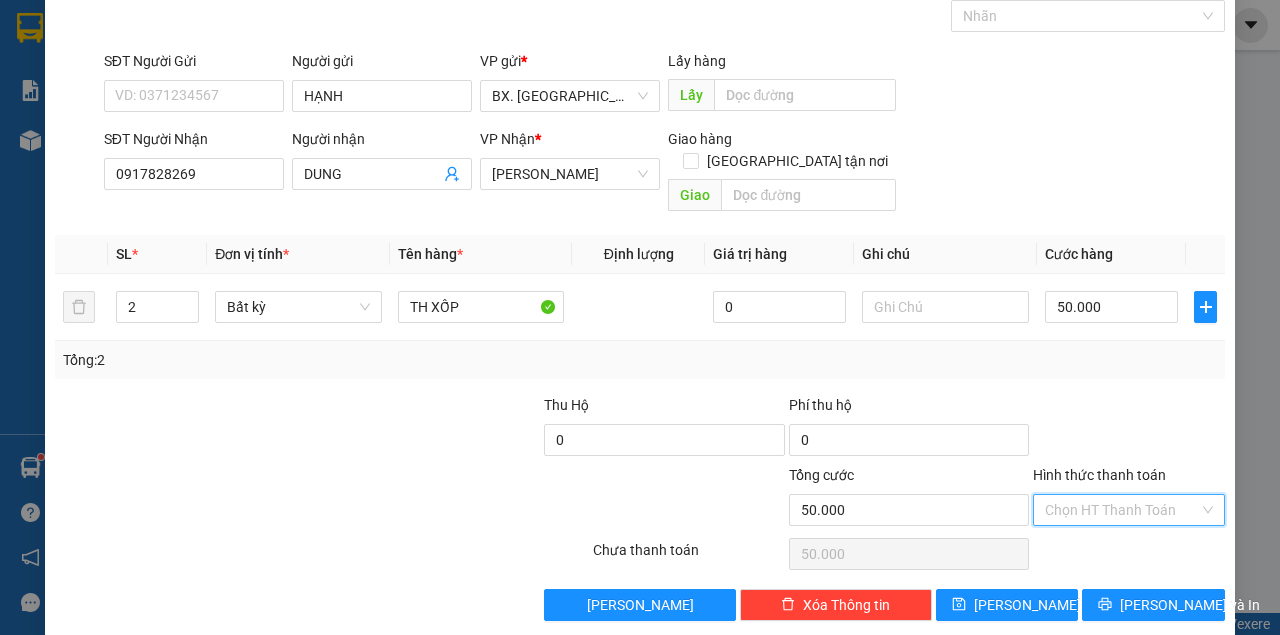click on "Hình thức thanh toán" at bounding box center [1122, 510] 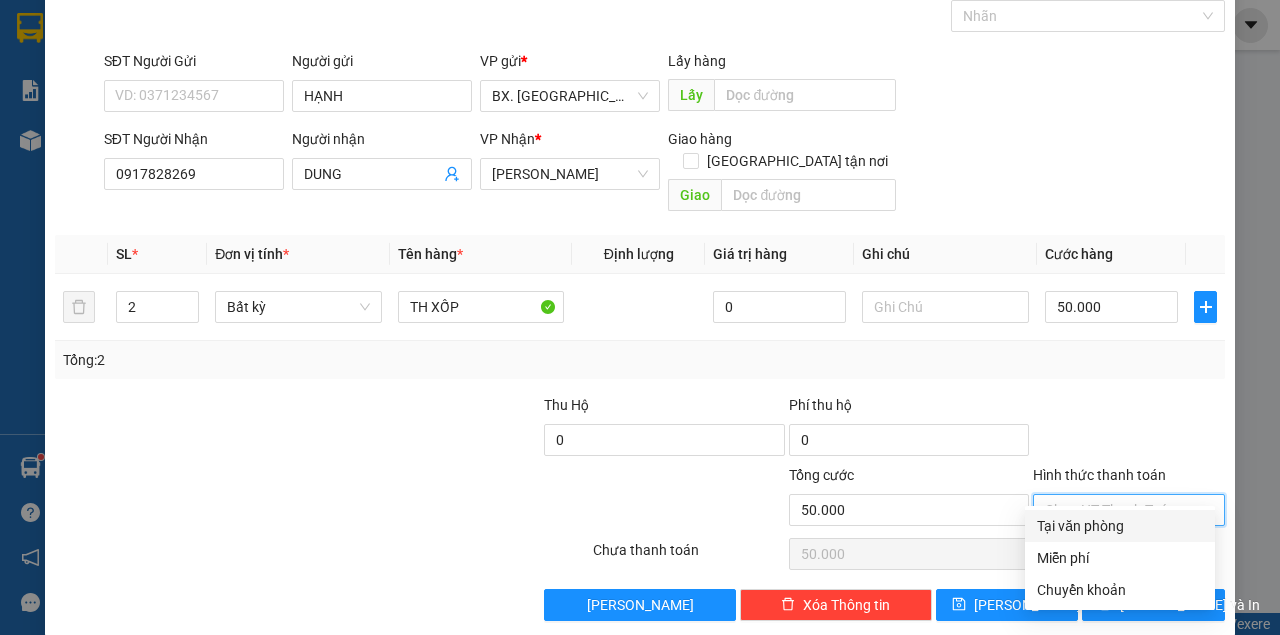 click on "Tại văn phòng" at bounding box center (1120, 526) 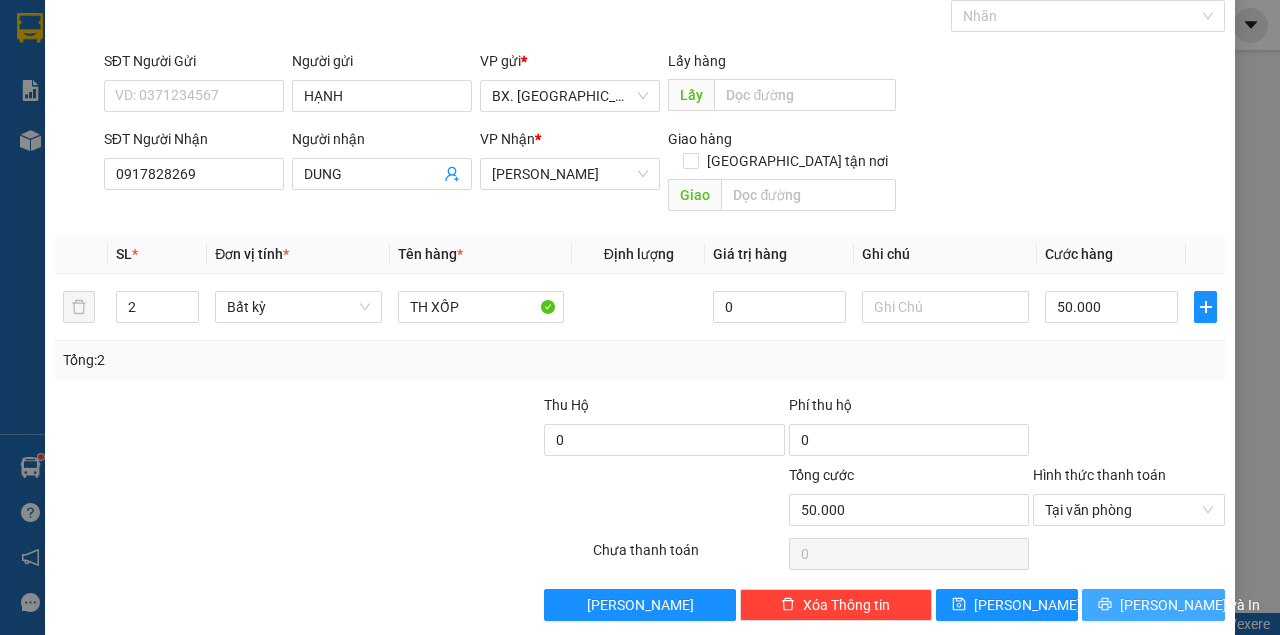 click at bounding box center (1105, 605) 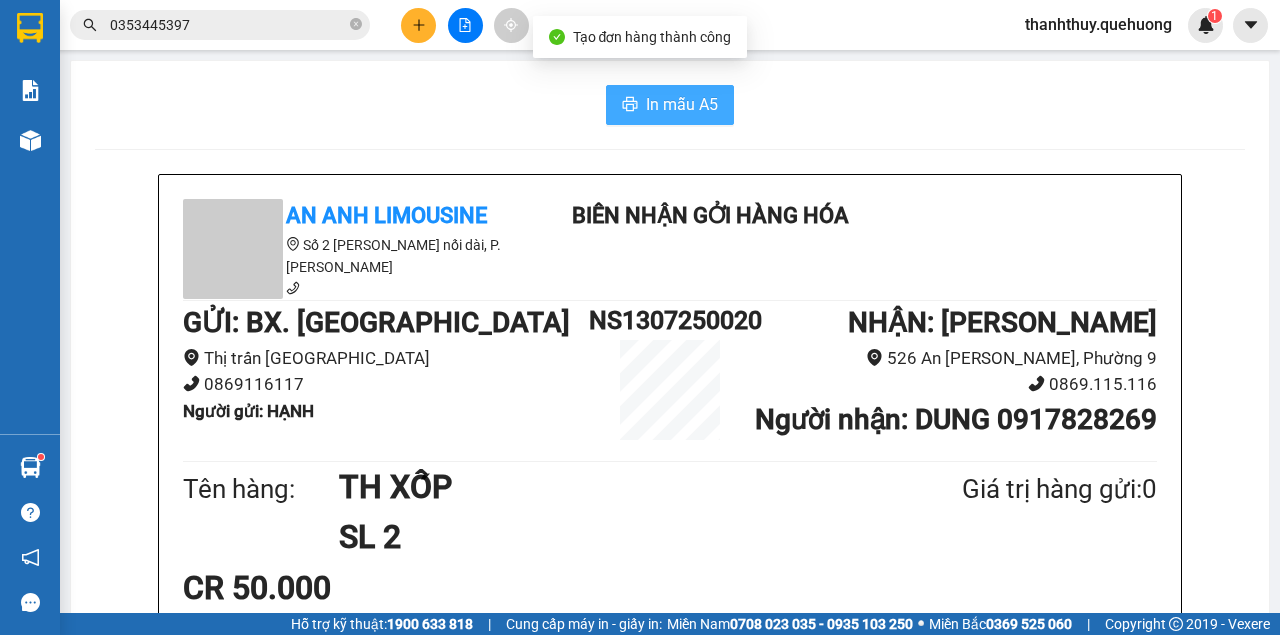 drag, startPoint x: 692, startPoint y: 97, endPoint x: 799, endPoint y: 242, distance: 180.20544 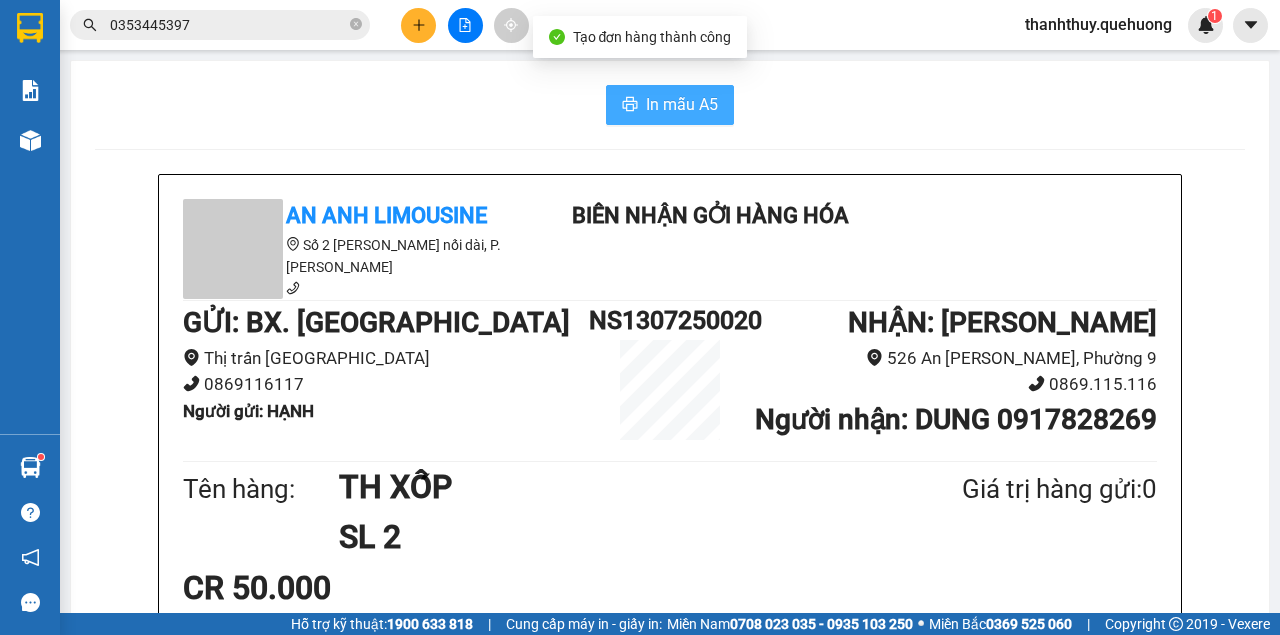 scroll, scrollTop: 0, scrollLeft: 0, axis: both 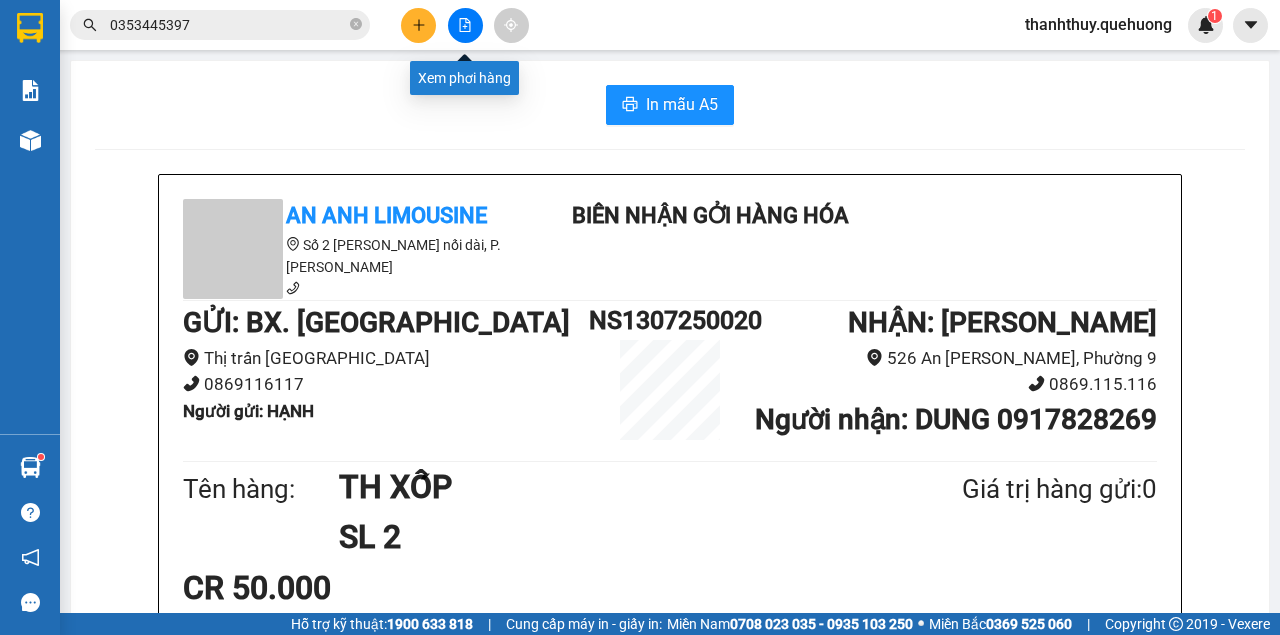 click at bounding box center [465, 25] 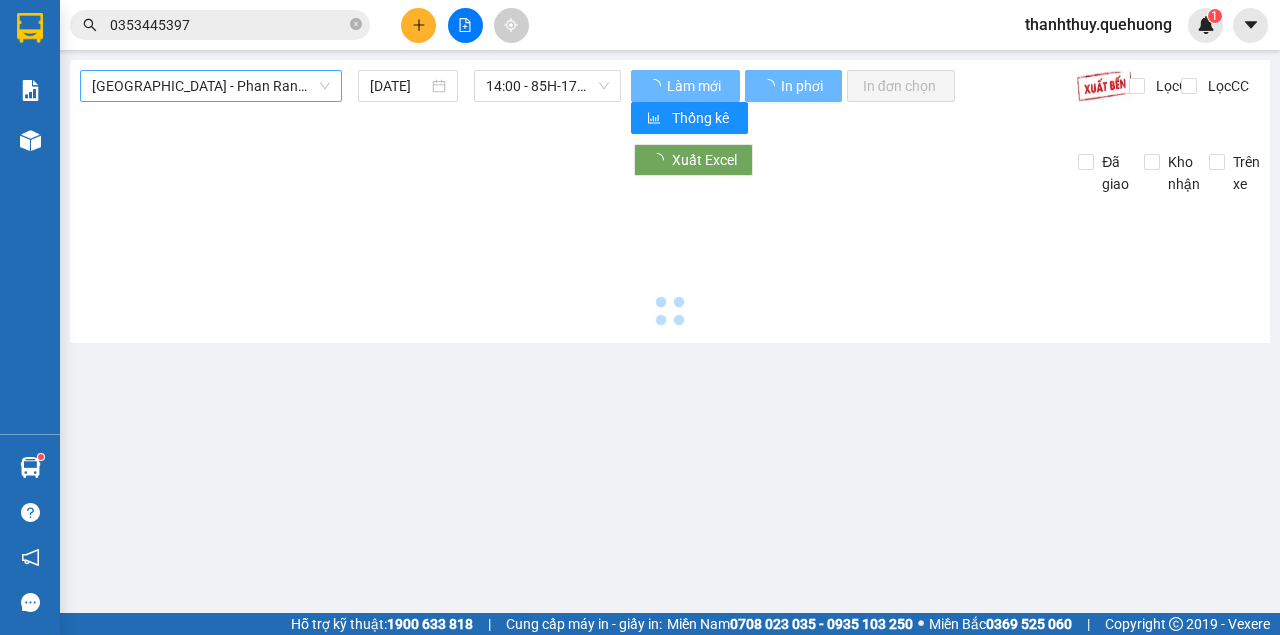 click on "[GEOGRAPHIC_DATA] - Phan Rang - [GEOGRAPHIC_DATA]" at bounding box center [211, 86] 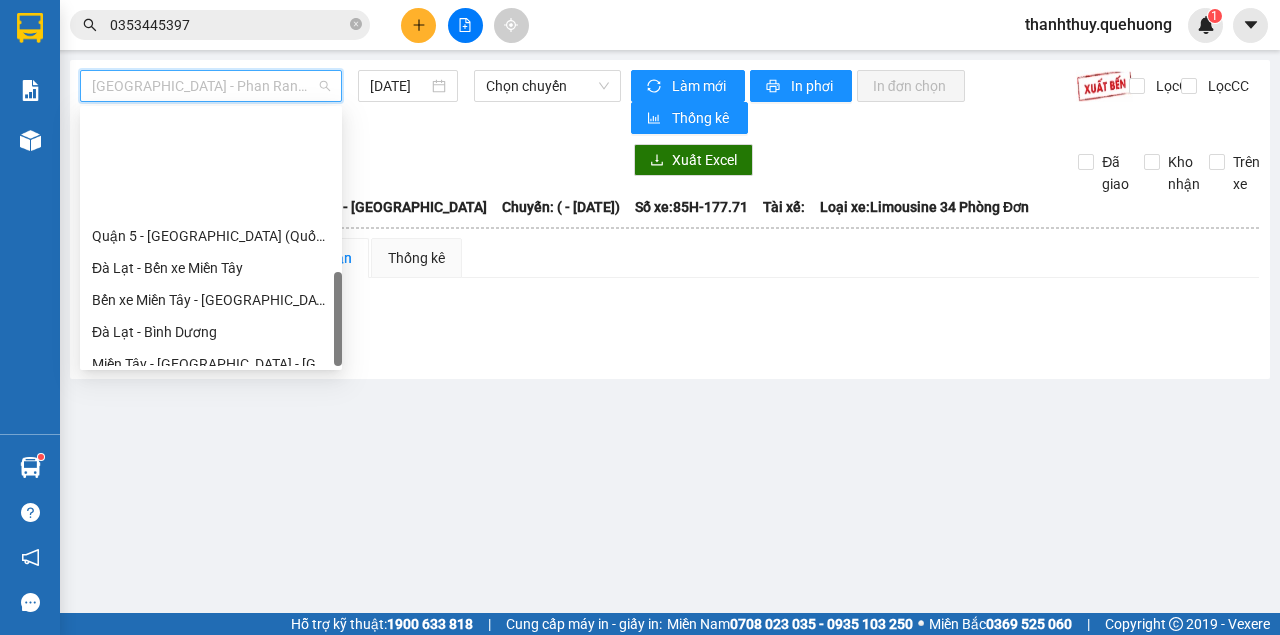 scroll, scrollTop: 608, scrollLeft: 0, axis: vertical 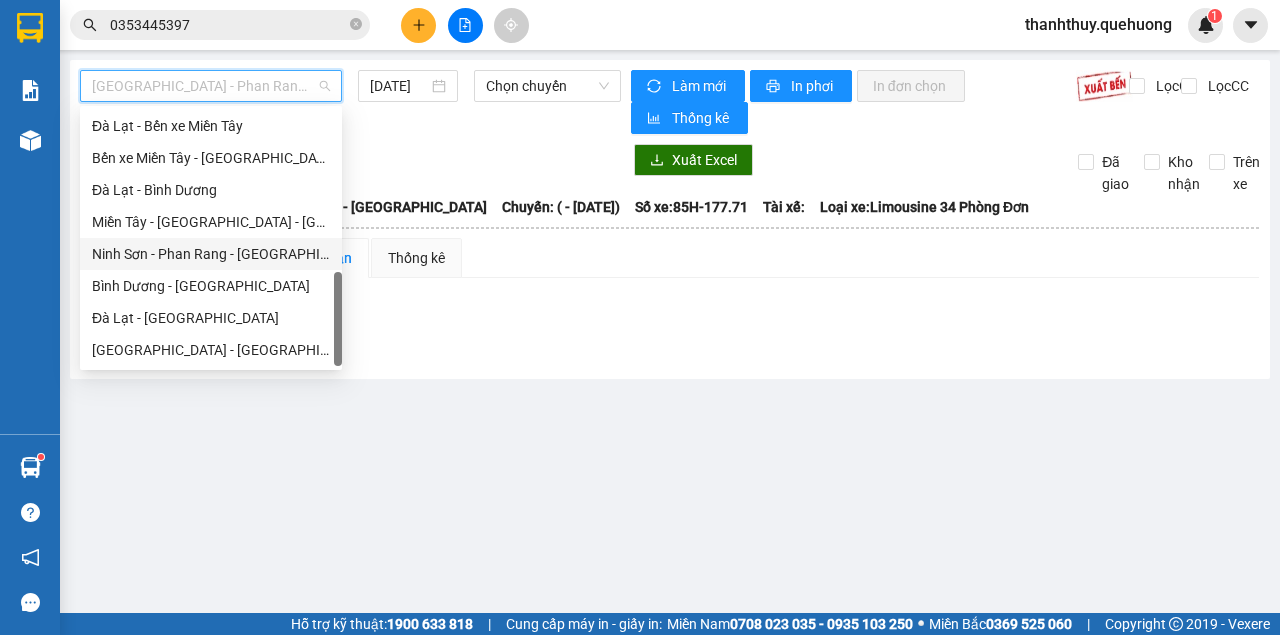click on "Ninh Sơn - Phan Rang - [GEOGRAPHIC_DATA]" at bounding box center (211, 254) 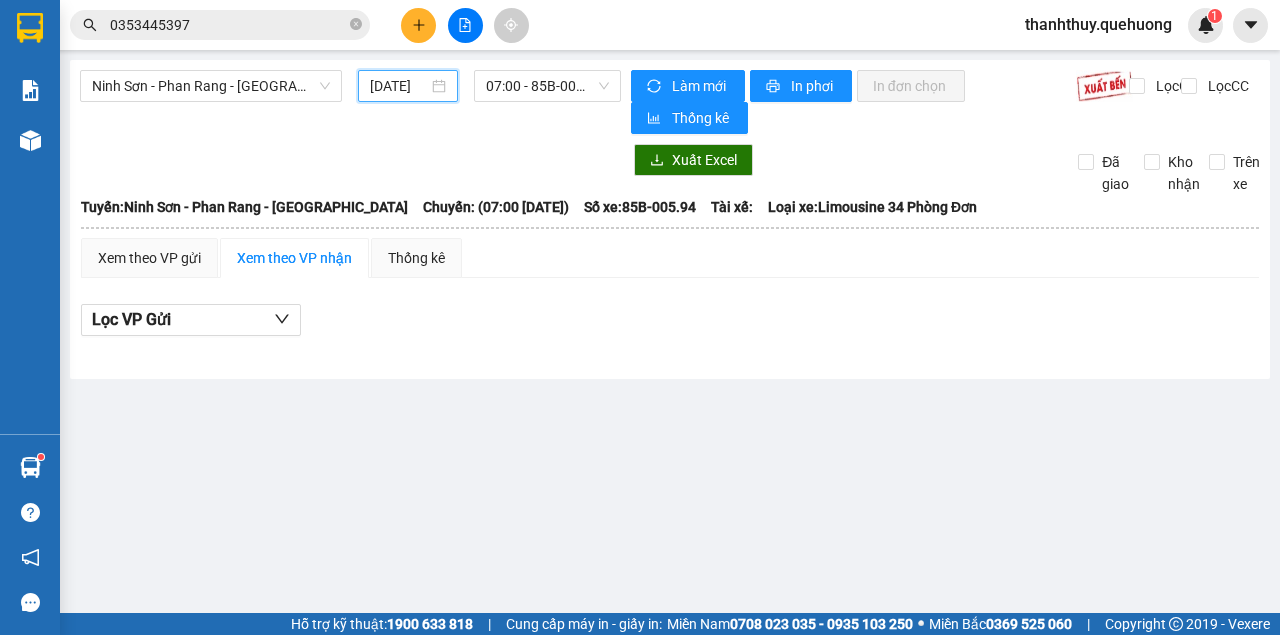 click on "[DATE]" at bounding box center [399, 86] 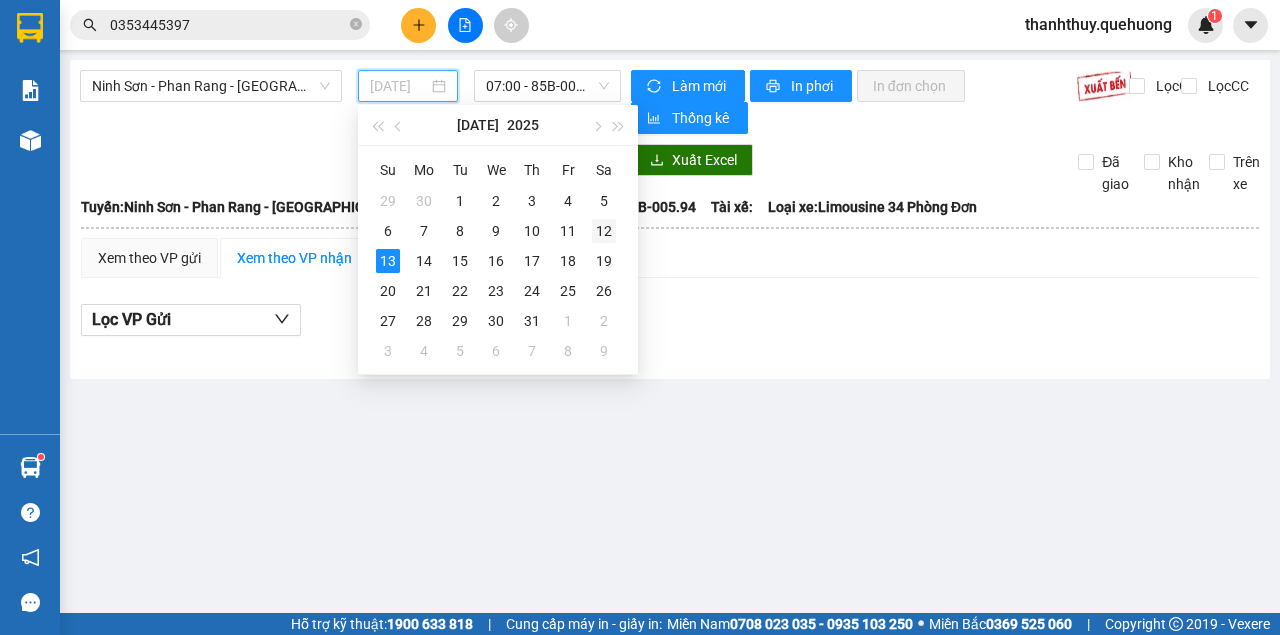 click on "12" at bounding box center (604, 231) 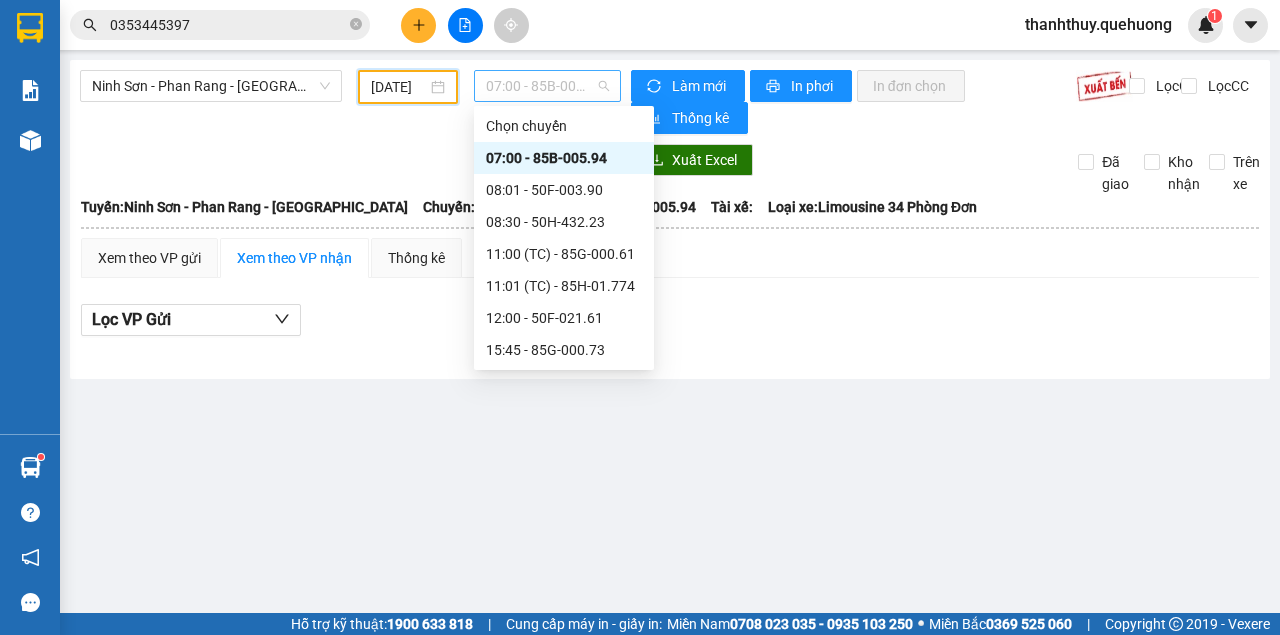 click on "07:00     - 85B-005.94" at bounding box center [547, 86] 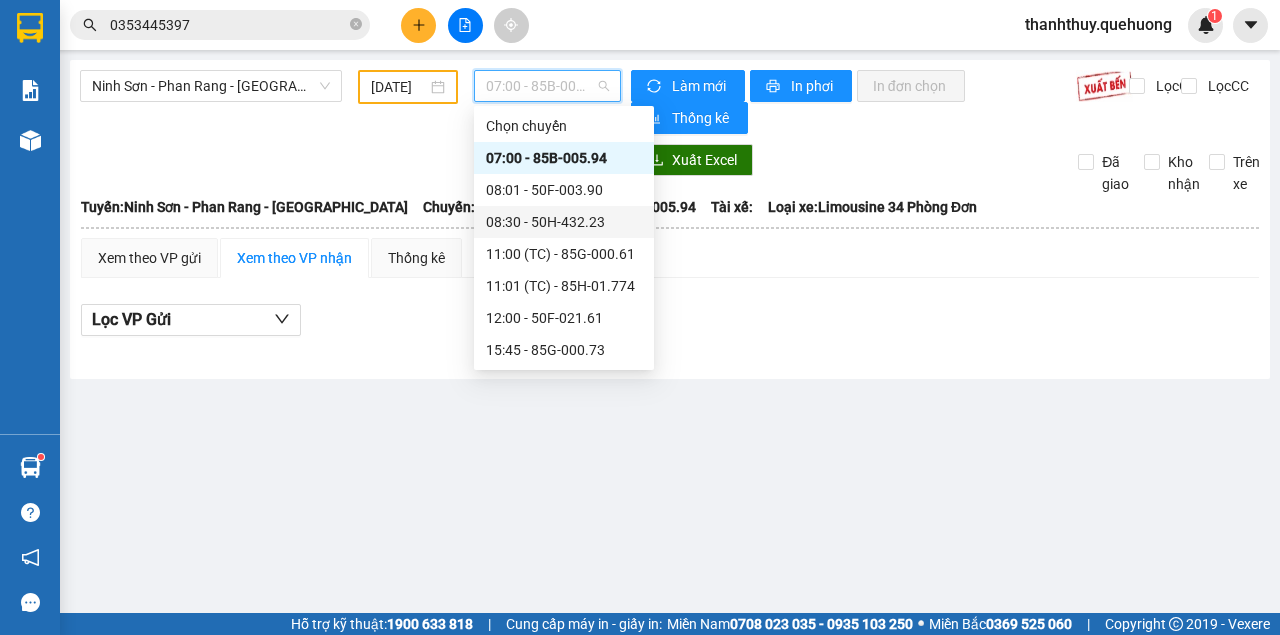 scroll, scrollTop: 256, scrollLeft: 0, axis: vertical 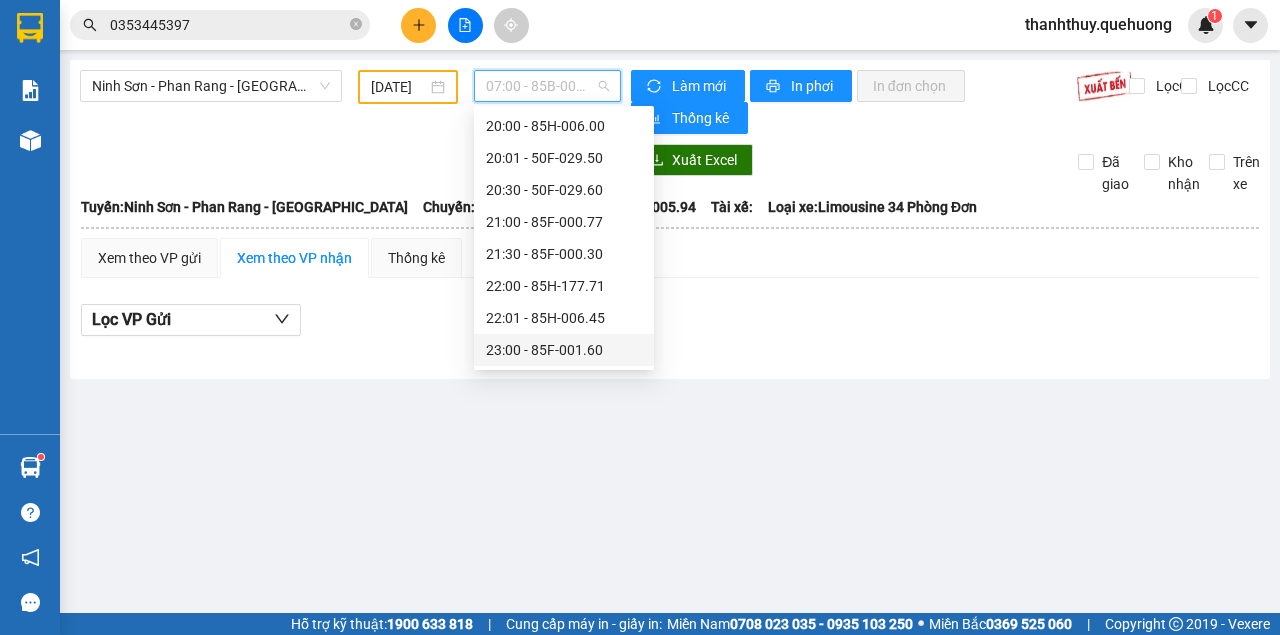 click on "23:00     - 85F-001.60" at bounding box center [564, 350] 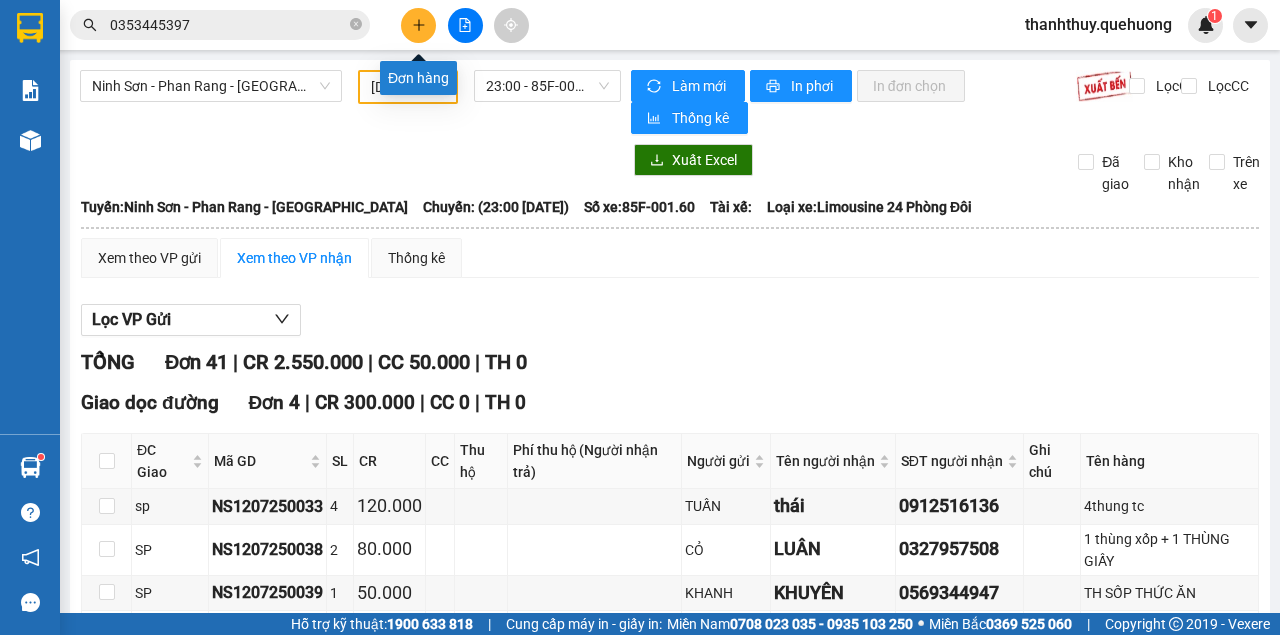 click at bounding box center [418, 25] 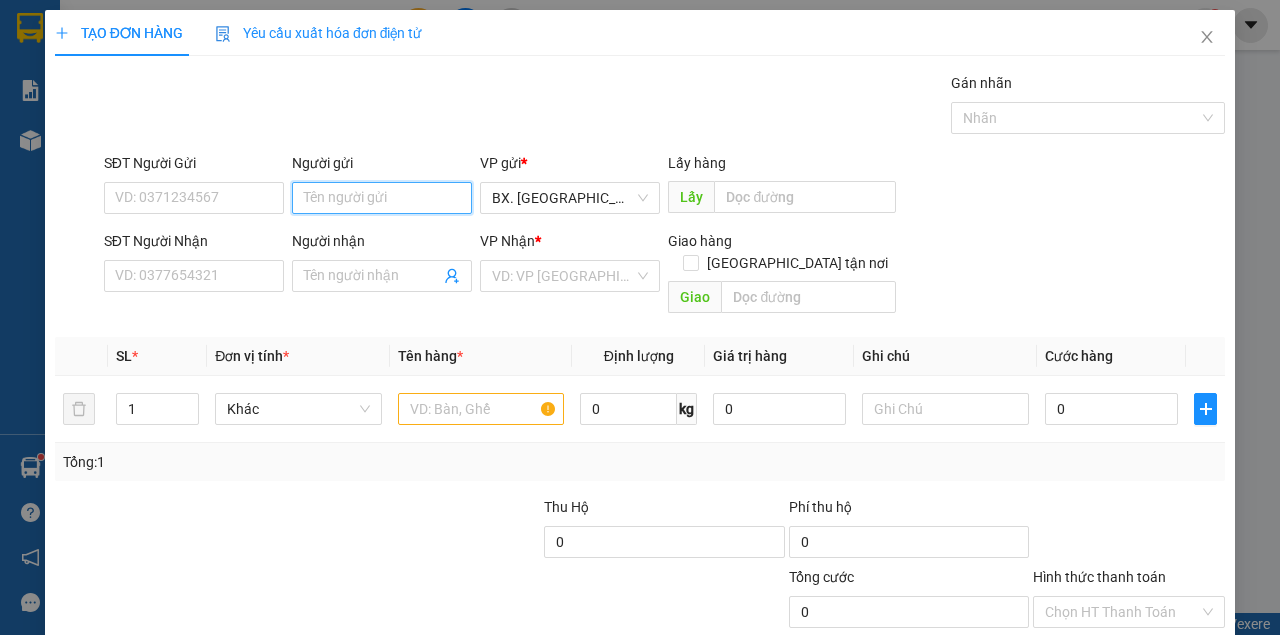 click on "Người gửi" at bounding box center (382, 198) 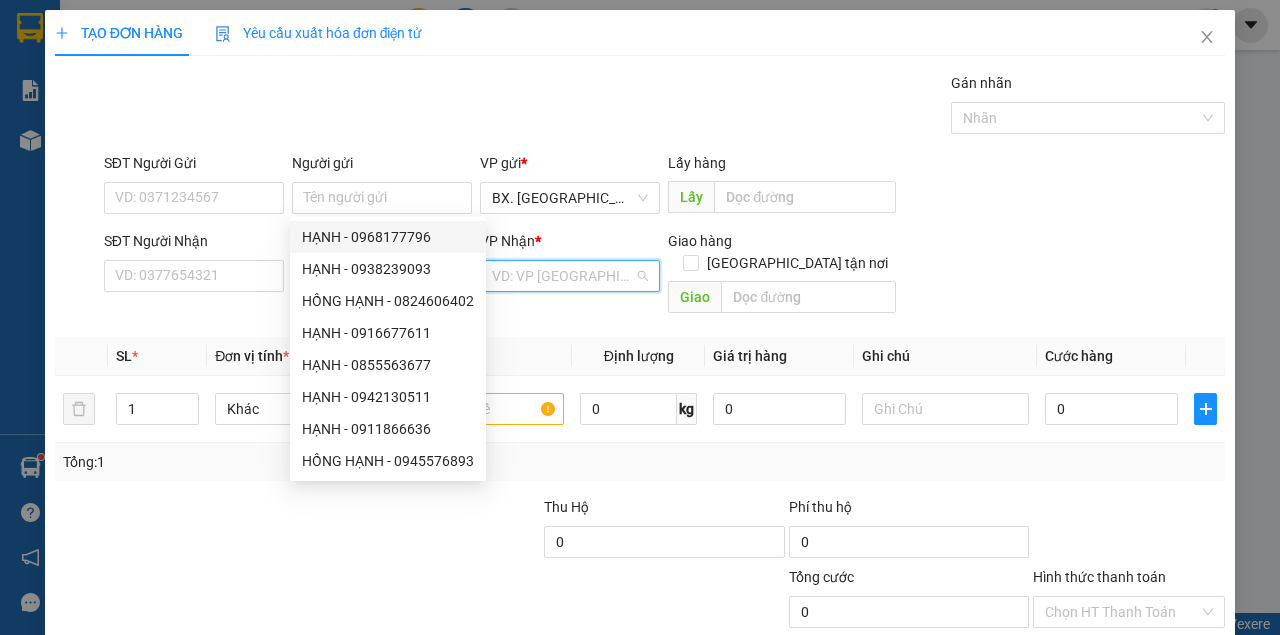 click at bounding box center [563, 276] 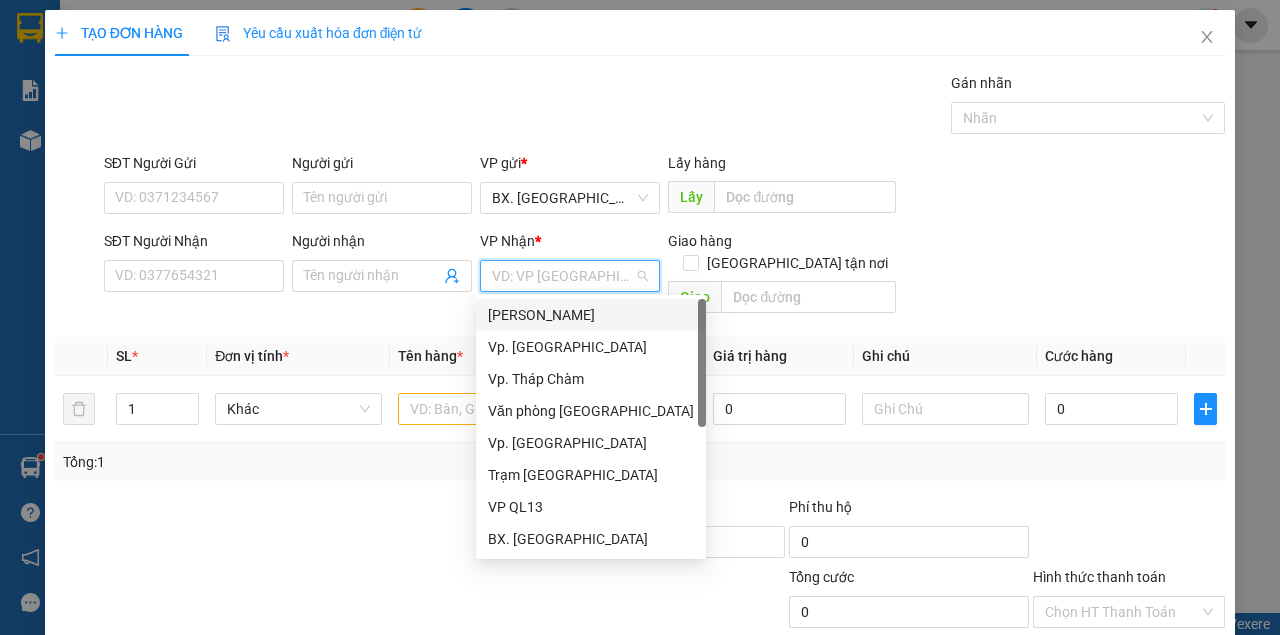 click on "[PERSON_NAME]" at bounding box center [591, 315] 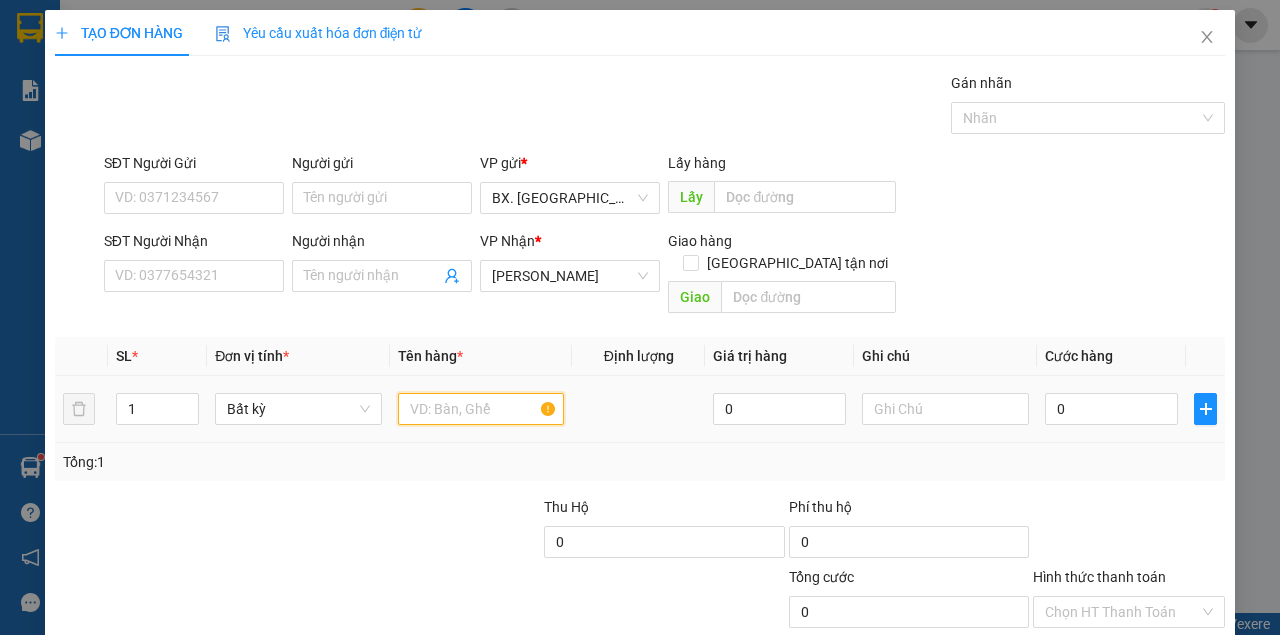 click at bounding box center (481, 409) 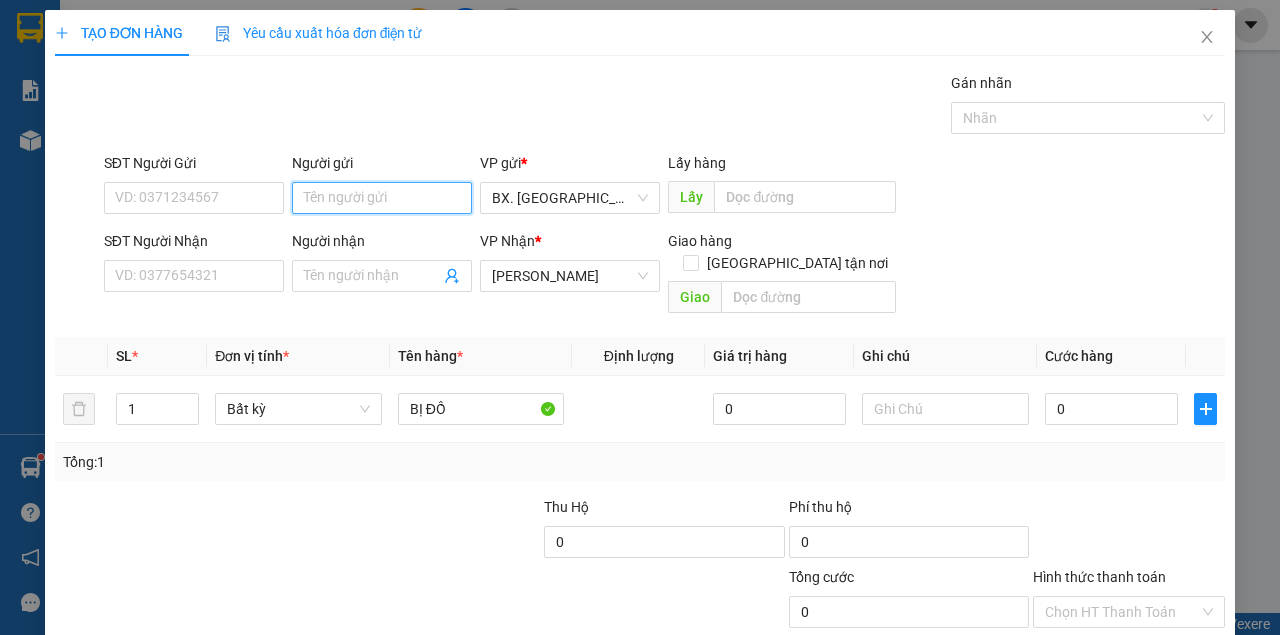 click on "Người gửi" at bounding box center [382, 198] 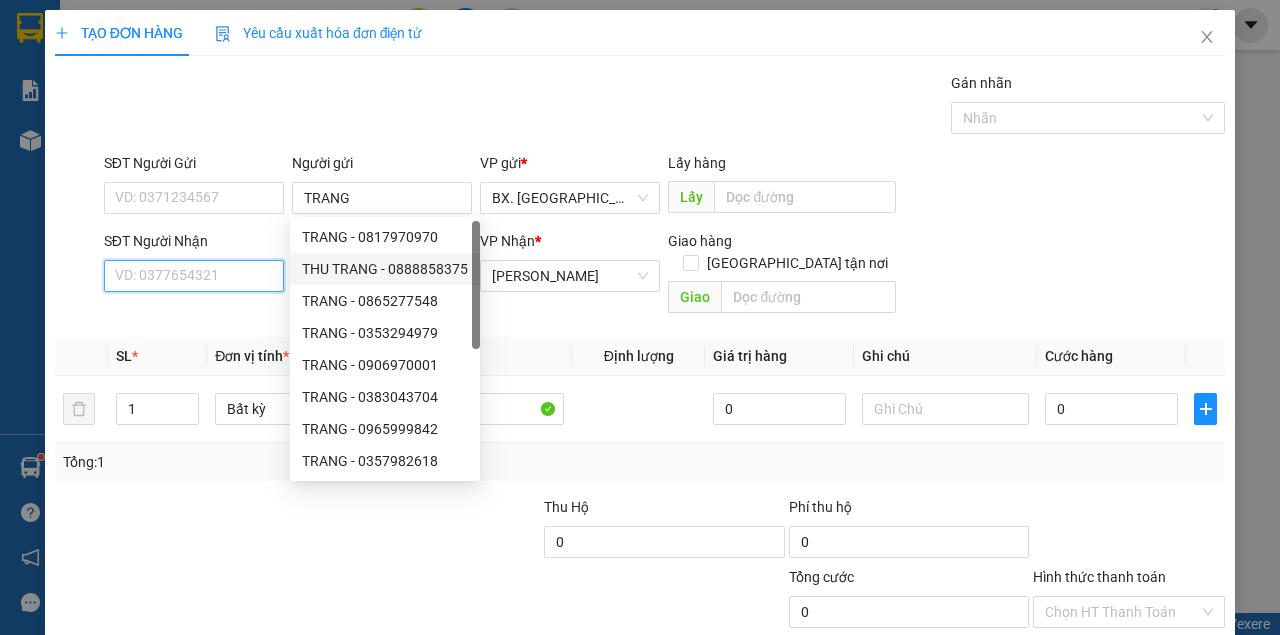 click on "SĐT Người Nhận" at bounding box center (194, 276) 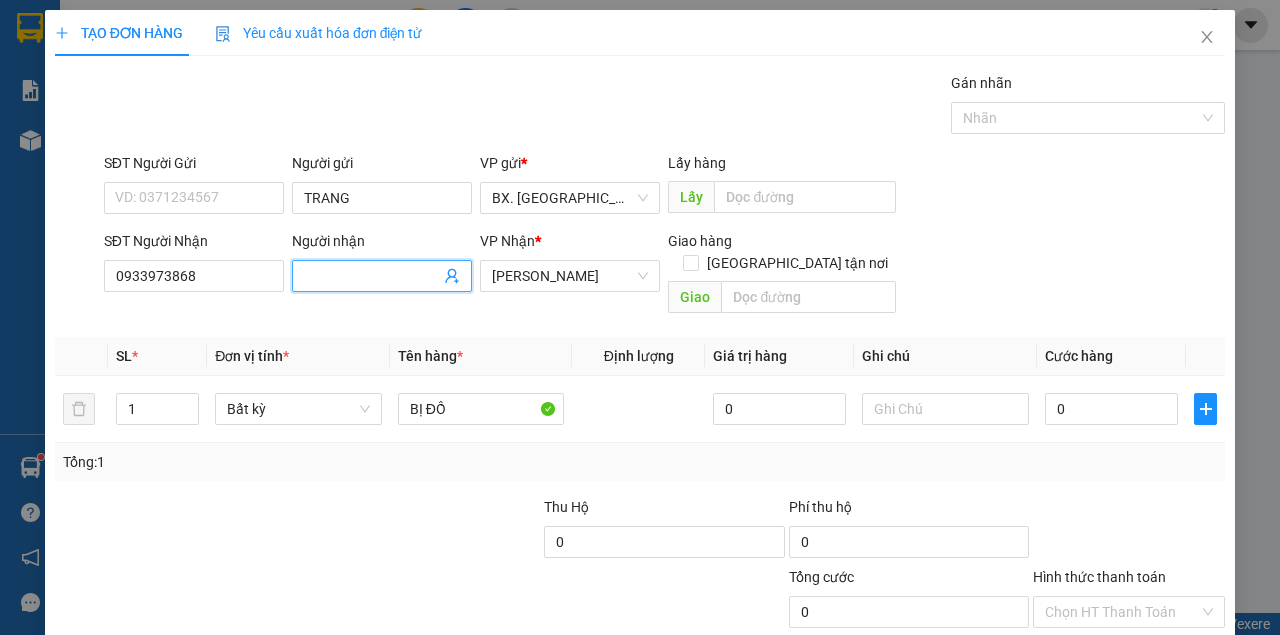 click on "Người nhận" at bounding box center [372, 276] 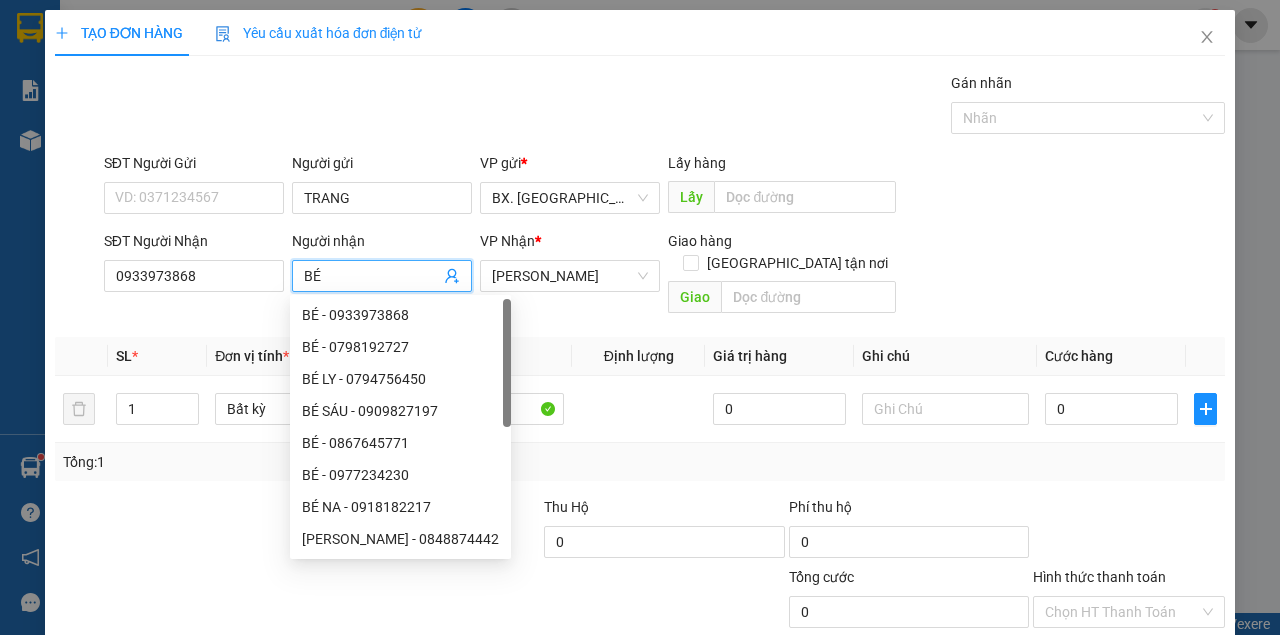 click on "Gói vận chuyển  * Tiêu chuẩn Gán nhãn   Nhãn" at bounding box center (664, 107) 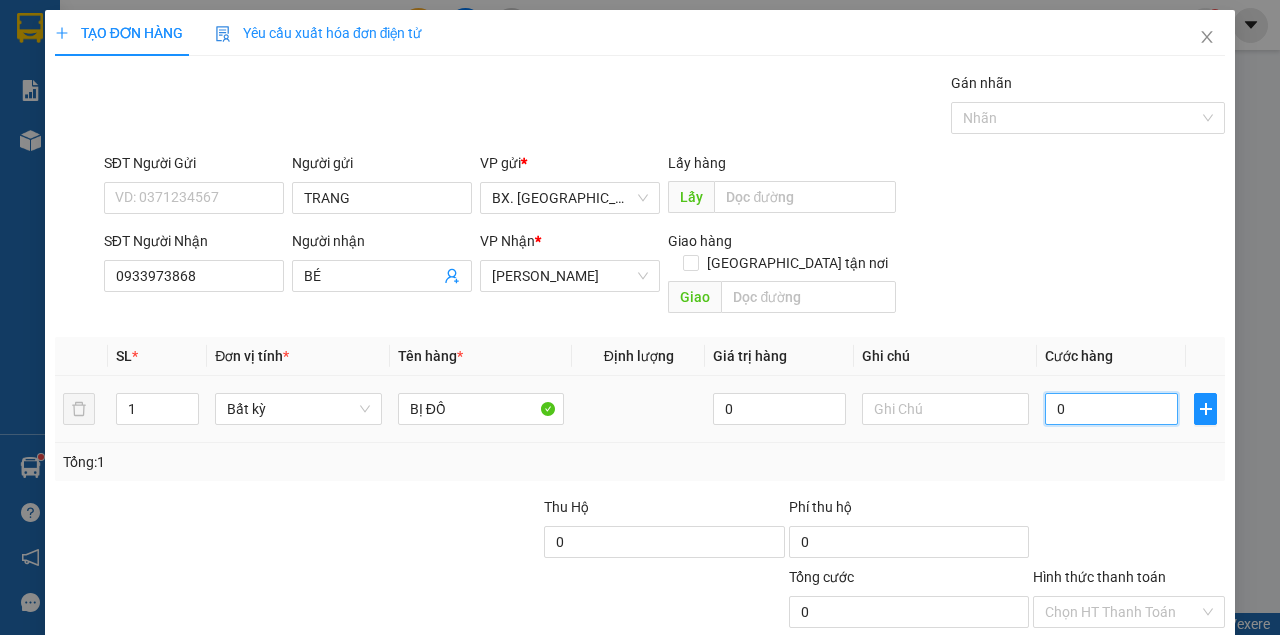 click on "0" at bounding box center (1111, 409) 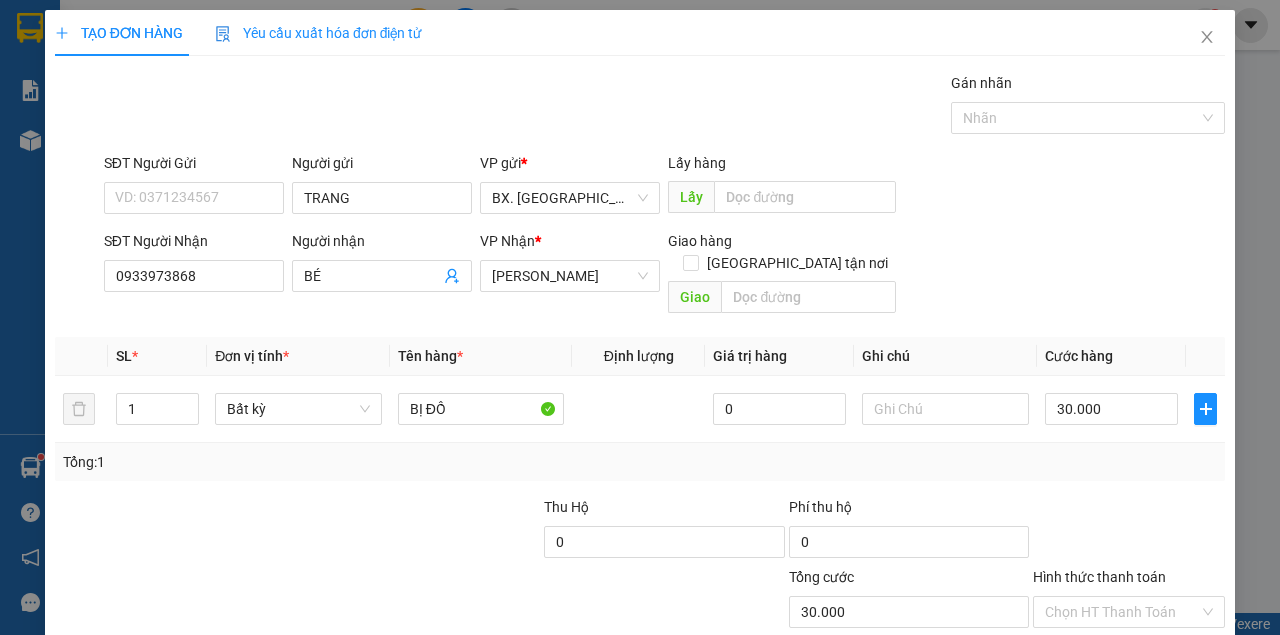 click on "SĐT Người Nhận 0933973868 Người nhận BÉ VP Nhận  * [PERSON_NAME] hàng Giao tận nơi Giao" at bounding box center (664, 276) 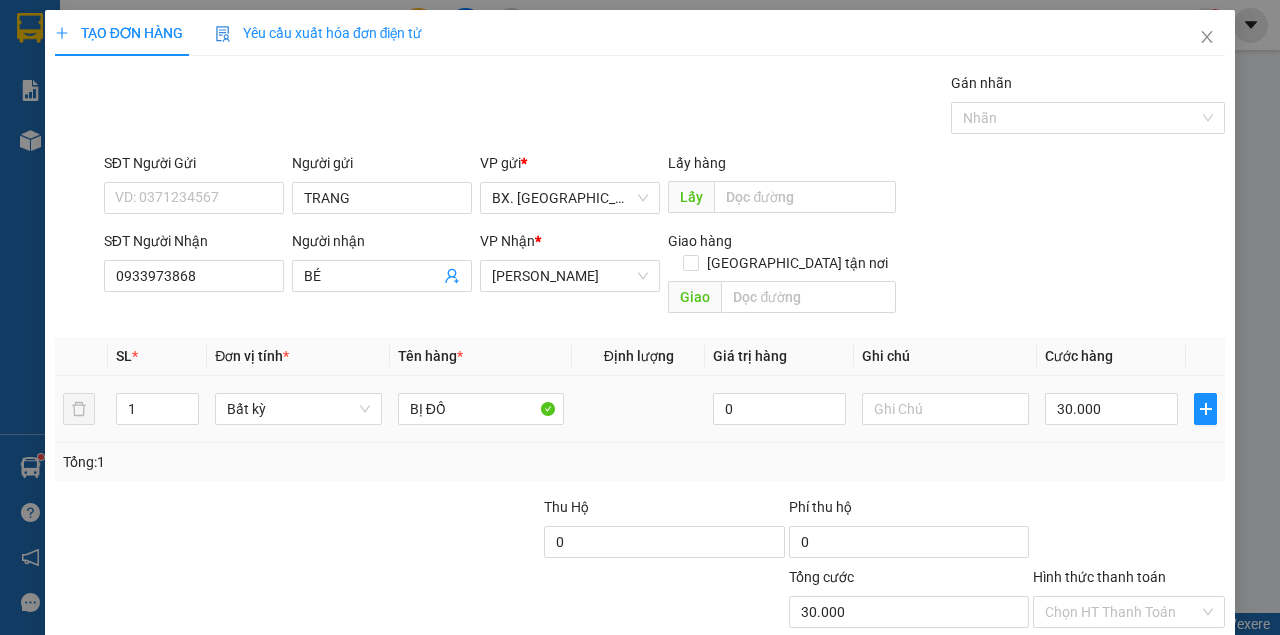 scroll, scrollTop: 102, scrollLeft: 0, axis: vertical 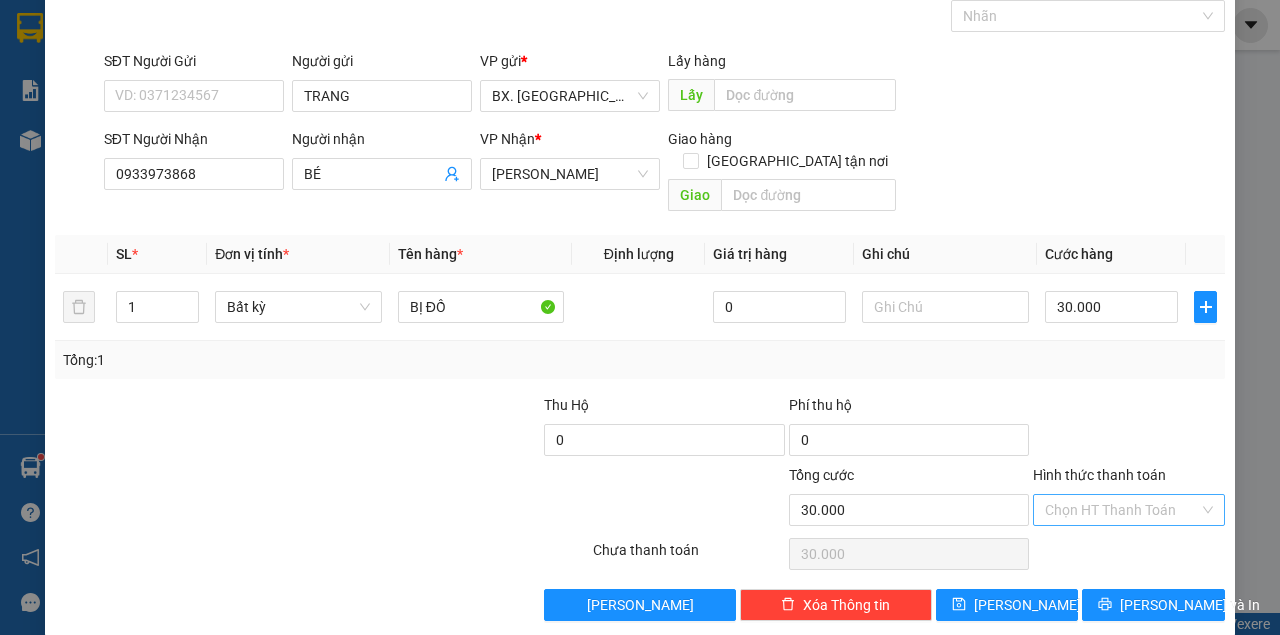 click on "Hình thức thanh toán" at bounding box center (1122, 510) 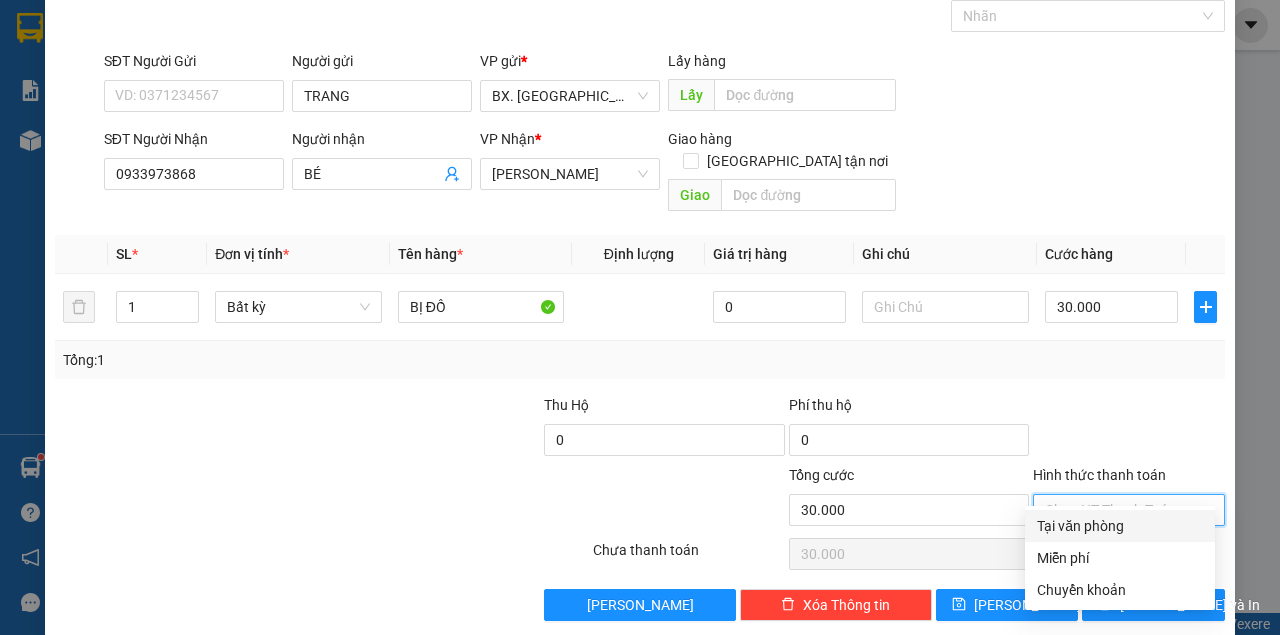 click on "Tại văn phòng" at bounding box center [1120, 526] 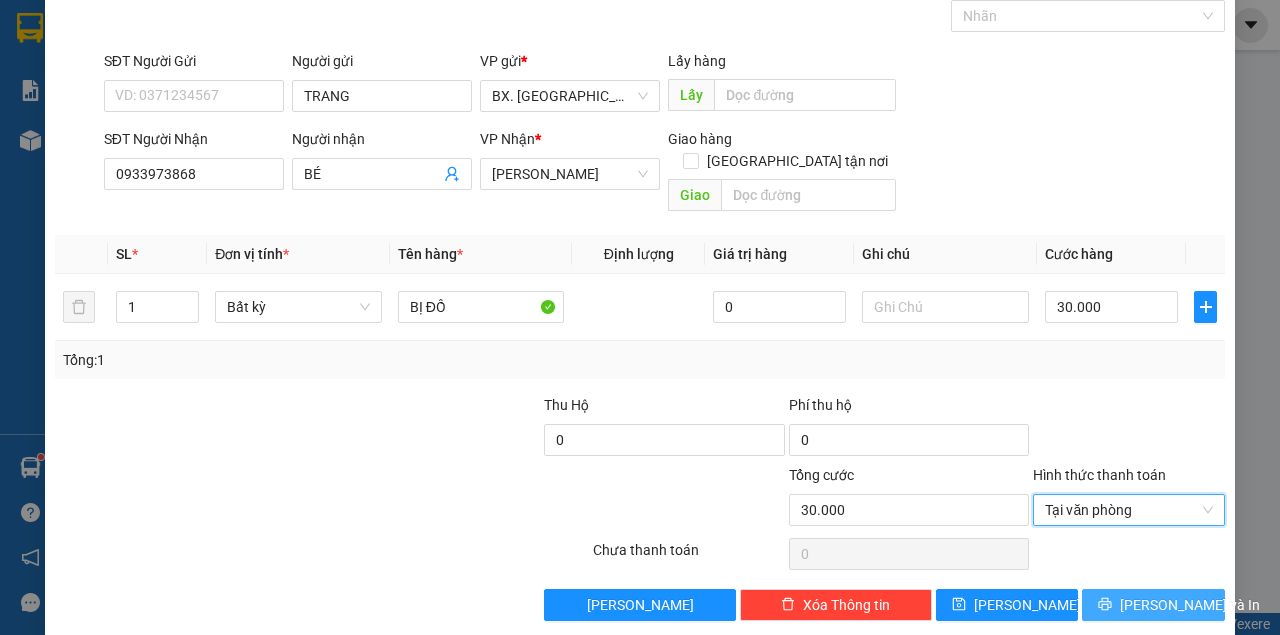 click on "[PERSON_NAME] và In" at bounding box center (1190, 605) 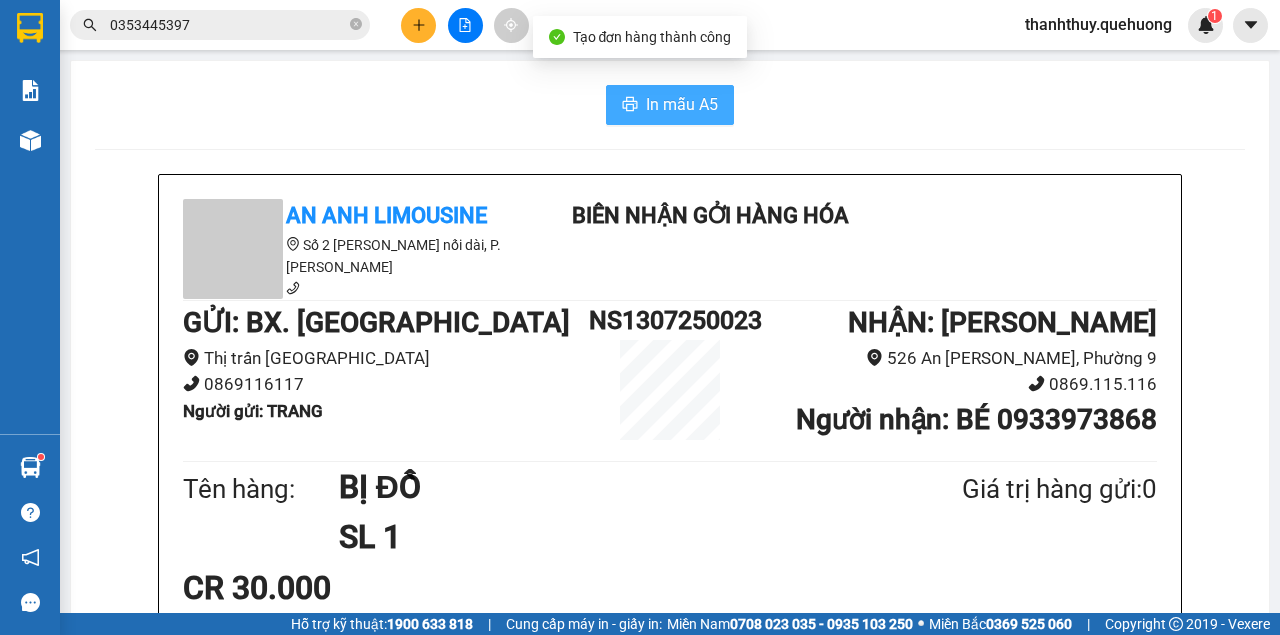 click on "In mẫu A5" at bounding box center (682, 104) 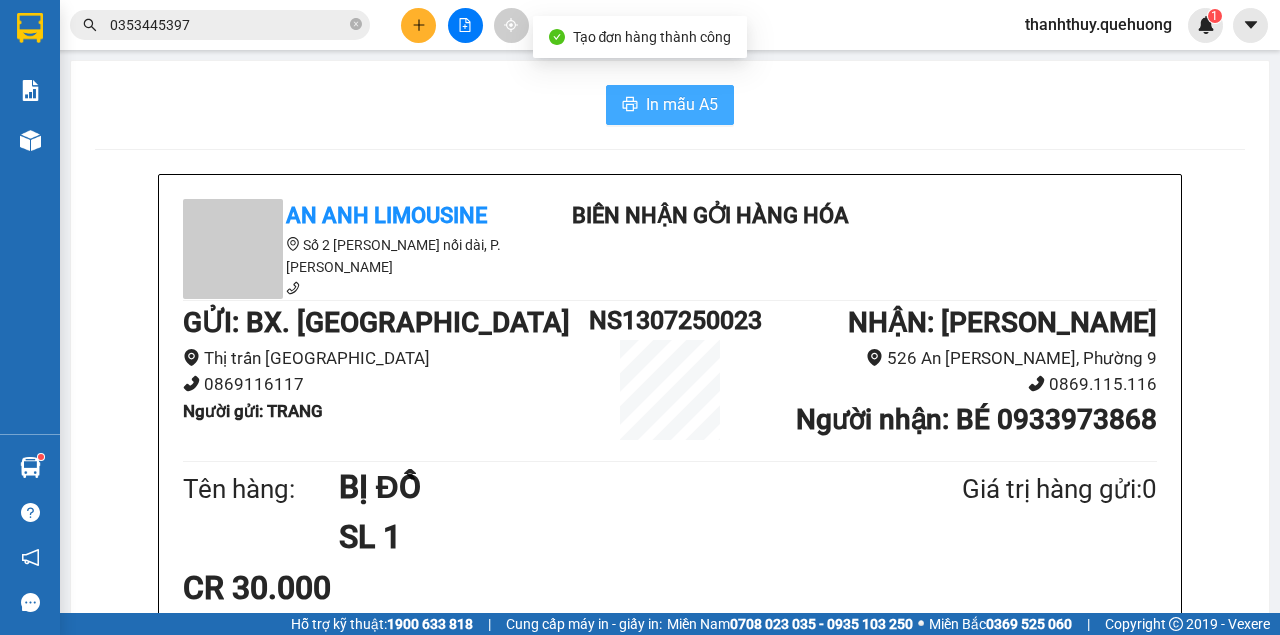scroll, scrollTop: 0, scrollLeft: 0, axis: both 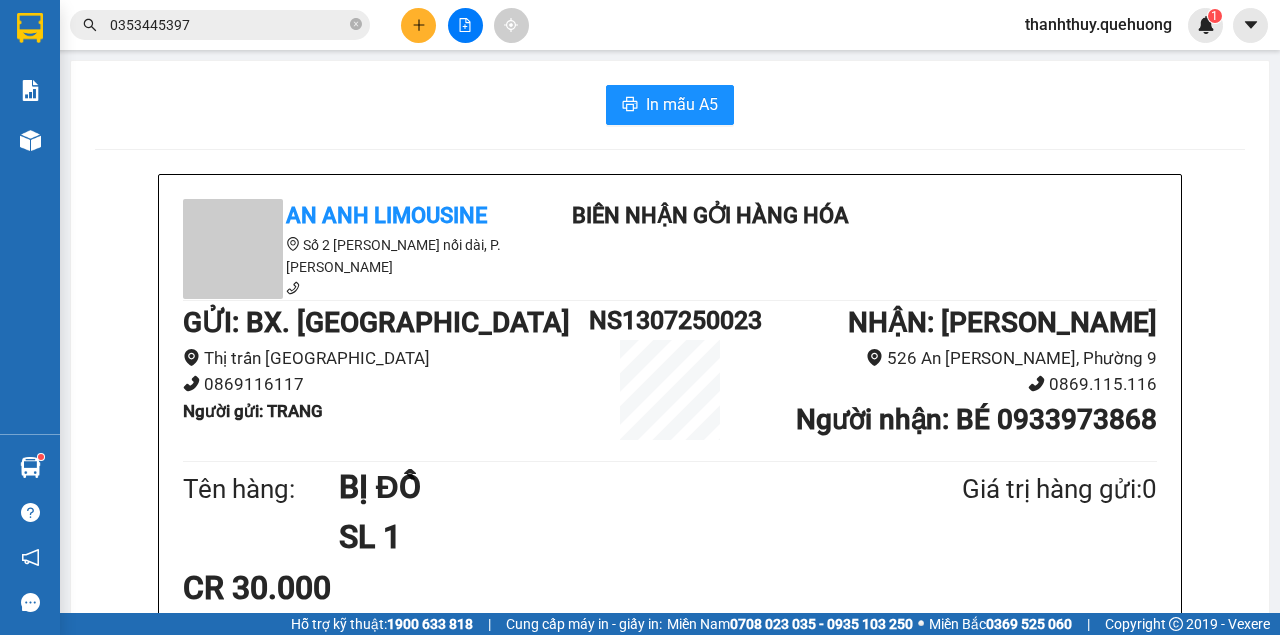 click on "0353445397" at bounding box center (228, 25) 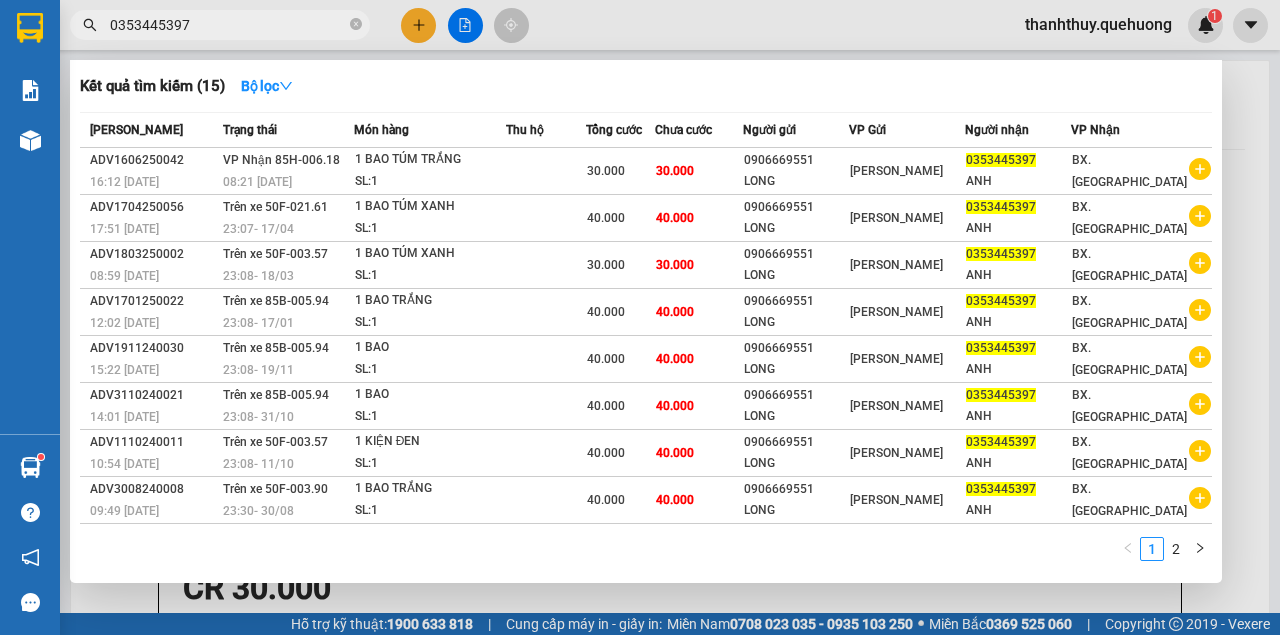click on "0353445397" at bounding box center [228, 25] 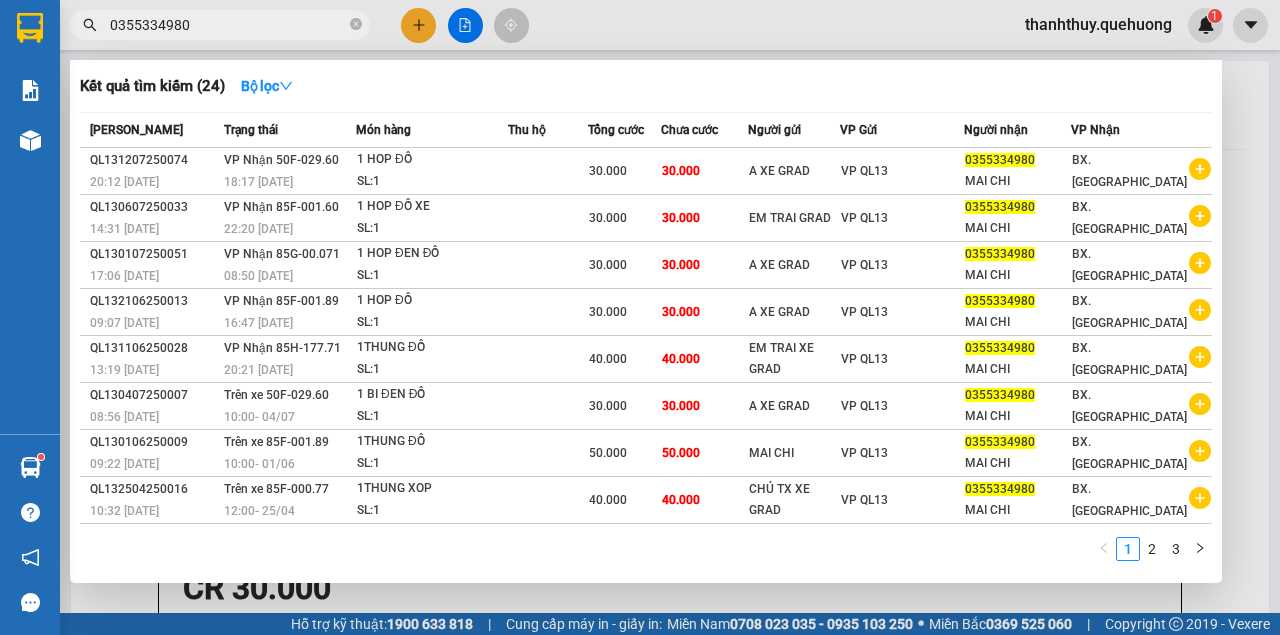 click at bounding box center [640, 317] 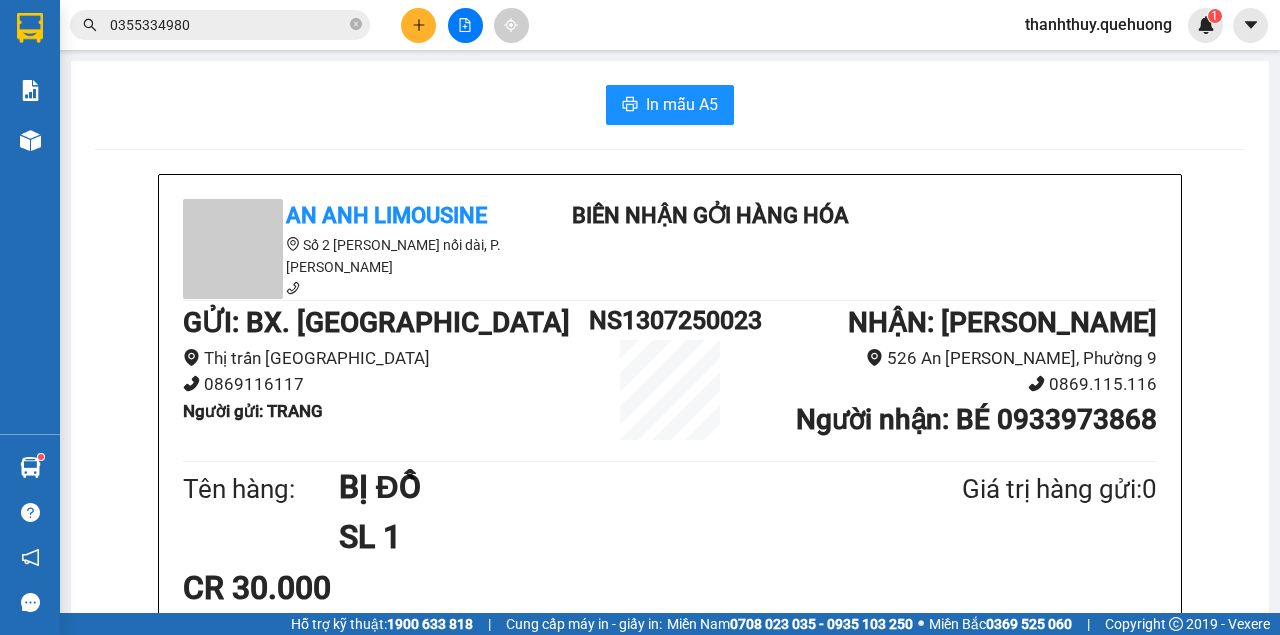 click 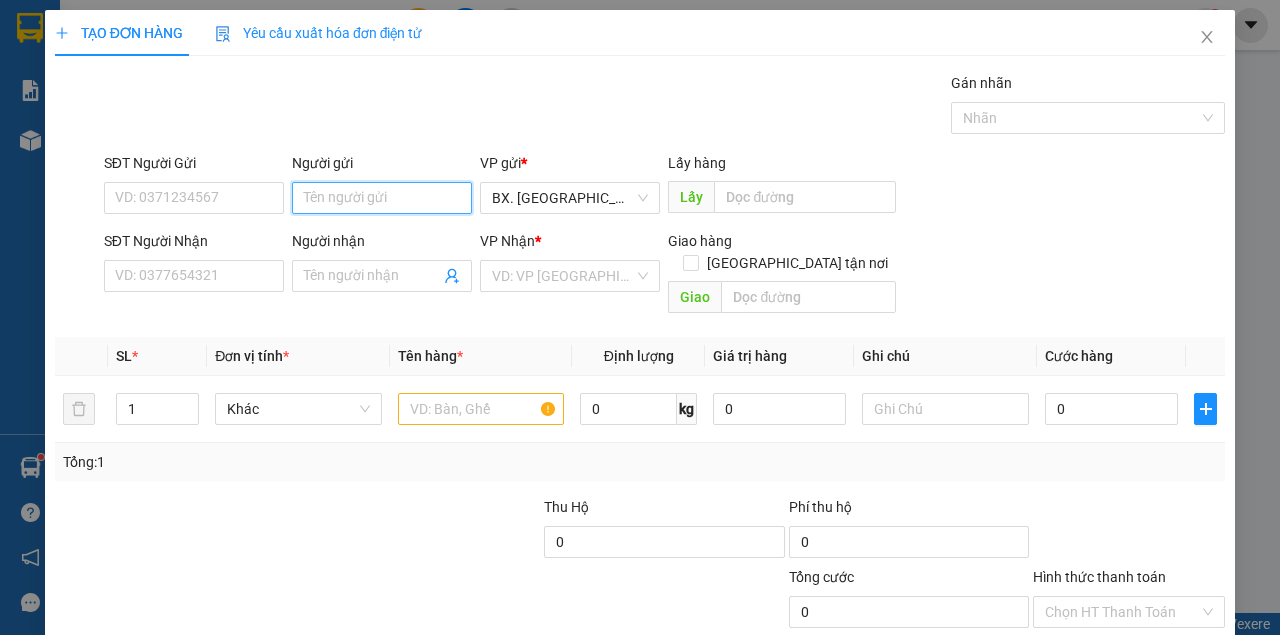 click on "Người gửi" at bounding box center (382, 198) 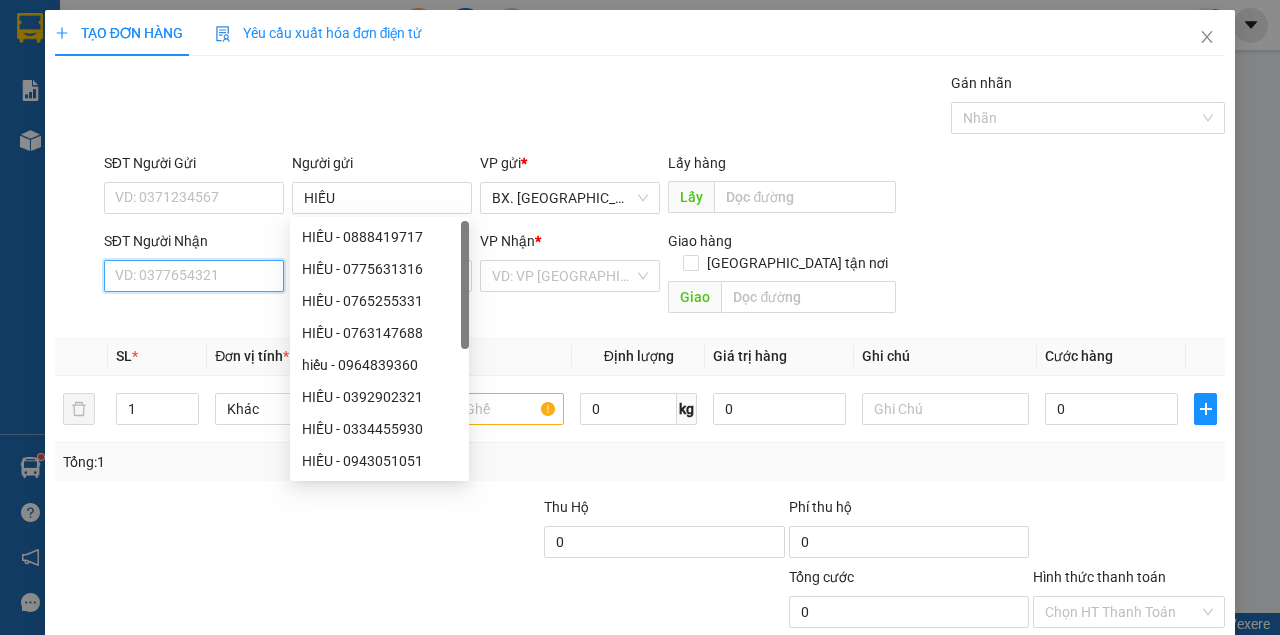 click on "SĐT Người Nhận" at bounding box center [194, 276] 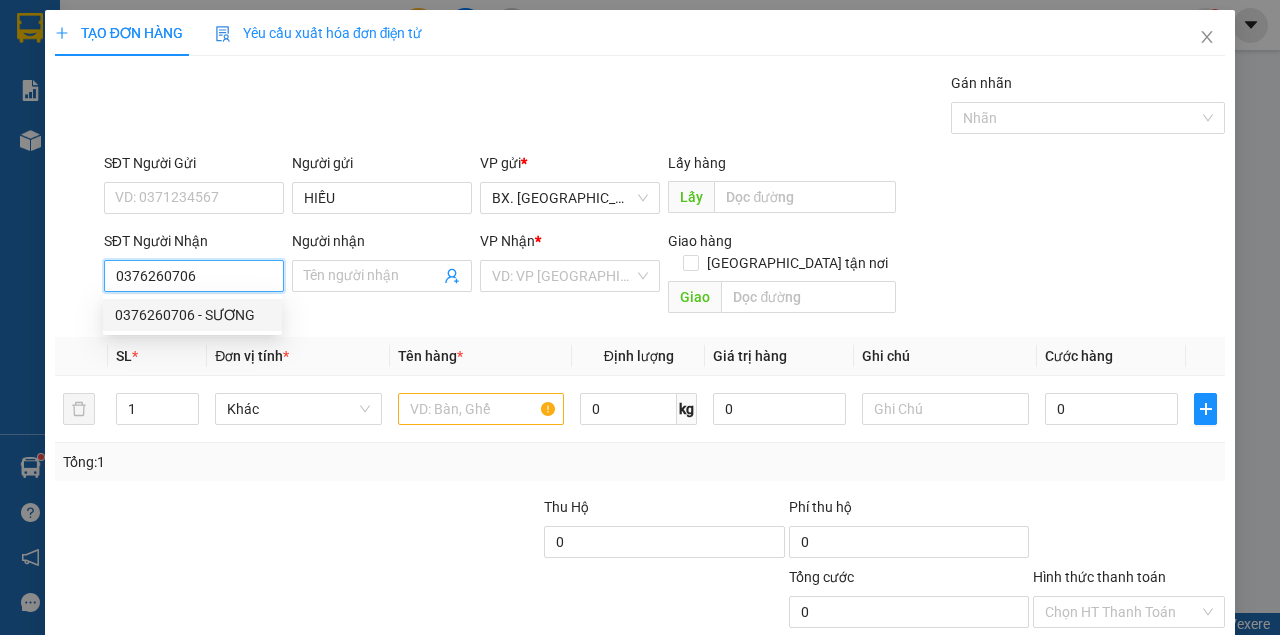 click on "0376260706 - SƯƠNG" at bounding box center (192, 315) 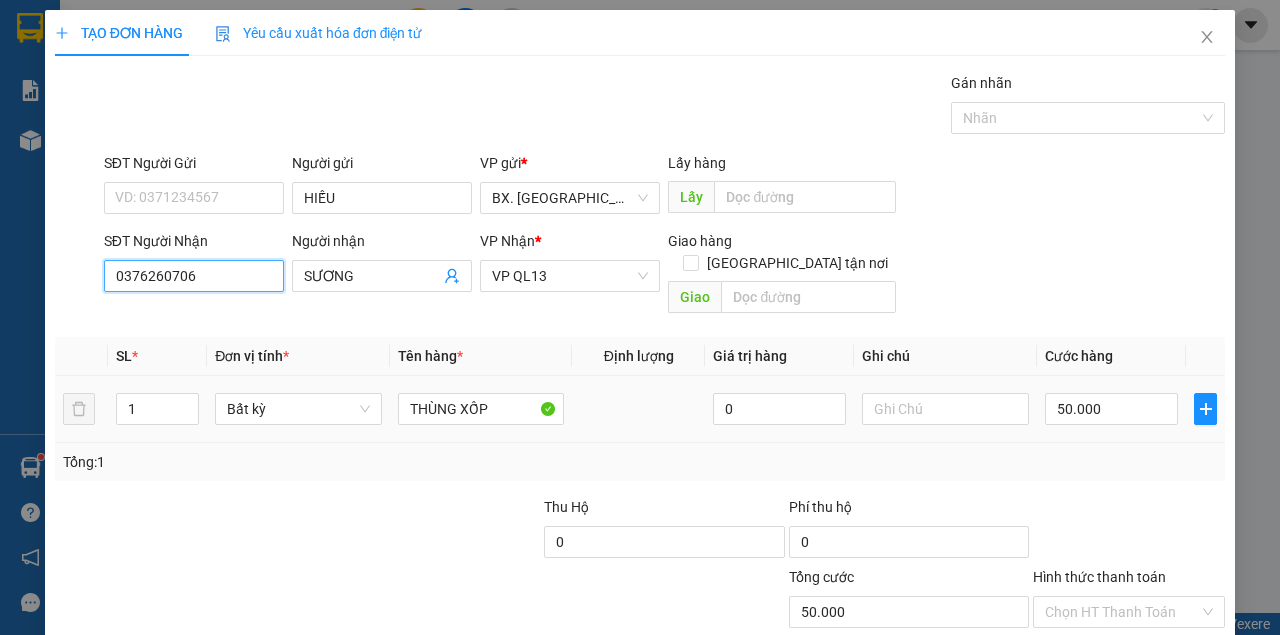 scroll, scrollTop: 102, scrollLeft: 0, axis: vertical 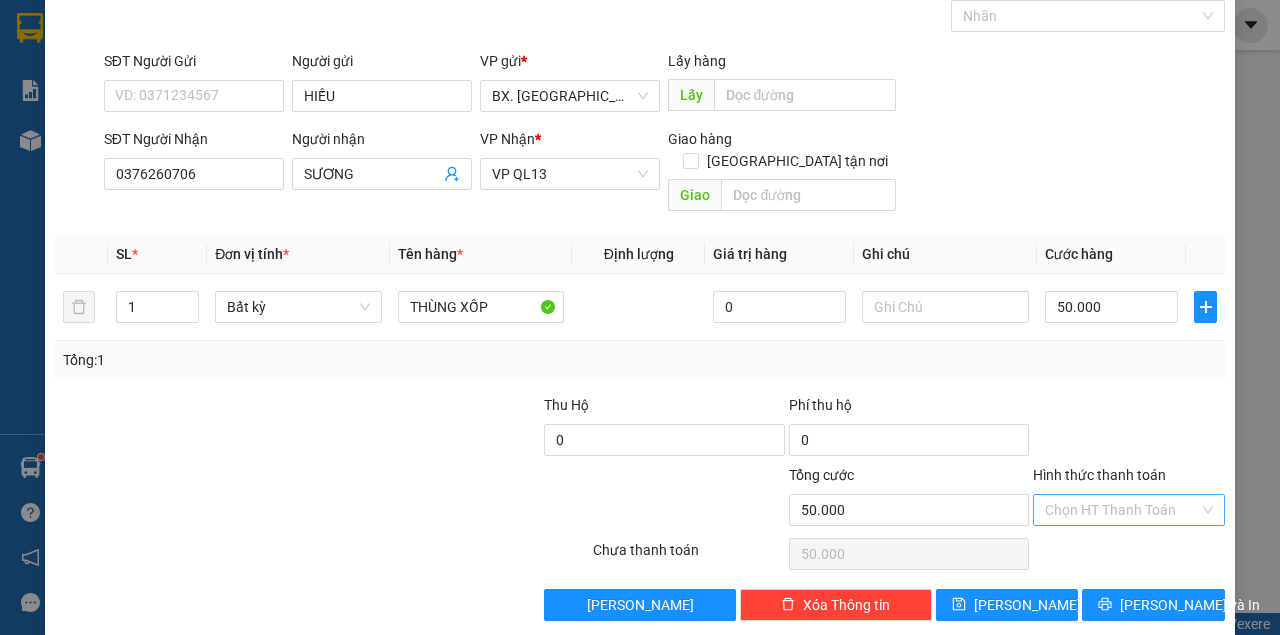 click on "Hình thức thanh toán" at bounding box center [1122, 510] 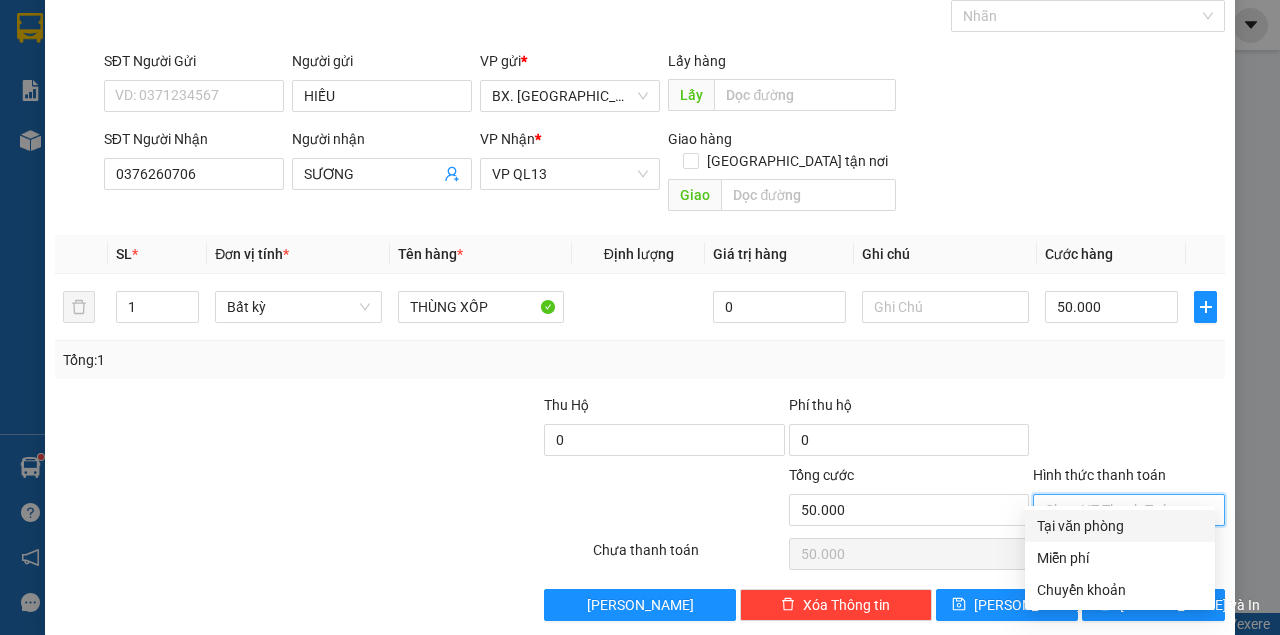 click on "Tại văn phòng" at bounding box center (1120, 526) 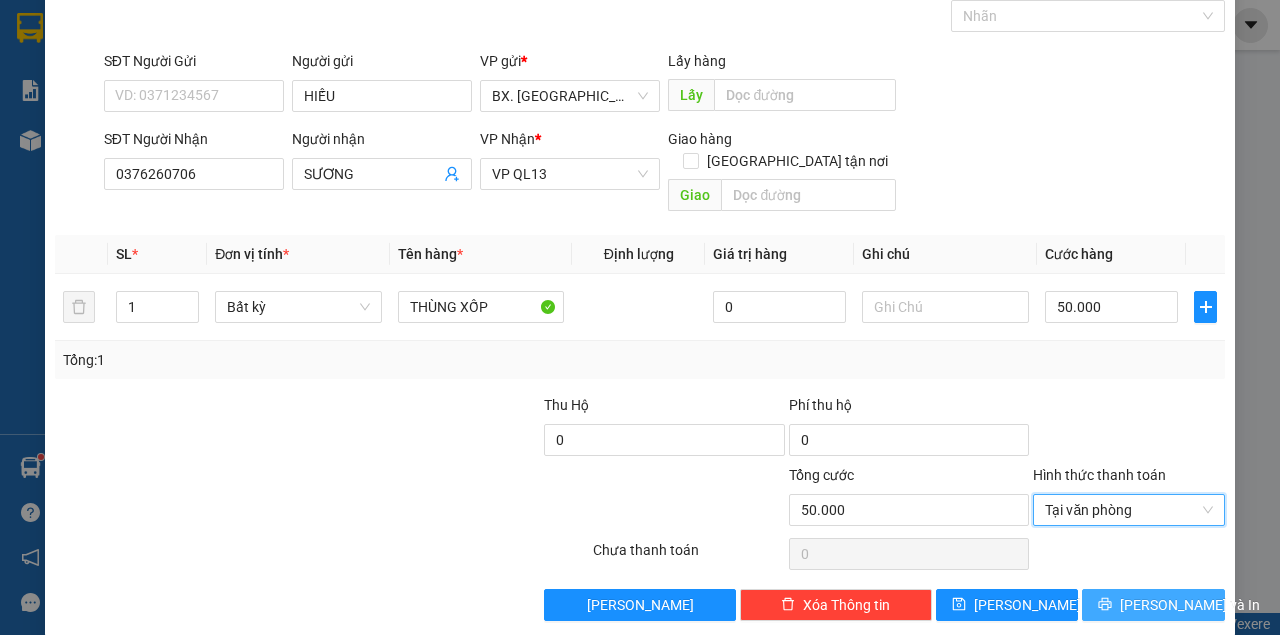 click 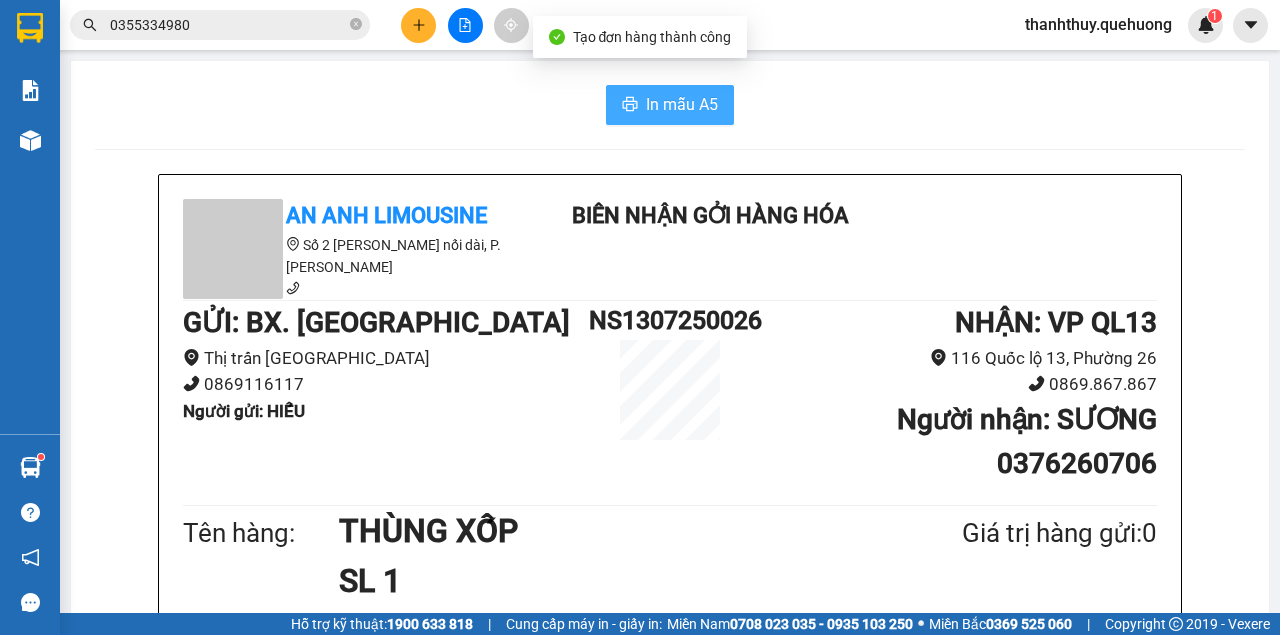 click 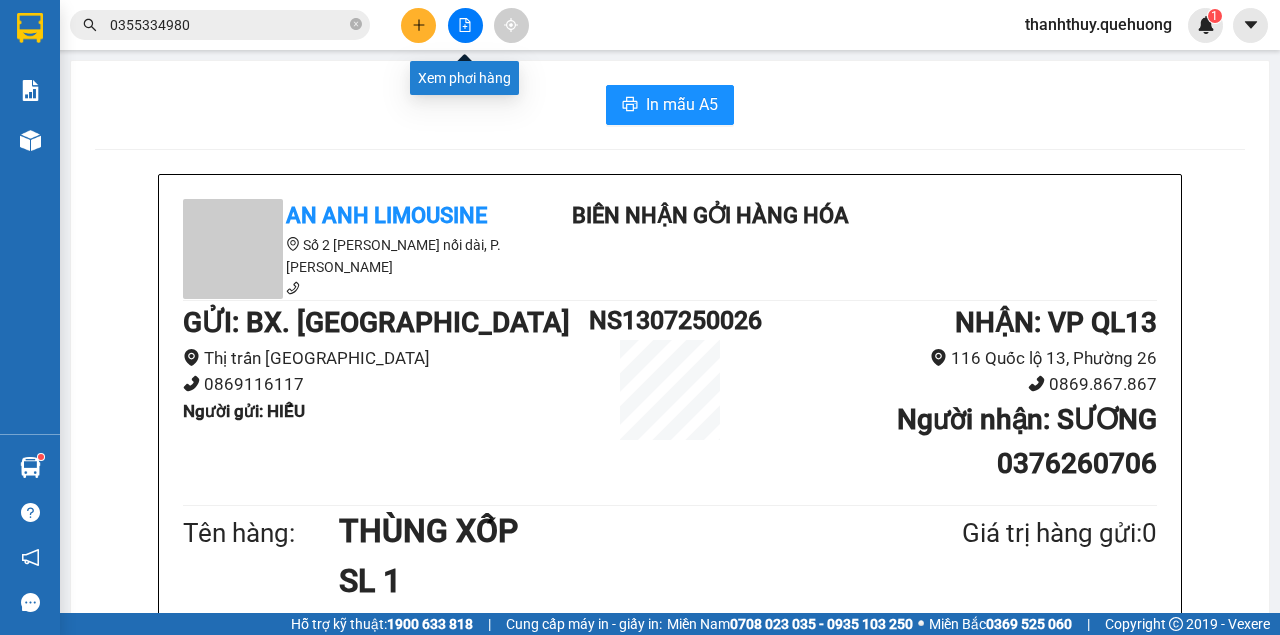 click 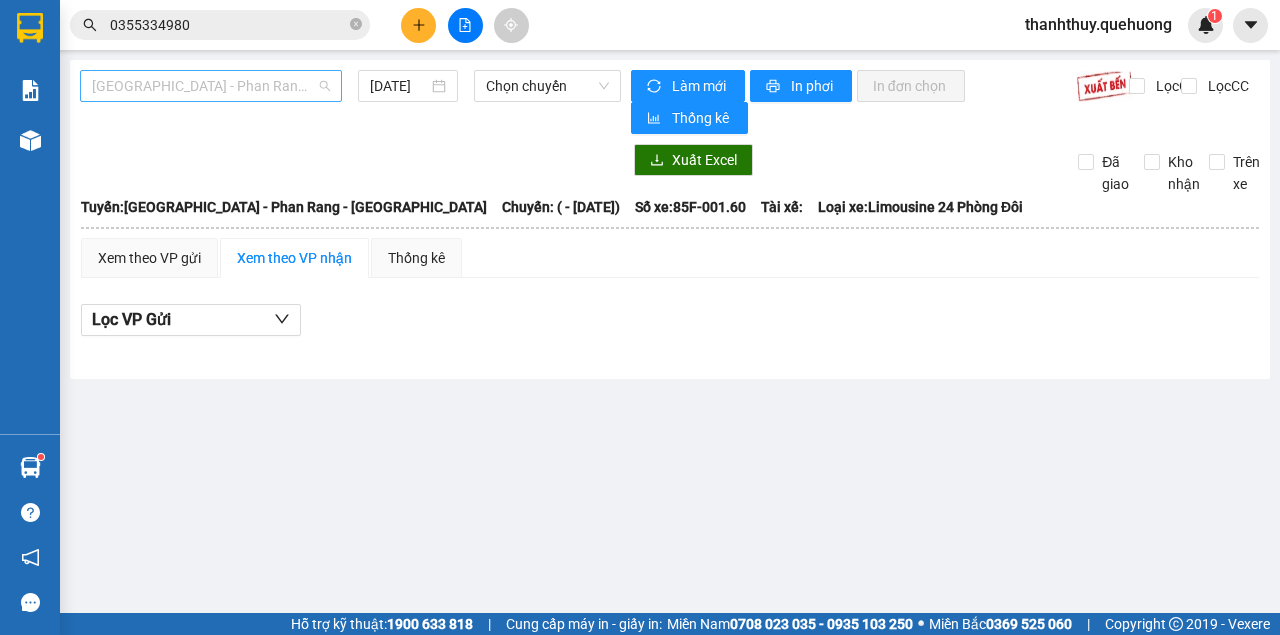 click on "[GEOGRAPHIC_DATA] - Phan Rang - [GEOGRAPHIC_DATA]" at bounding box center (211, 86) 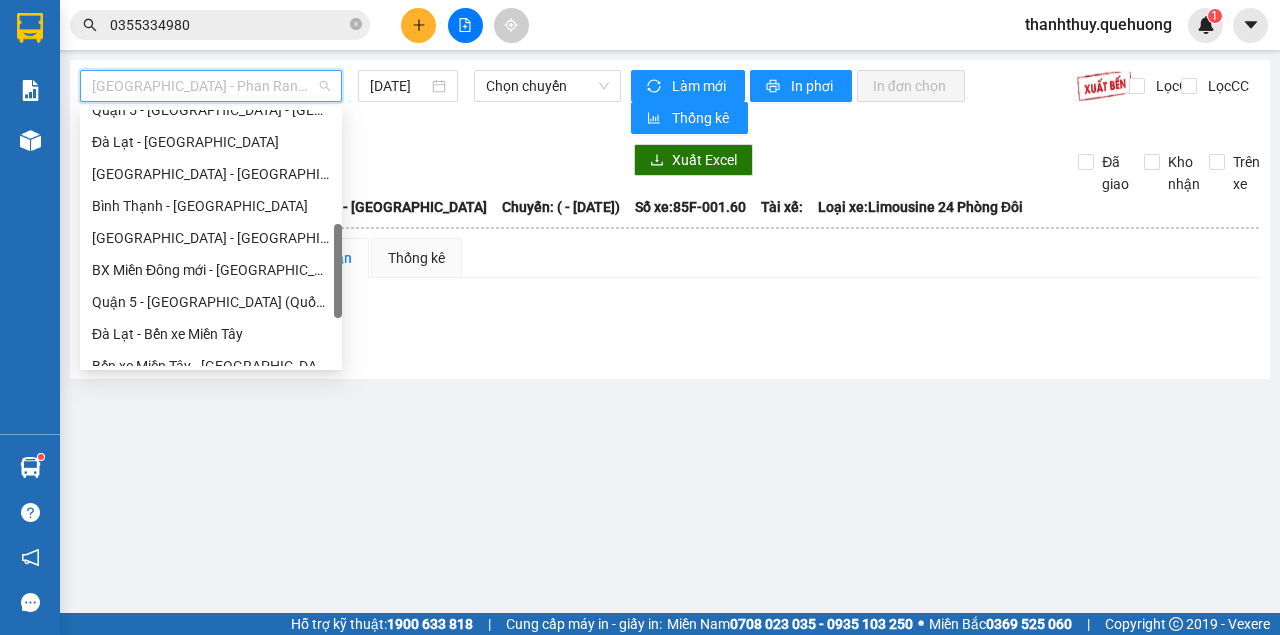 scroll, scrollTop: 608, scrollLeft: 0, axis: vertical 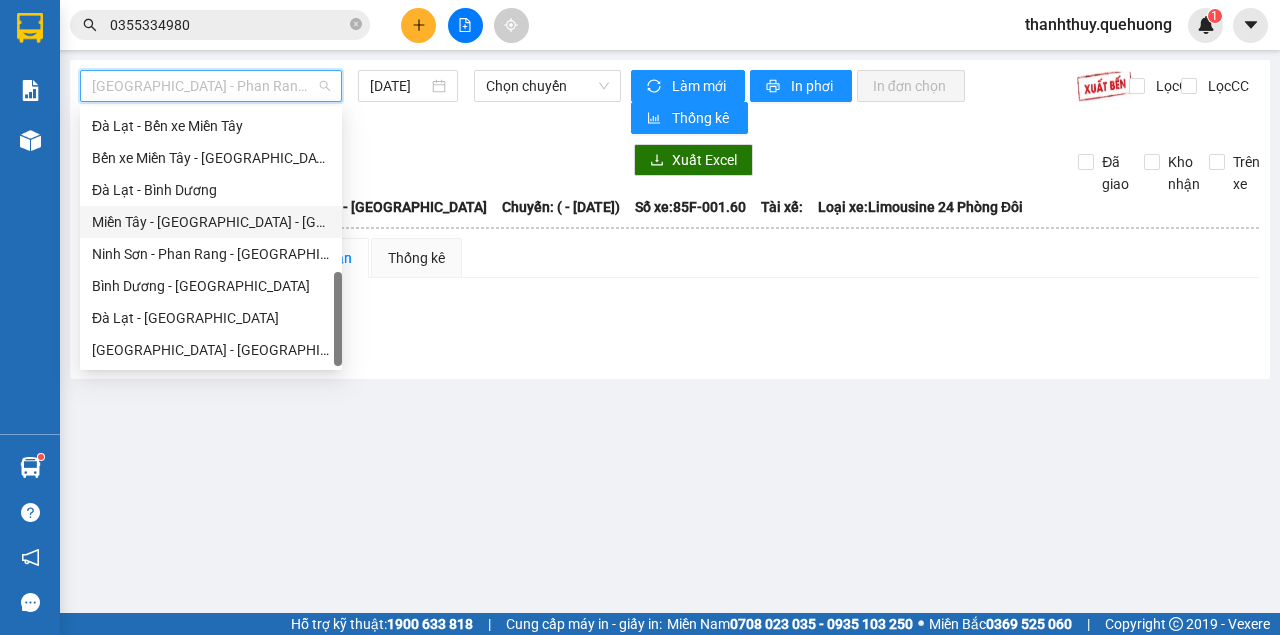 click on "Miền Tây - [GEOGRAPHIC_DATA] - [GEOGRAPHIC_DATA]" at bounding box center (211, 222) 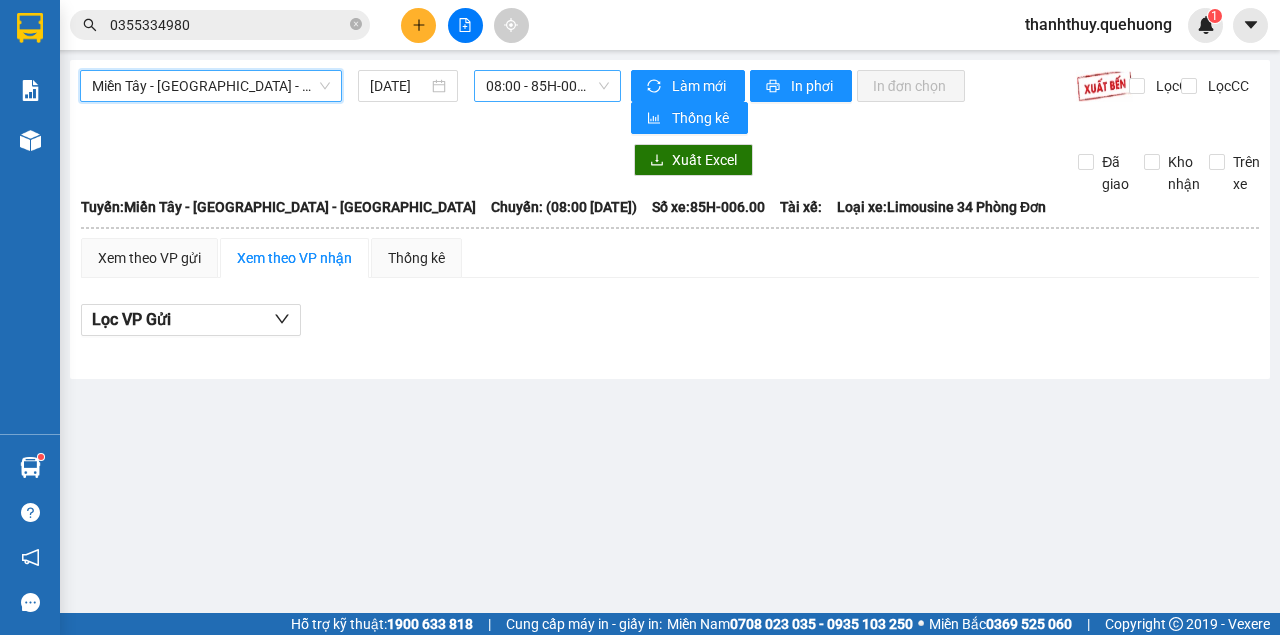 click on "08:00     - 85H-006.00" at bounding box center (547, 86) 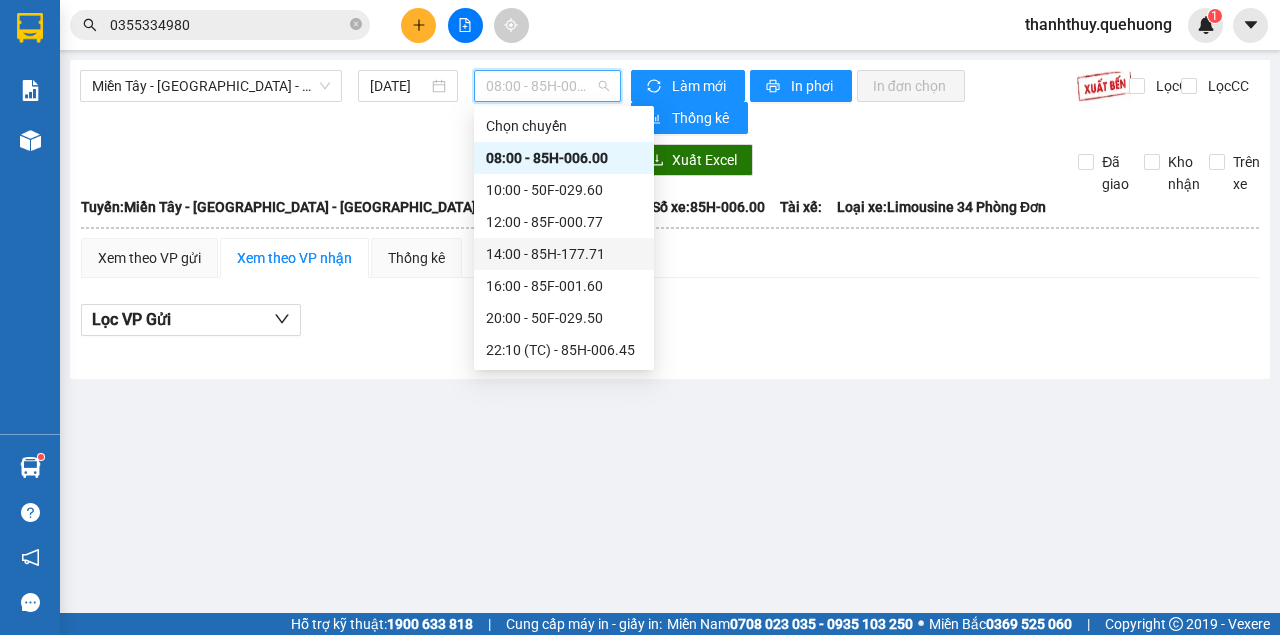 click on "14:00     - 85H-177.71" at bounding box center [564, 254] 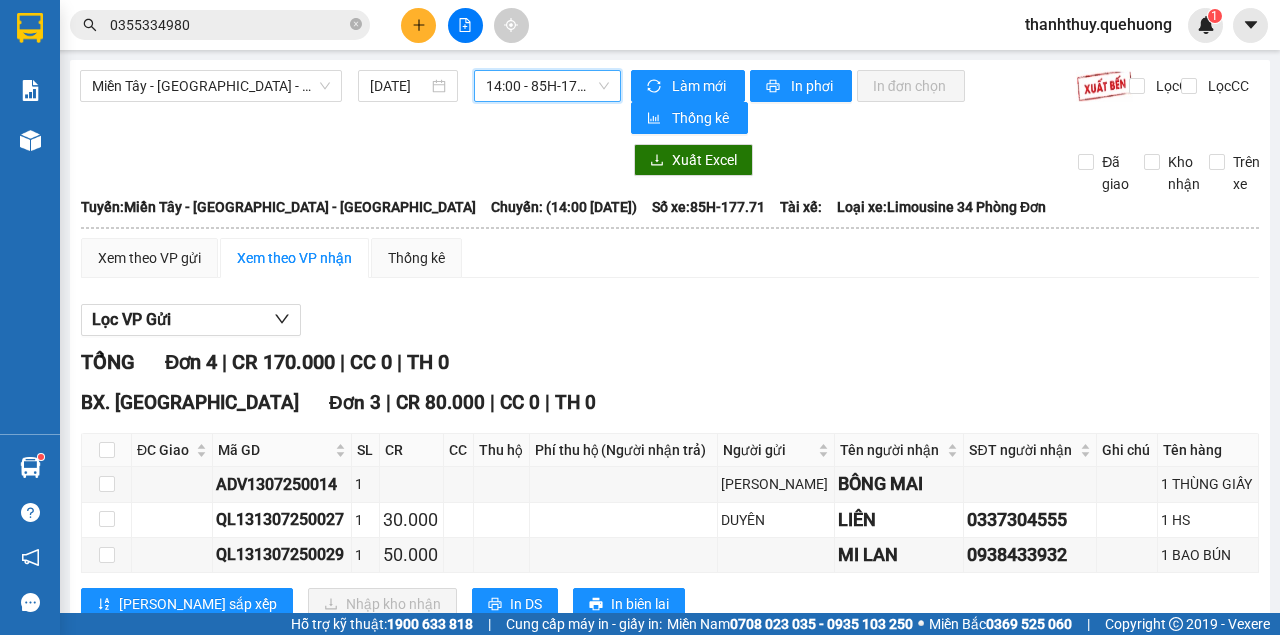 scroll, scrollTop: 200, scrollLeft: 0, axis: vertical 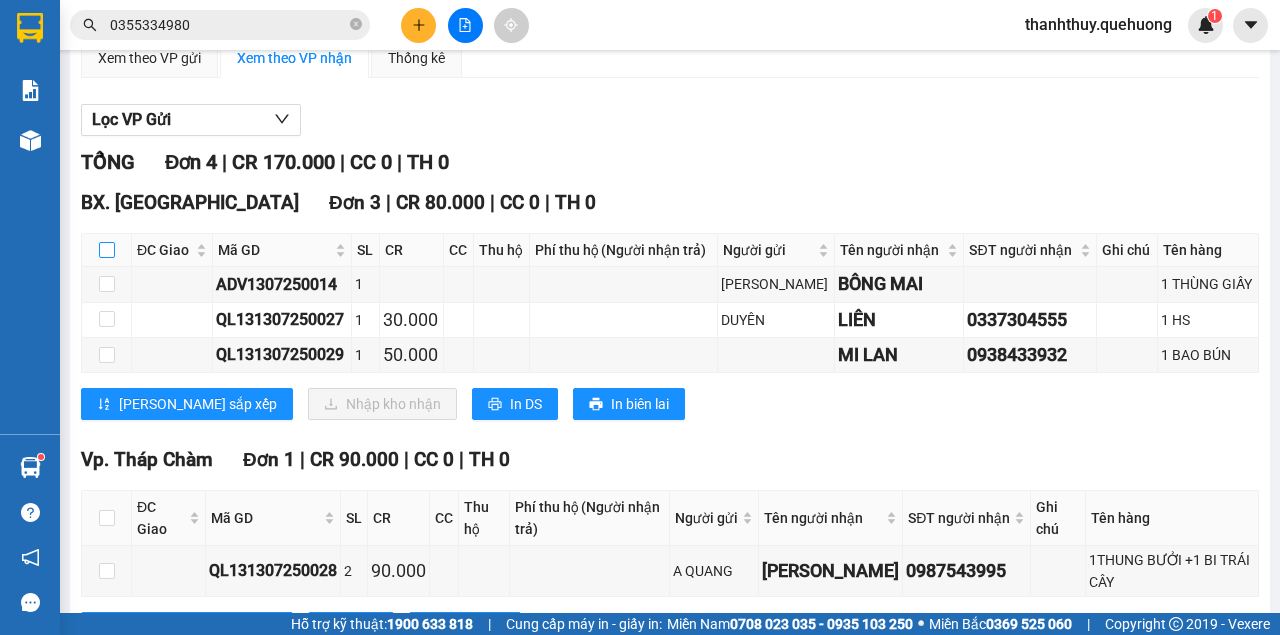 click at bounding box center (107, 250) 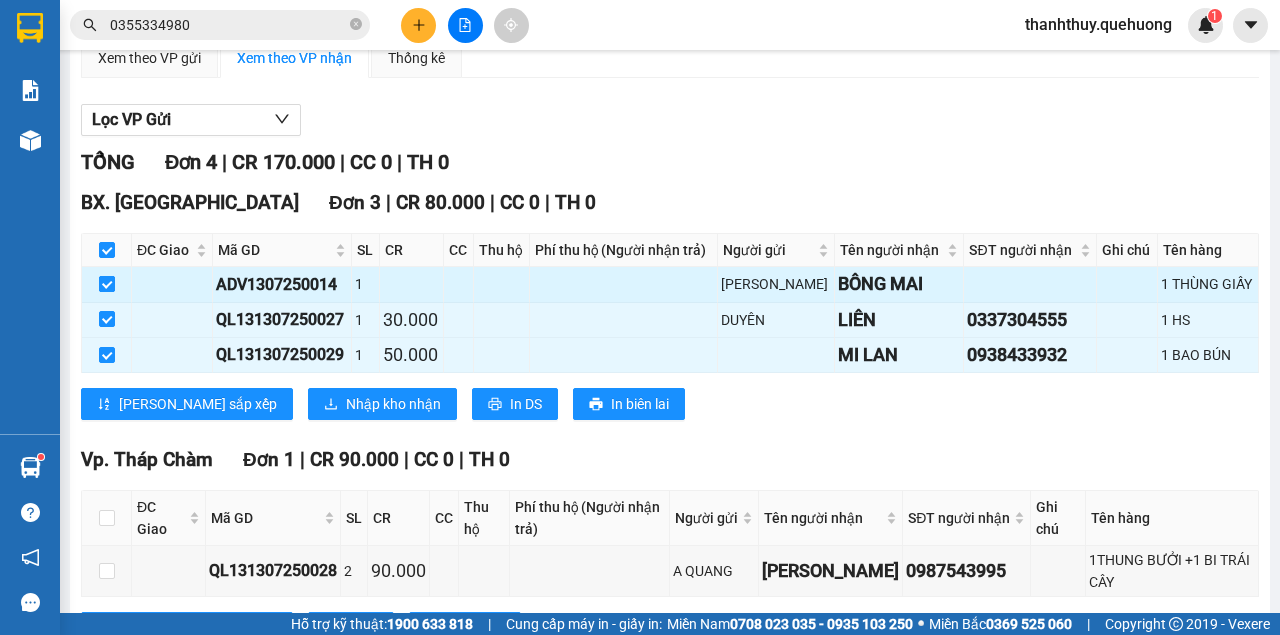 click at bounding box center [107, 284] 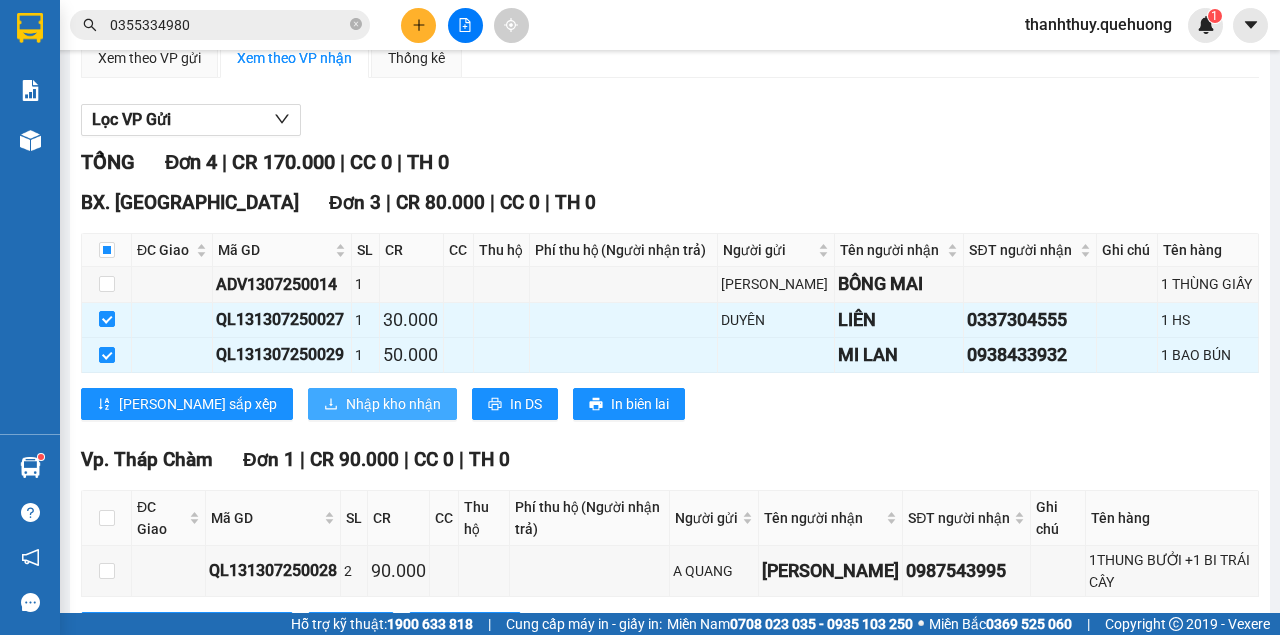 click on "Nhập kho nhận" at bounding box center [393, 404] 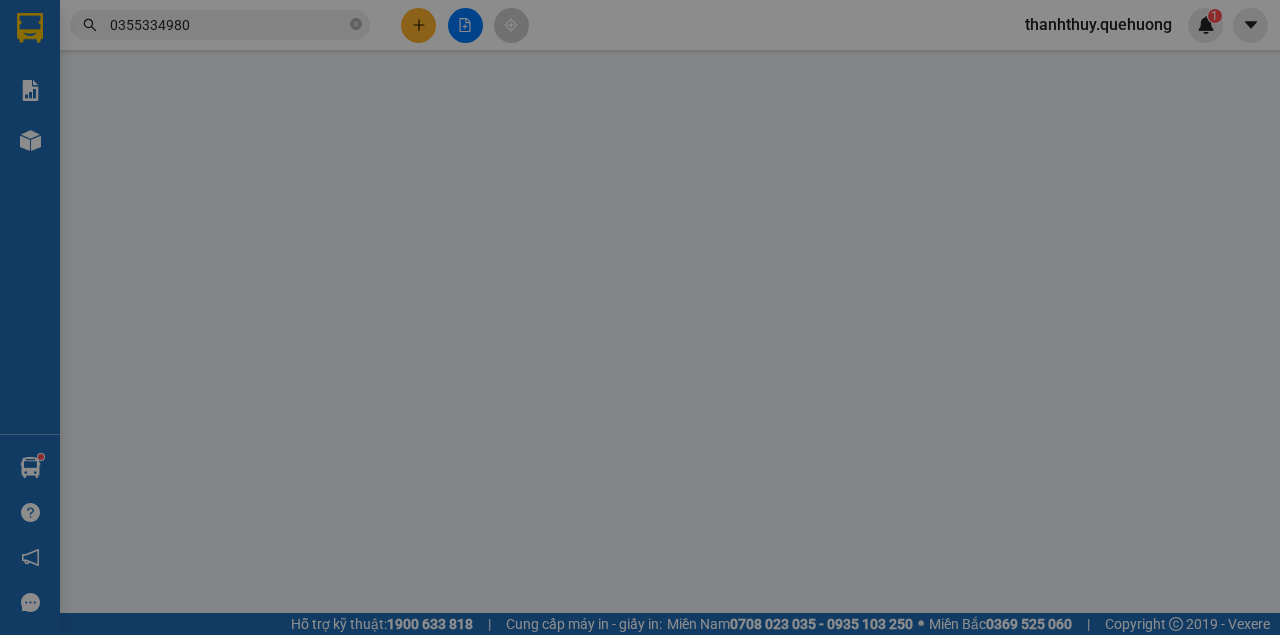 scroll, scrollTop: 0, scrollLeft: 0, axis: both 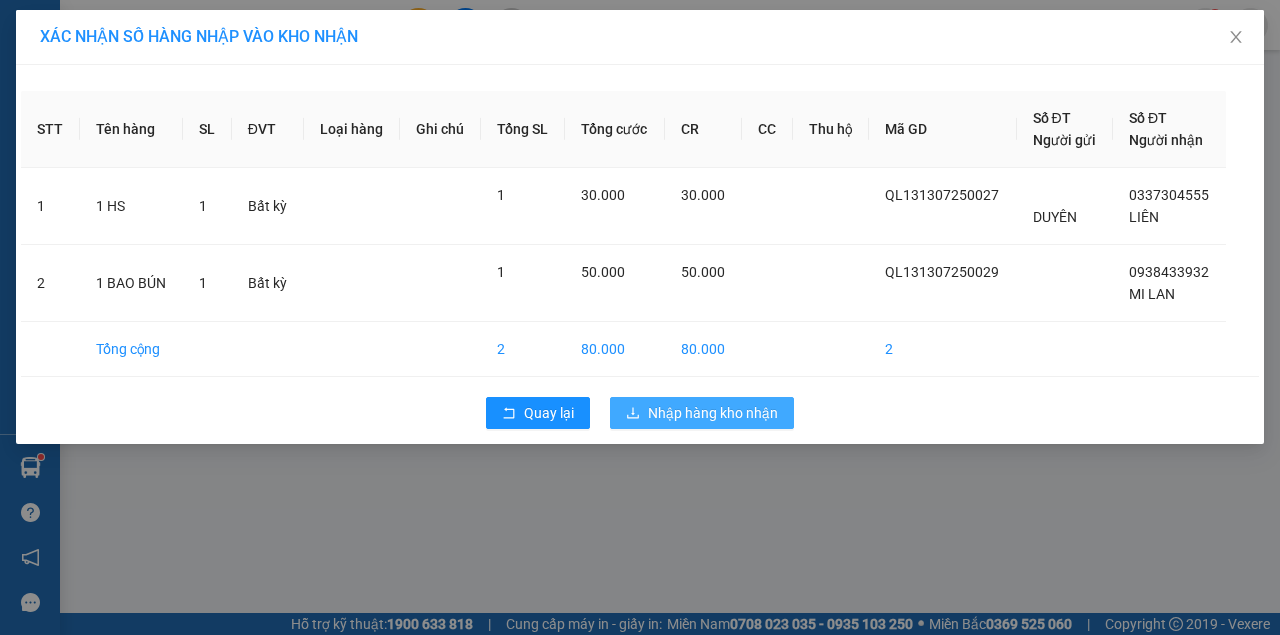 click on "Nhập hàng kho nhận" at bounding box center [713, 413] 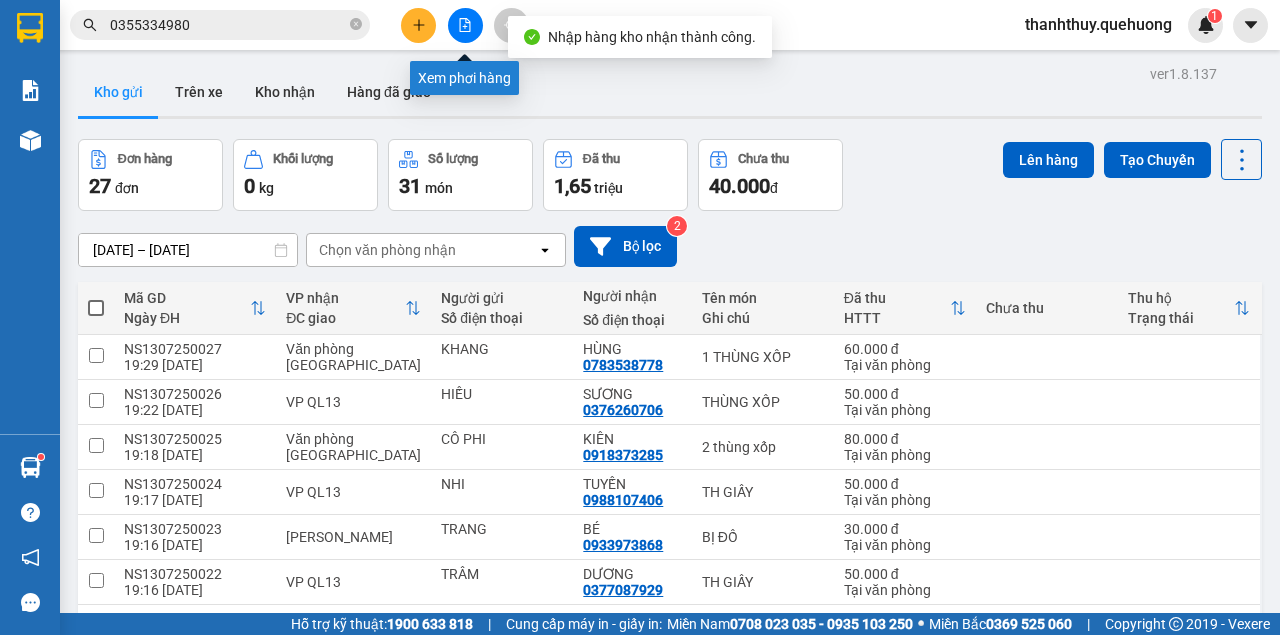 click 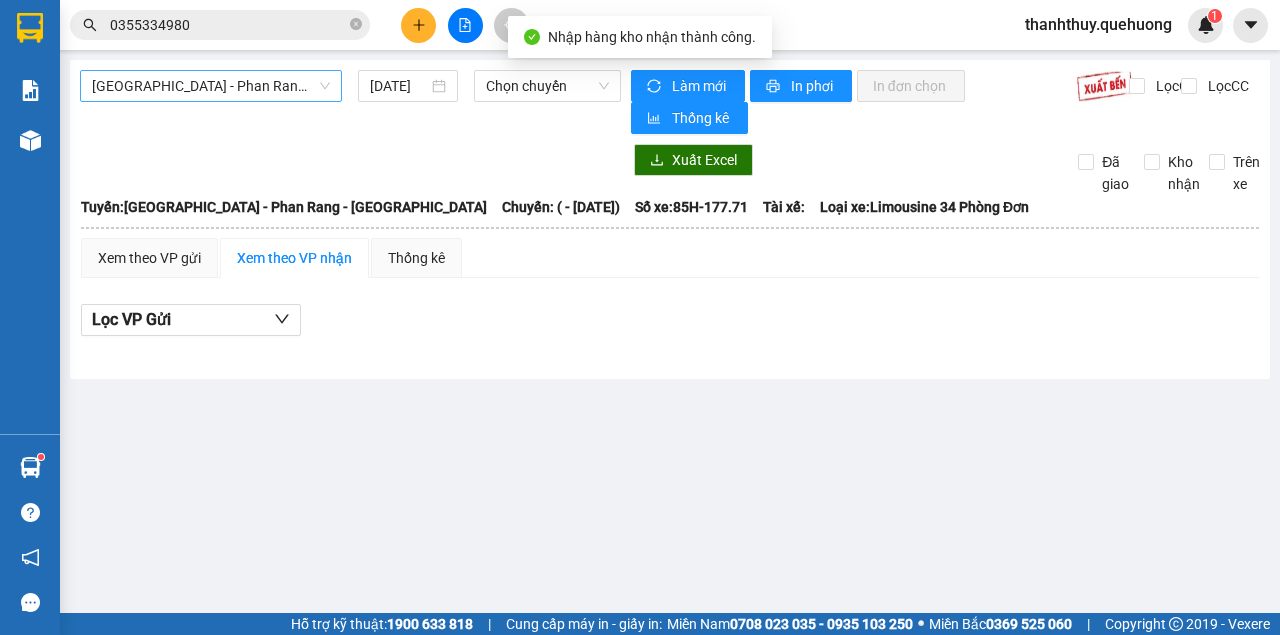 click on "[GEOGRAPHIC_DATA] - Phan Rang - [GEOGRAPHIC_DATA]" at bounding box center [211, 86] 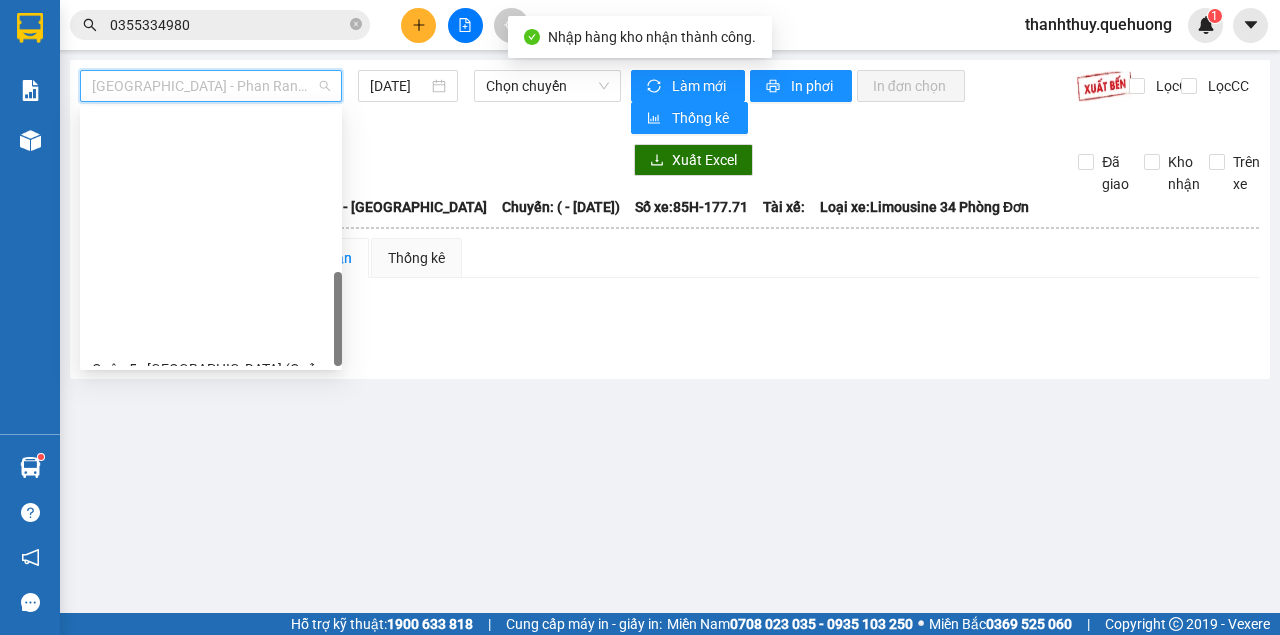 scroll, scrollTop: 608, scrollLeft: 0, axis: vertical 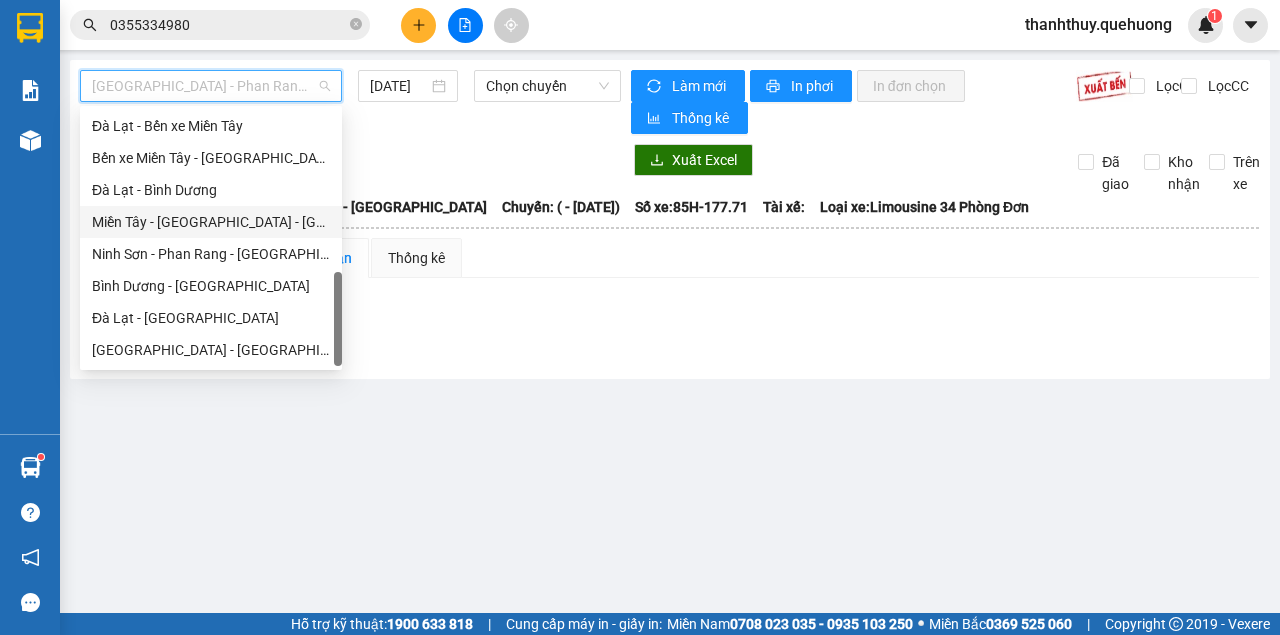 click on "Miền Tây - [GEOGRAPHIC_DATA] - [GEOGRAPHIC_DATA]" at bounding box center [211, 222] 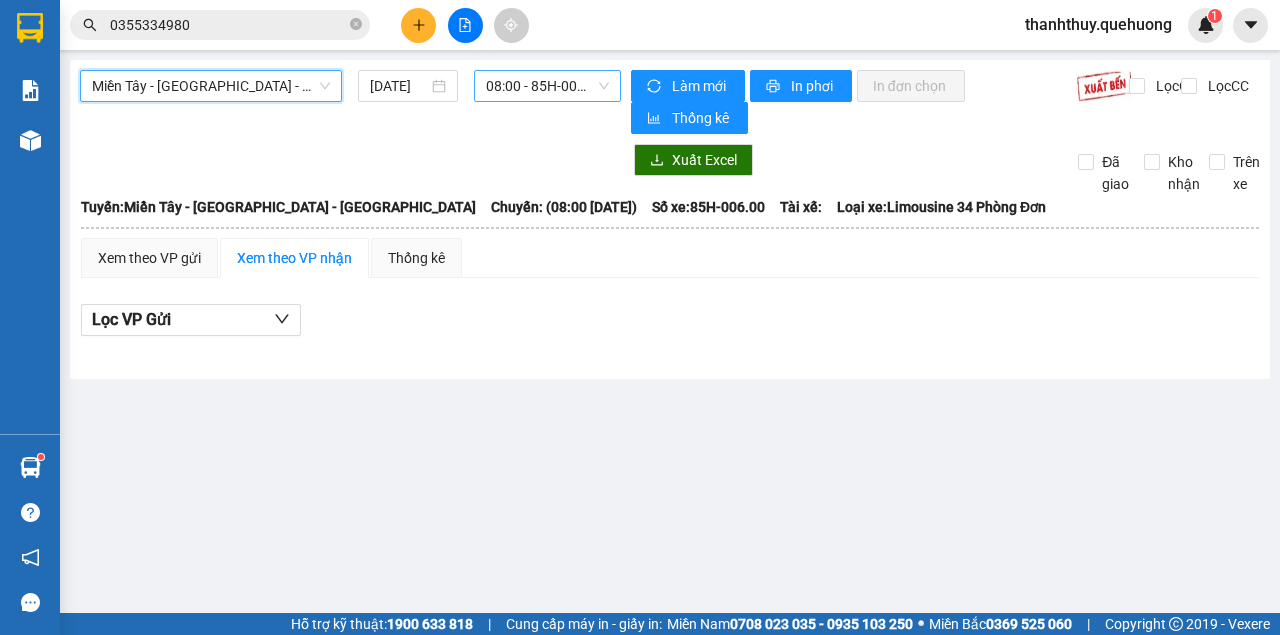 click on "08:00     - 85H-006.00" at bounding box center (547, 86) 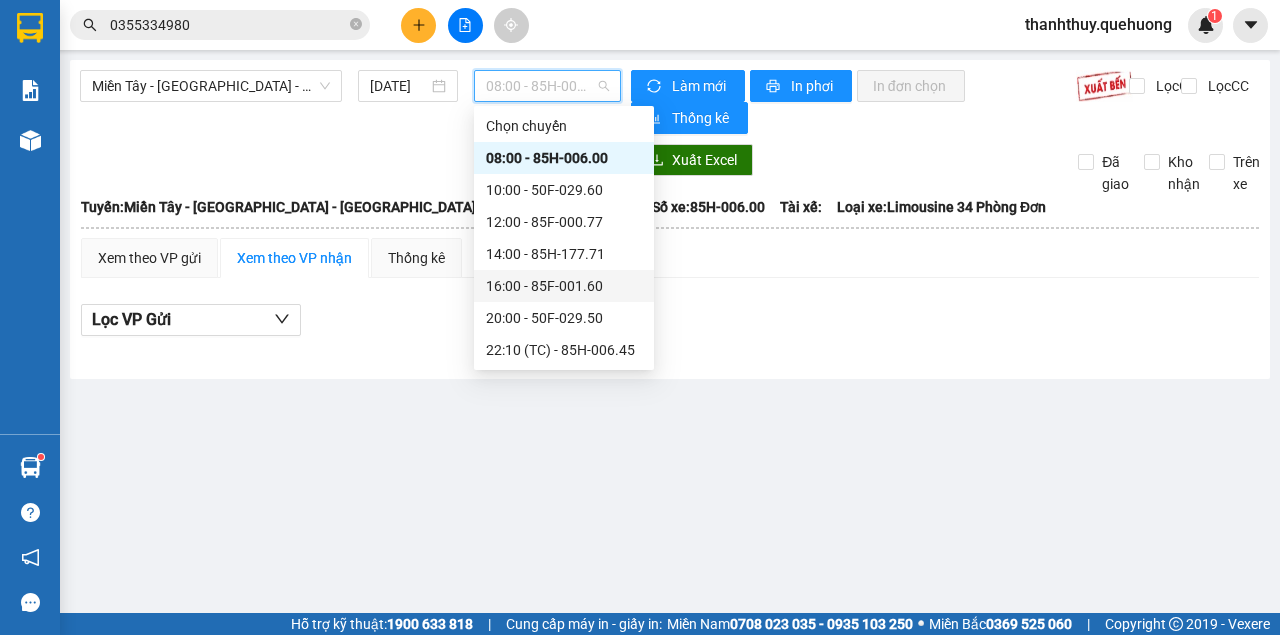 click on "16:00     - 85F-001.60" at bounding box center [564, 286] 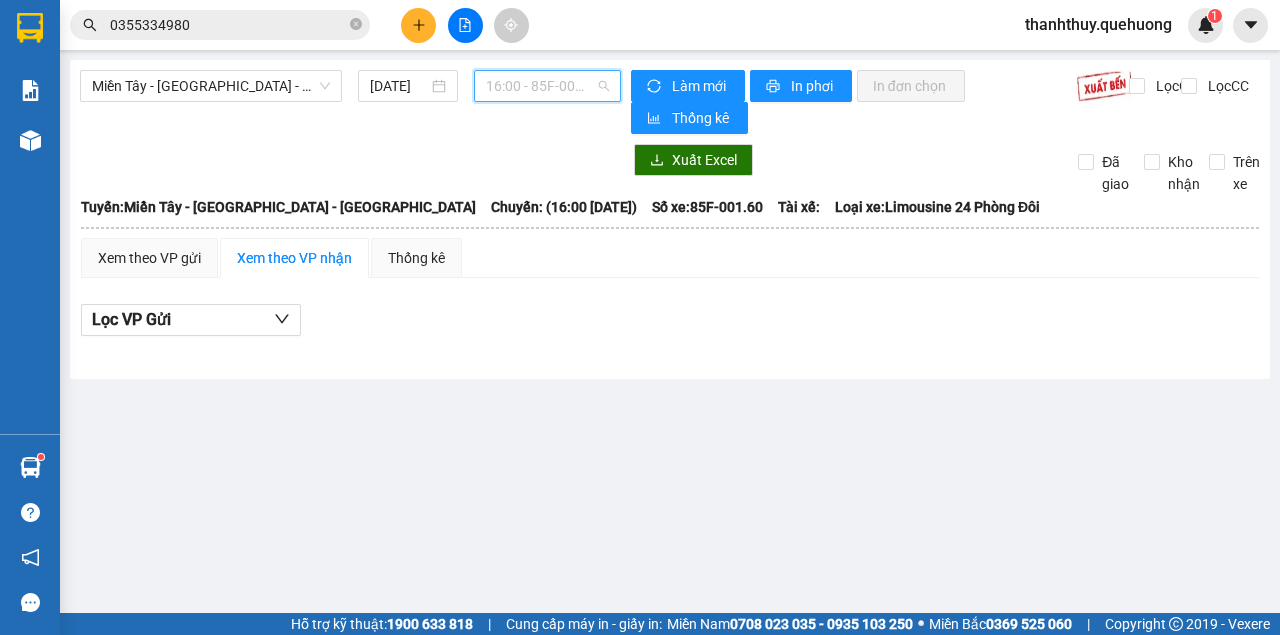 click on "16:00     - 85F-001.60" at bounding box center (547, 86) 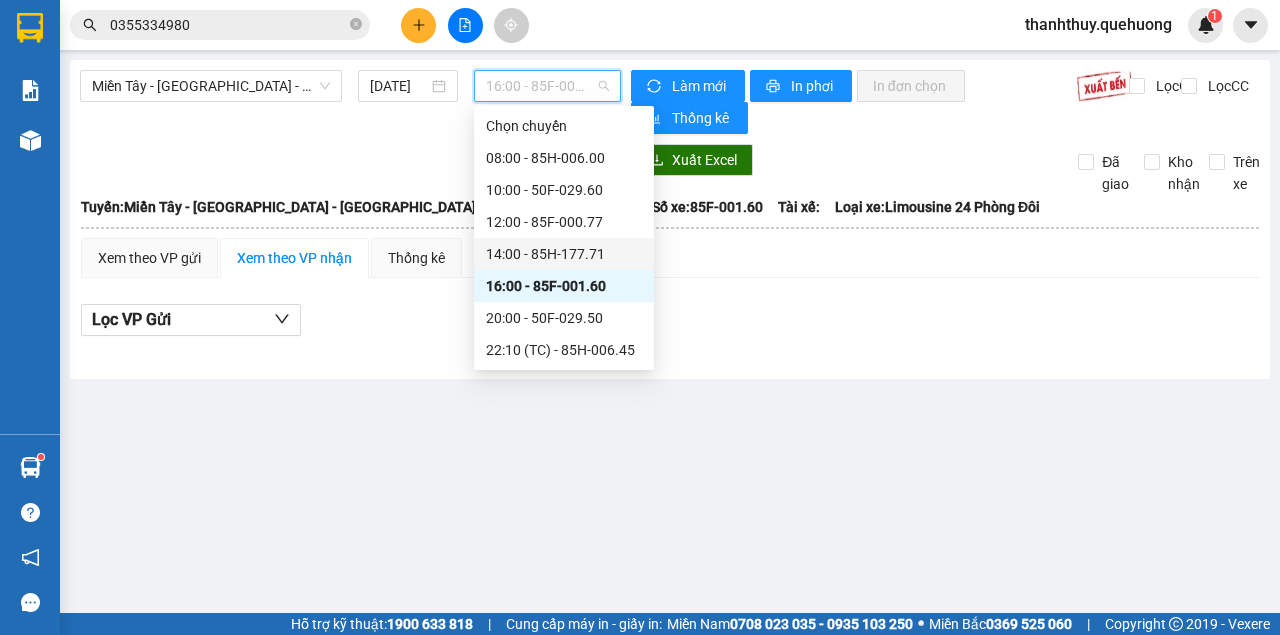click on "14:00     - 85H-177.71" at bounding box center [564, 254] 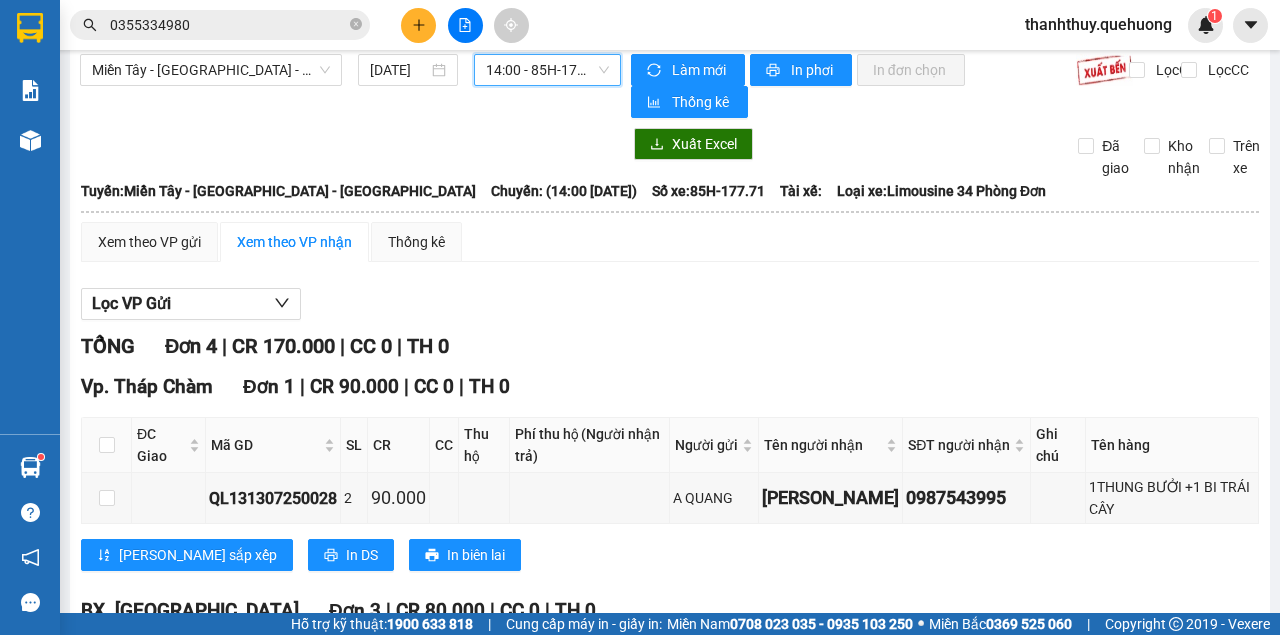 scroll, scrollTop: 0, scrollLeft: 0, axis: both 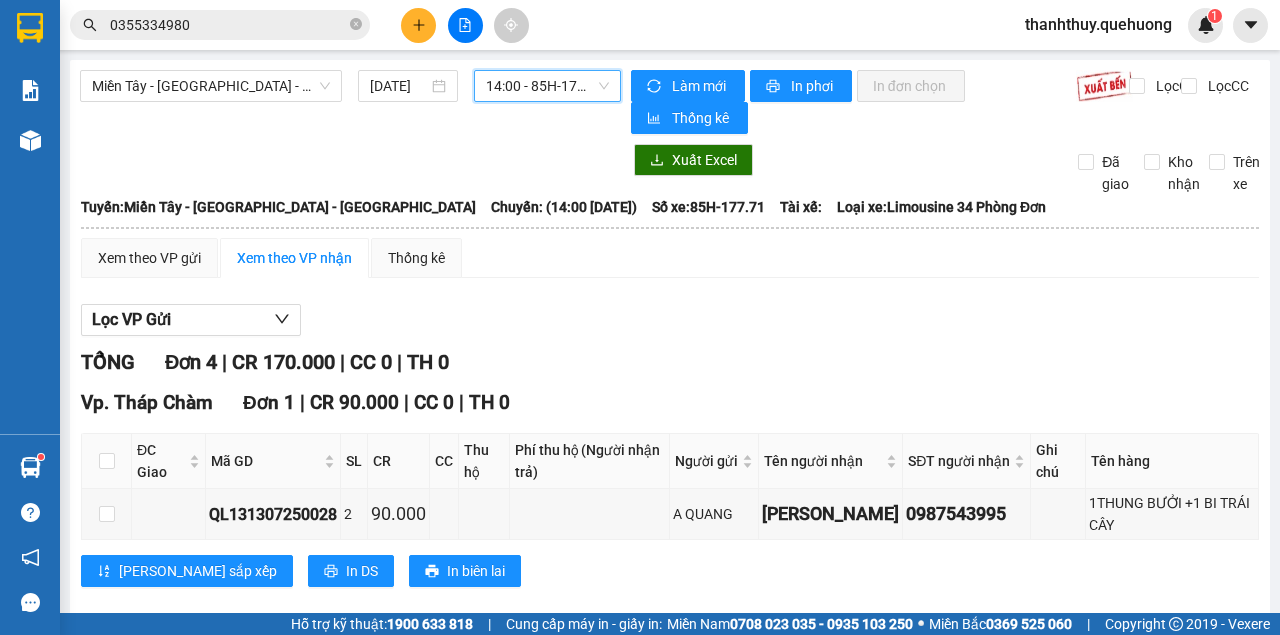 click on "0355334980" at bounding box center [228, 25] 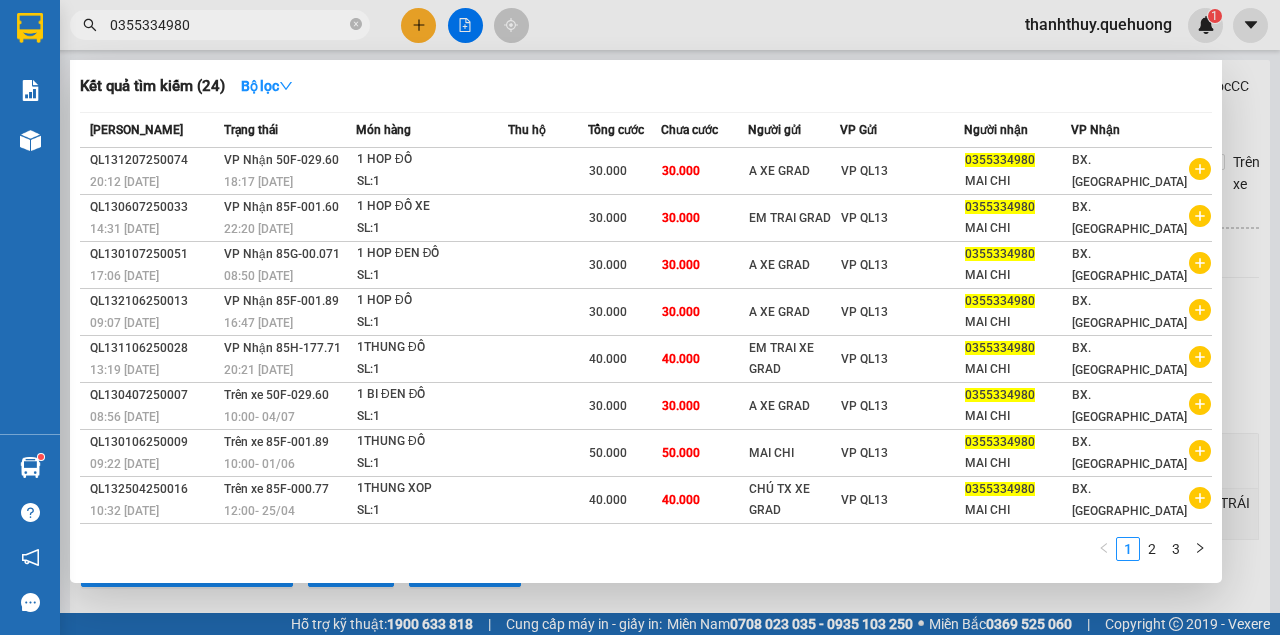 click on "0355334980" at bounding box center [228, 25] 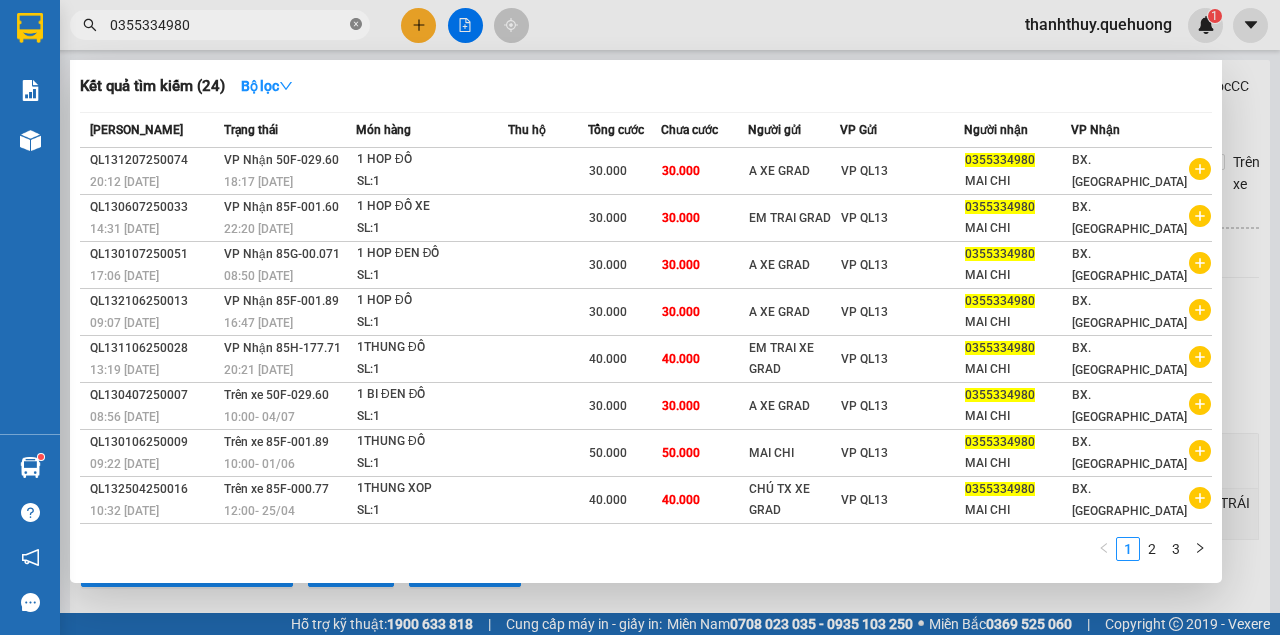 click 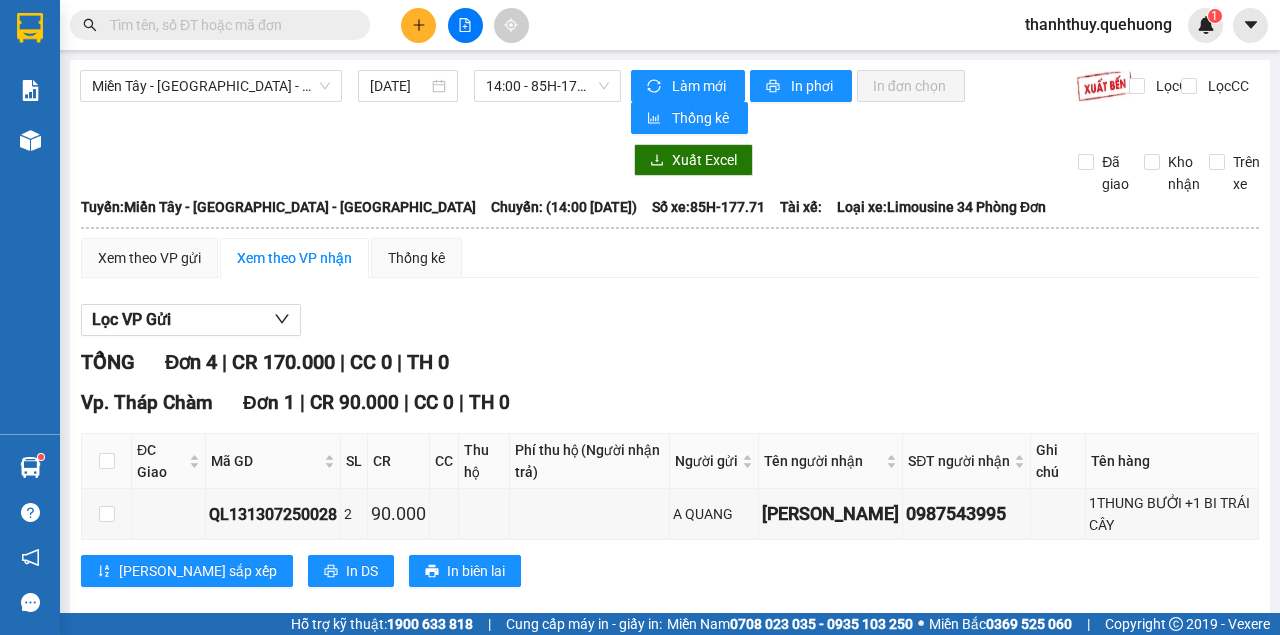 click at bounding box center (228, 25) 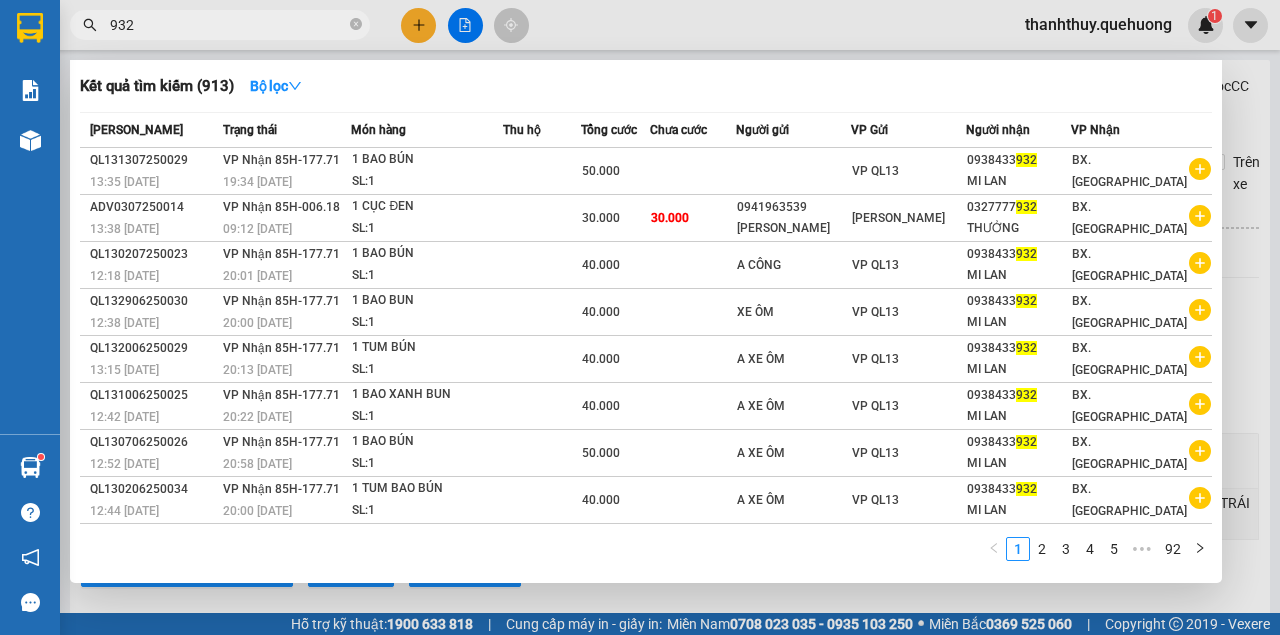 click at bounding box center [640, 317] 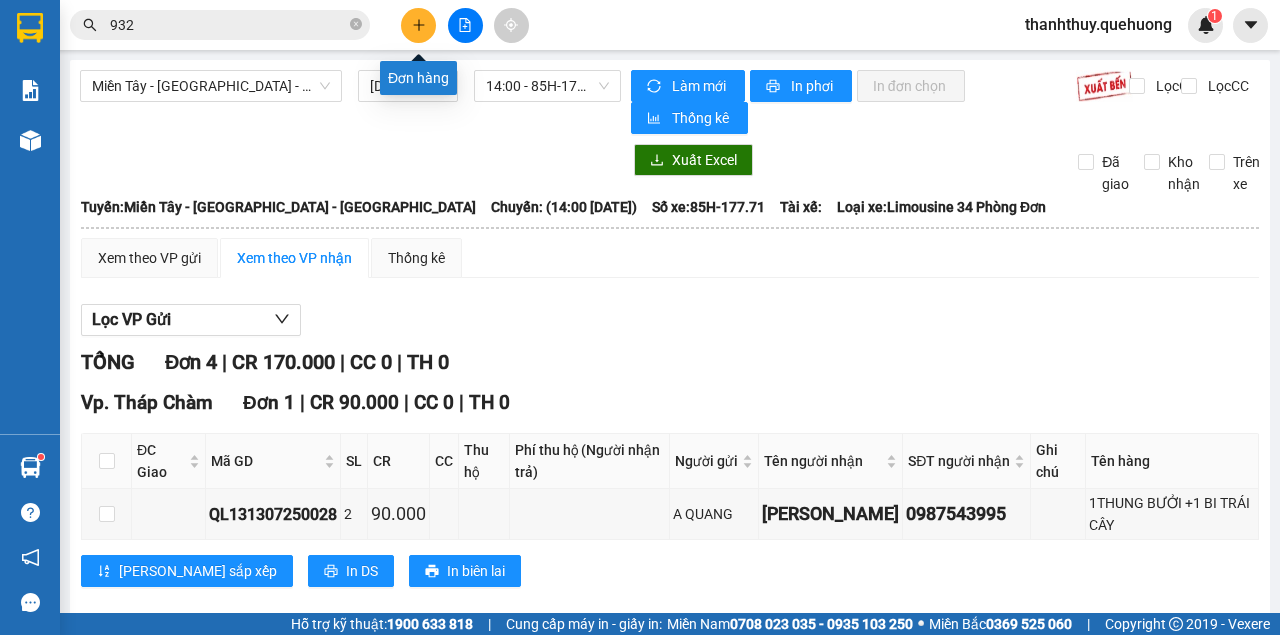 click 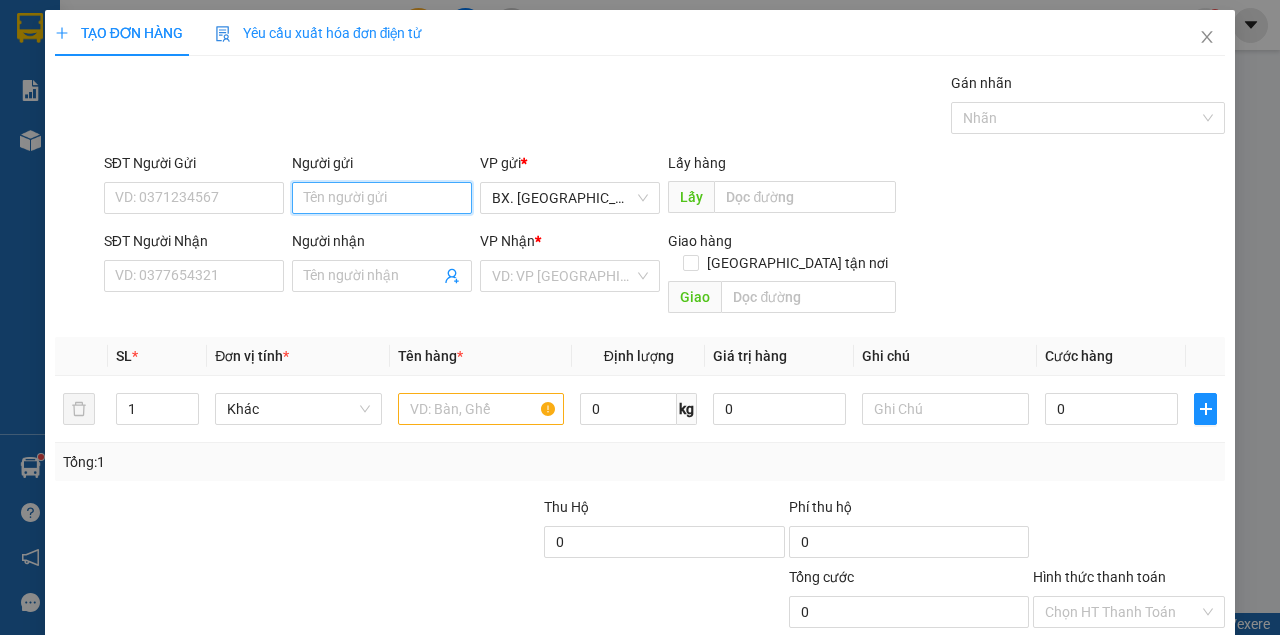 click on "Người gửi" at bounding box center (382, 198) 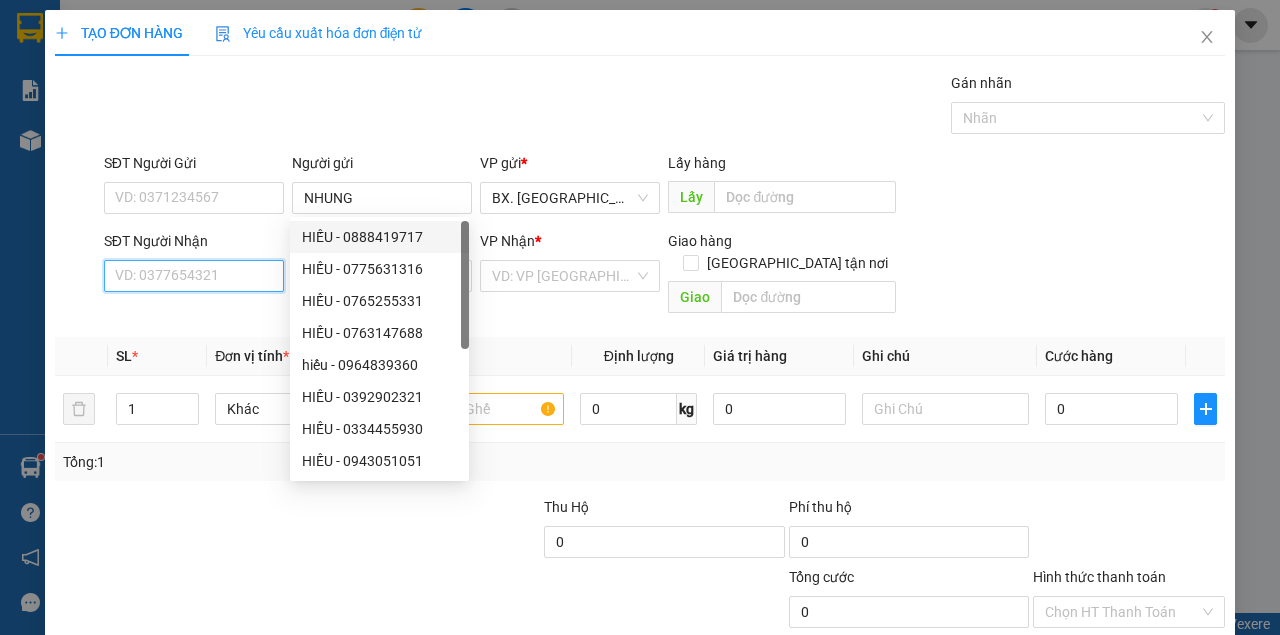 click on "SĐT Người Nhận" at bounding box center [194, 276] 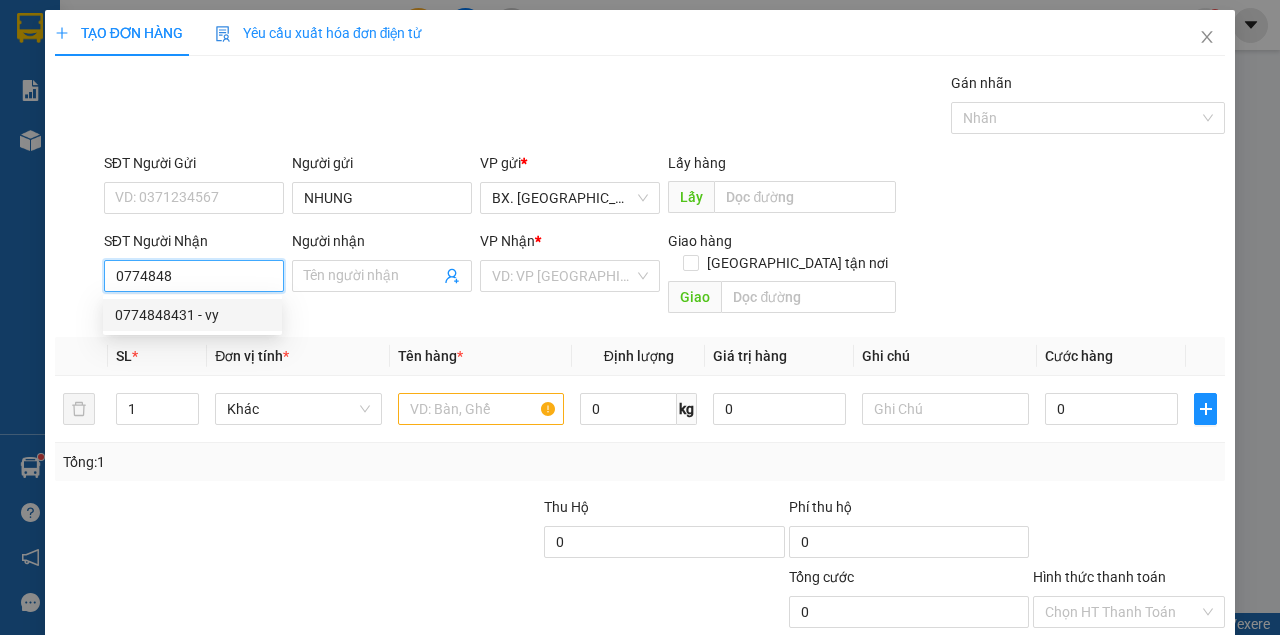 click on "0774848431 - vy" at bounding box center (192, 315) 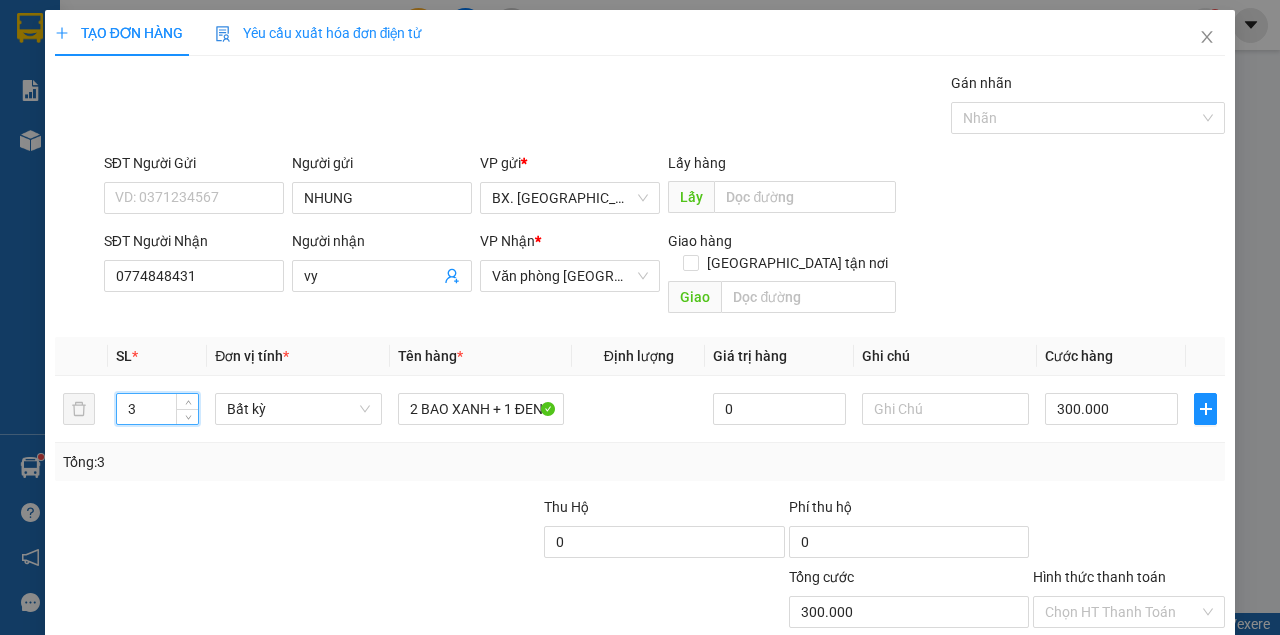 drag, startPoint x: 147, startPoint y: 379, endPoint x: 64, endPoint y: 430, distance: 97.41663 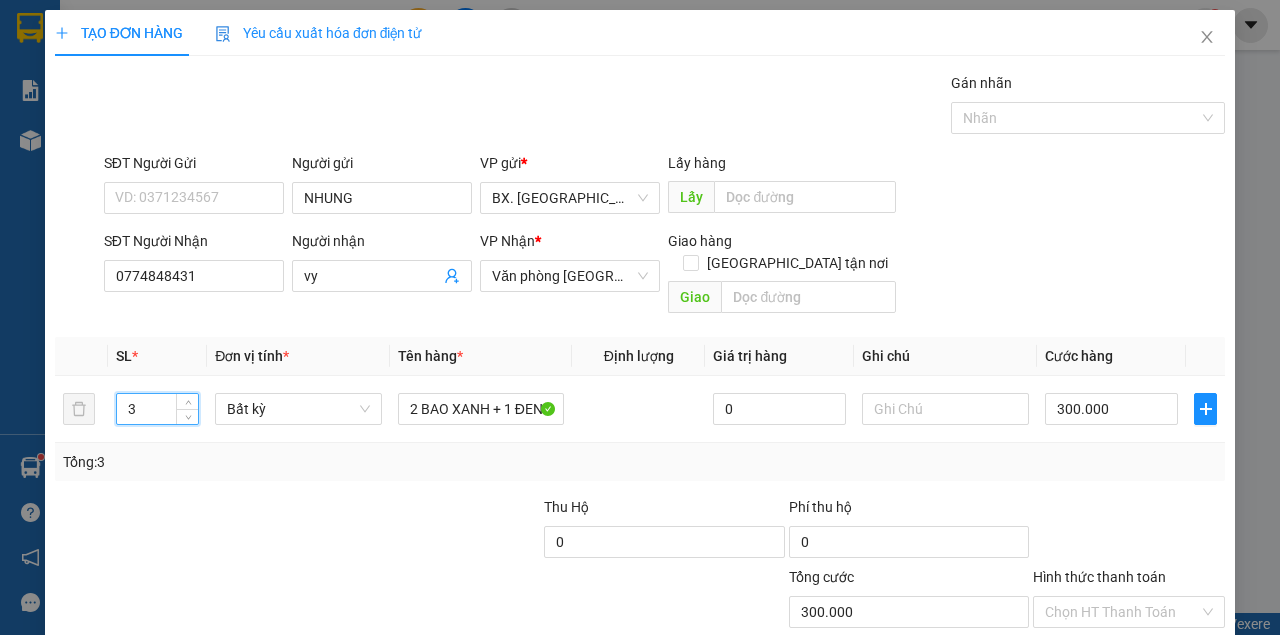 click on "SL  * Đơn vị tính  * Tên hàng  * Định lượng Giá trị hàng Ghi chú Cước hàng                   3 Bất kỳ 2 BAO XANH + 1 ĐEN 0 300.000 Tổng:  3" at bounding box center (640, 409) 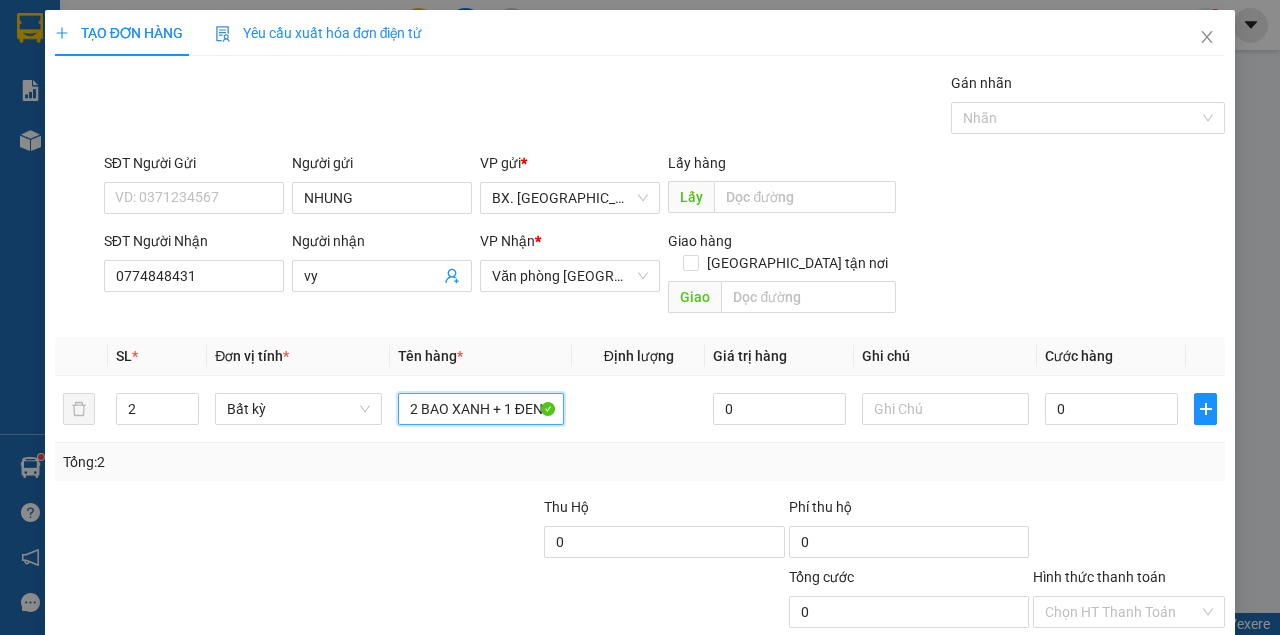 drag, startPoint x: 486, startPoint y: 388, endPoint x: 1081, endPoint y: 482, distance: 602.37946 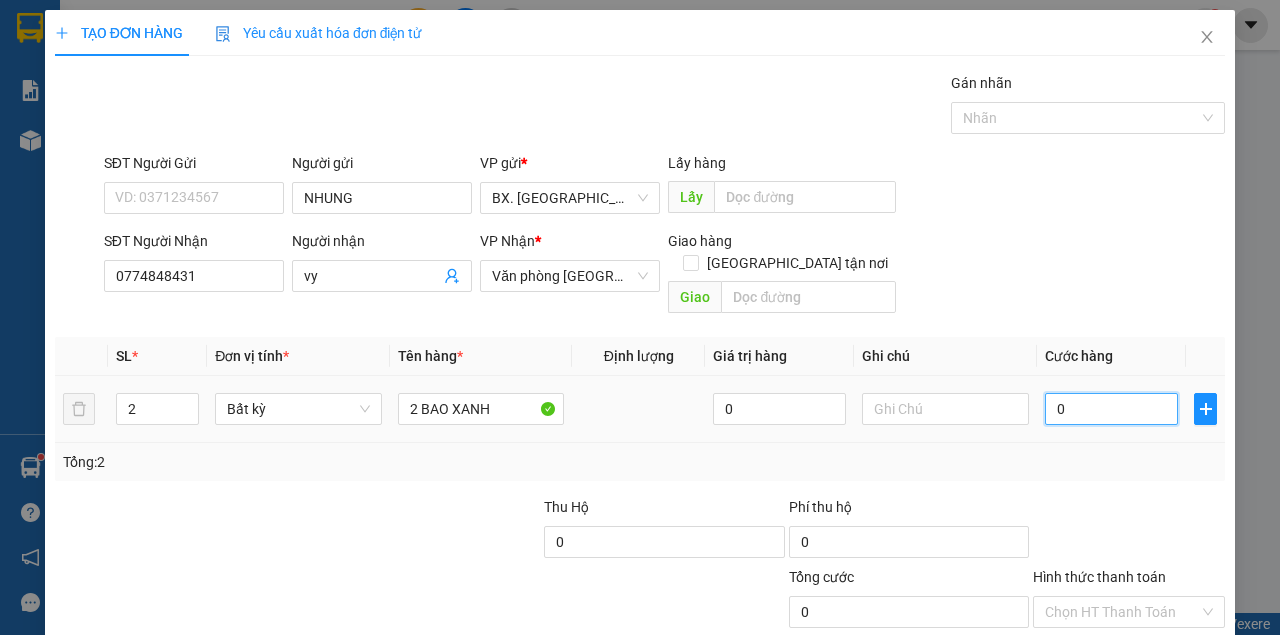 click on "0" at bounding box center (1111, 409) 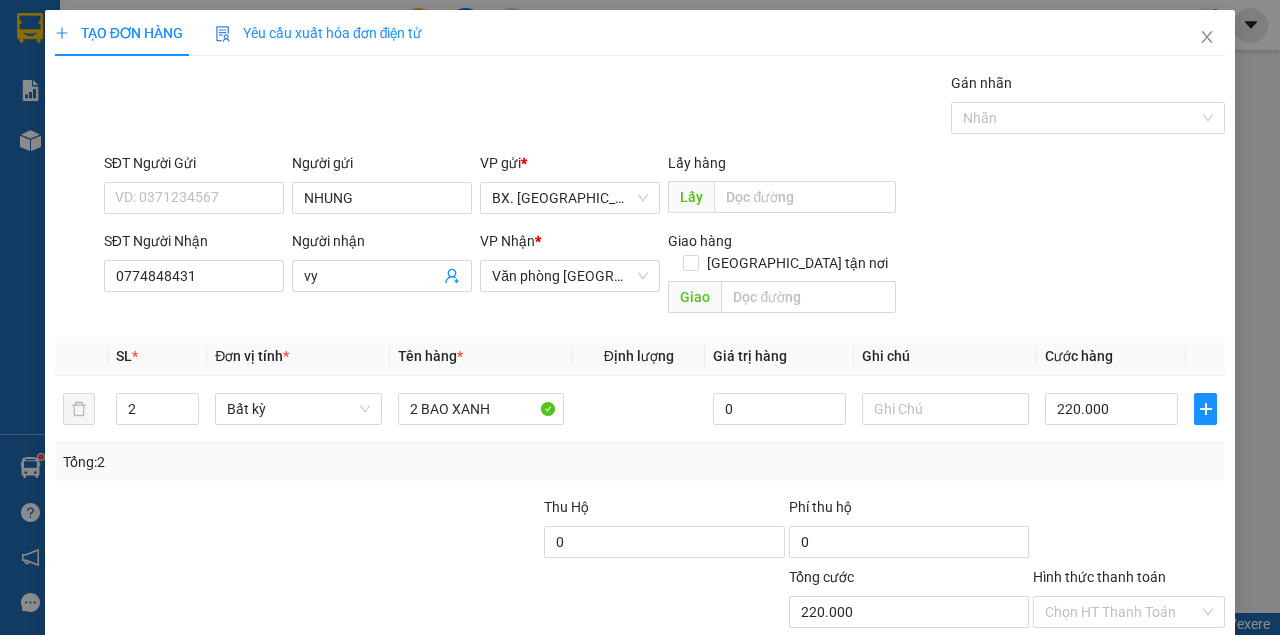 click on "SĐT Người Gửi VD: 0371234567 Người gửi NHUNG VP gửi  * BX. [GEOGRAPHIC_DATA] Lấy hàng Lấy" at bounding box center (664, 187) 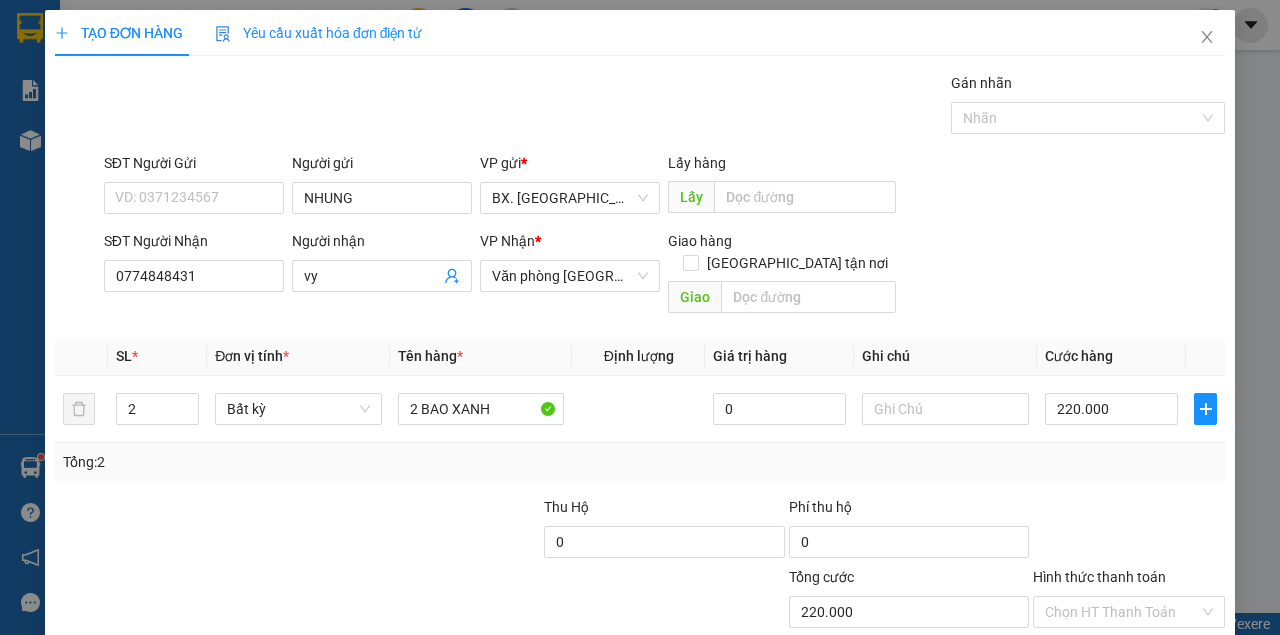 click on "SĐT Người Gửi VD: 0371234567 Người gửi NHUNG VP gửi  * BX. [GEOGRAPHIC_DATA] Lấy hàng Lấy SĐT Người Nhận 0774848431 Người nhận vy VP Nhận  * Văn phòng [GEOGRAPHIC_DATA] hàng [GEOGRAPHIC_DATA] tận nơi [GEOGRAPHIC_DATA]" at bounding box center [640, 237] 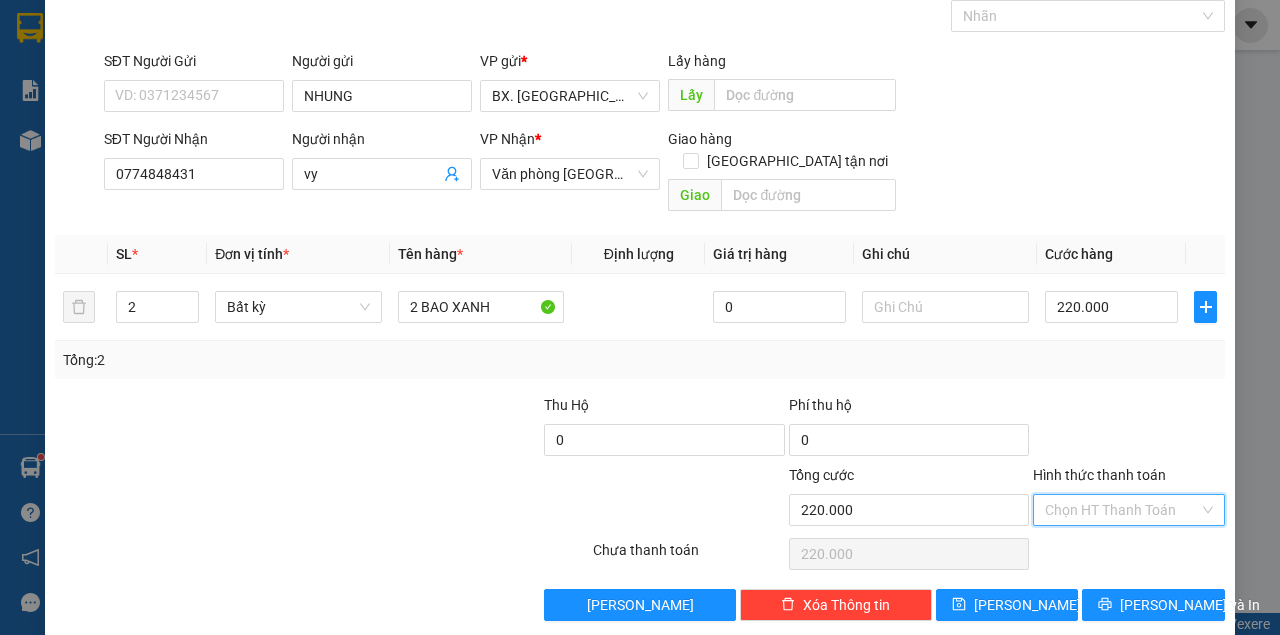 click on "Hình thức thanh toán" at bounding box center (1122, 510) 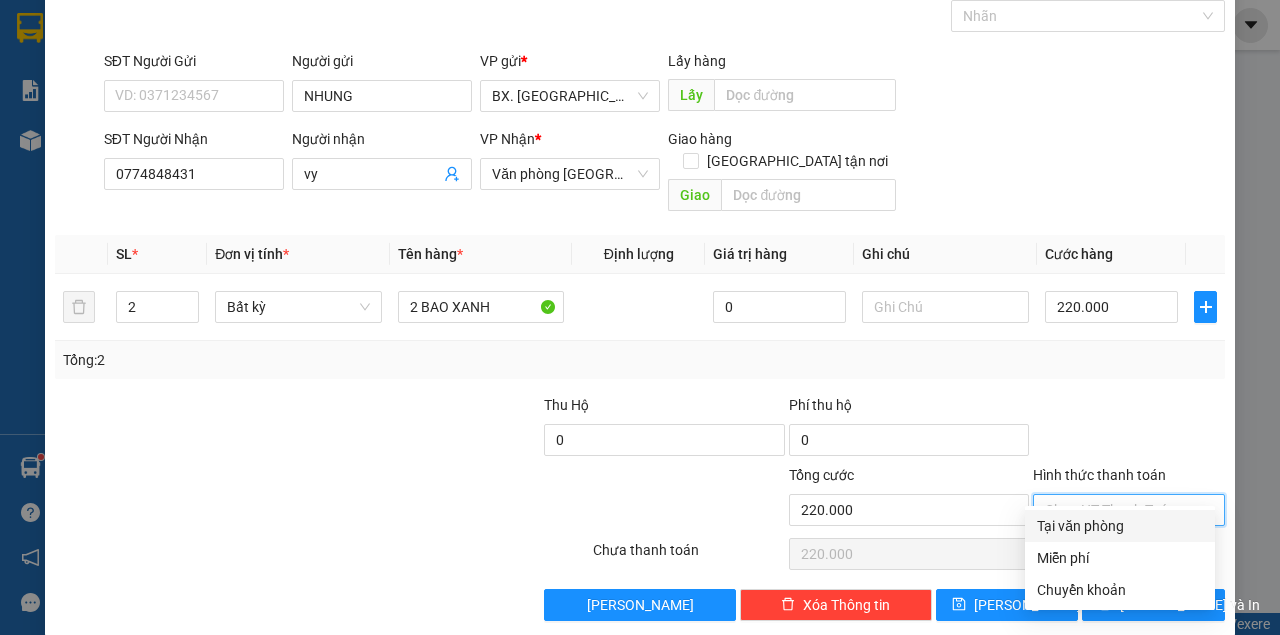 click on "Tại văn phòng" at bounding box center (1120, 526) 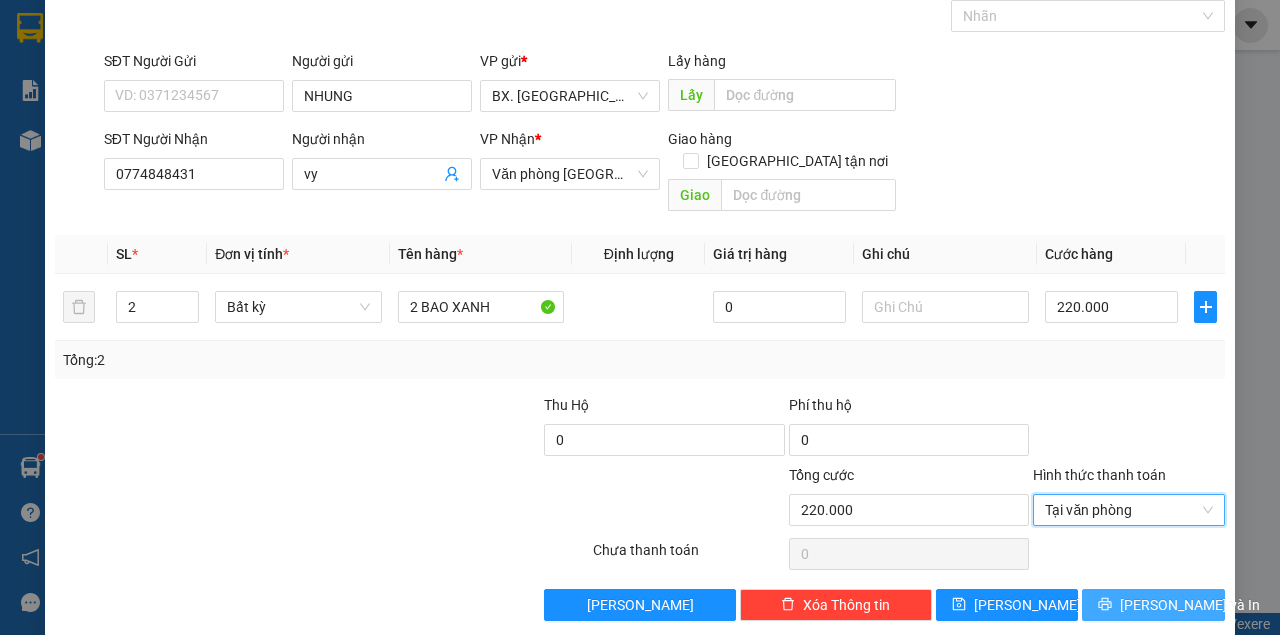 click 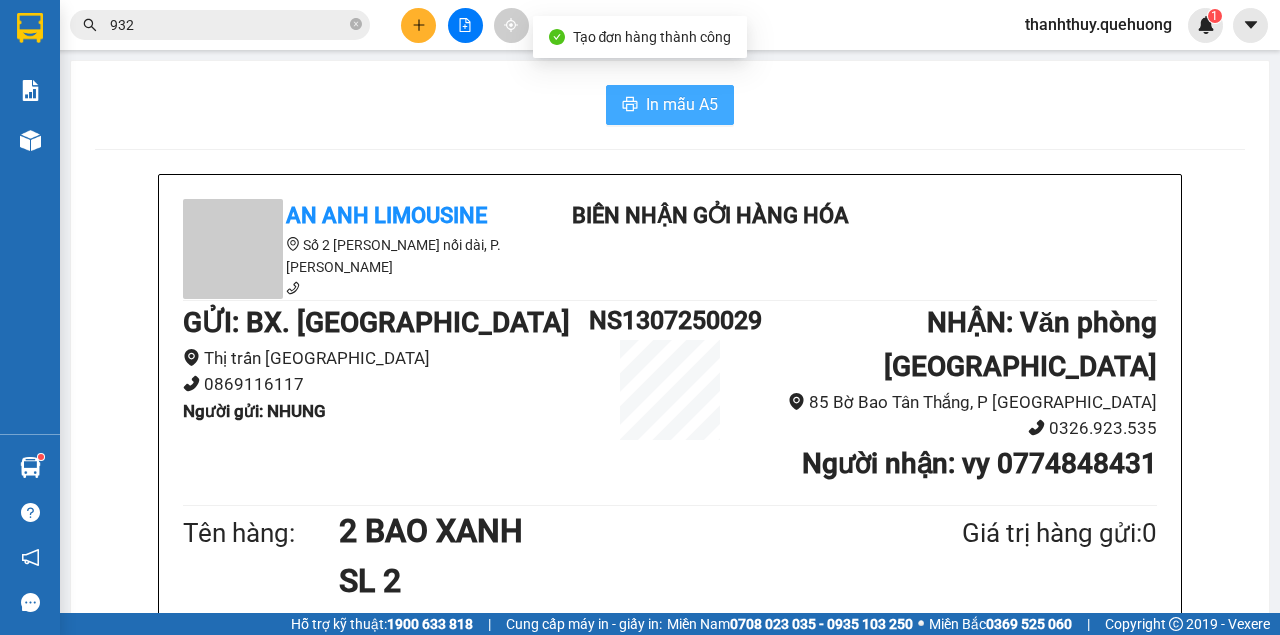 click on "In mẫu A5" at bounding box center (682, 104) 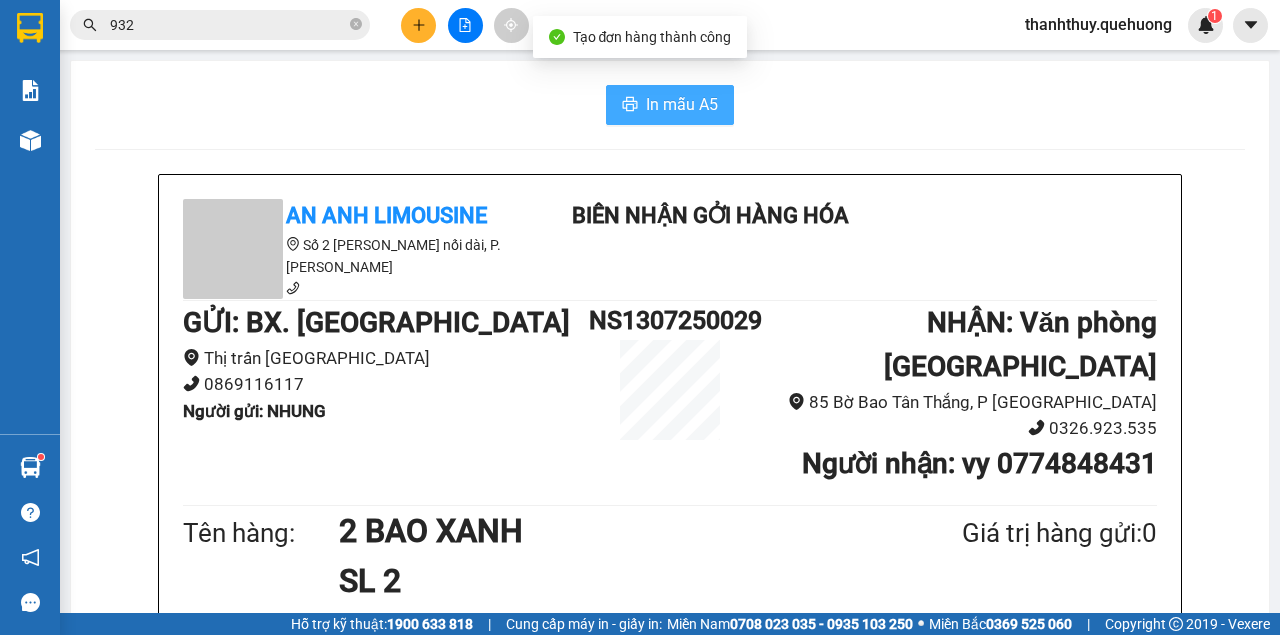 scroll, scrollTop: 0, scrollLeft: 0, axis: both 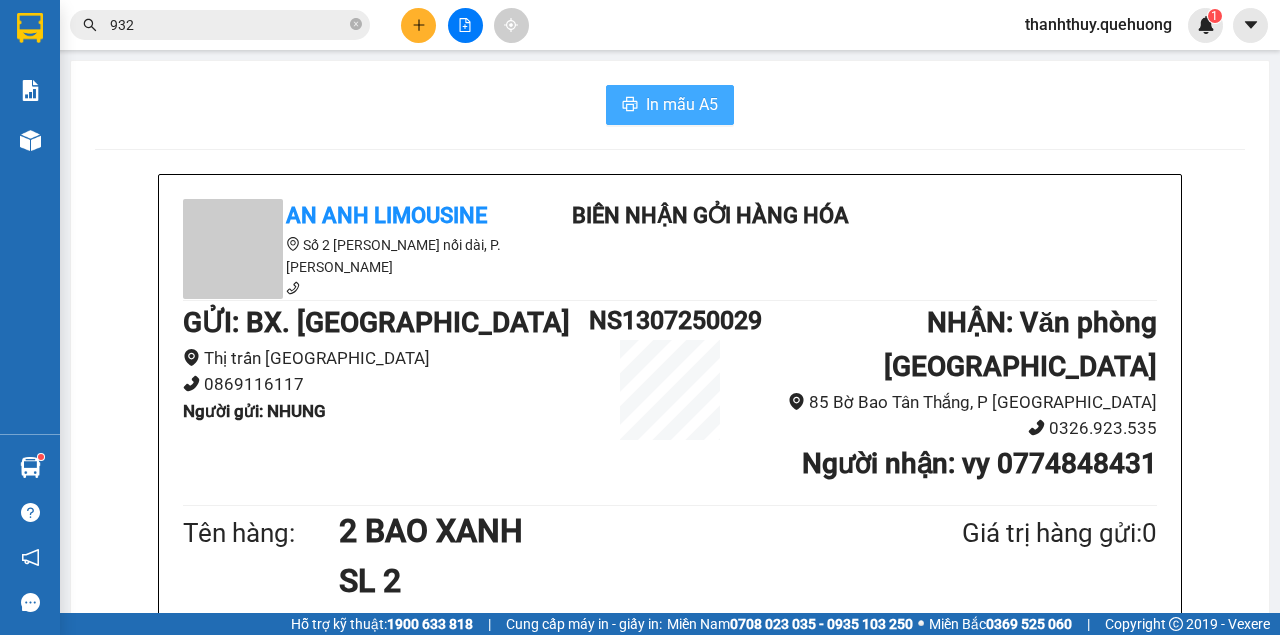 click on "In mẫu A5" at bounding box center [682, 104] 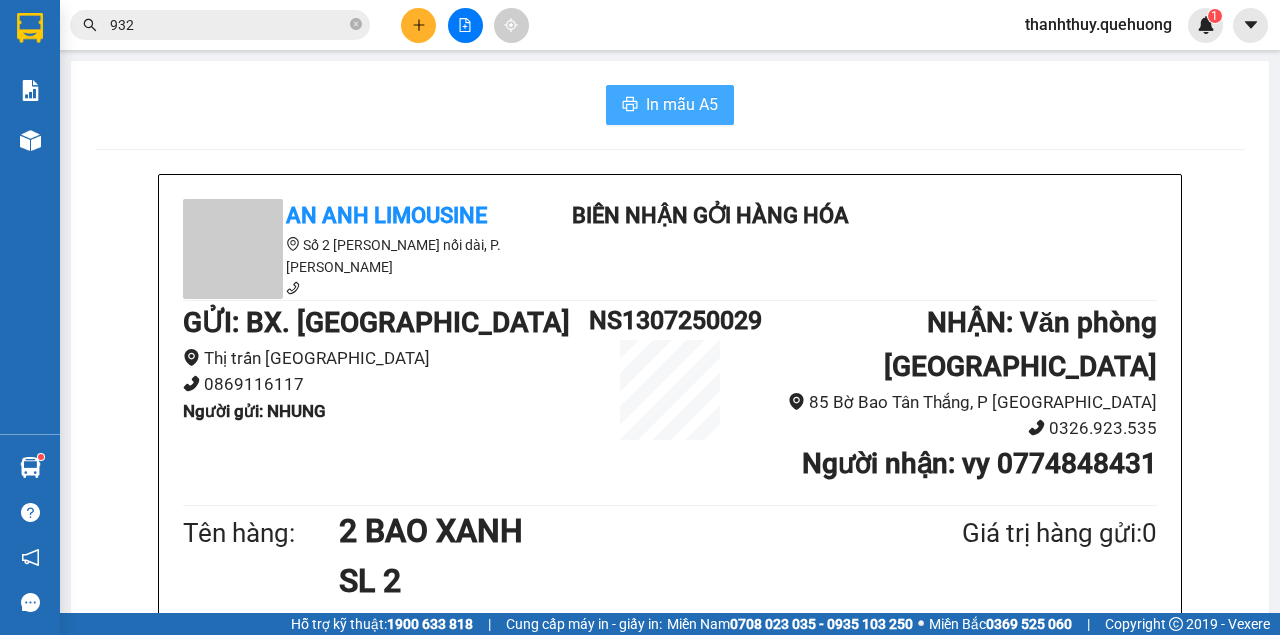 scroll, scrollTop: 0, scrollLeft: 0, axis: both 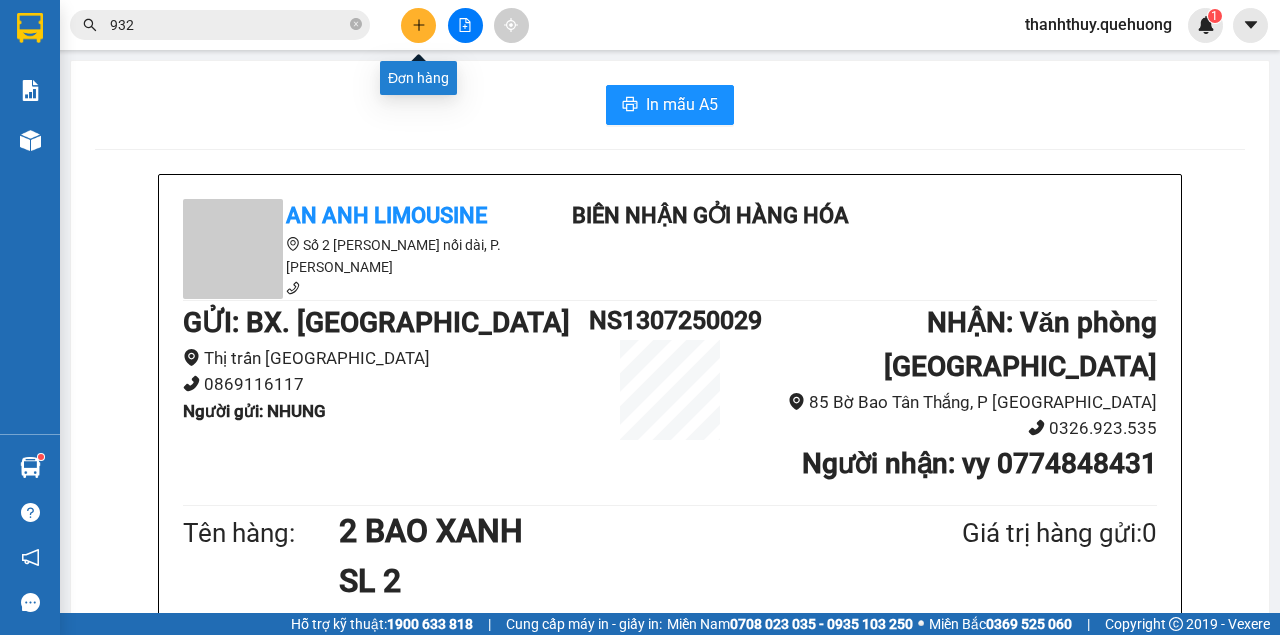 click 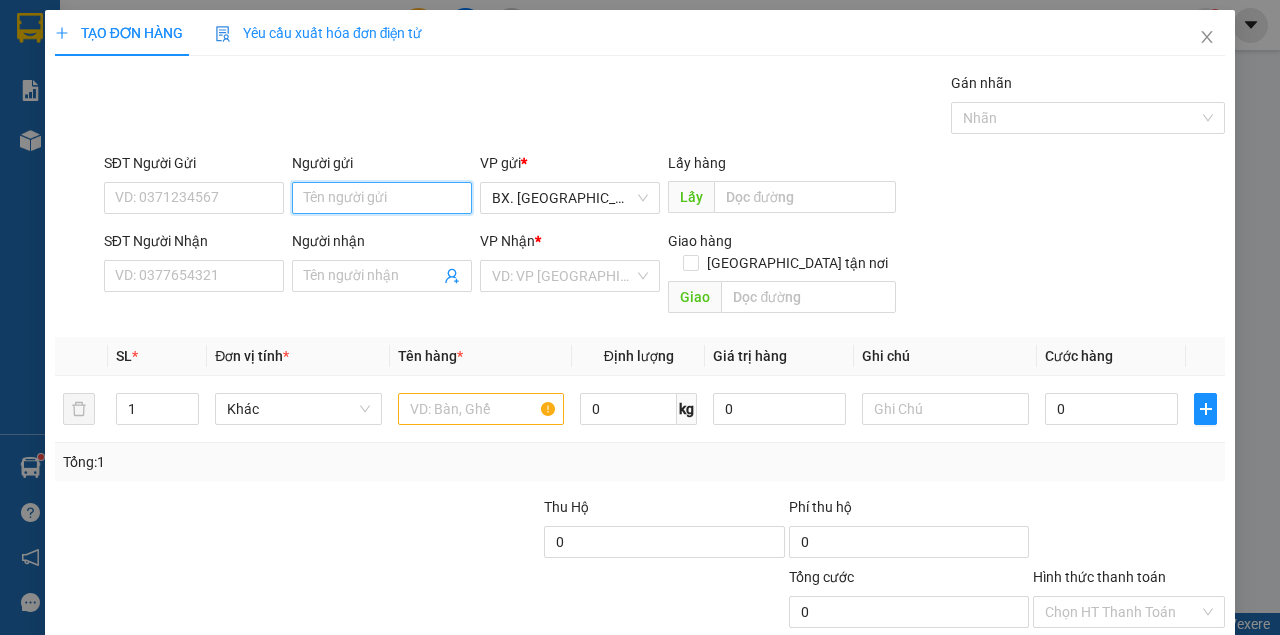 click on "Người gửi" at bounding box center (382, 198) 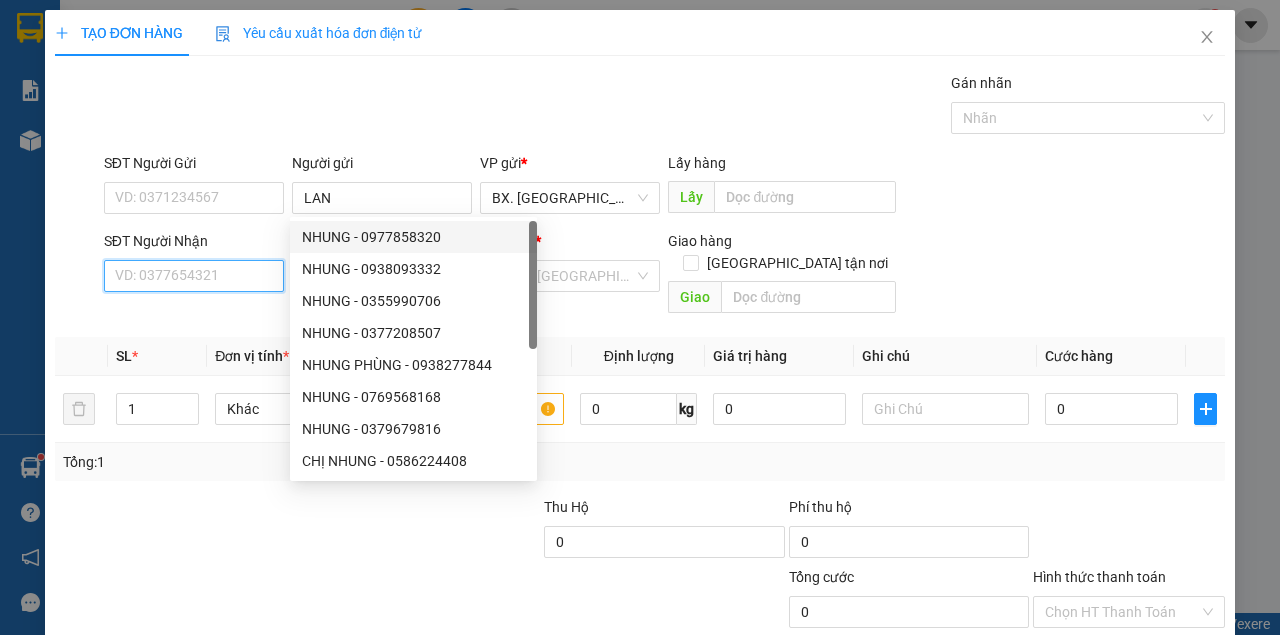 click on "SĐT Người Nhận" at bounding box center (194, 276) 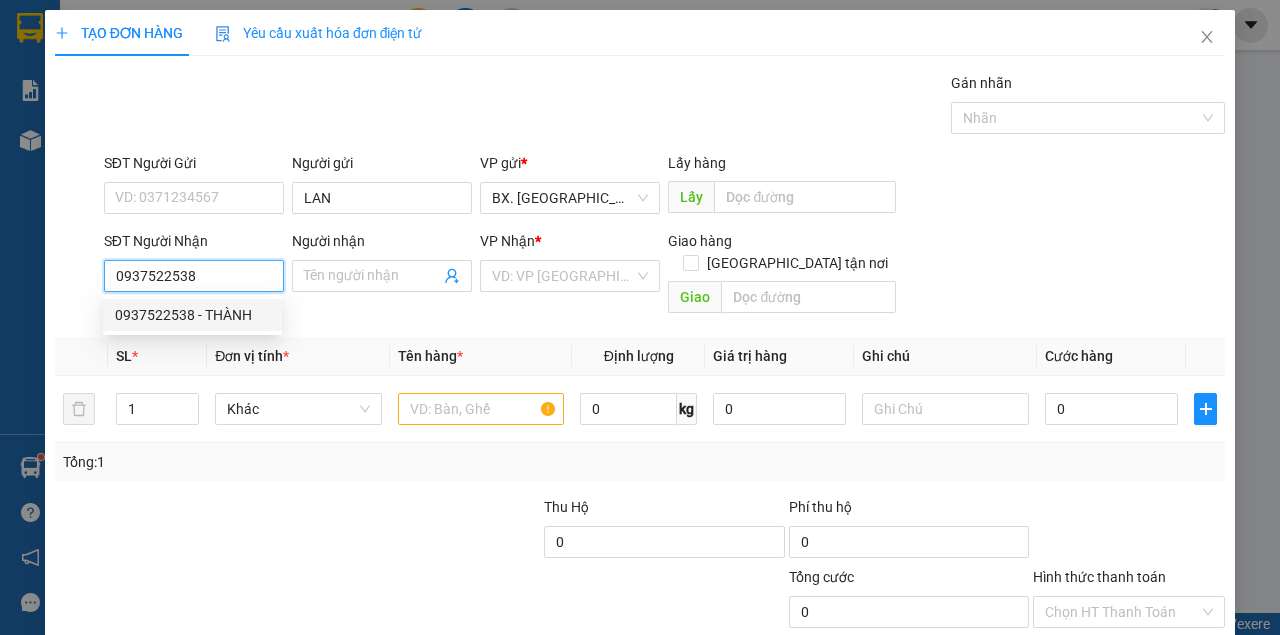 click on "0937522538 - THÀNH" at bounding box center (192, 315) 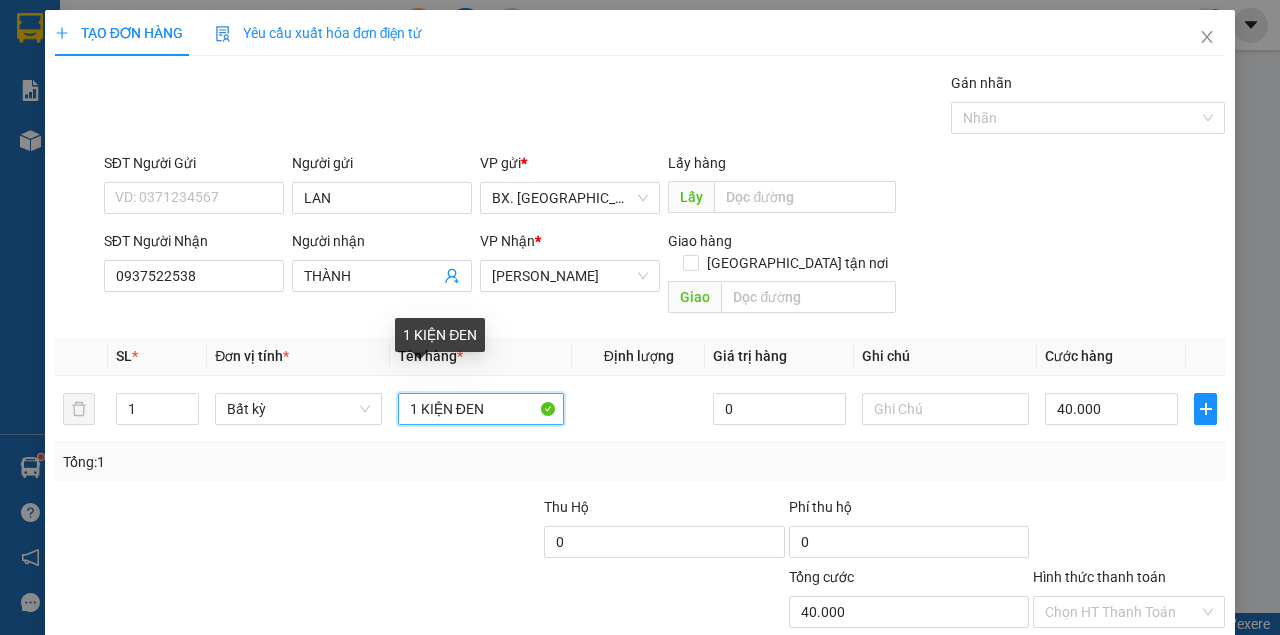 drag, startPoint x: 496, startPoint y: 390, endPoint x: 309, endPoint y: 456, distance: 198.30531 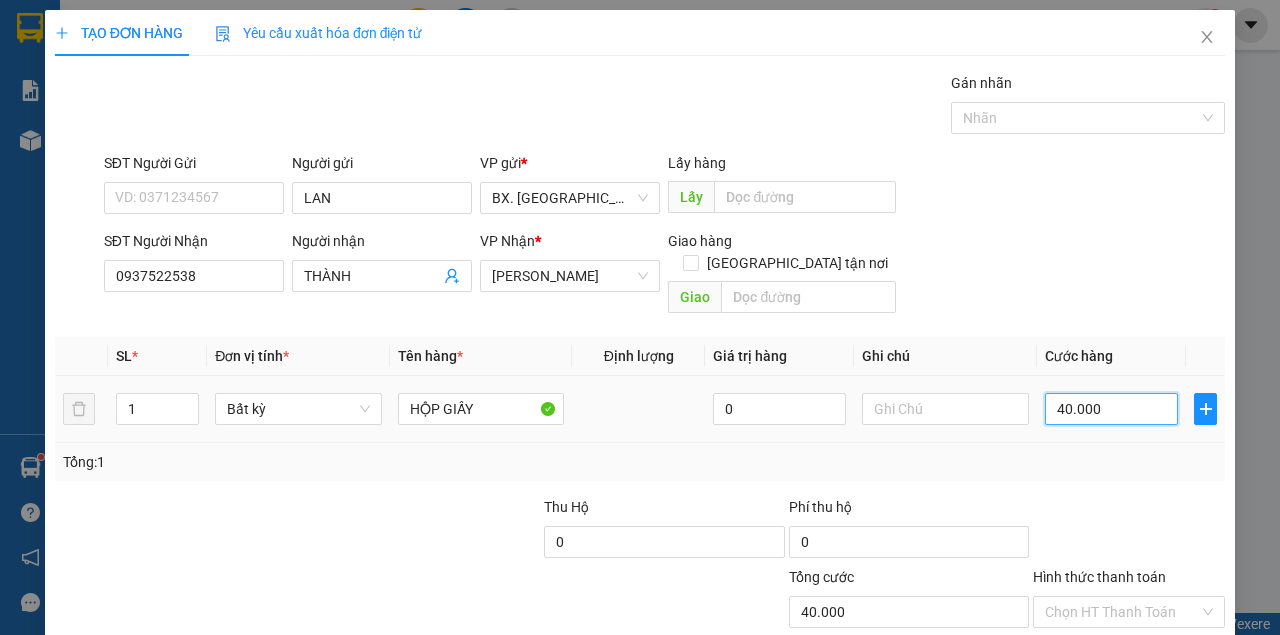 click on "40.000" at bounding box center [1111, 409] 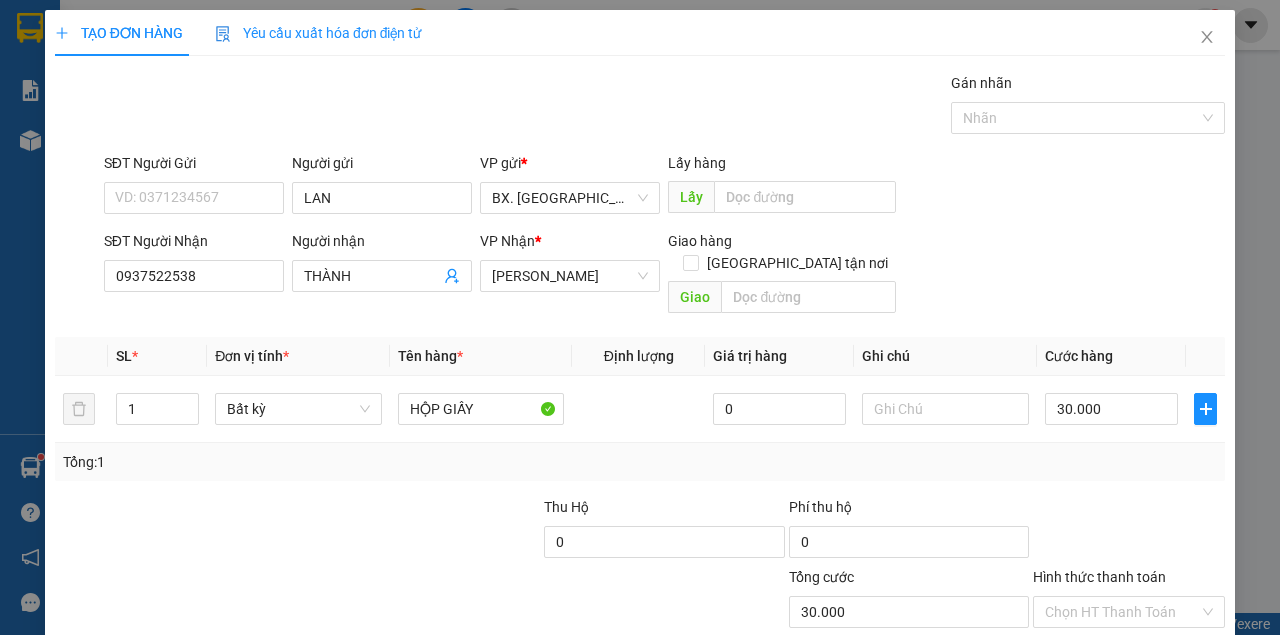 click on "SĐT Người Nhận 0937522538 Người nhận THÀNH VP Nhận  * [PERSON_NAME] hàng Giao tận nơi Giao" at bounding box center [664, 276] 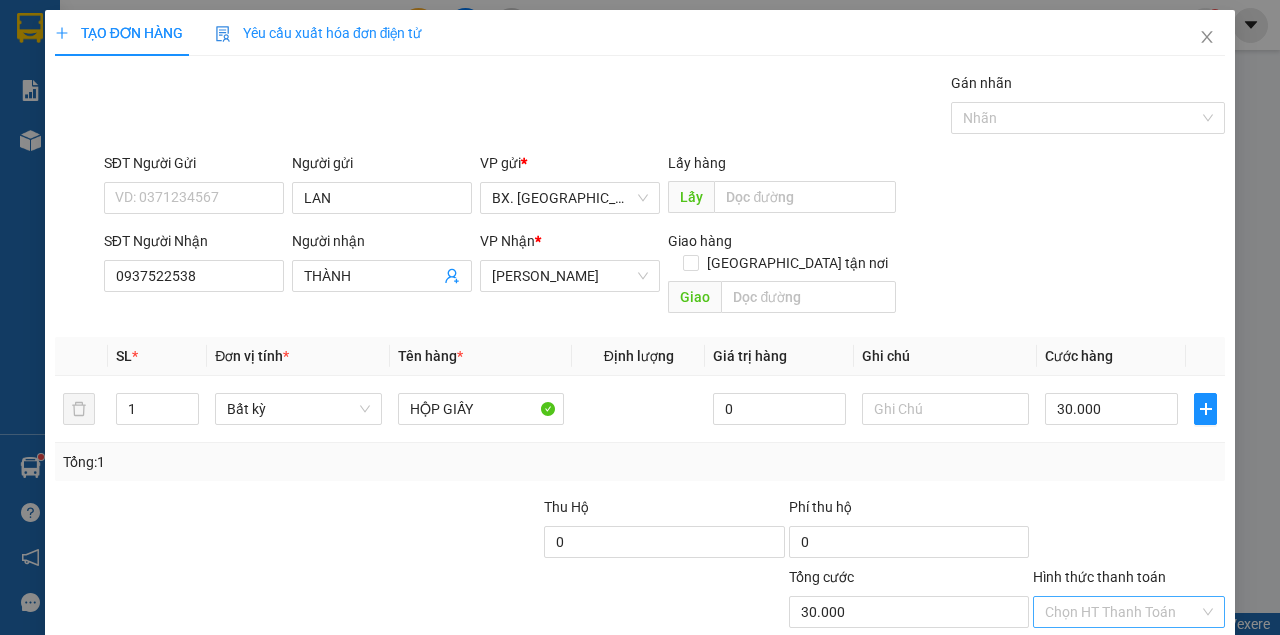 click on "Hình thức thanh toán" at bounding box center [1122, 612] 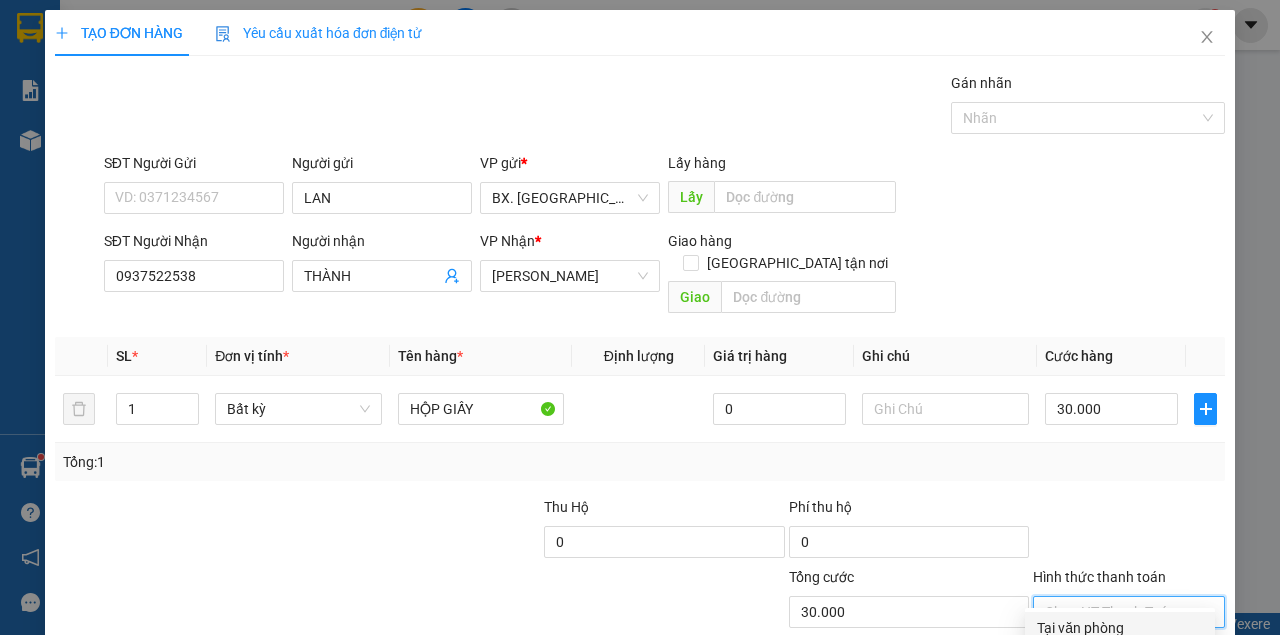 click on "Tại văn phòng" at bounding box center (1120, 628) 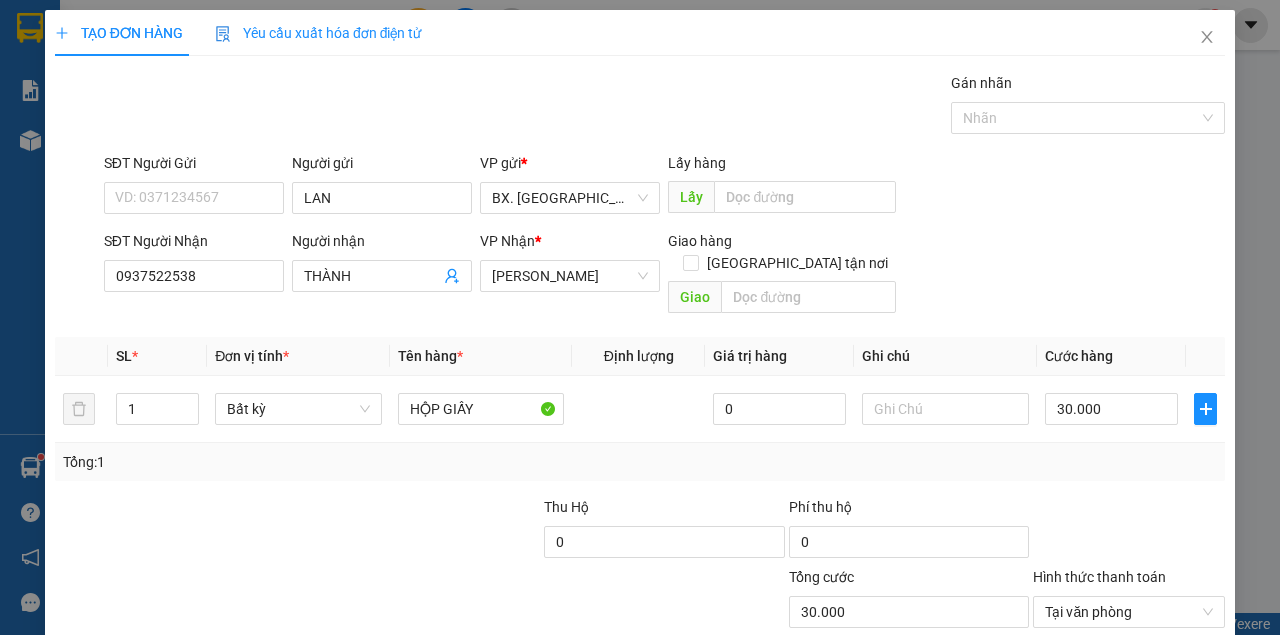 click on "[PERSON_NAME] và In" at bounding box center [1153, 707] 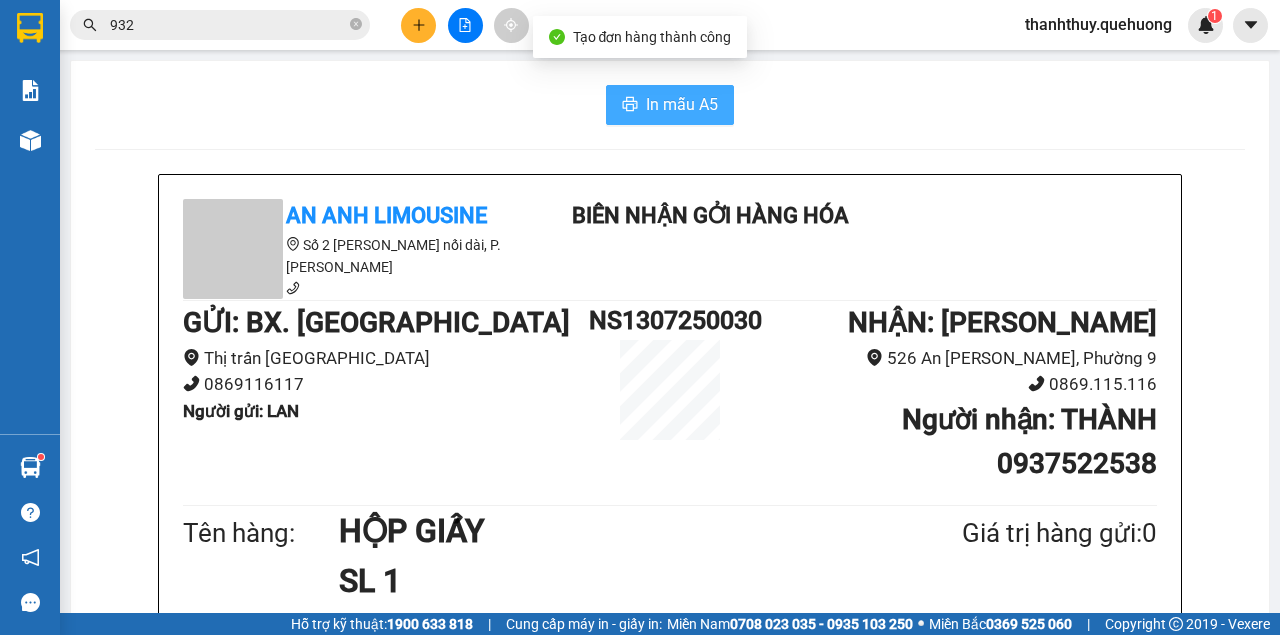 click on "In mẫu A5" at bounding box center (682, 104) 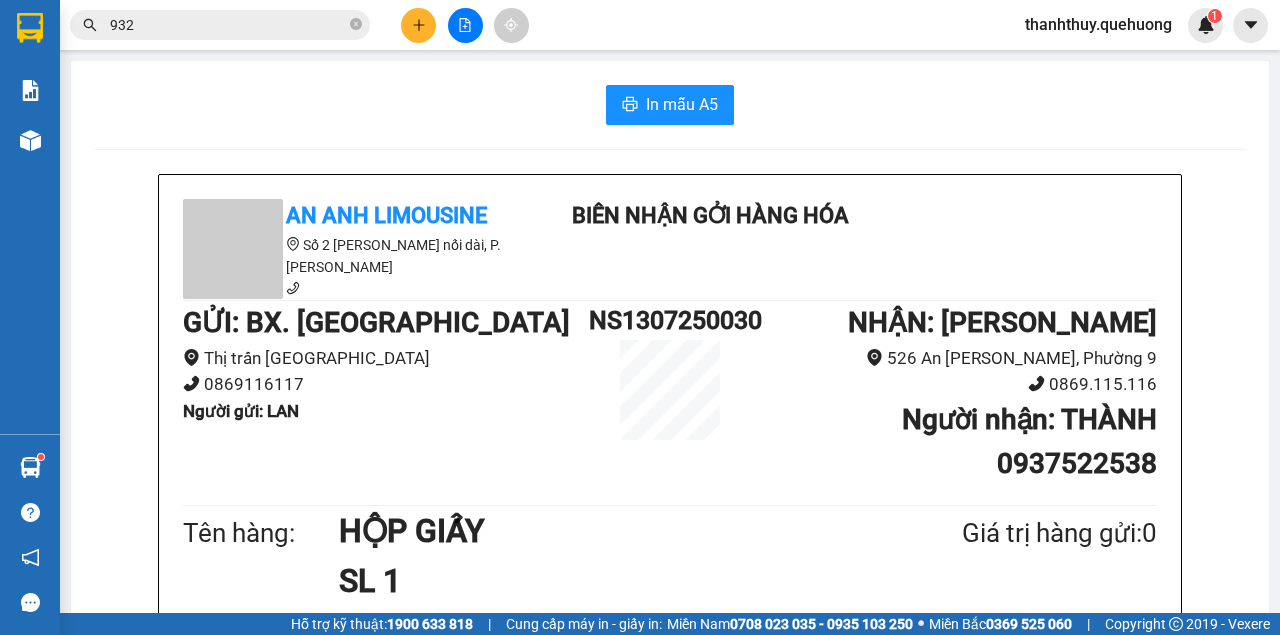 click 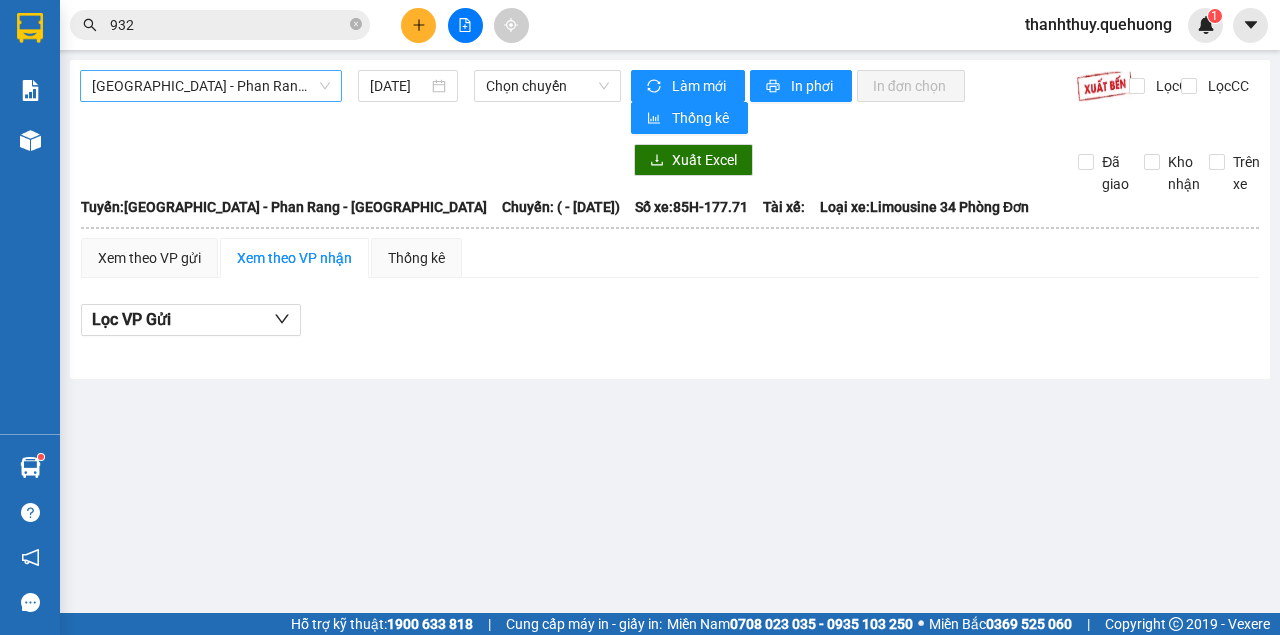 click on "[GEOGRAPHIC_DATA] - Phan Rang - [GEOGRAPHIC_DATA]" at bounding box center [211, 86] 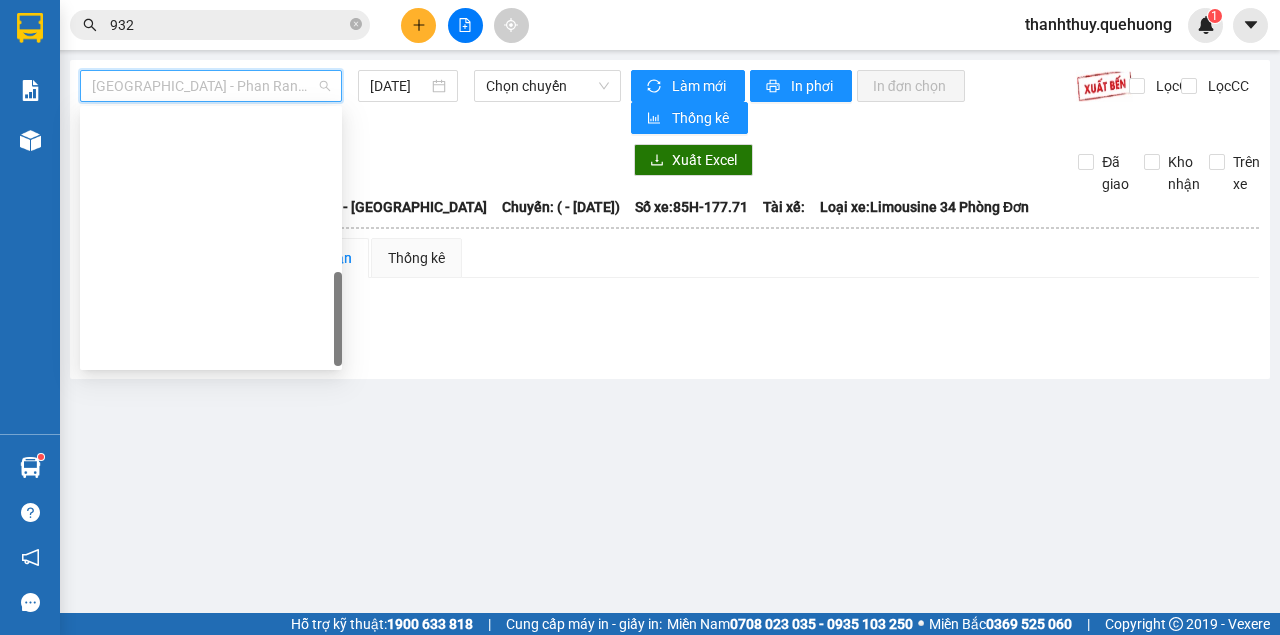 click on "Miền Tây - [GEOGRAPHIC_DATA] - [GEOGRAPHIC_DATA]" at bounding box center [211, 830] 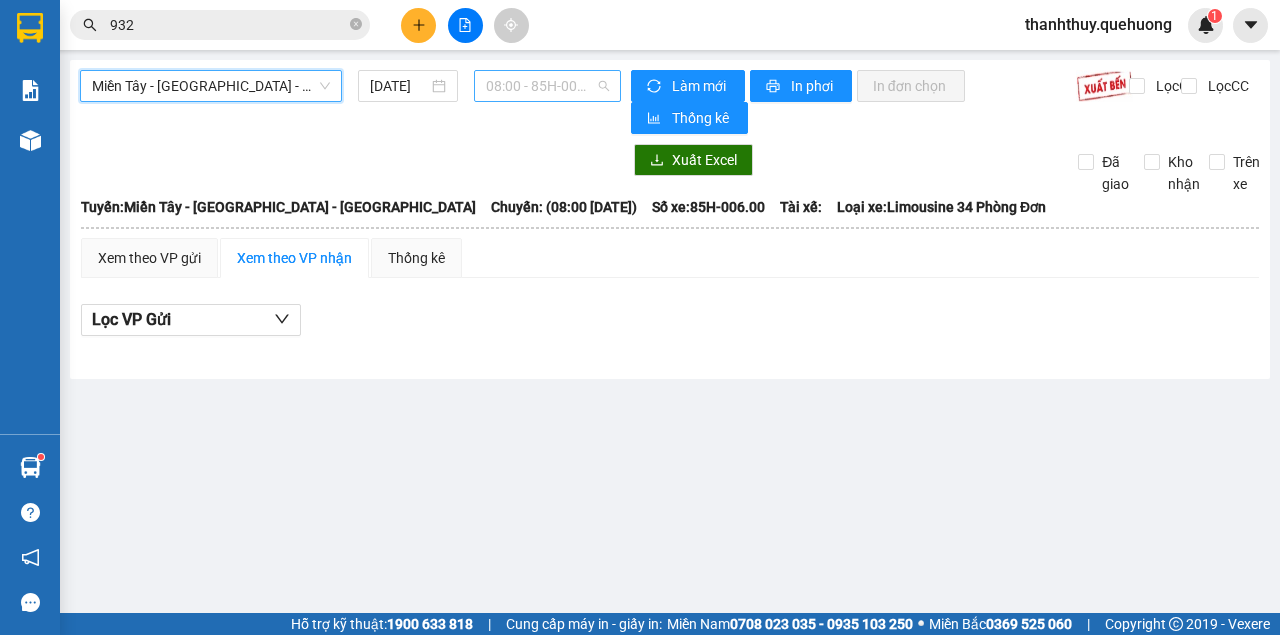 click on "08:00     - 85H-006.00" at bounding box center [547, 86] 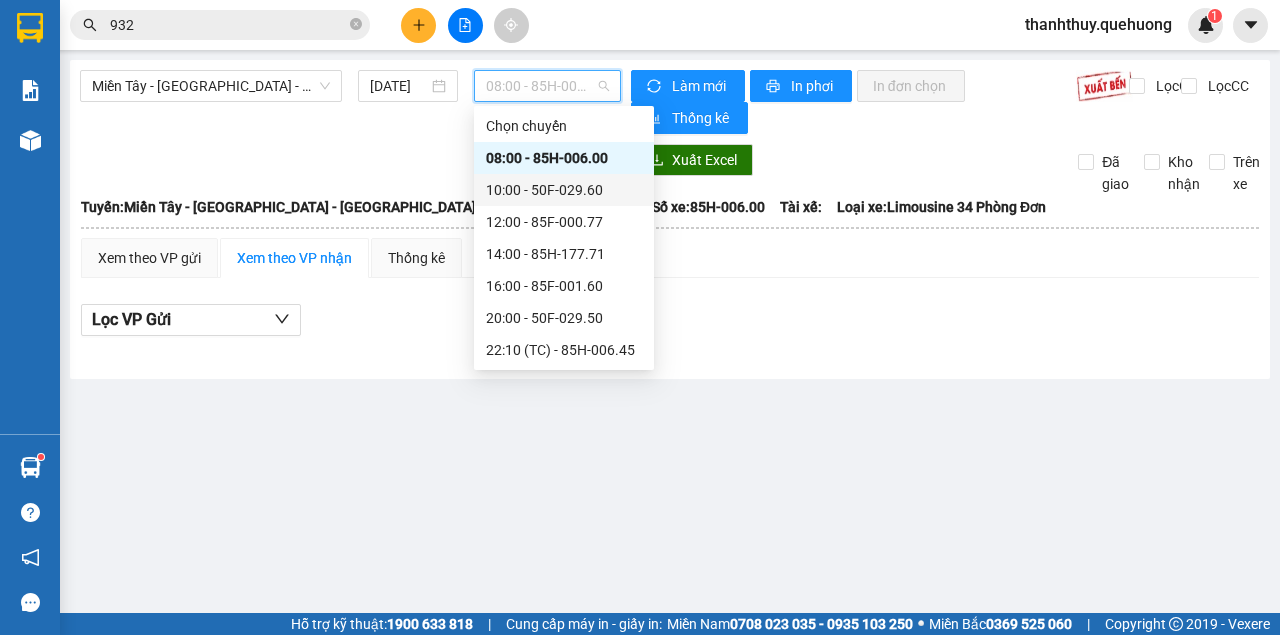 click on "10:00     - 50F-029.60" at bounding box center (564, 190) 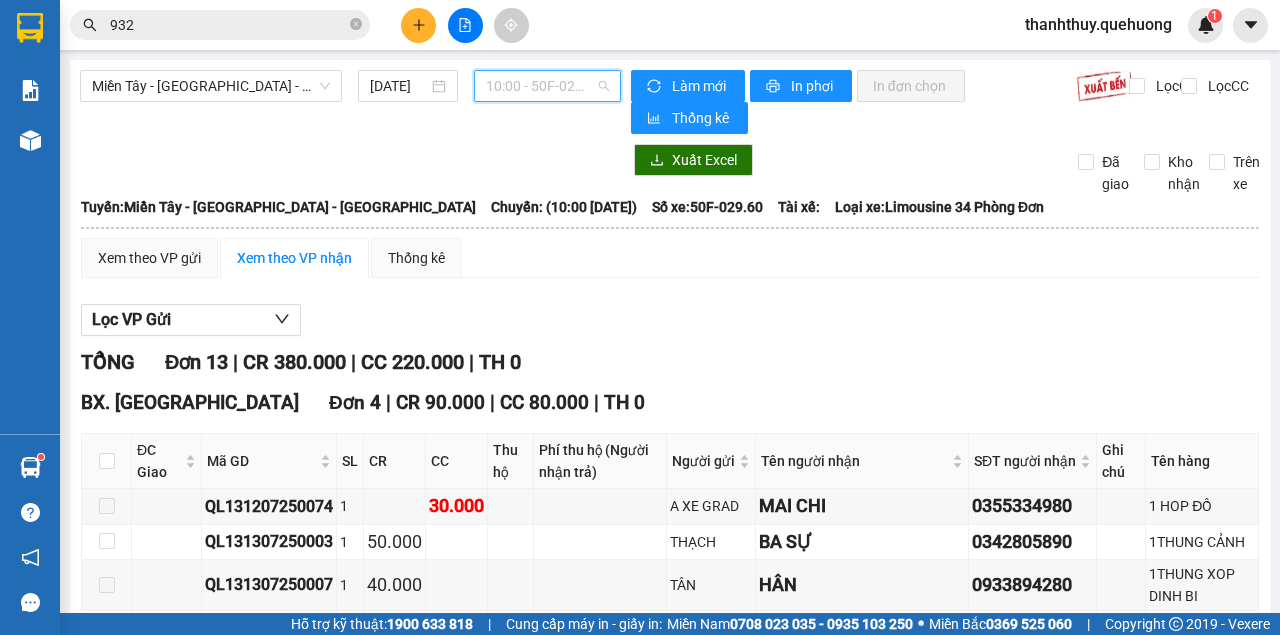 click on "10:00     - 50F-029.60" at bounding box center [547, 86] 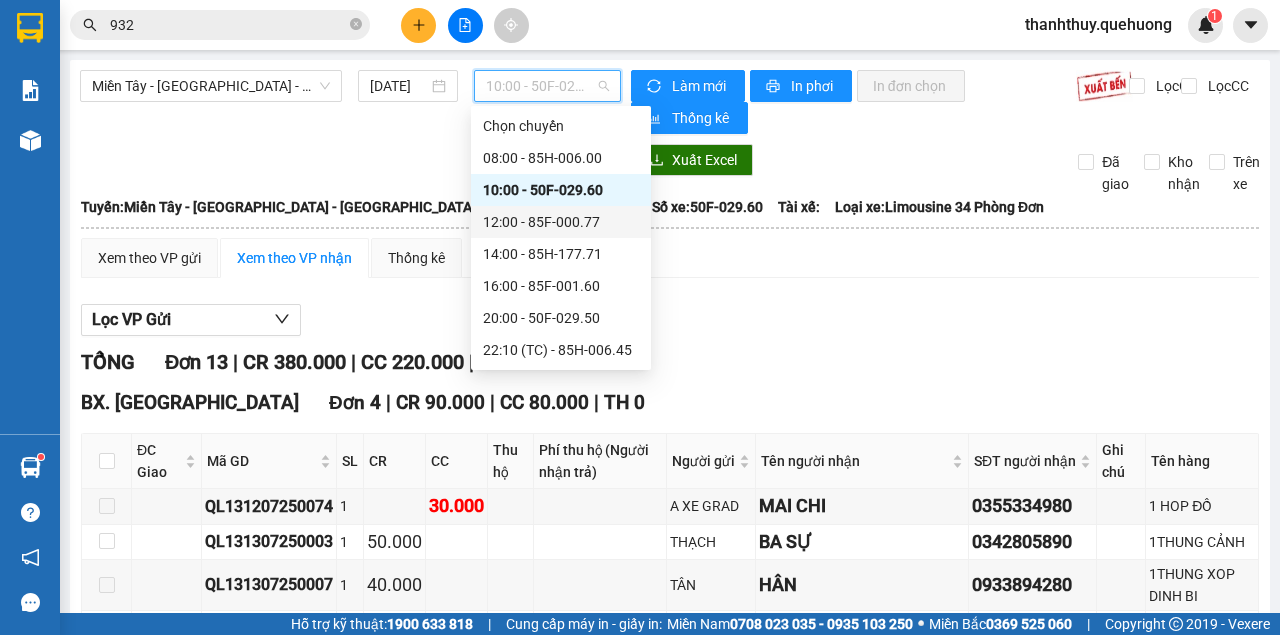 click on "12:00     - 85F-000.77" at bounding box center (561, 222) 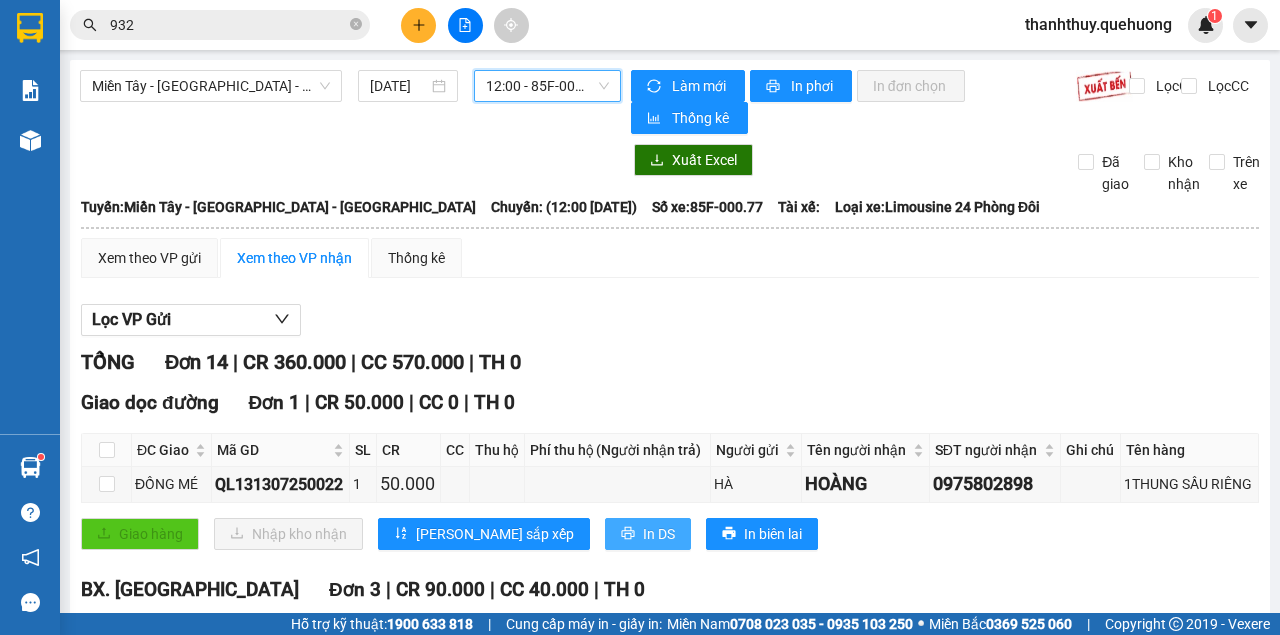 click on "In DS" at bounding box center [659, 534] 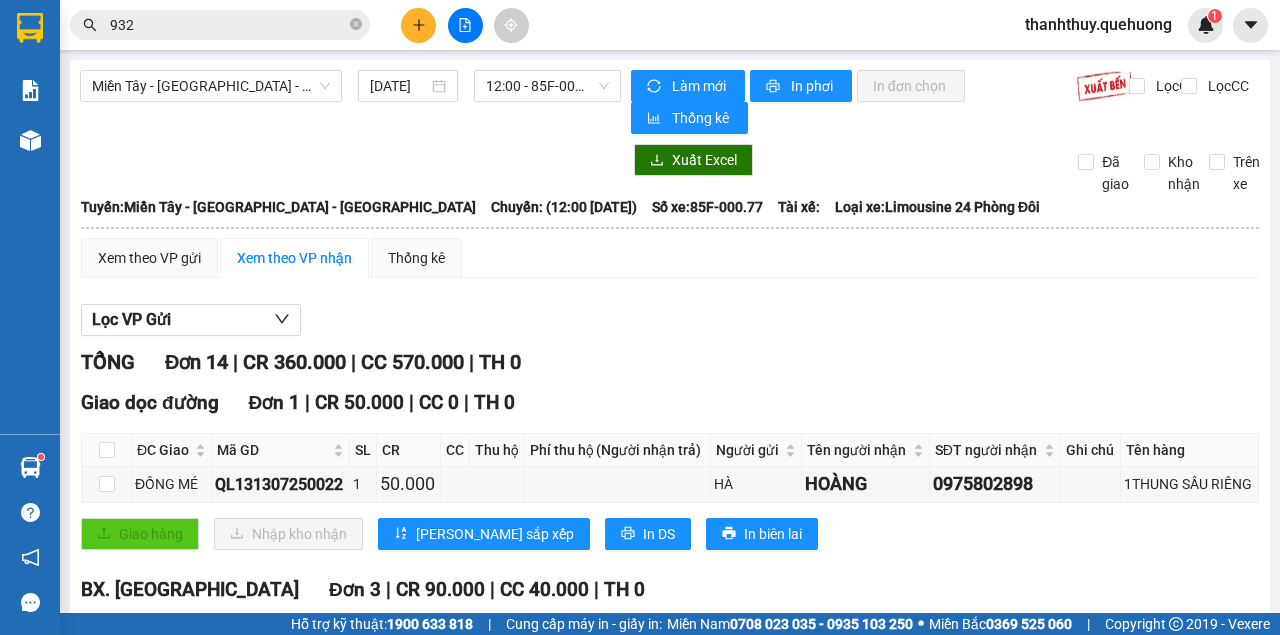 click on "In DS" at bounding box center (515, 828) 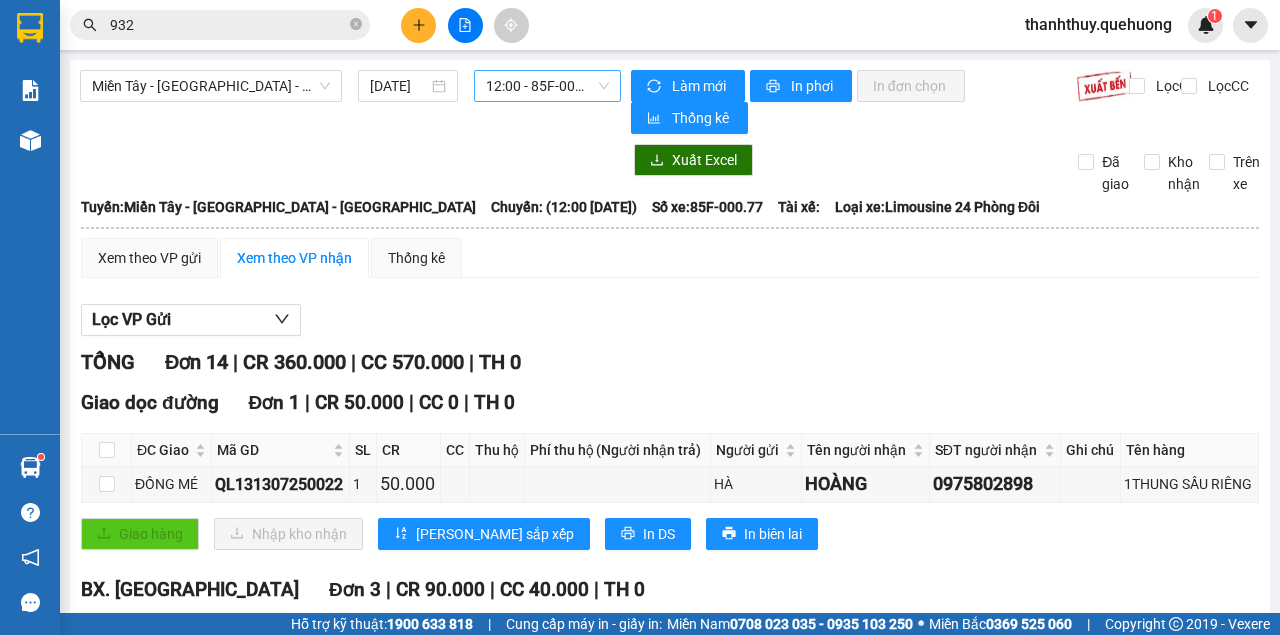 click on "12:00     - 85F-000.77" at bounding box center (547, 86) 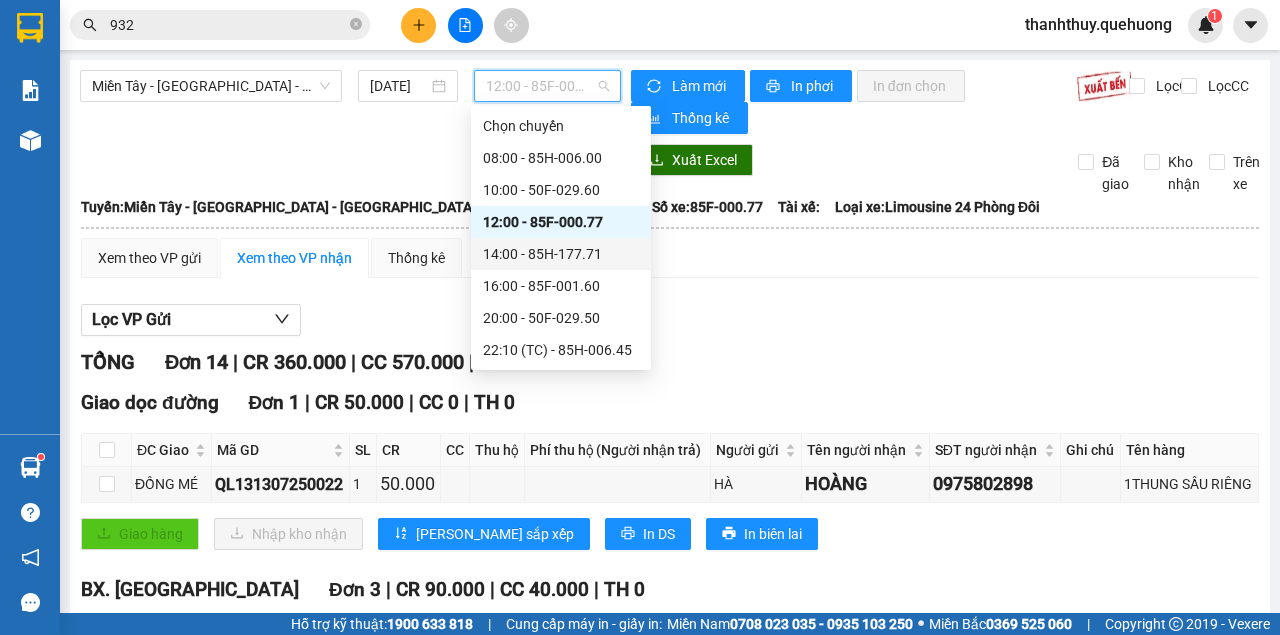 click on "14:00     - 85H-177.71" at bounding box center (561, 254) 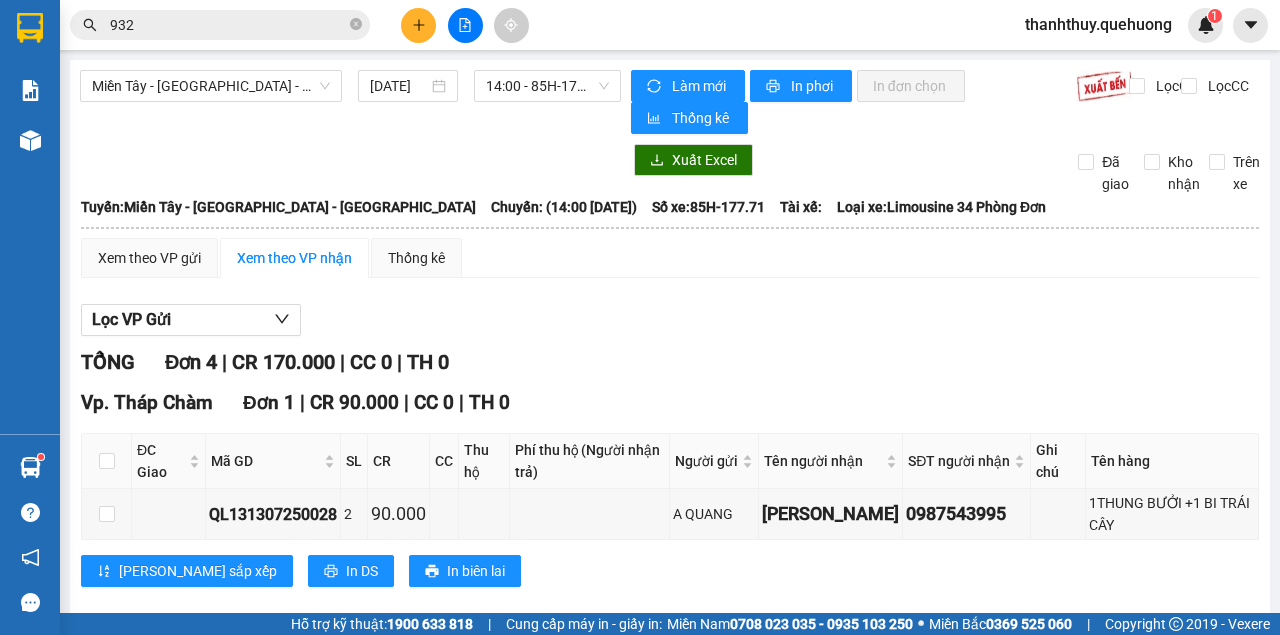 click on "In DS" at bounding box center [526, 828] 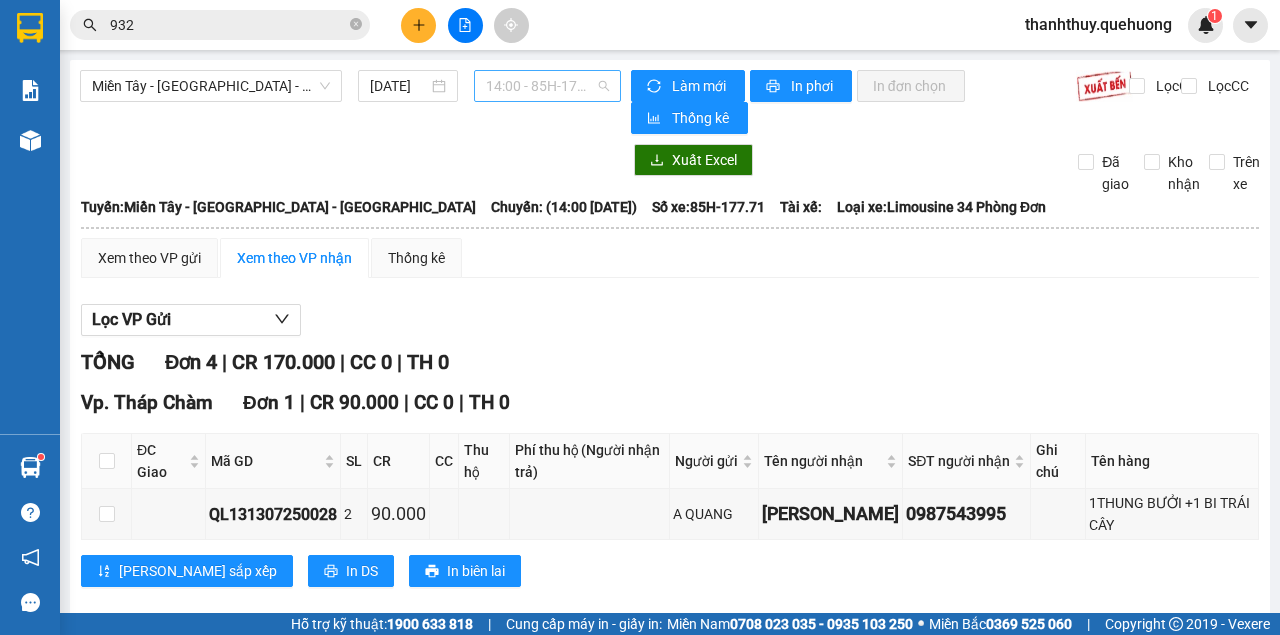 click on "14:00     - 85H-177.71" at bounding box center [547, 86] 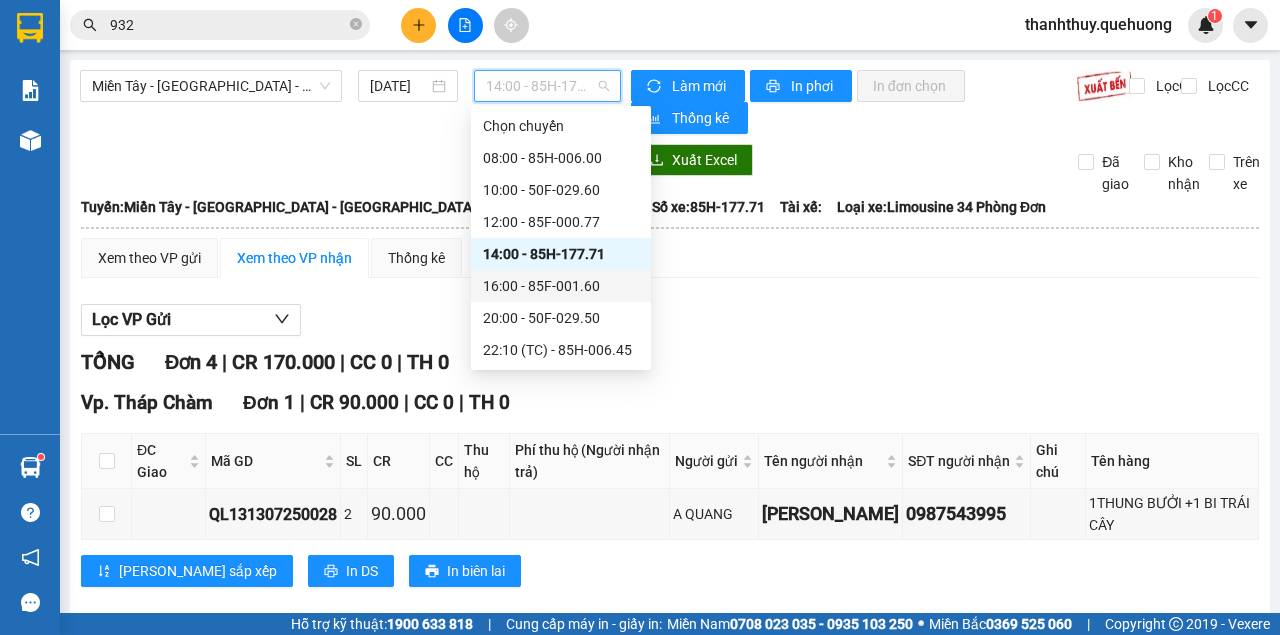 click on "16:00     - 85F-001.60" at bounding box center (561, 286) 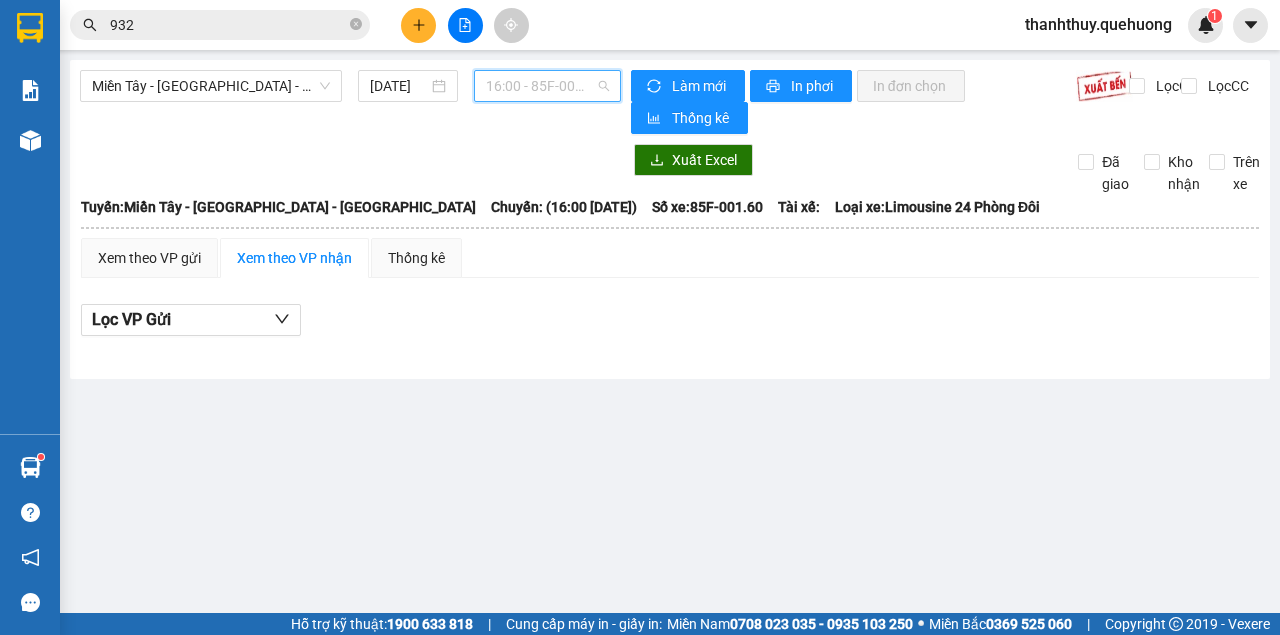 click on "16:00     - 85F-001.60" at bounding box center (547, 86) 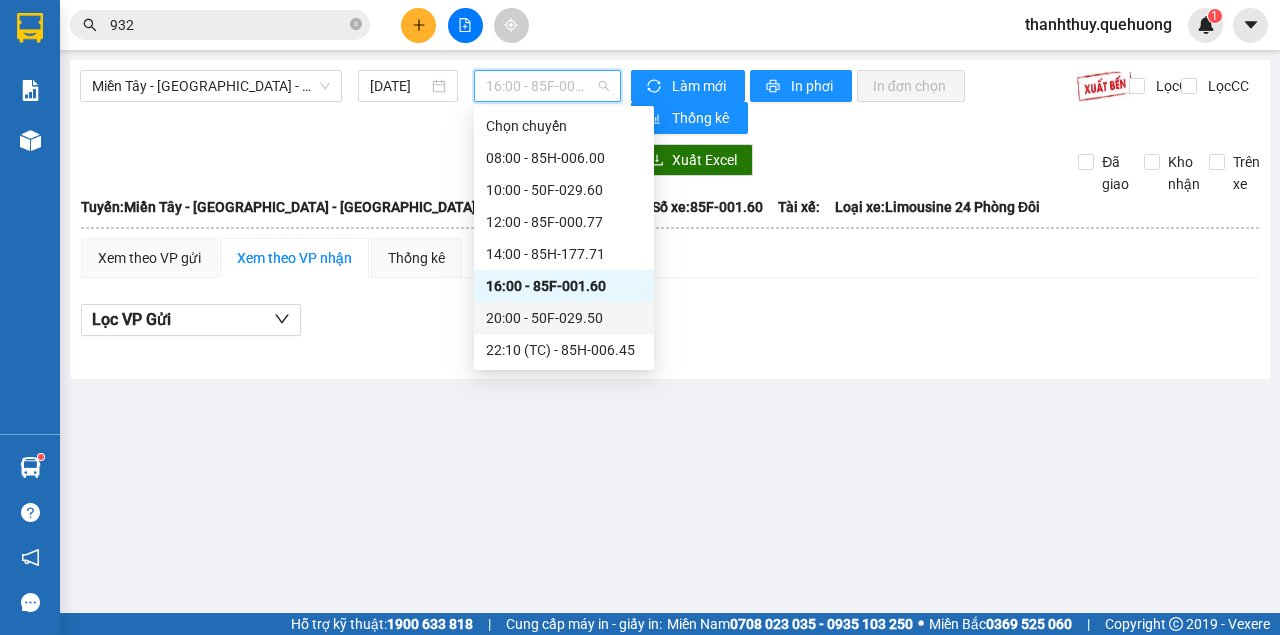 click on "20:00     - 50F-029.50" at bounding box center [564, 318] 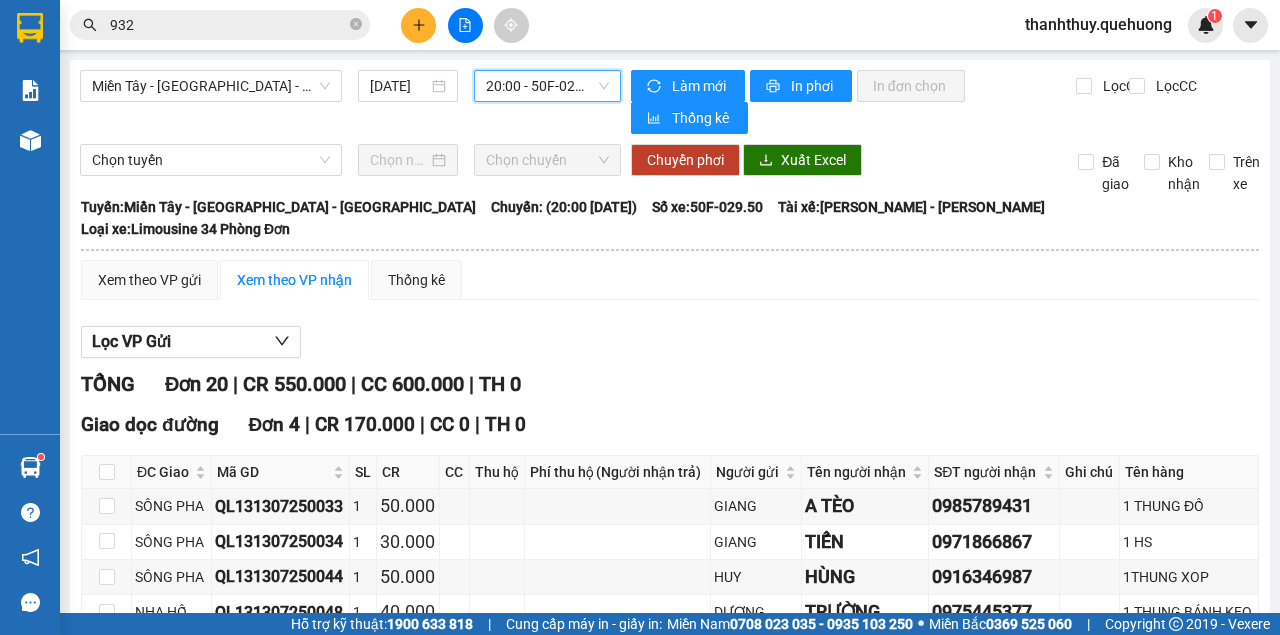 click on "In DS" at bounding box center (659, 661) 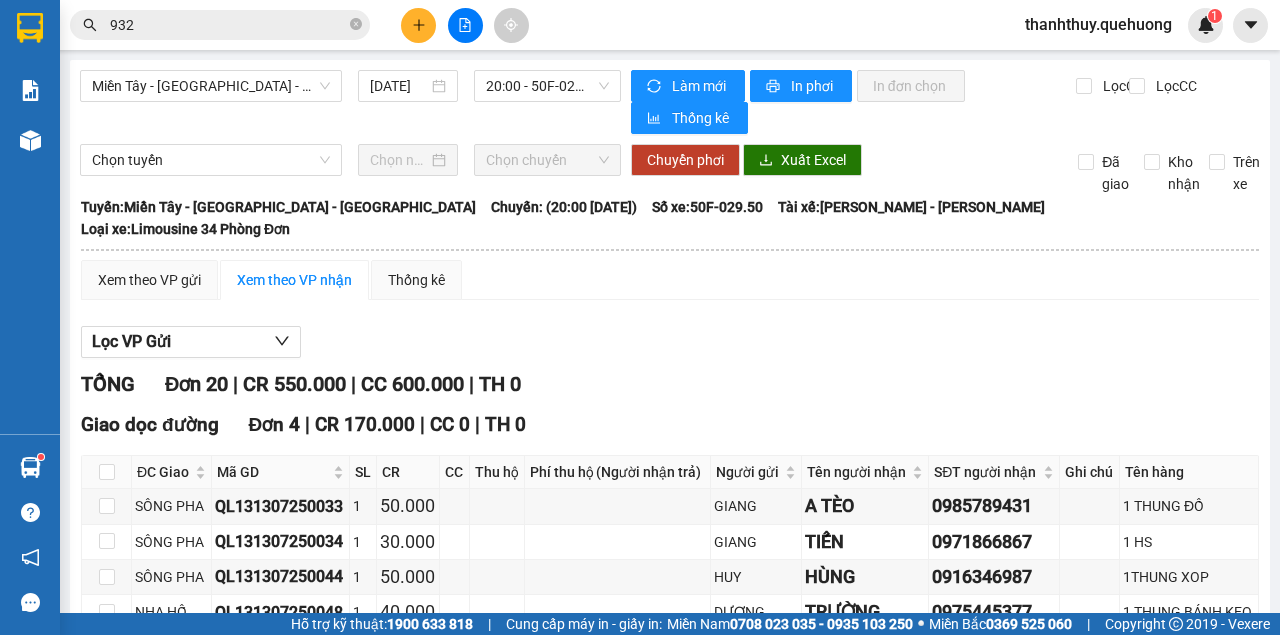 click on "In DS" at bounding box center [526, 1544] 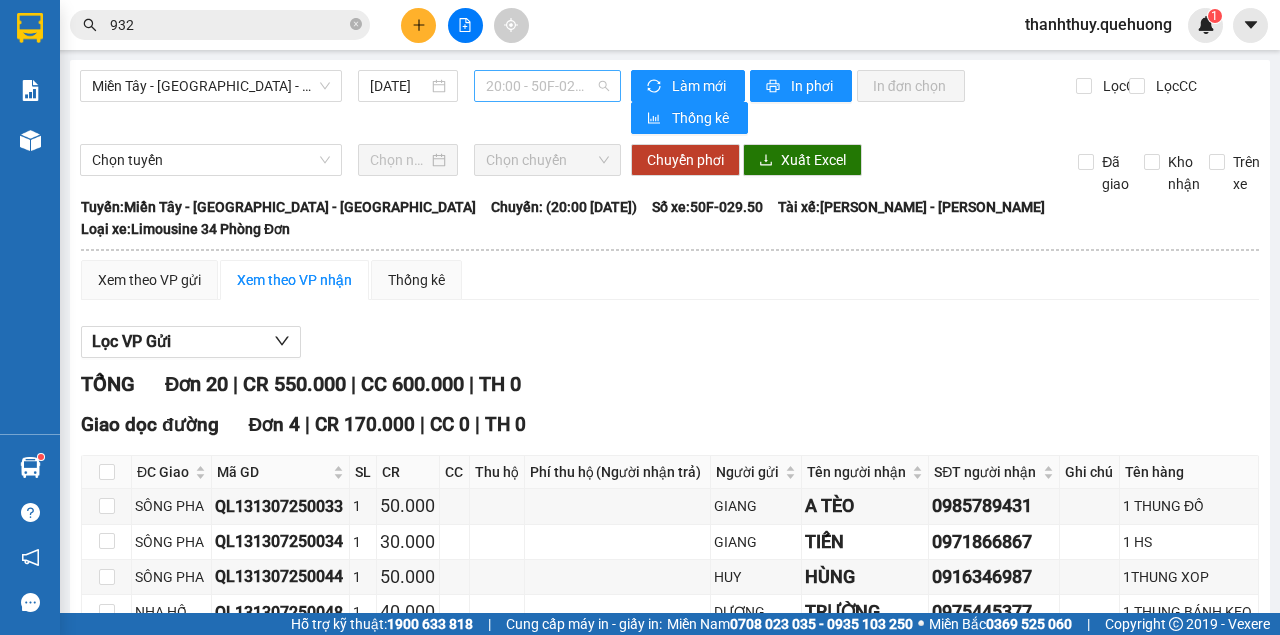 click on "20:00     - 50F-029.50" at bounding box center [547, 86] 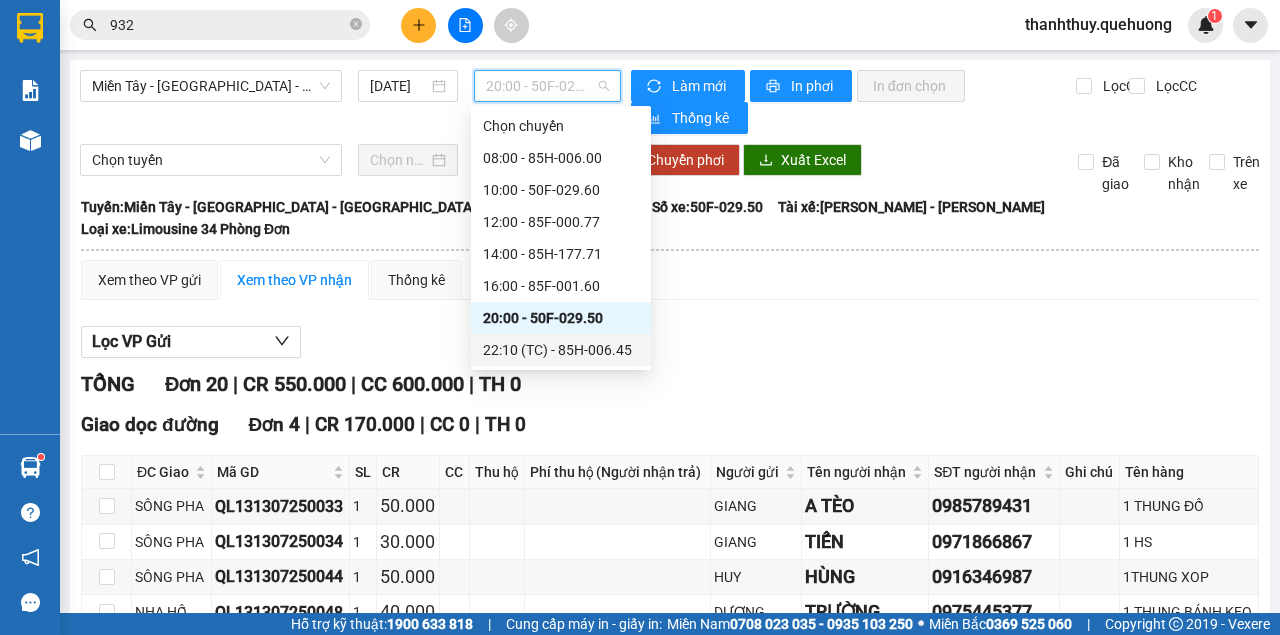 click on "22:10   (TC)   - 85H-006.45" at bounding box center (561, 350) 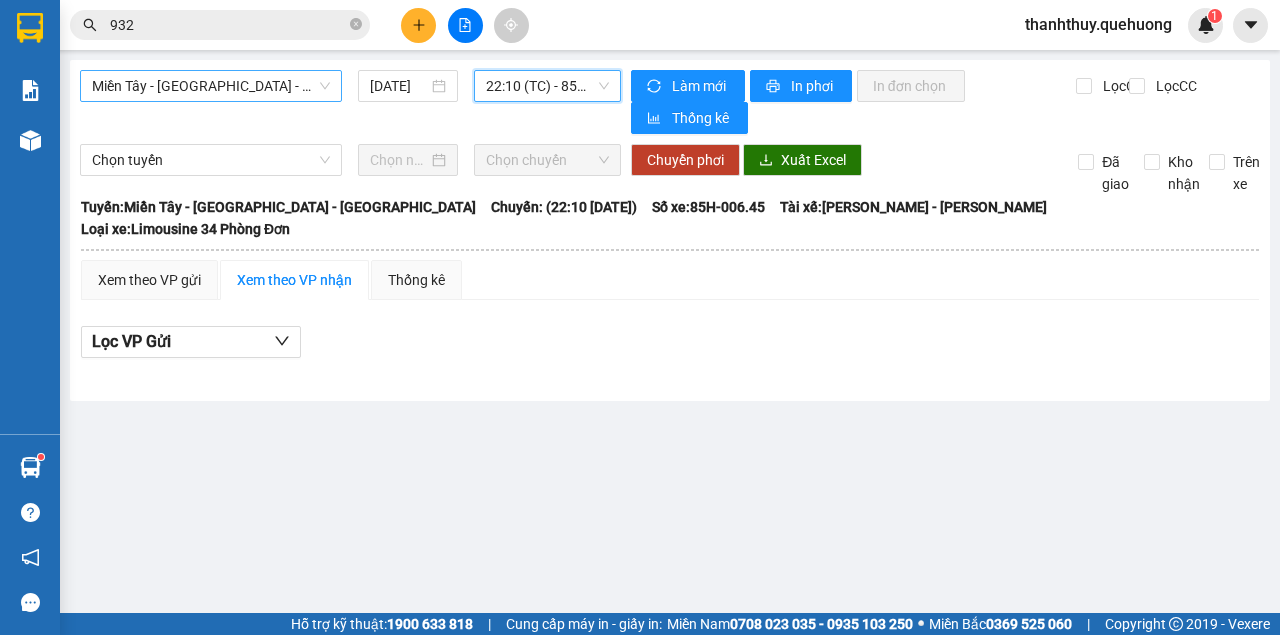 click on "Miền Tây - [GEOGRAPHIC_DATA] - [GEOGRAPHIC_DATA]" at bounding box center (211, 86) 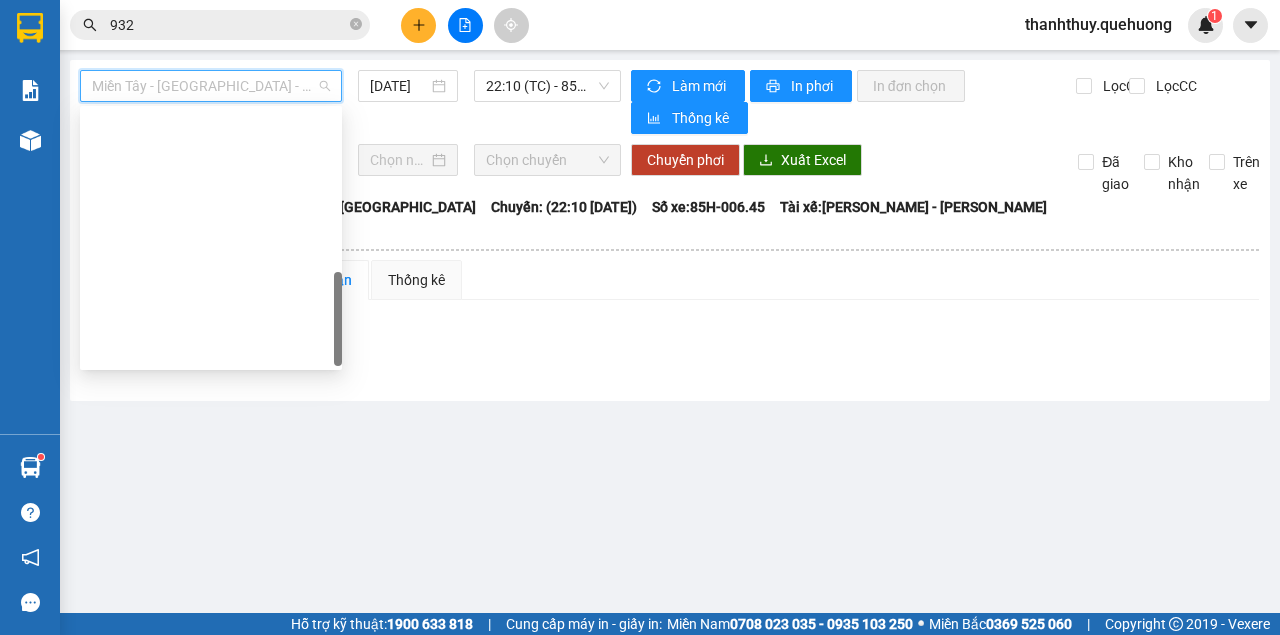 click on "Ninh Sơn - Phan Rang - [GEOGRAPHIC_DATA]" at bounding box center (211, 862) 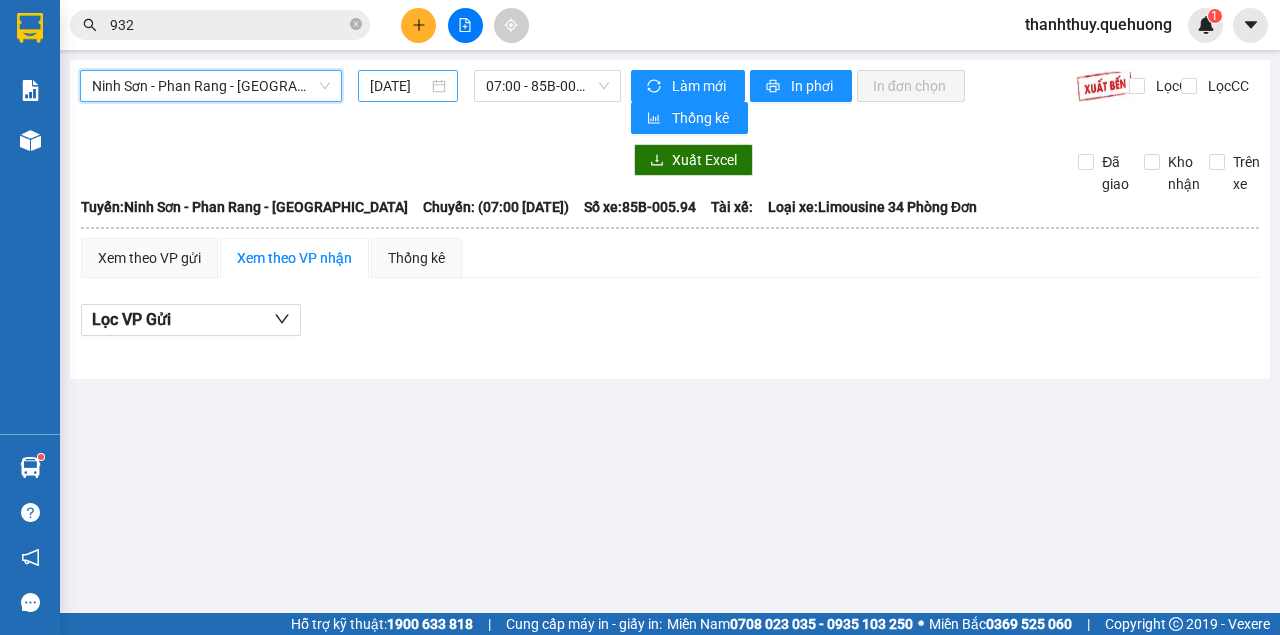 click on "[DATE]" at bounding box center [399, 86] 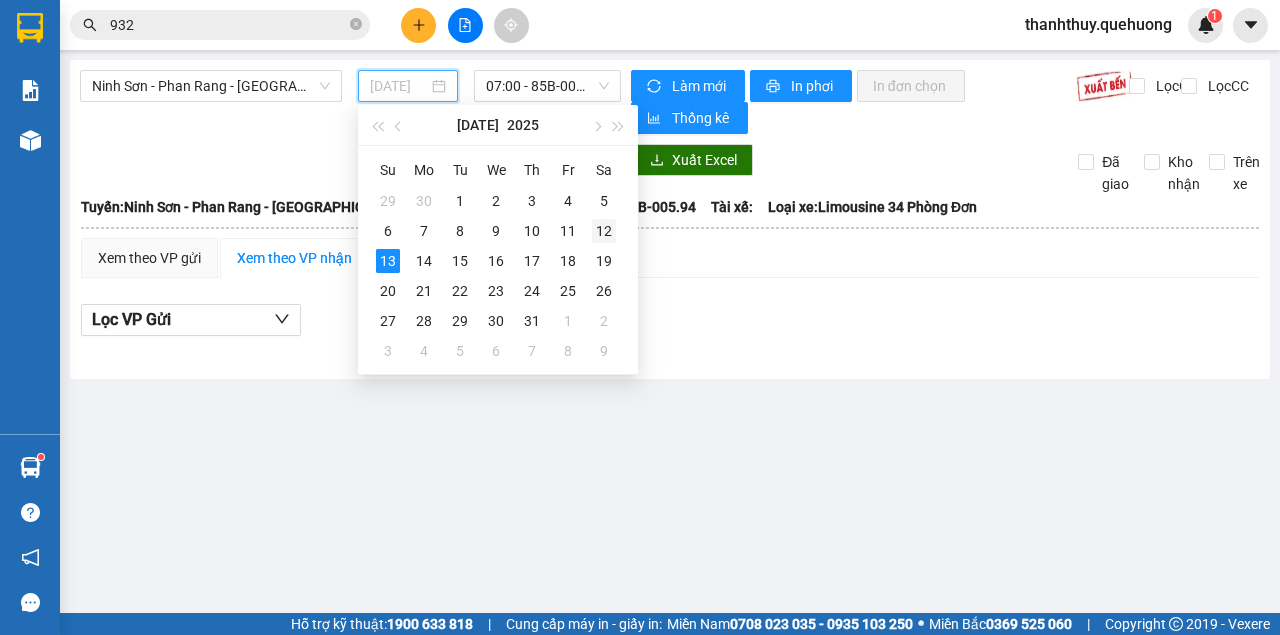 click on "12" at bounding box center [604, 231] 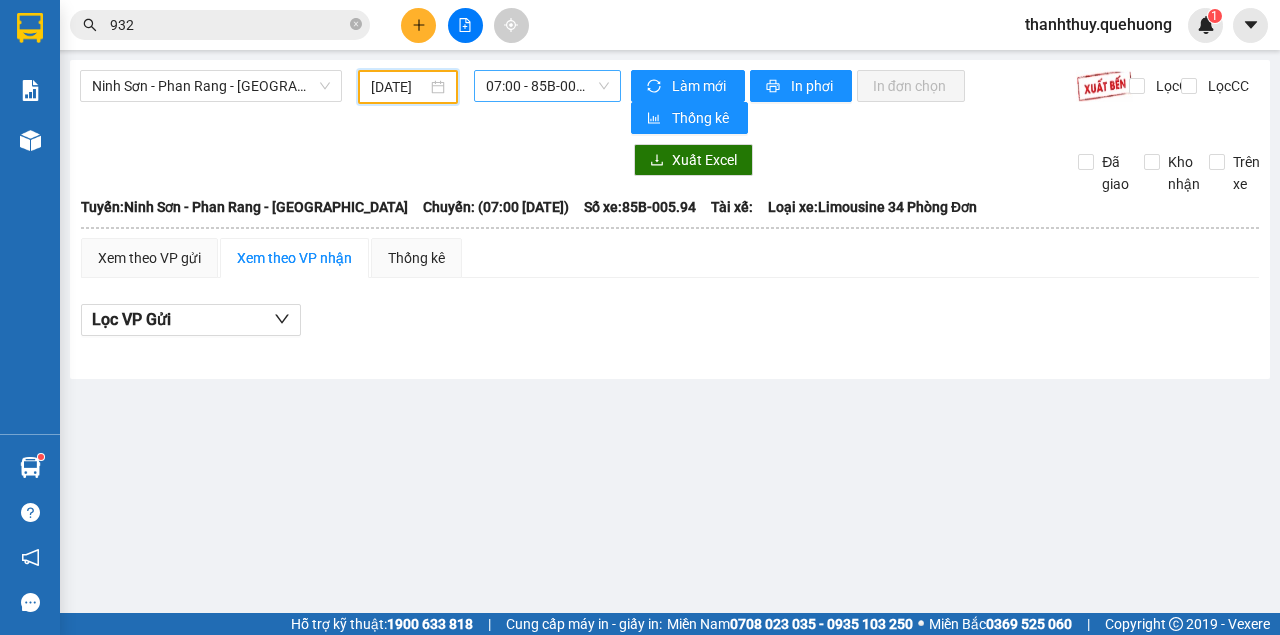 click on "07:00     - 85B-005.94" at bounding box center [547, 86] 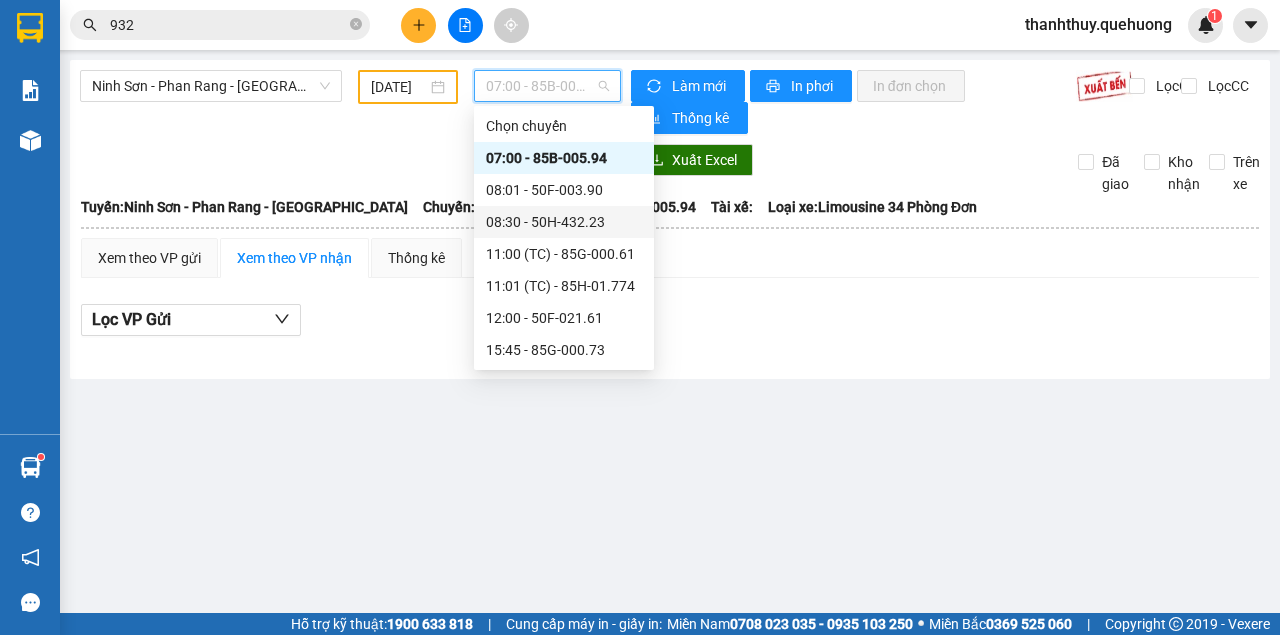 click on "08:30     - 50H-432.23" at bounding box center (564, 222) 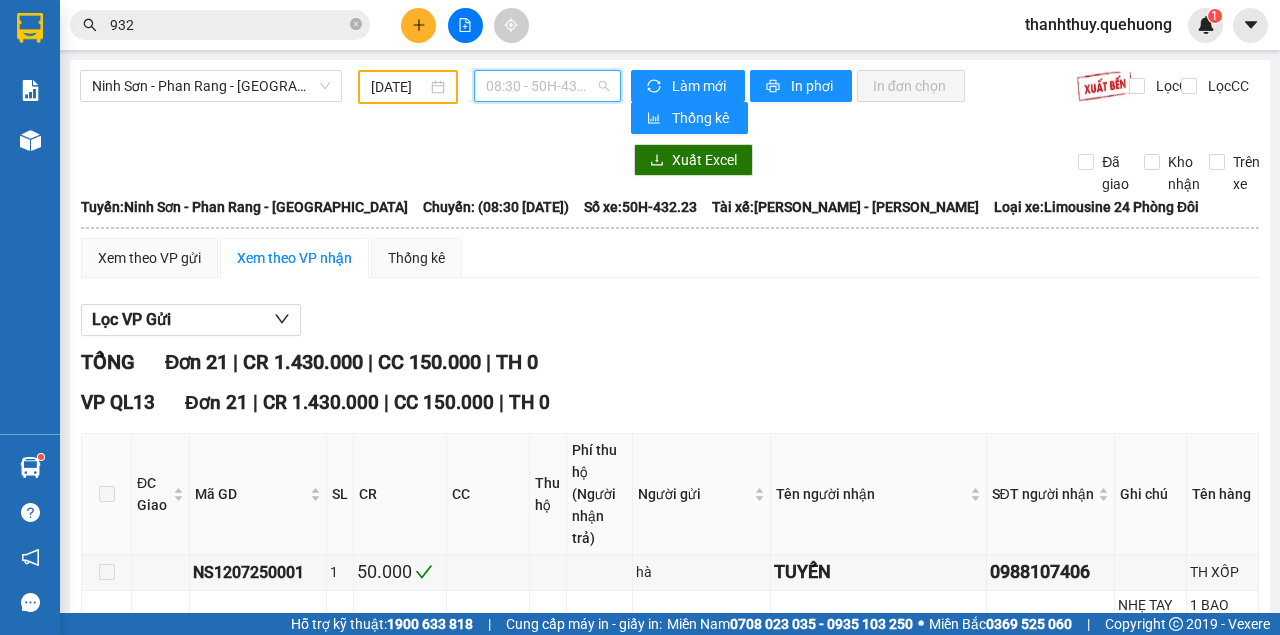 click on "08:30     - 50H-432.23" at bounding box center [547, 86] 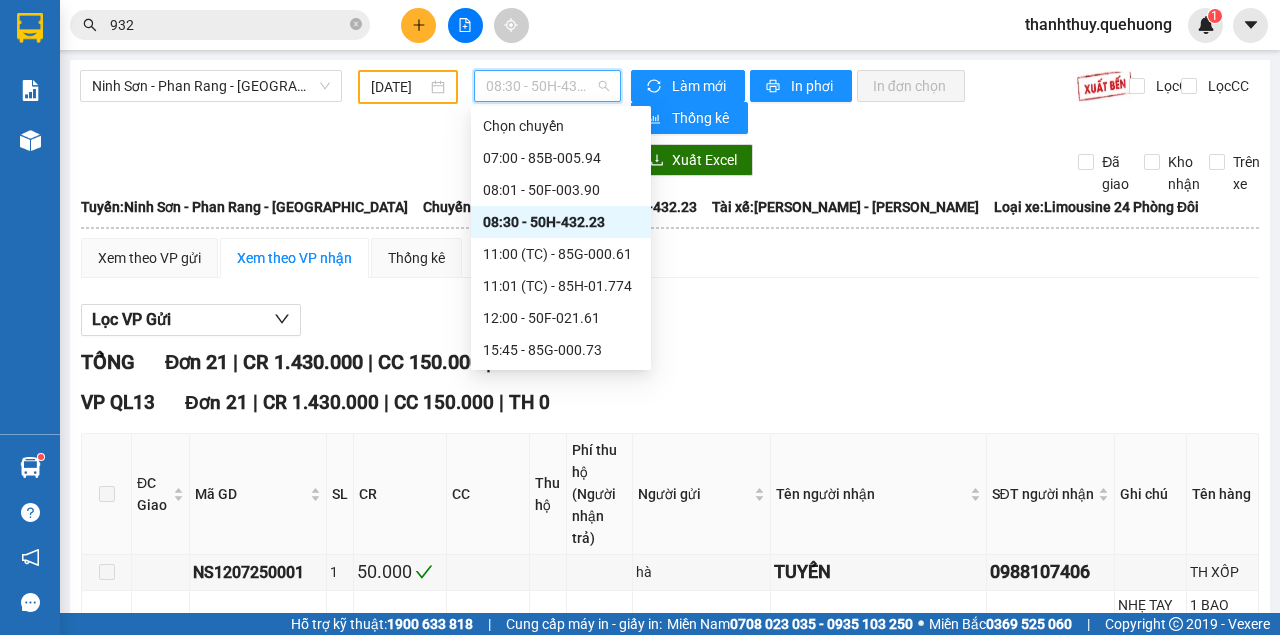 click on "23:00     - 85F-001.60" at bounding box center [561, 606] 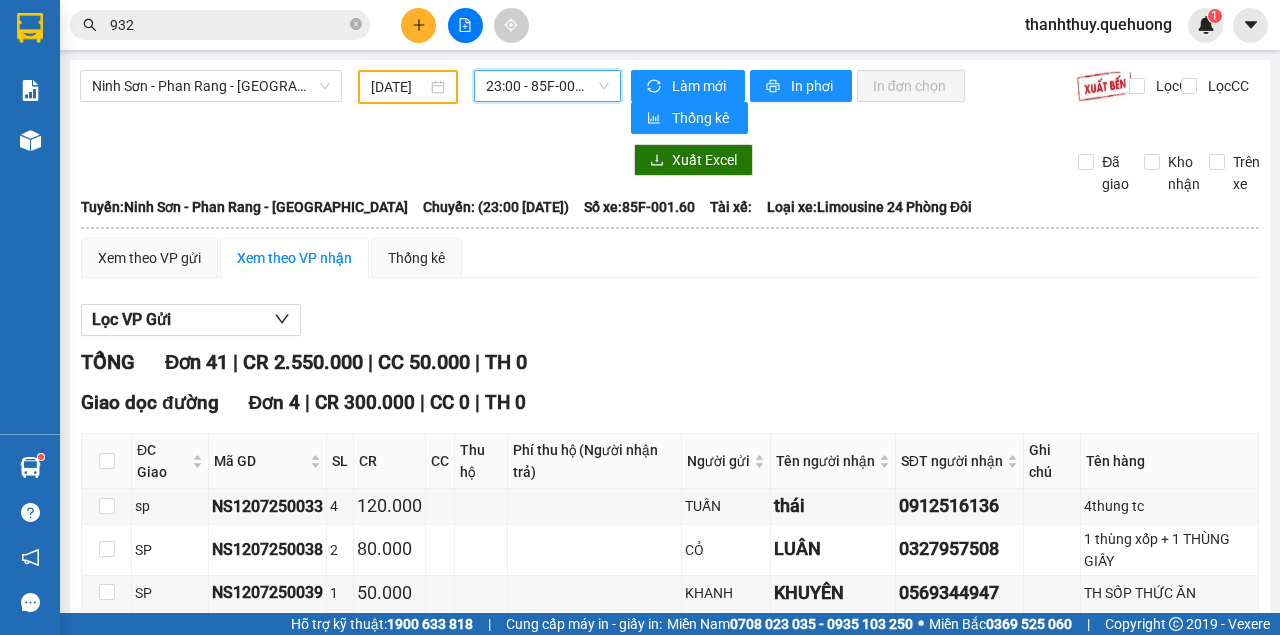 click 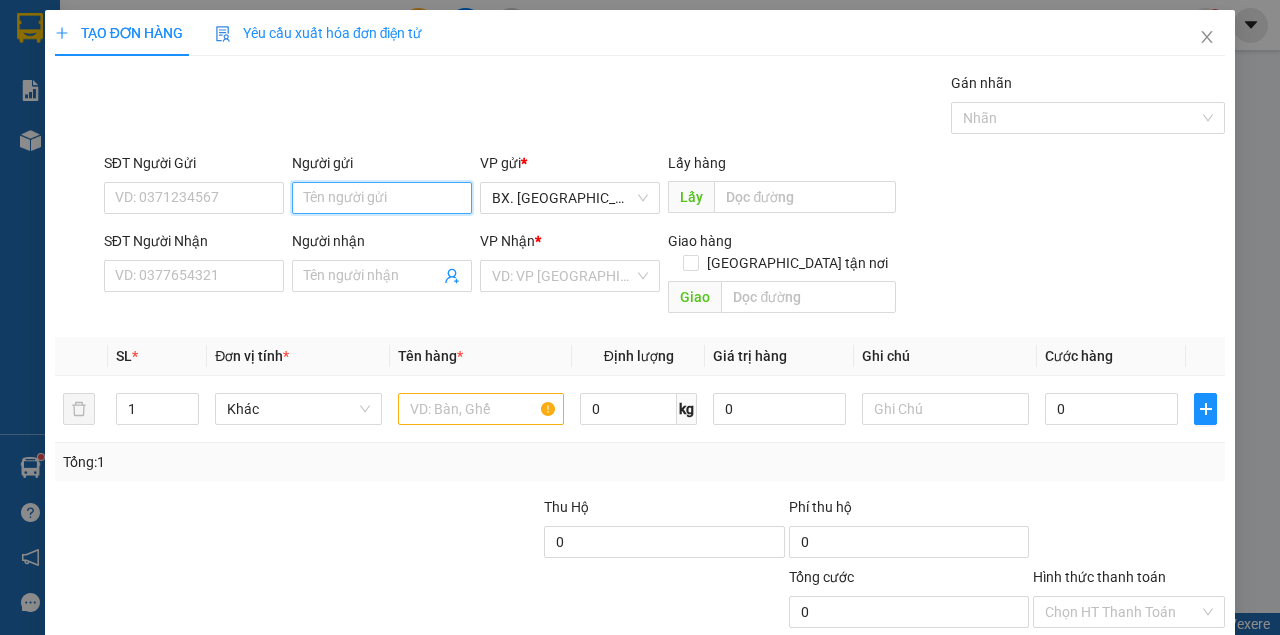 click on "Người gửi" at bounding box center (382, 198) 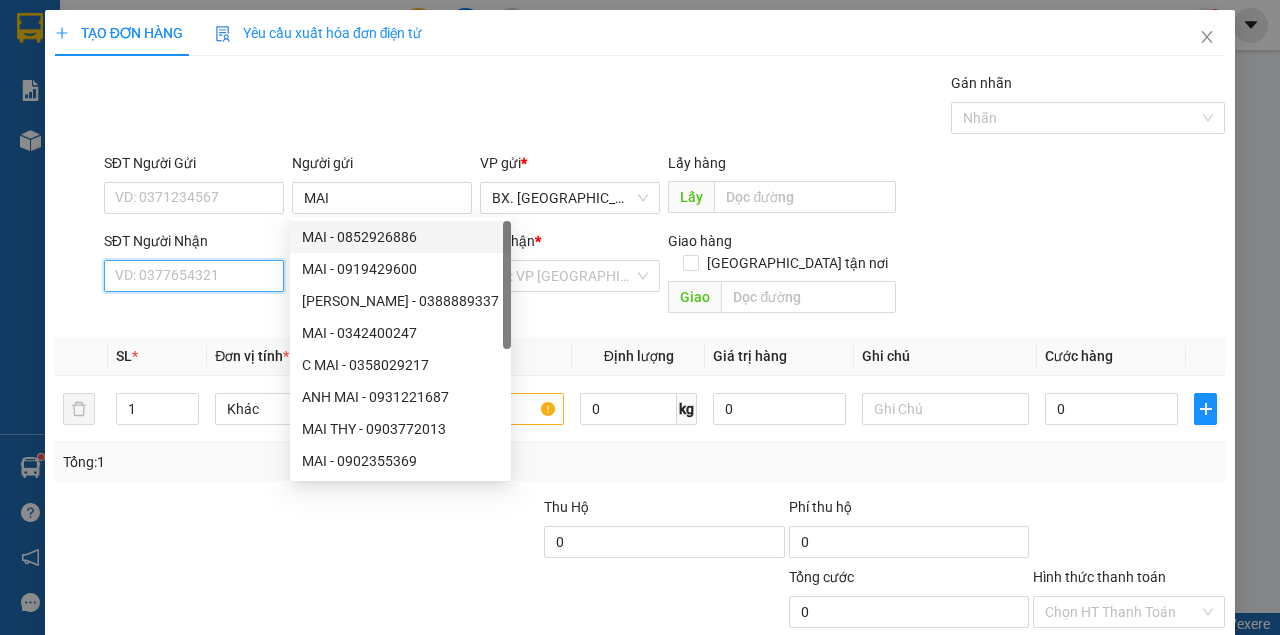 click on "SĐT Người Nhận" at bounding box center [194, 276] 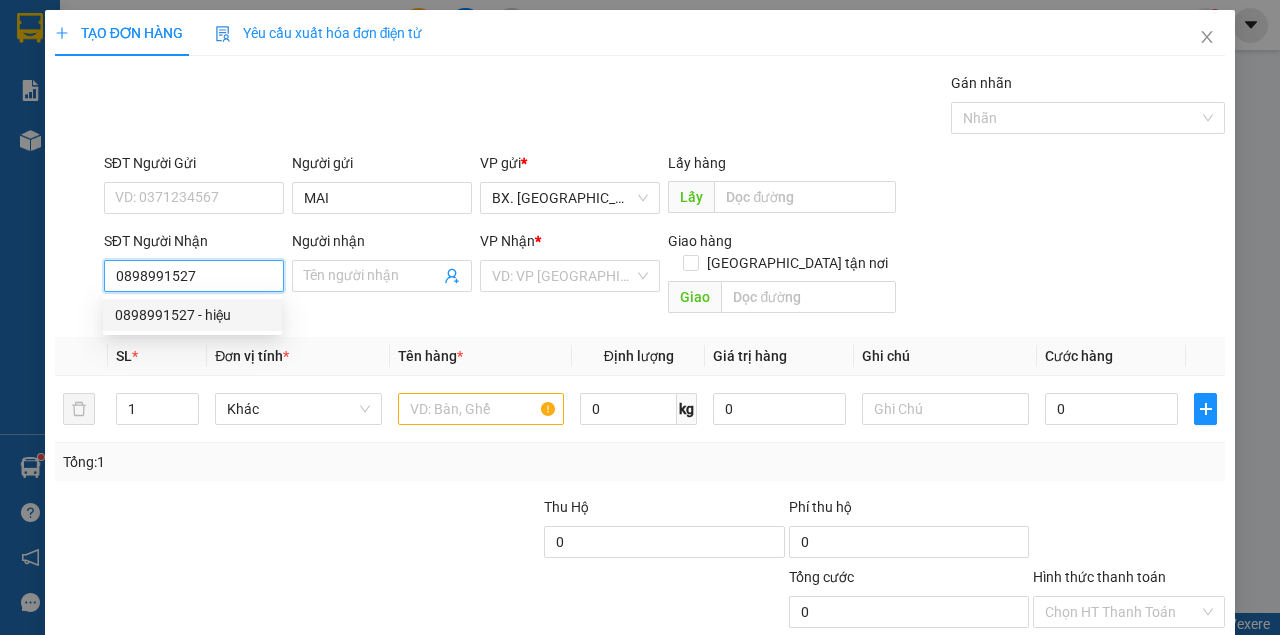 click on "0898991527 - hiệu" at bounding box center (192, 315) 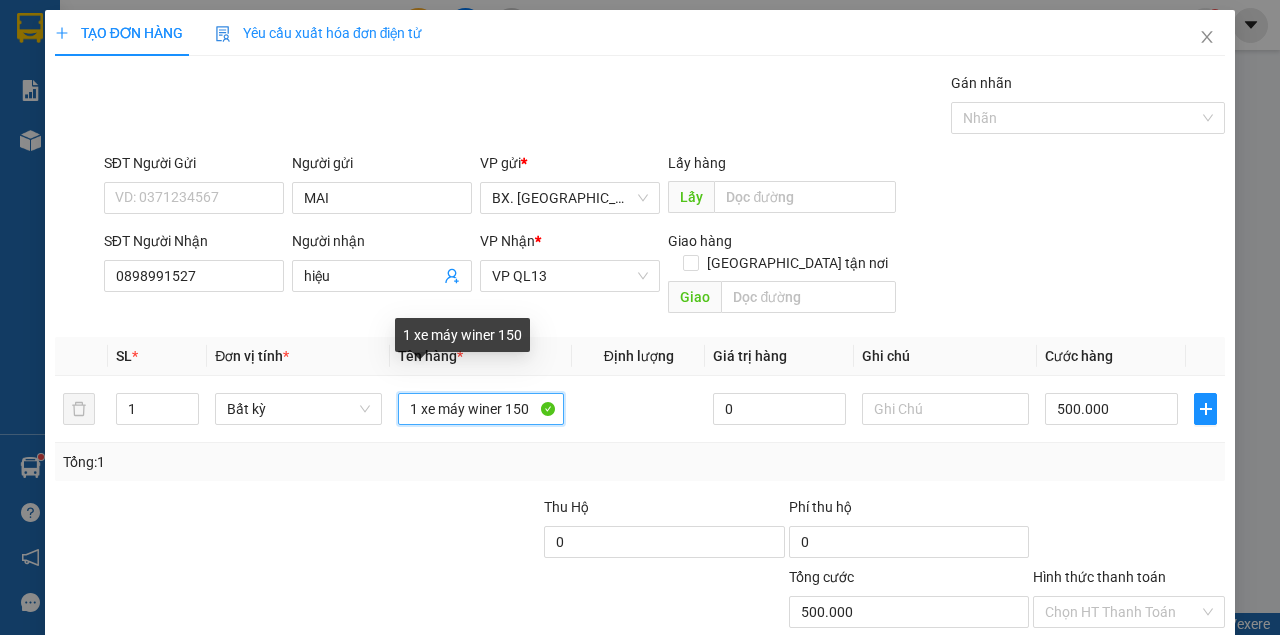 drag, startPoint x: 535, startPoint y: 392, endPoint x: 354, endPoint y: 458, distance: 192.65773 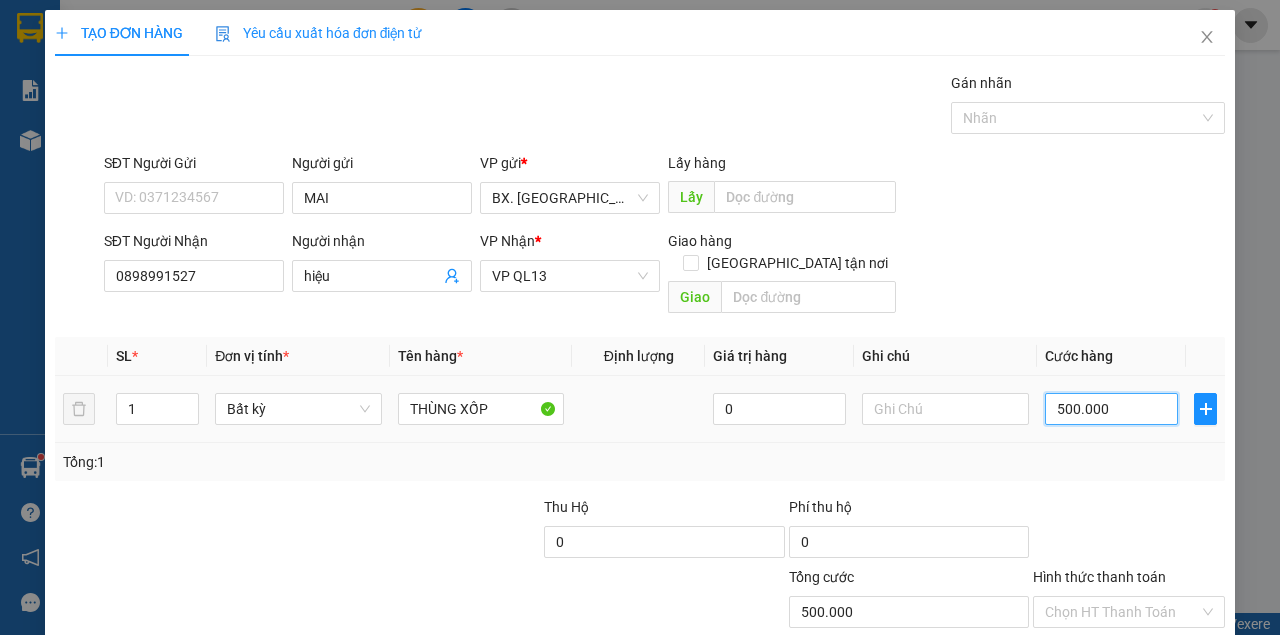 click on "500.000" at bounding box center (1111, 409) 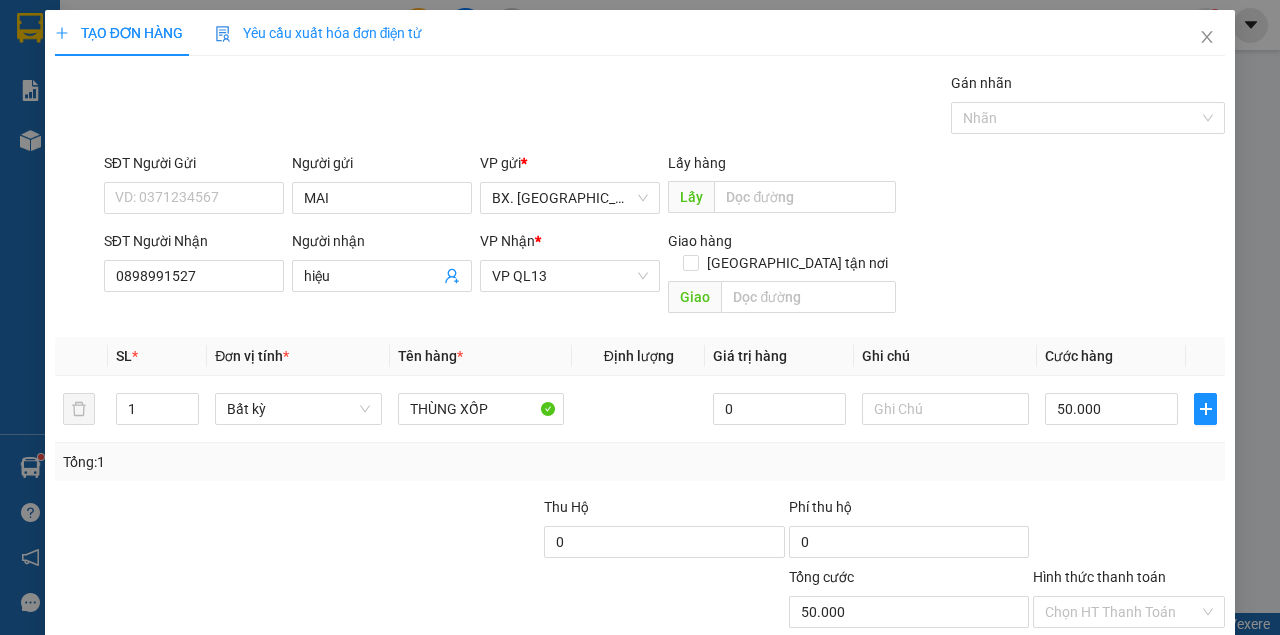 click on "SĐT Người Nhận 0898991527 Người nhận hiệu VP Nhận  * VP QL13 Giao hàng Giao tận nơi Giao" at bounding box center [664, 276] 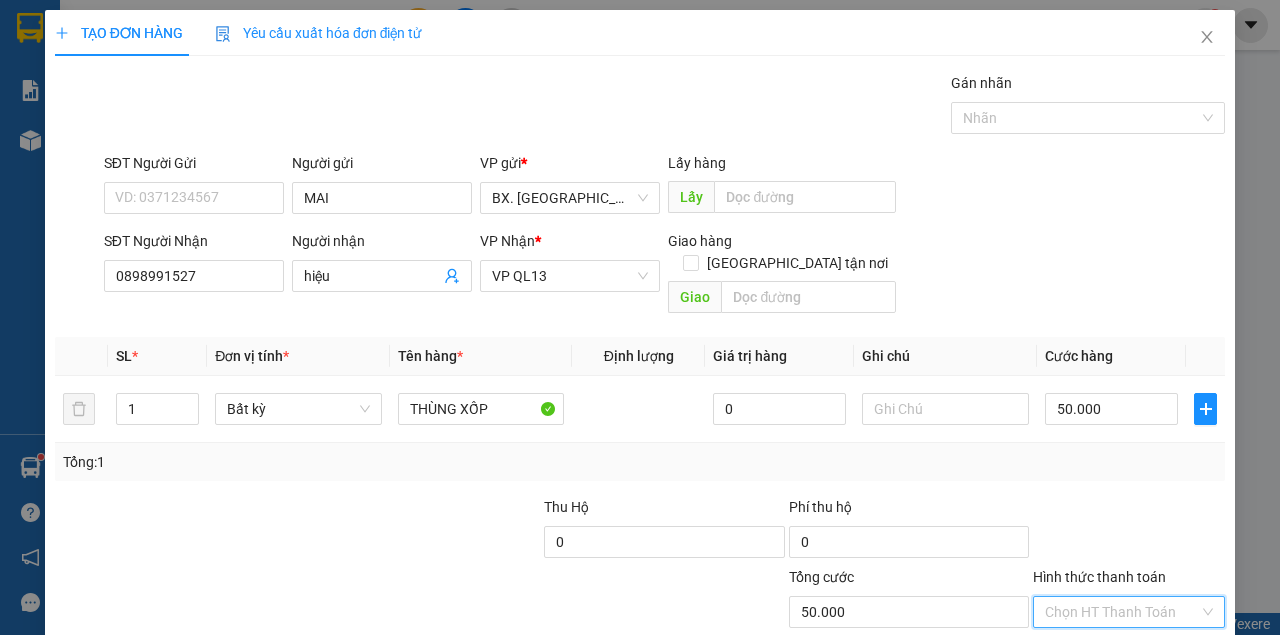 click on "Hình thức thanh toán" at bounding box center [1122, 612] 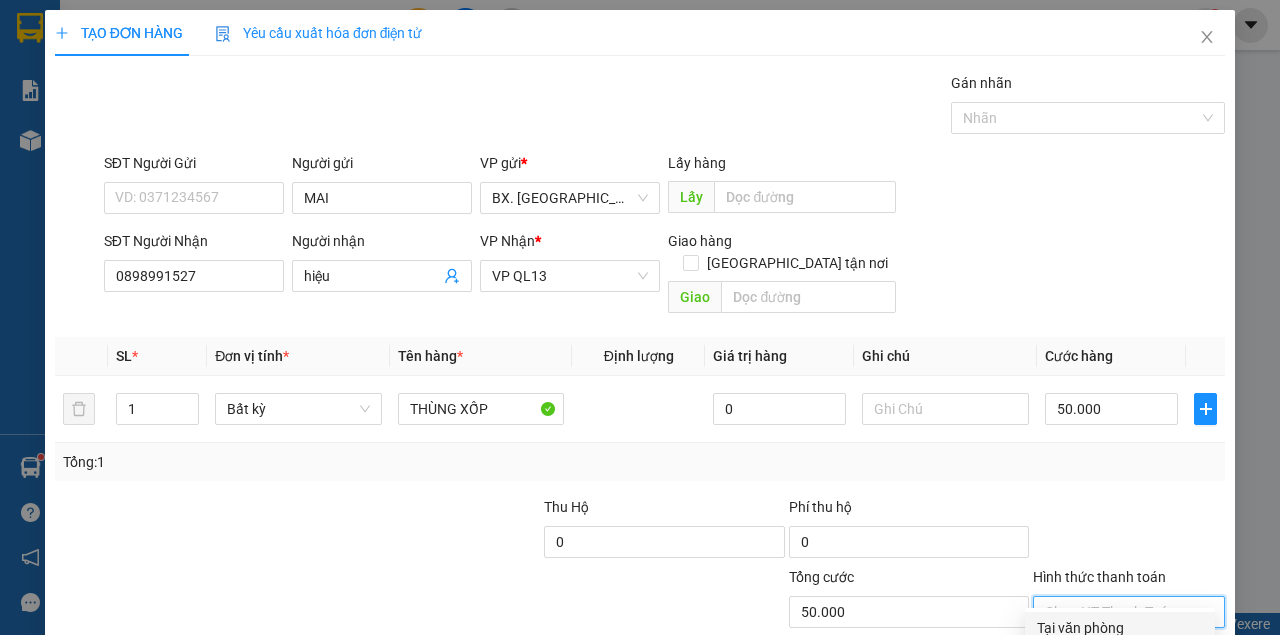 click on "Miễn phí" at bounding box center (1120, 660) 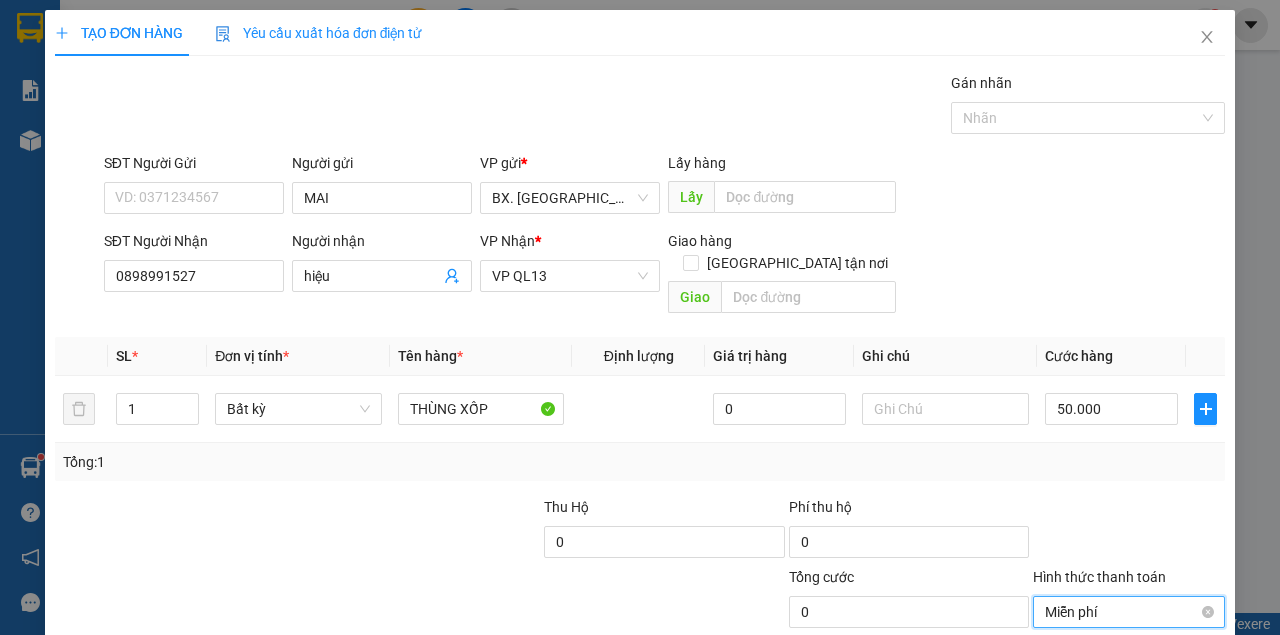 click on "Miễn phí" at bounding box center (1129, 612) 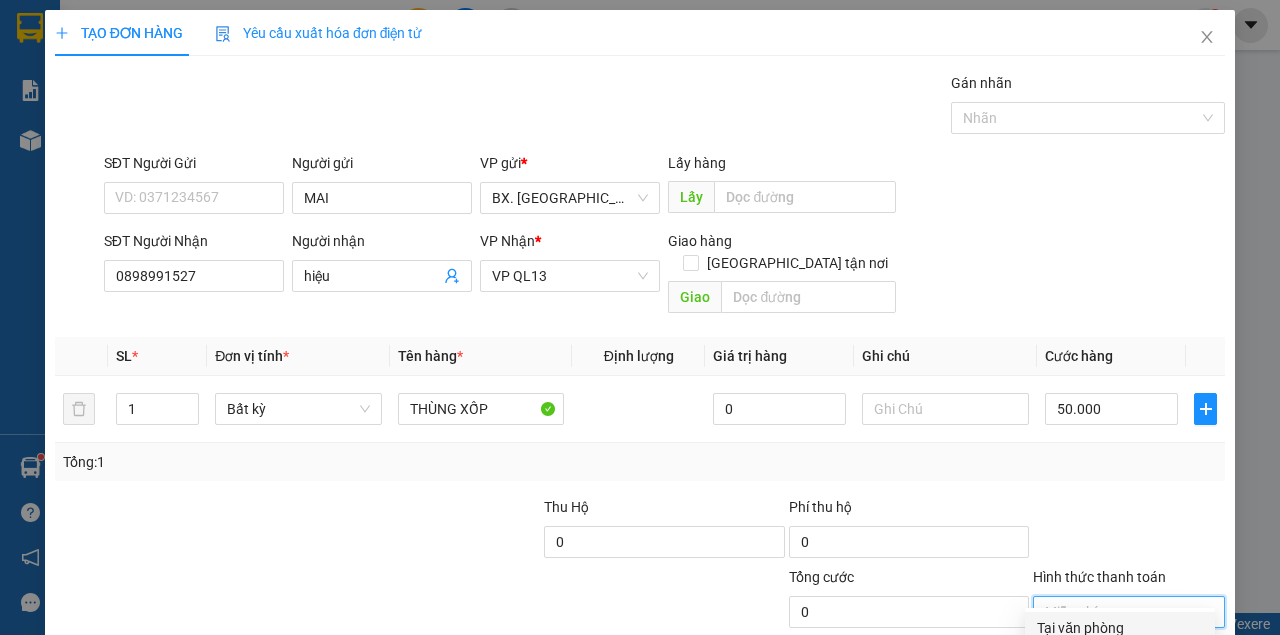 click on "Tại văn phòng" at bounding box center [1120, 628] 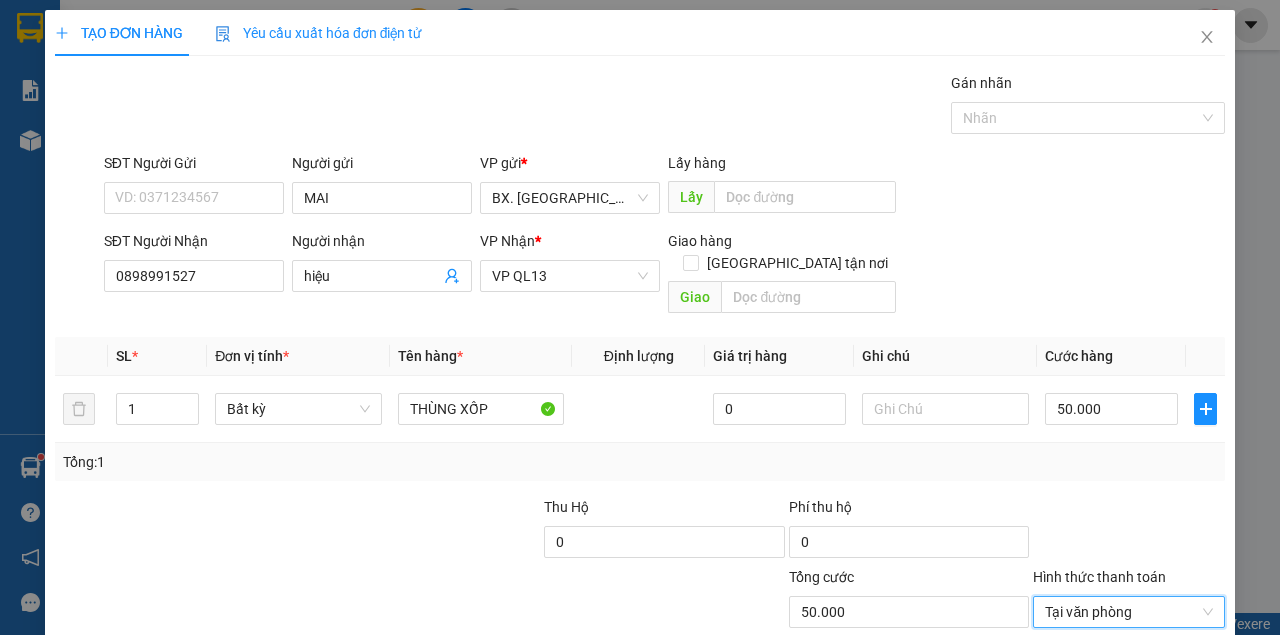 click on "[PERSON_NAME] và In" at bounding box center (1153, 707) 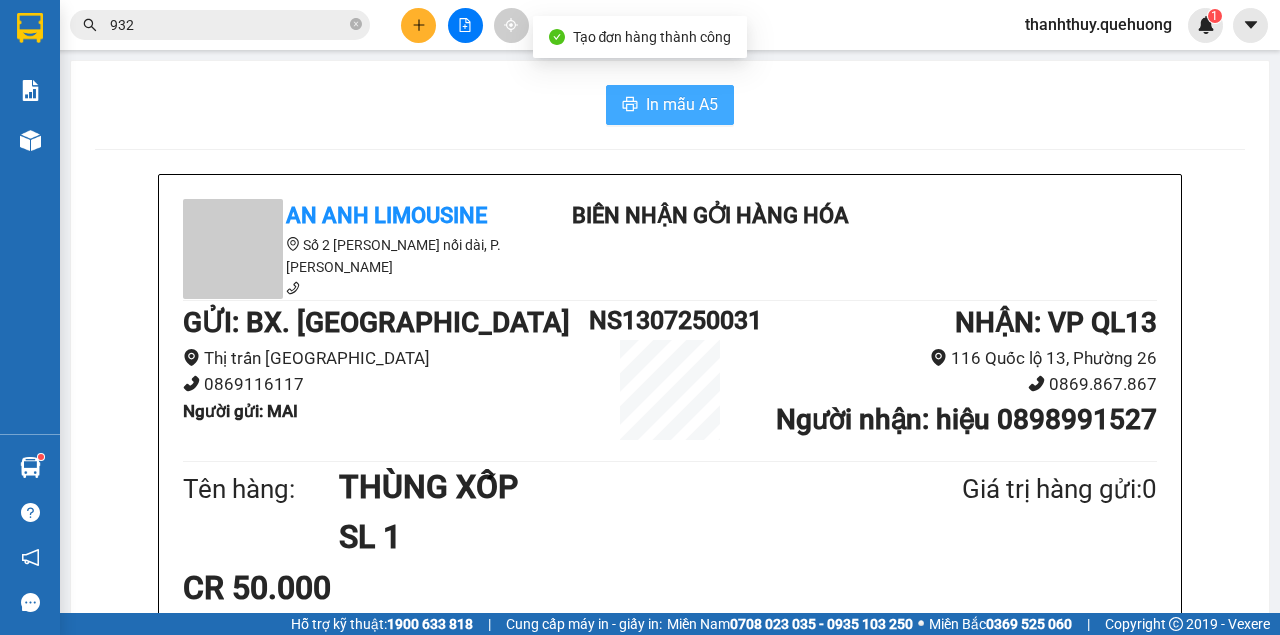 click on "In mẫu A5" at bounding box center [670, 105] 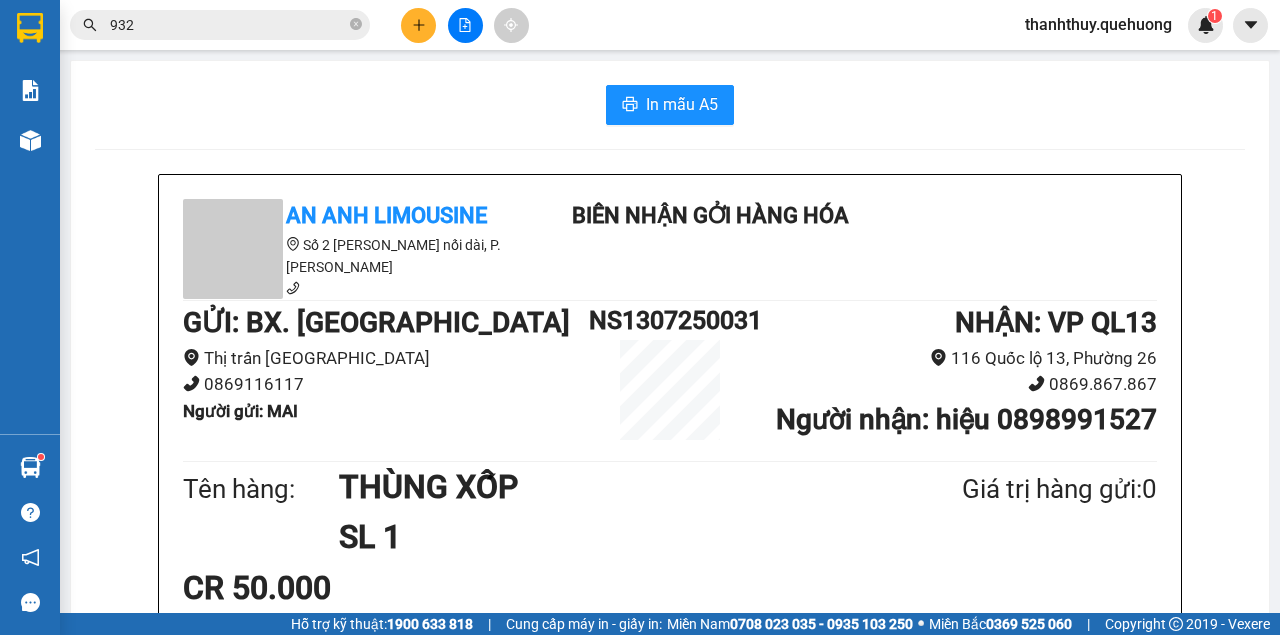 click 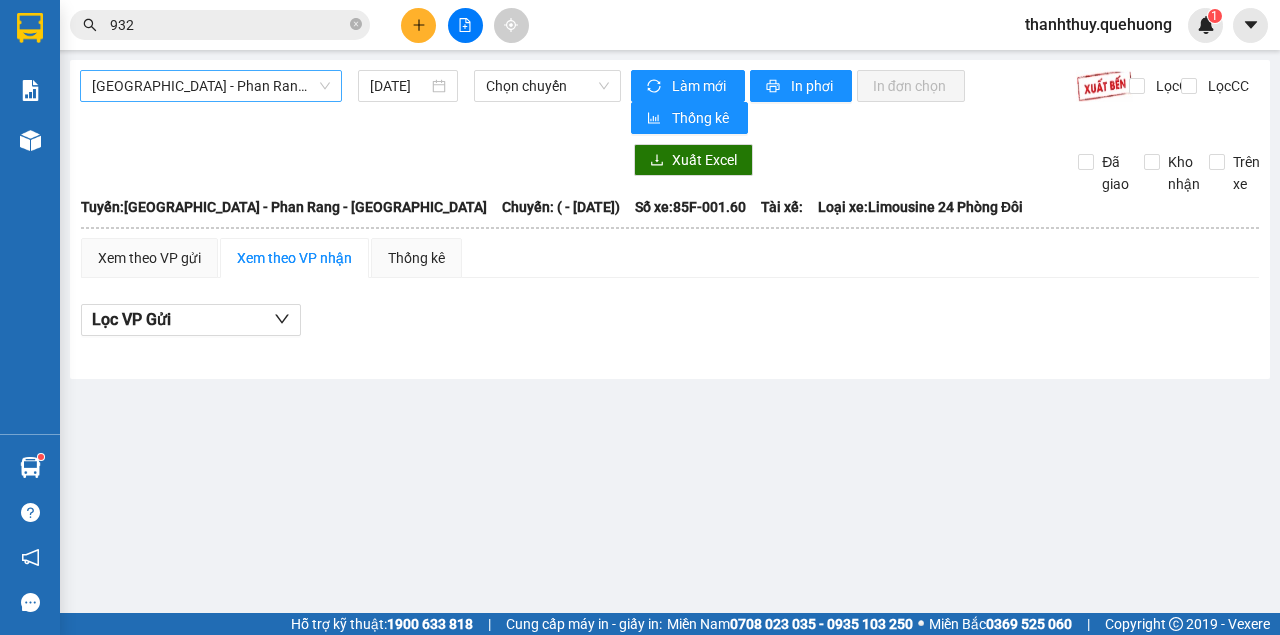 click on "[GEOGRAPHIC_DATA] - Phan Rang - [GEOGRAPHIC_DATA]" at bounding box center [211, 86] 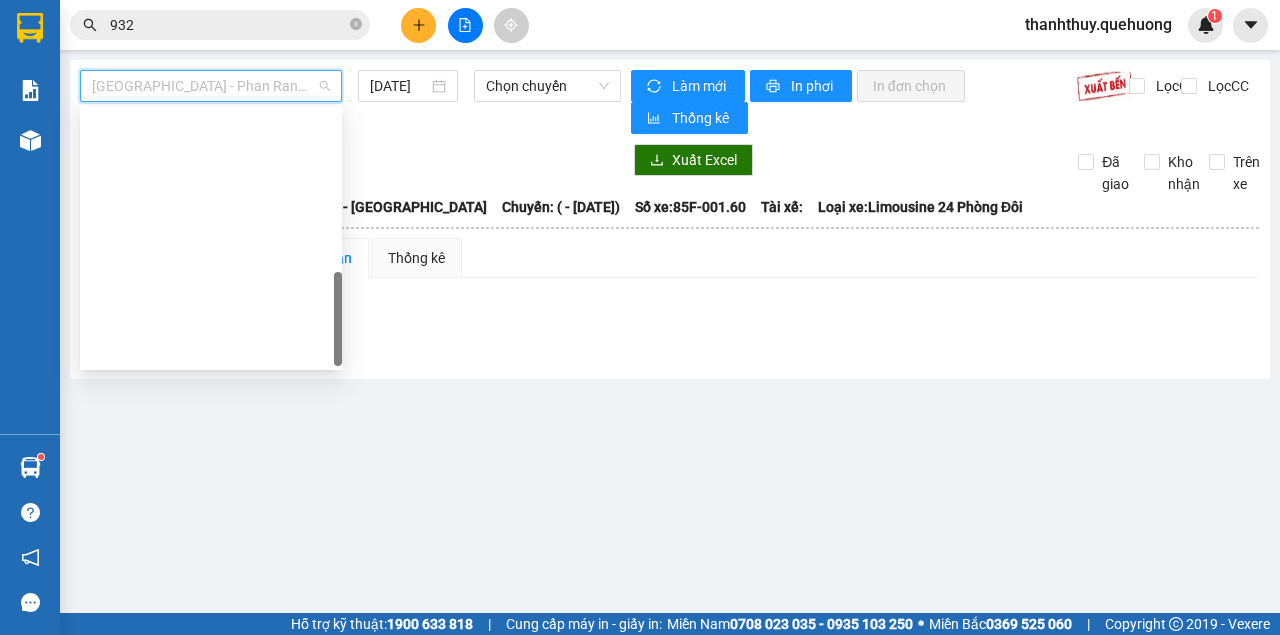 click on "Ninh Sơn - Phan Rang - [GEOGRAPHIC_DATA]" at bounding box center [211, 862] 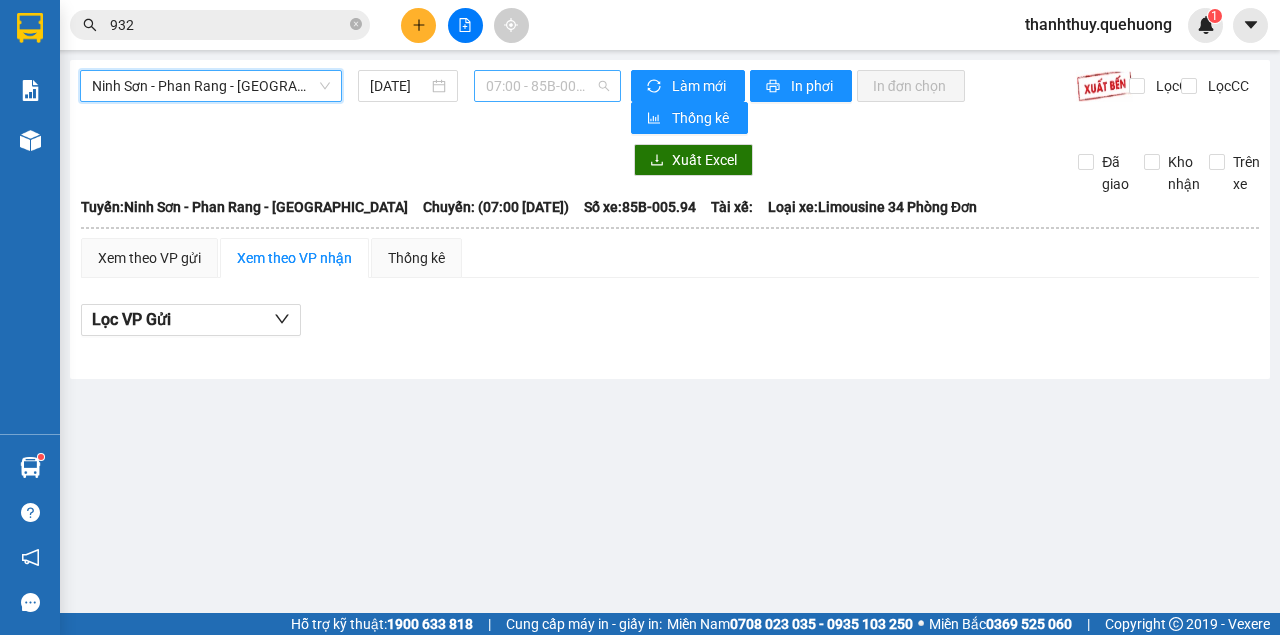 click on "07:00     - 85B-005.94" at bounding box center [547, 86] 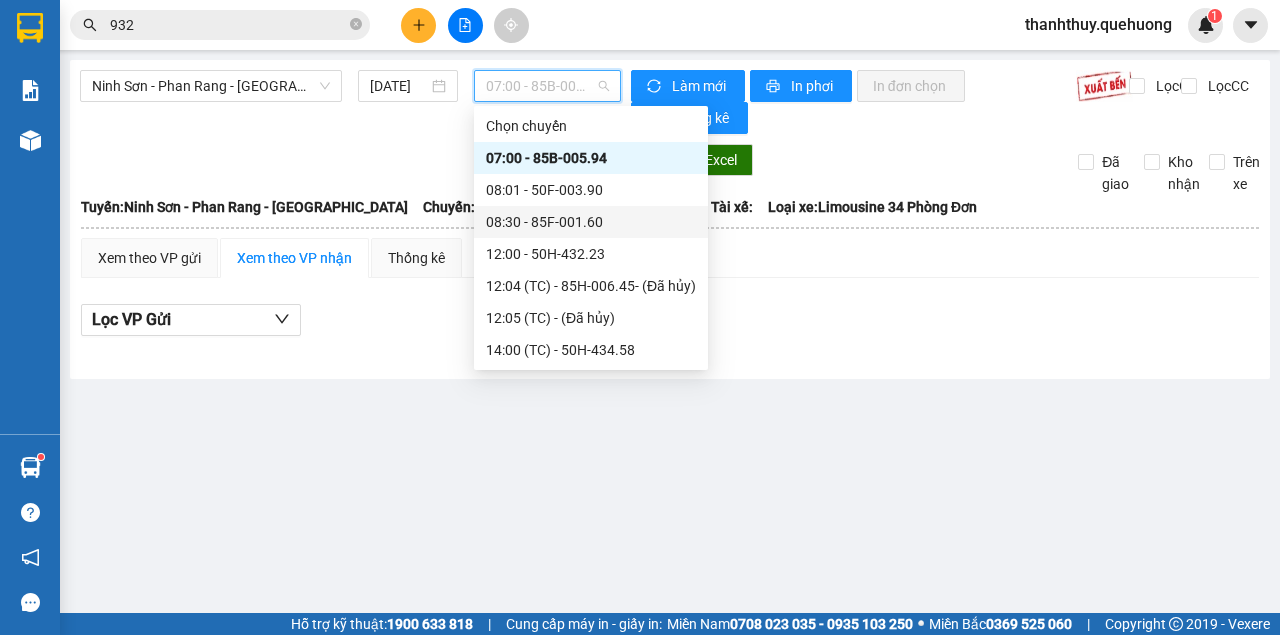 click on "08:30     - 85F-001.60" at bounding box center (591, 222) 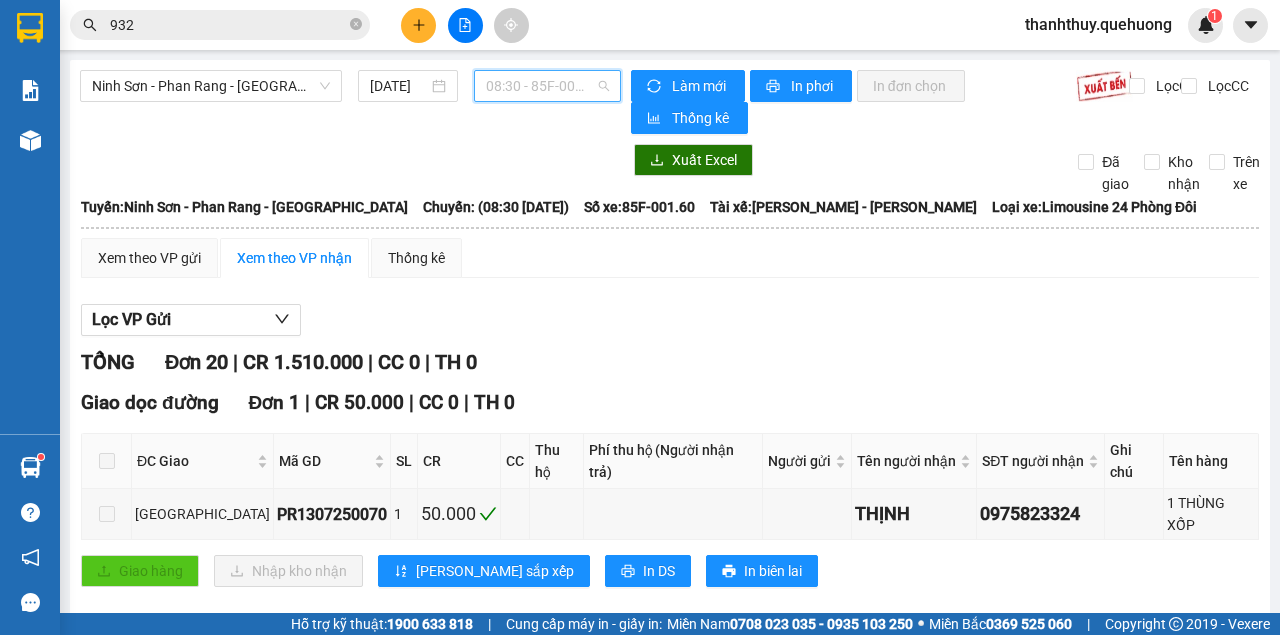 click on "08:30     - 85F-001.60" at bounding box center (547, 86) 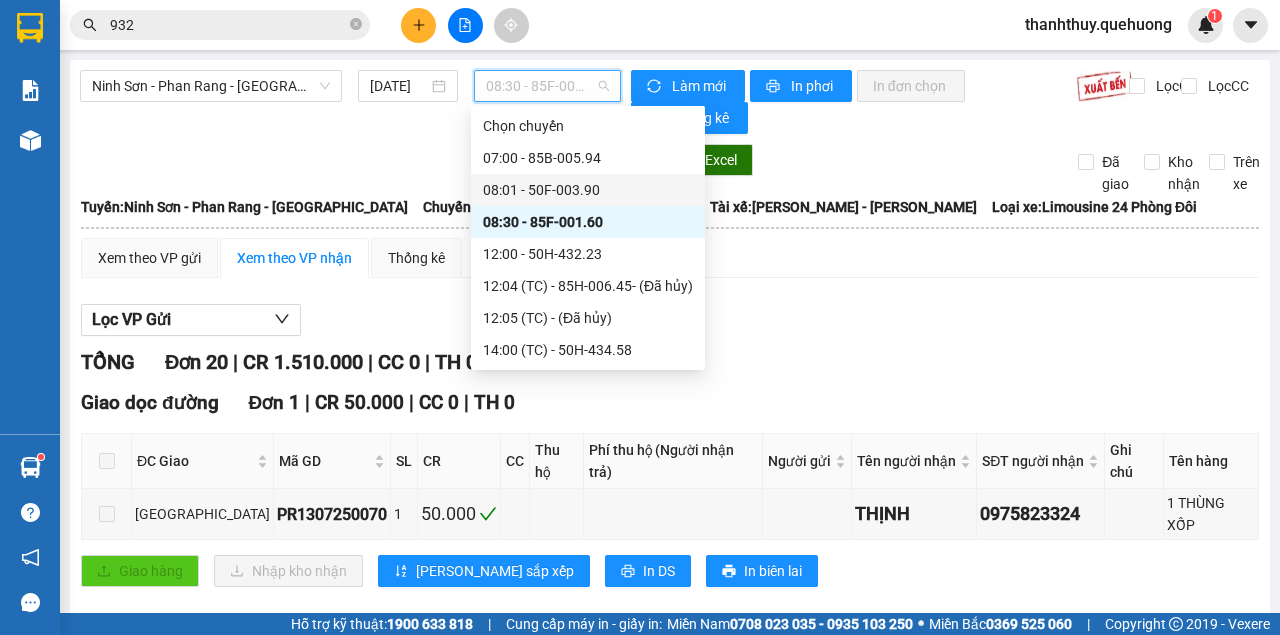click on "08:01     - 50F-003.90" at bounding box center (588, 190) 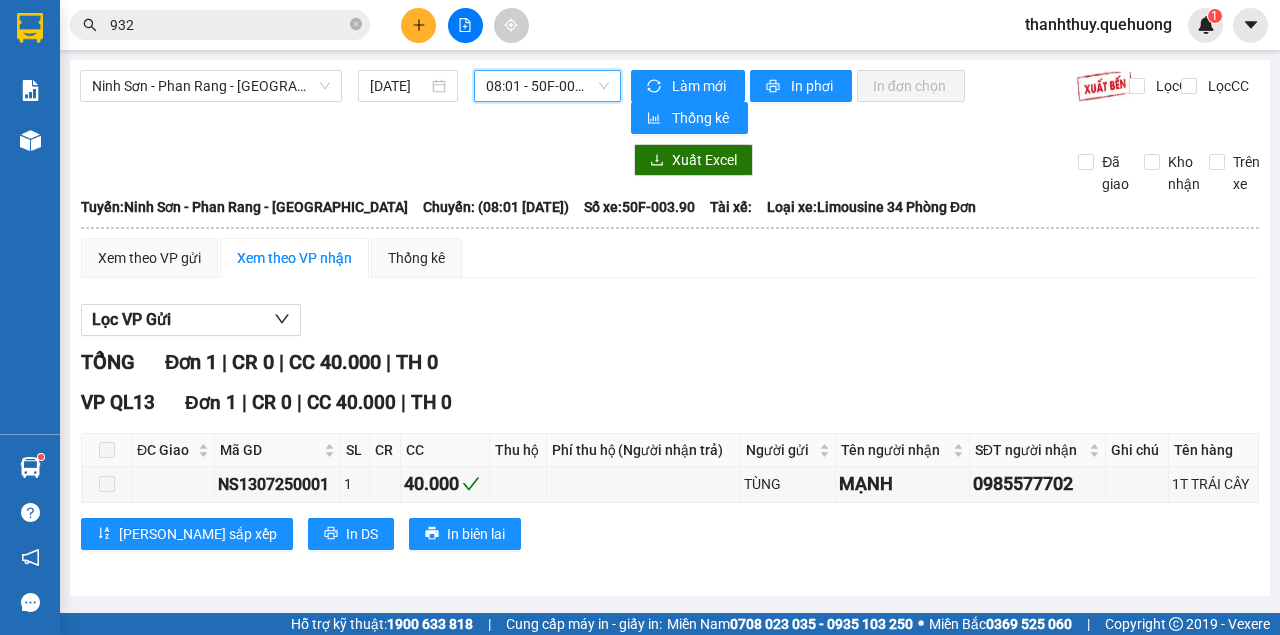 click at bounding box center [350, 160] 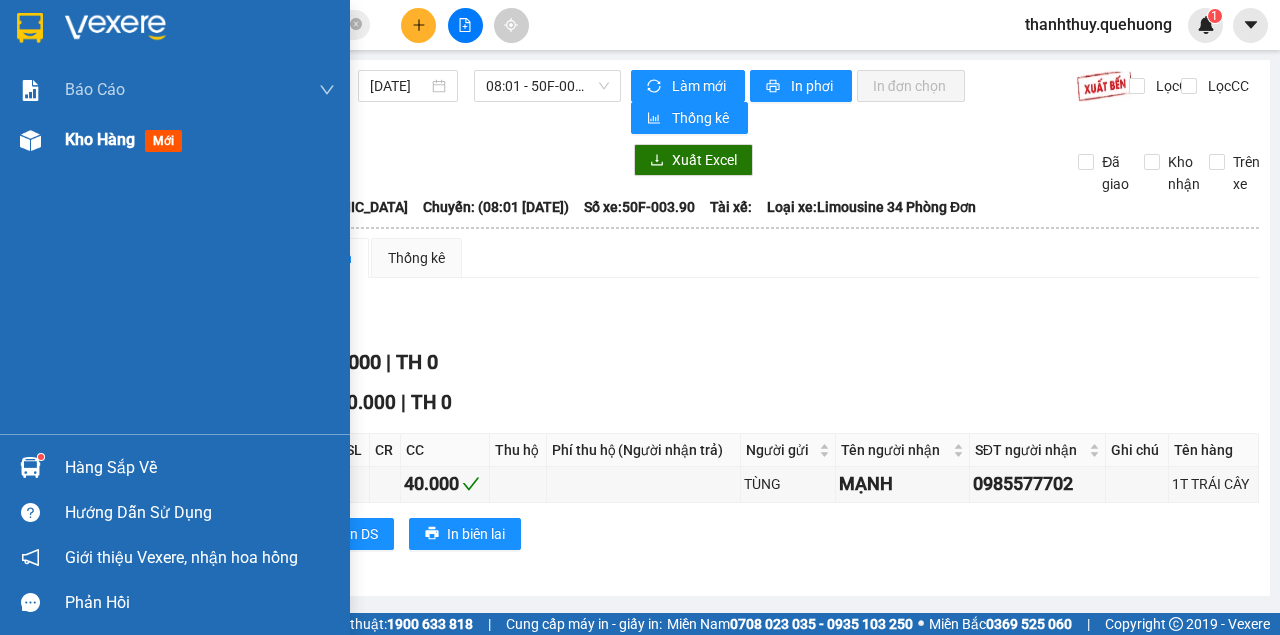 click on "Kho hàng" at bounding box center [100, 139] 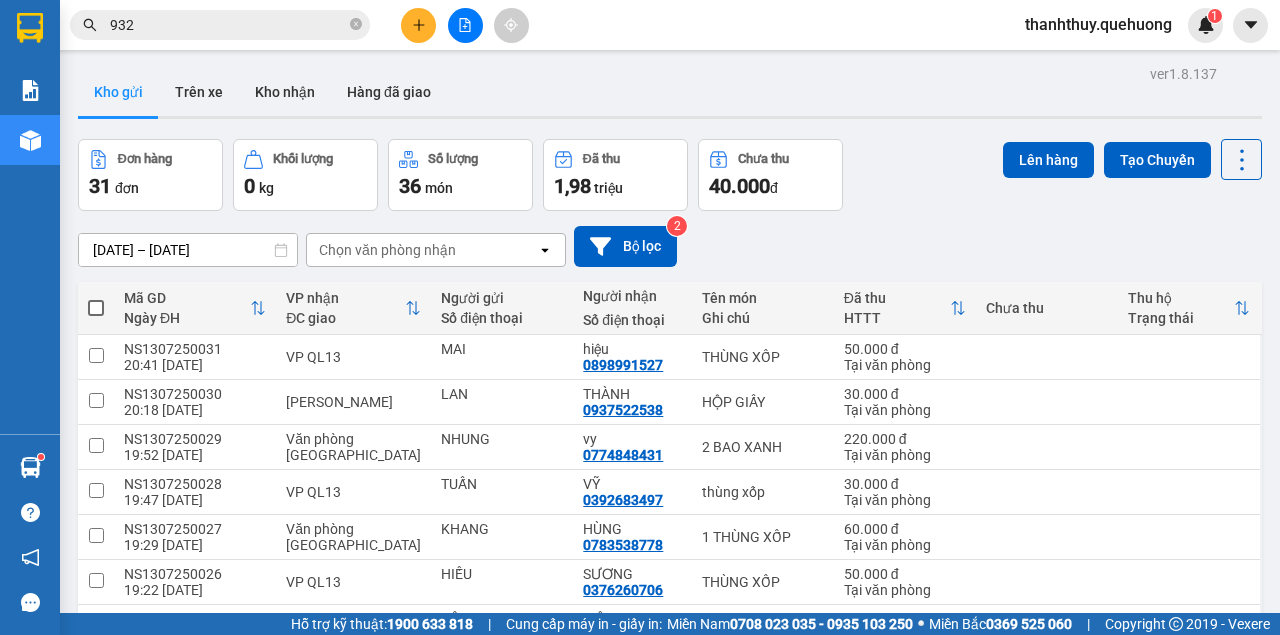 click on "10 / trang" at bounding box center [1178, 817] 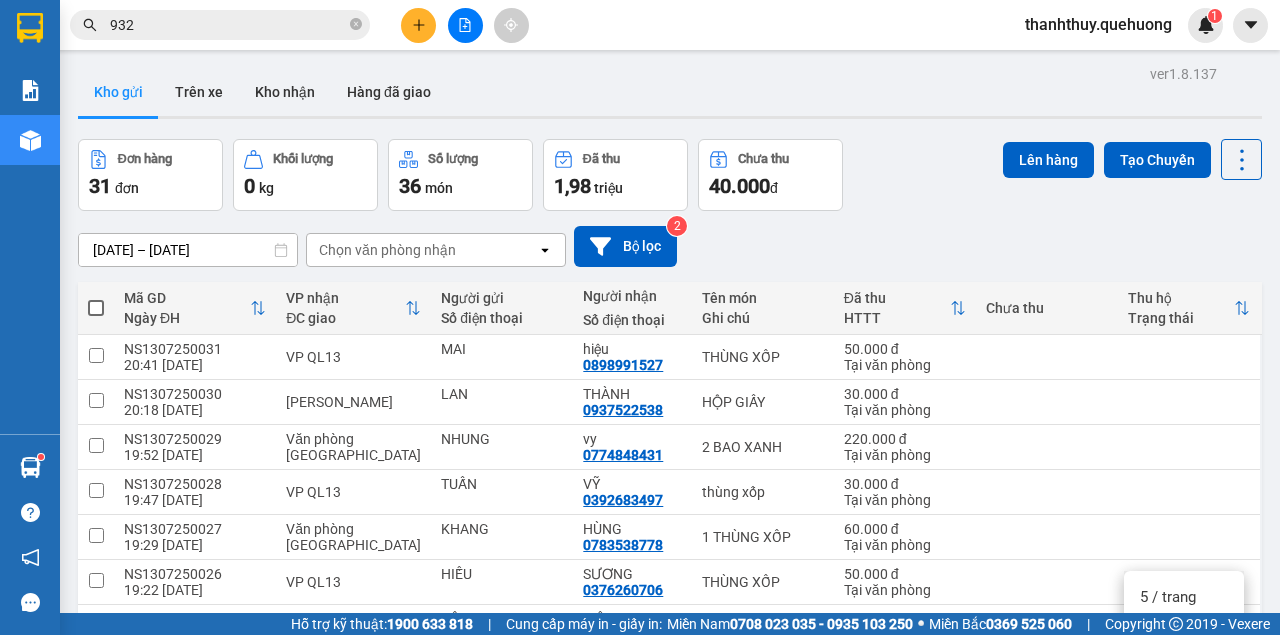 click on "100 / trang" at bounding box center (1176, 777) 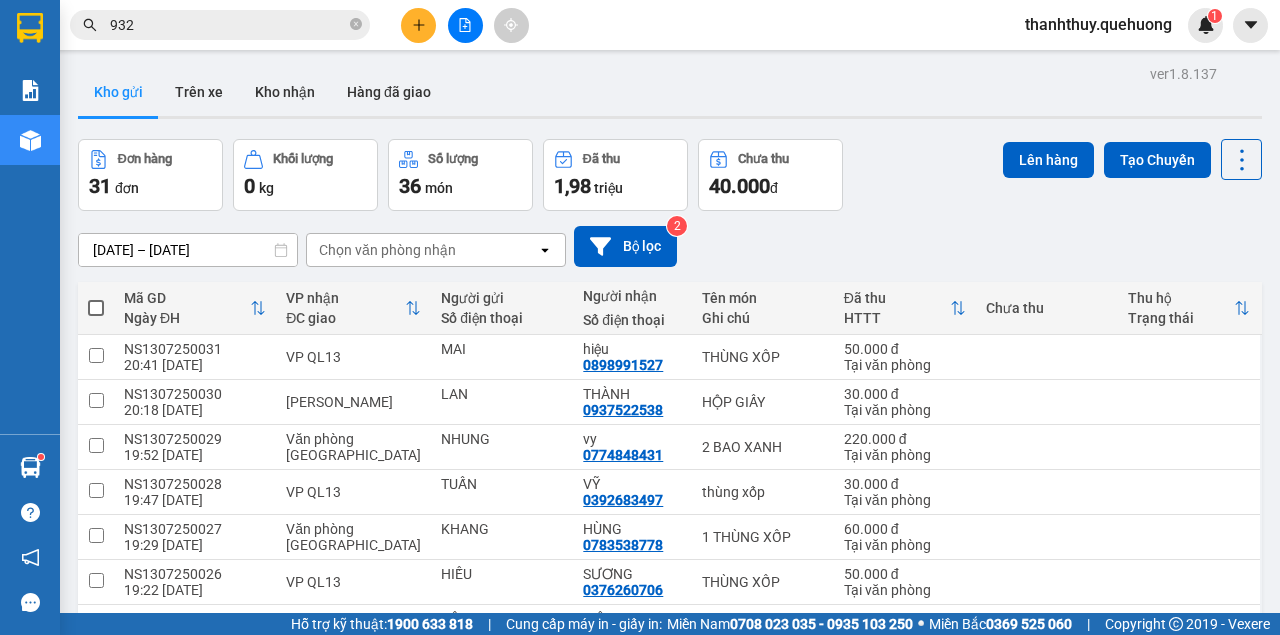 click at bounding box center (96, 308) 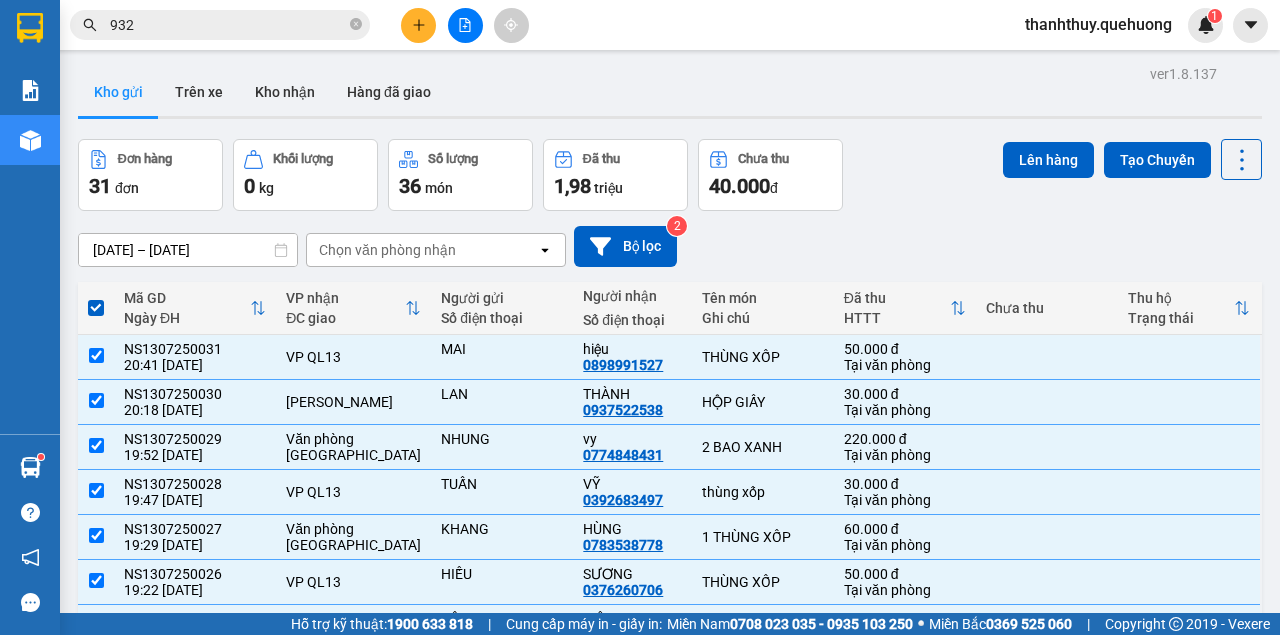 click at bounding box center (96, 1705) 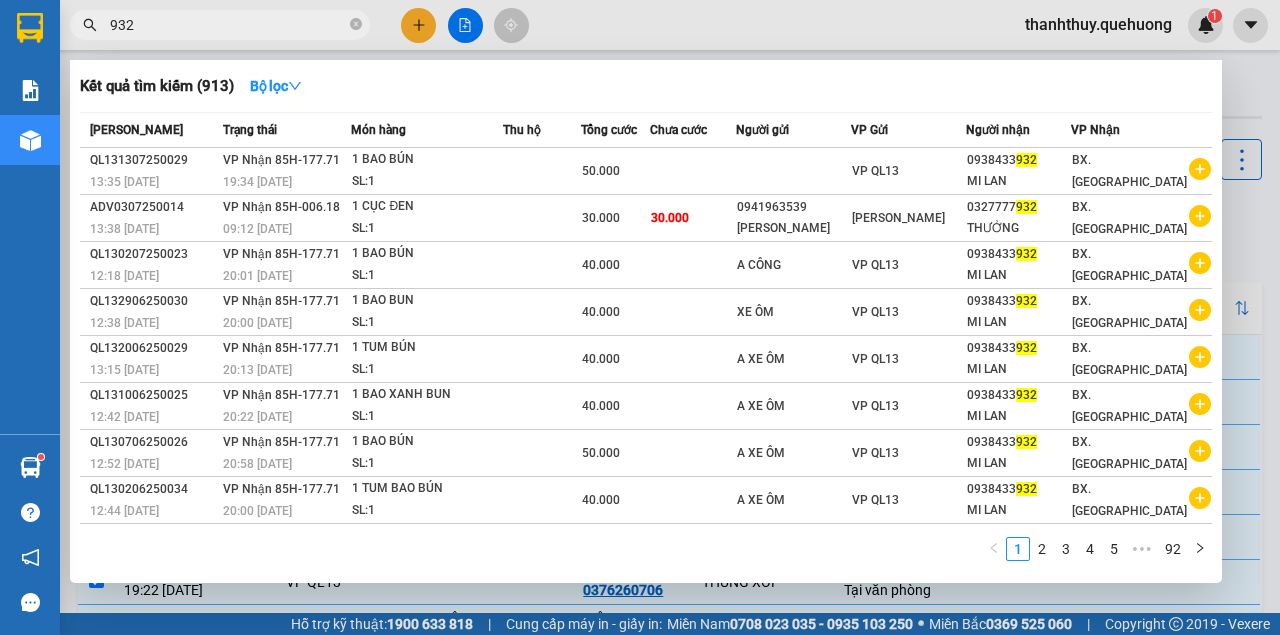 click on "932" at bounding box center [228, 25] 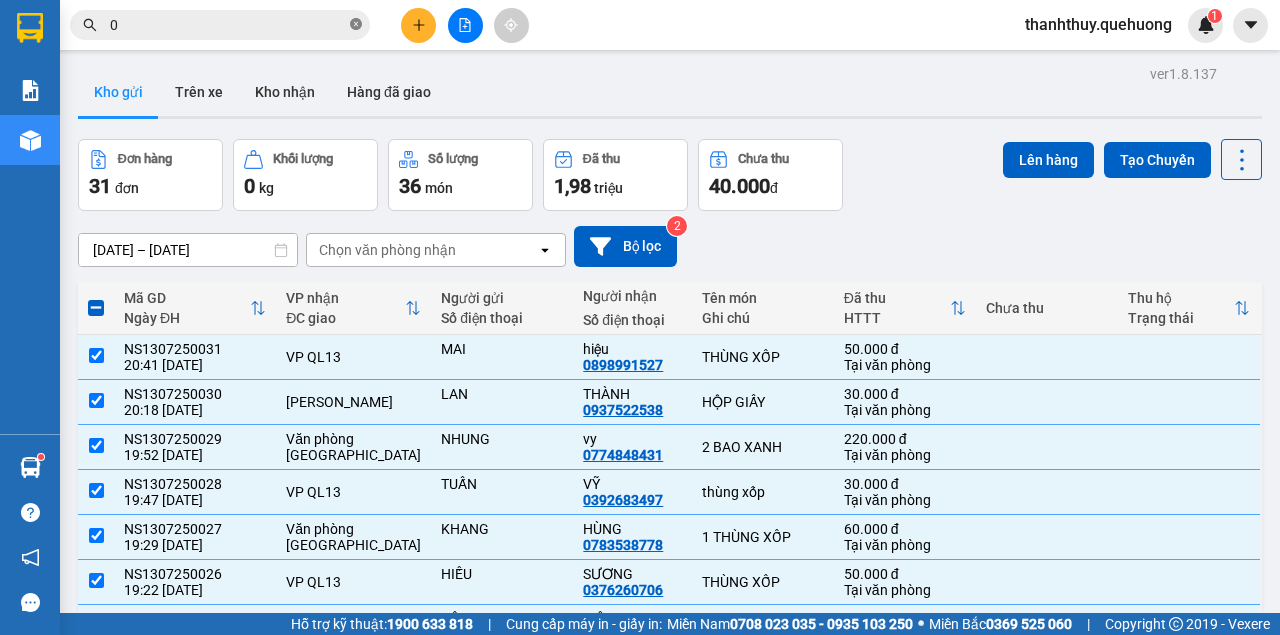 click 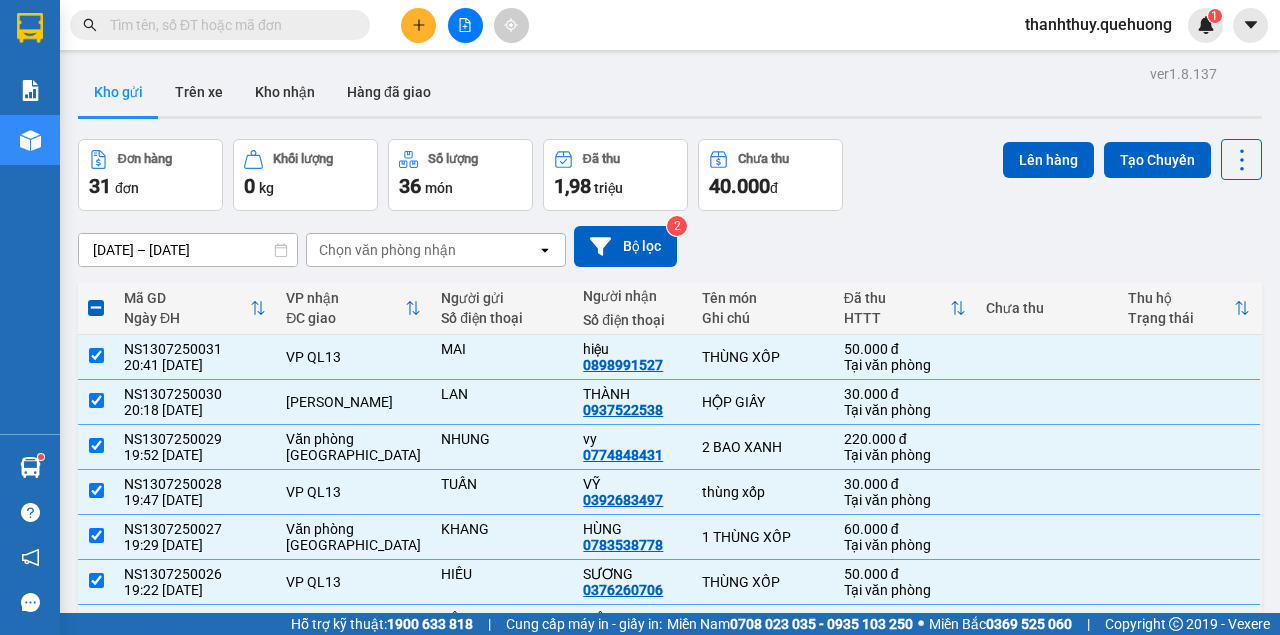 click on "Kết quả tìm kiếm ( 913 )  Bộ lọc  Mã ĐH Trạng thái Món hàng Thu hộ Tổng cước Chưa cước Người gửi VP Gửi Người nhận VP Nhận QL131307250029 13:35 [DATE] VP Nhận   85H-177.71 19:34 [DATE] 1 BAO BÚN SL:  1 50.000 VP QL13 0938433932 MI LAN BX. Ninh Sơn ADV0307250014 13:38 [DATE] VP Nhận   85H-006.18 09:12 [DATE] 1 CỤC ĐEN SL:  1 30.000 30.000 0941963539 THÚY HỒNG An [PERSON_NAME] 0327777932 THƯỞNG BX. [GEOGRAPHIC_DATA] 12:18 [DATE] VP Nhận   85H-177.71 20:01 [DATE] 1 BAO BÚN SL:  1 40.000 A CÔNG VP QL13 0938433932 MI LAN BX. [GEOGRAPHIC_DATA] 12:38 [DATE] VP Nhận   85H-177.71 20:00 [DATE] 1 BAO BUN SL:  1 40.000 XE ÔM VP QL13 0938433932 MI LAN BX. Ninh Sơn QL132006250029 13:15 [DATE] VP Nhận   85H-177.71 20:13 [DATE] 1 TUM BÚN SL:  1 40.000 A XE ÔM VP QL13 0938433932 MI LAN BX. Ninh Sơn QL131006250025 12:42 [DATE] VP Nhận   85H-177.71 20:22 [DATE] 1 BAO XANH BUN SL:  1 40.000 A XE ÔM VP QL13 0938433932 MI LAN   1" at bounding box center (195, 25) 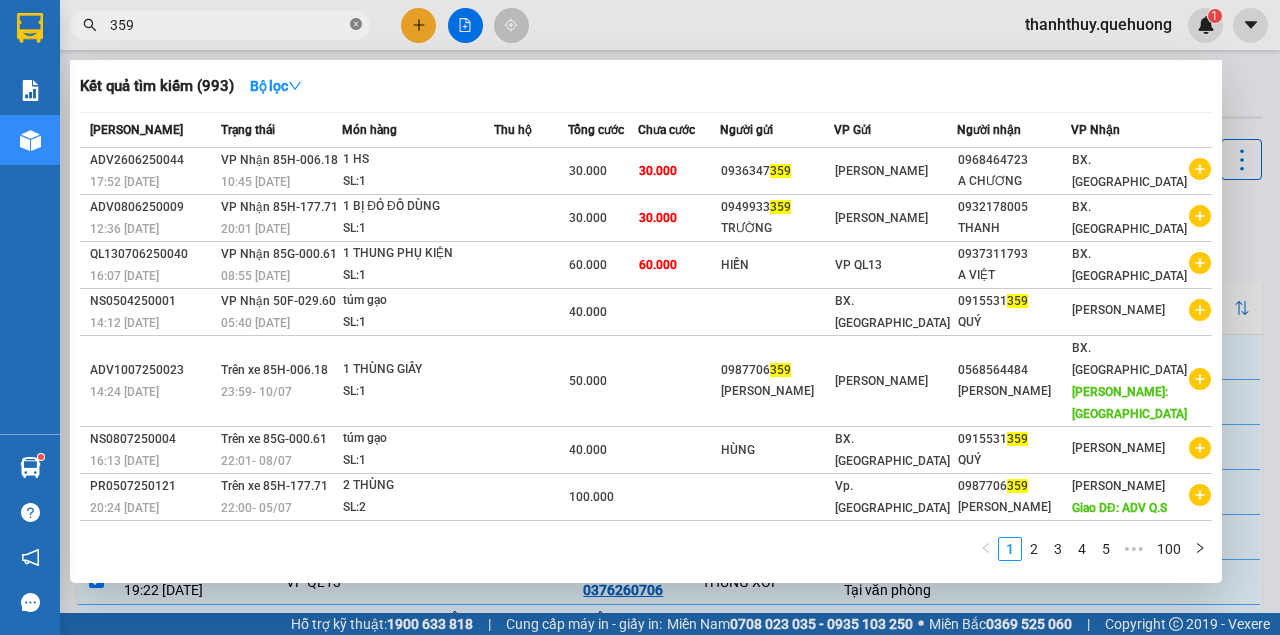 click 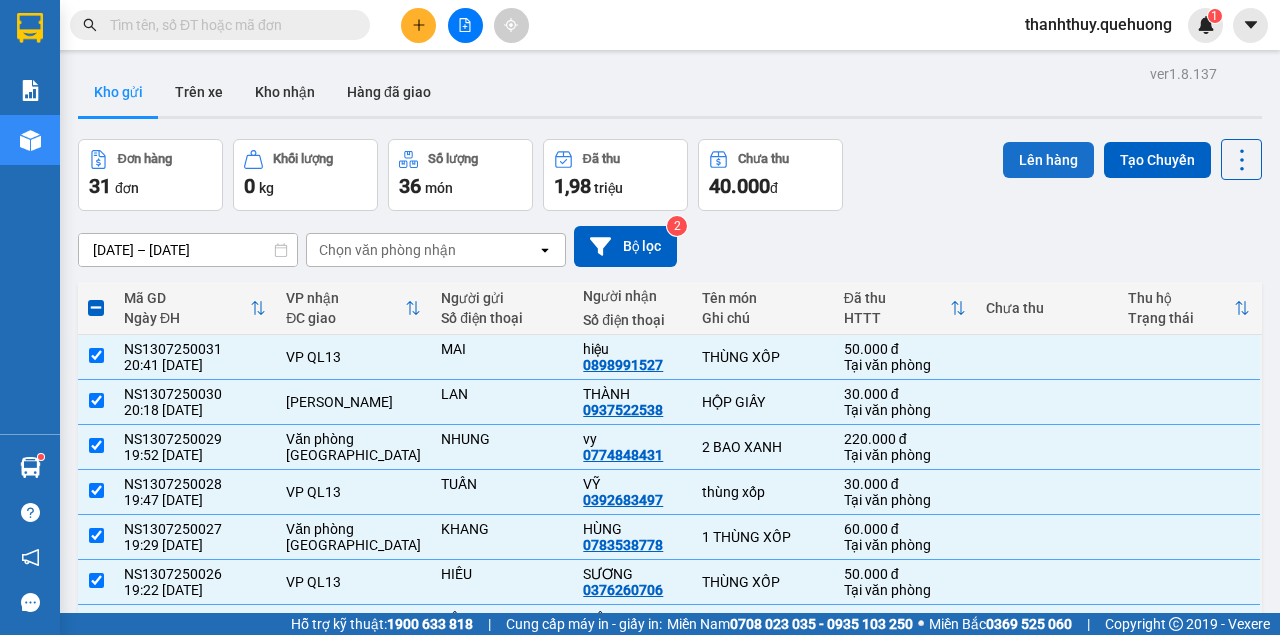 click on "Lên hàng" at bounding box center [1048, 160] 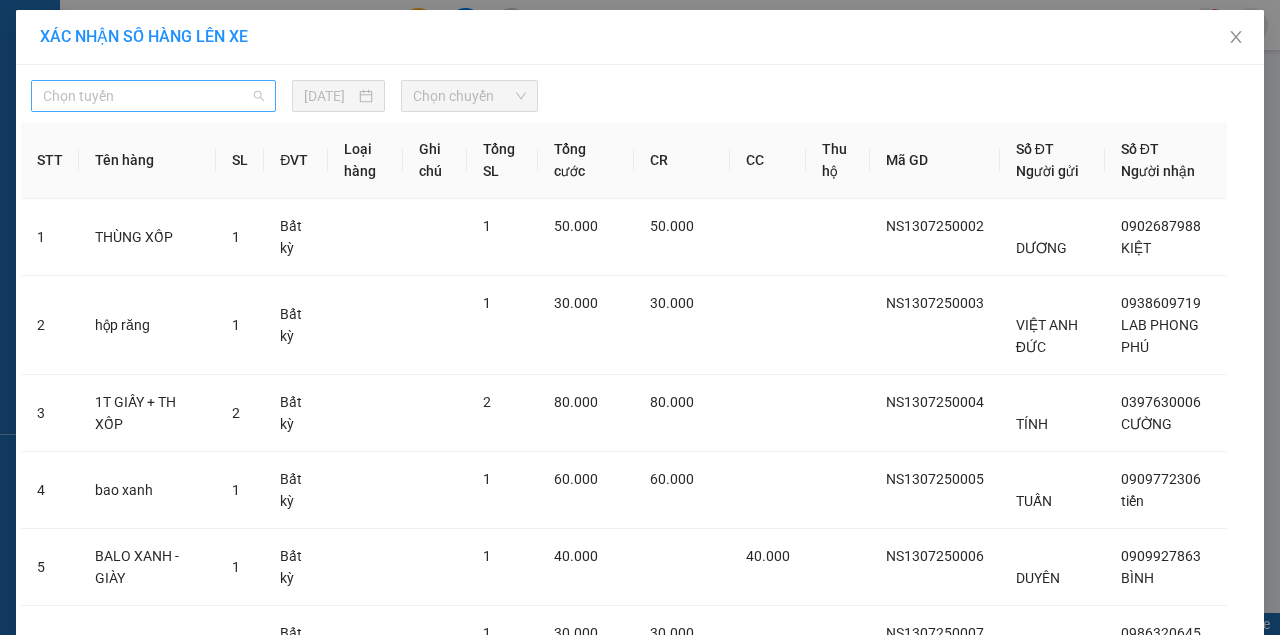 click on "Chọn tuyến" at bounding box center (153, 96) 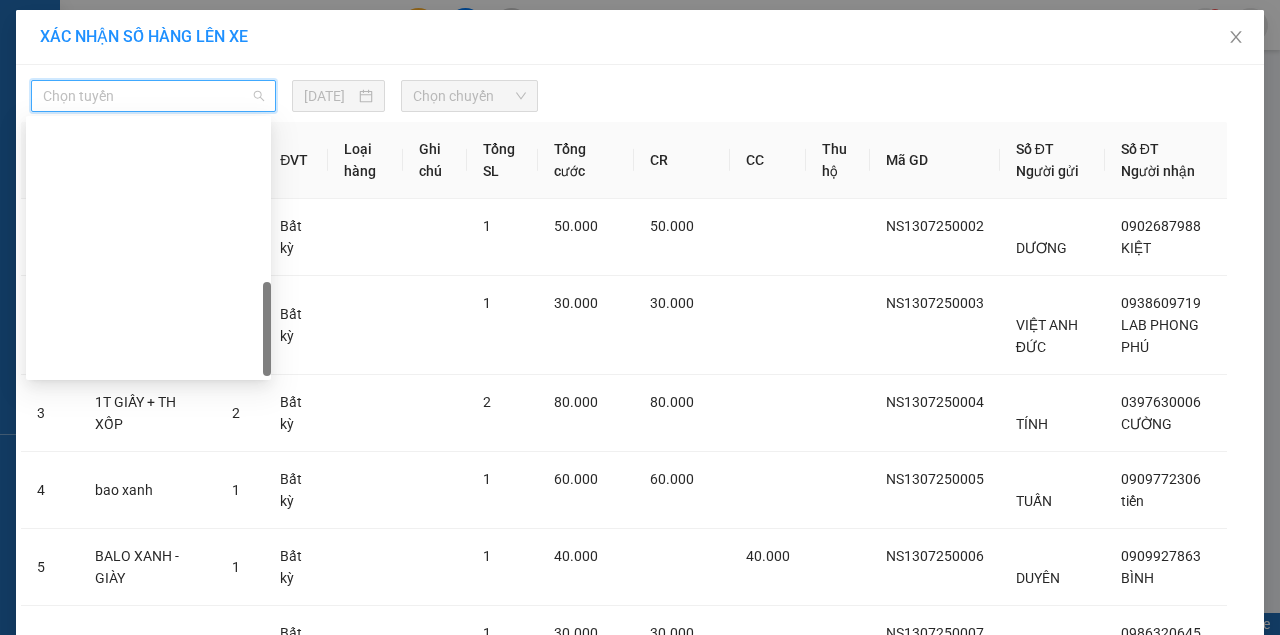 click on "Ninh Sơn - Phan Rang - [GEOGRAPHIC_DATA]" at bounding box center [148, 872] 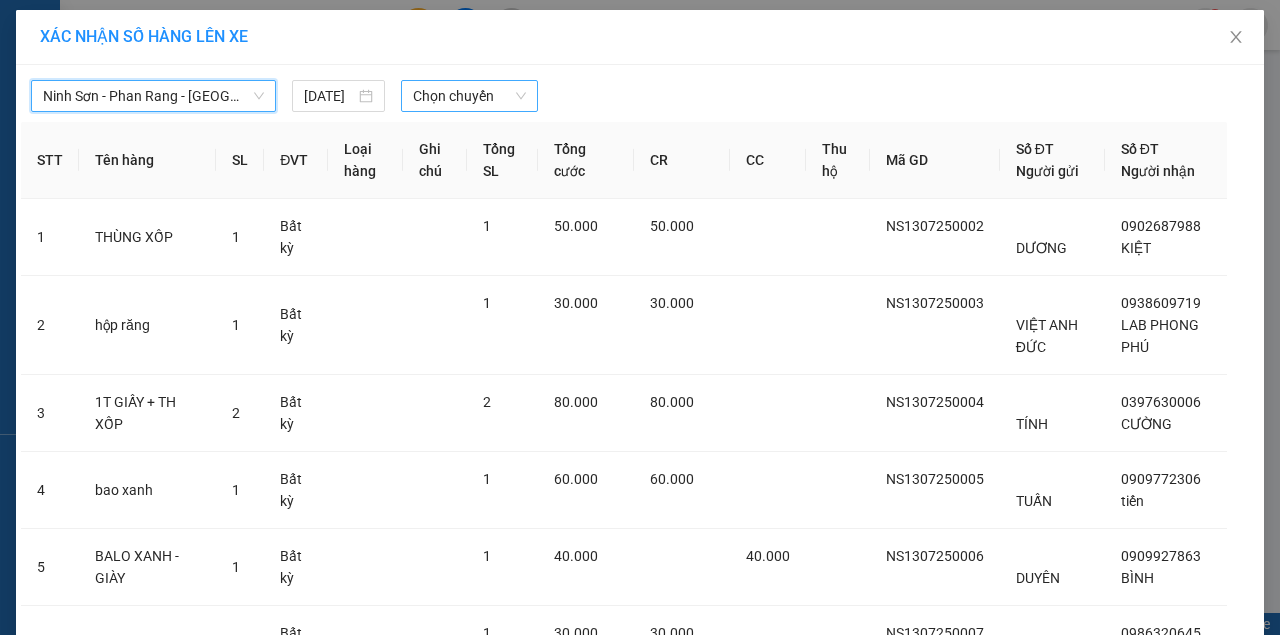 click on "Chọn chuyến" at bounding box center (469, 96) 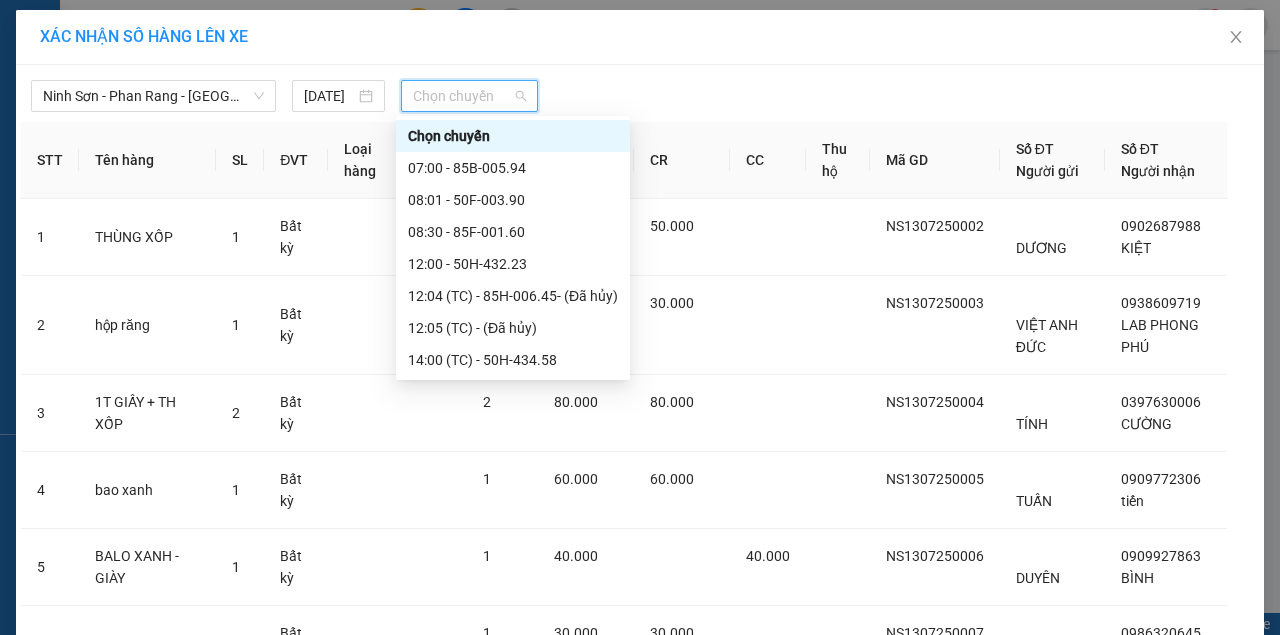 click on "23:00     - 50F-021.61" at bounding box center (513, 744) 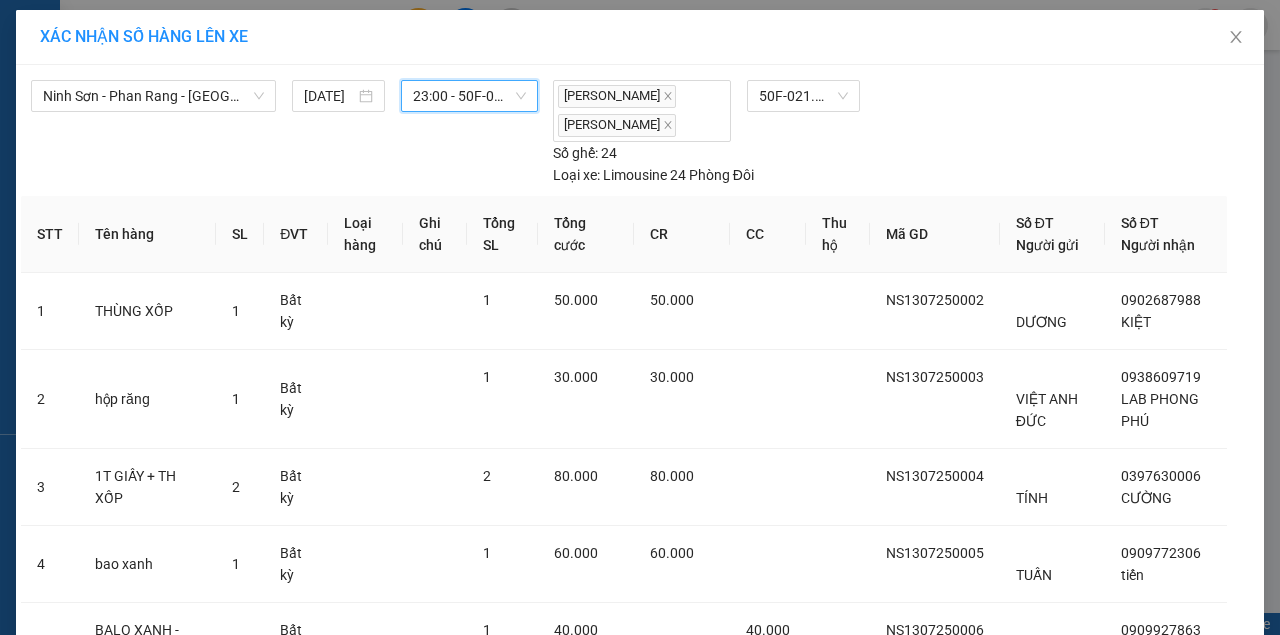 click on "Lên hàng" at bounding box center [713, 2718] 